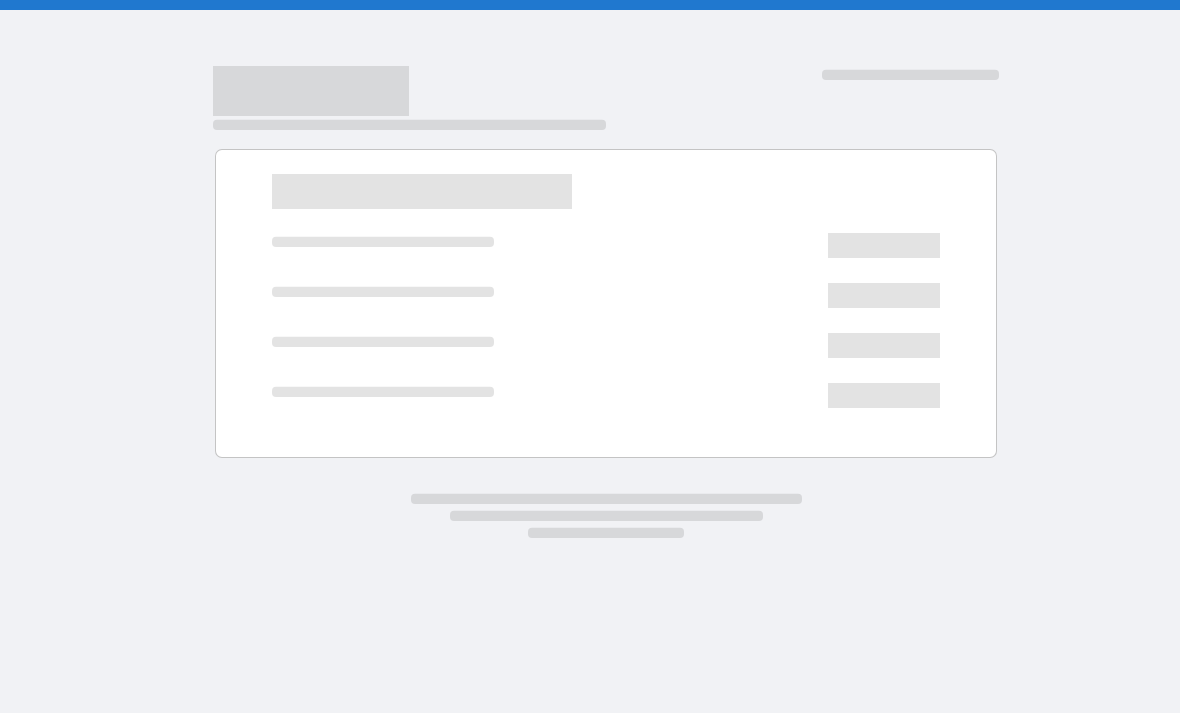 scroll, scrollTop: 0, scrollLeft: 0, axis: both 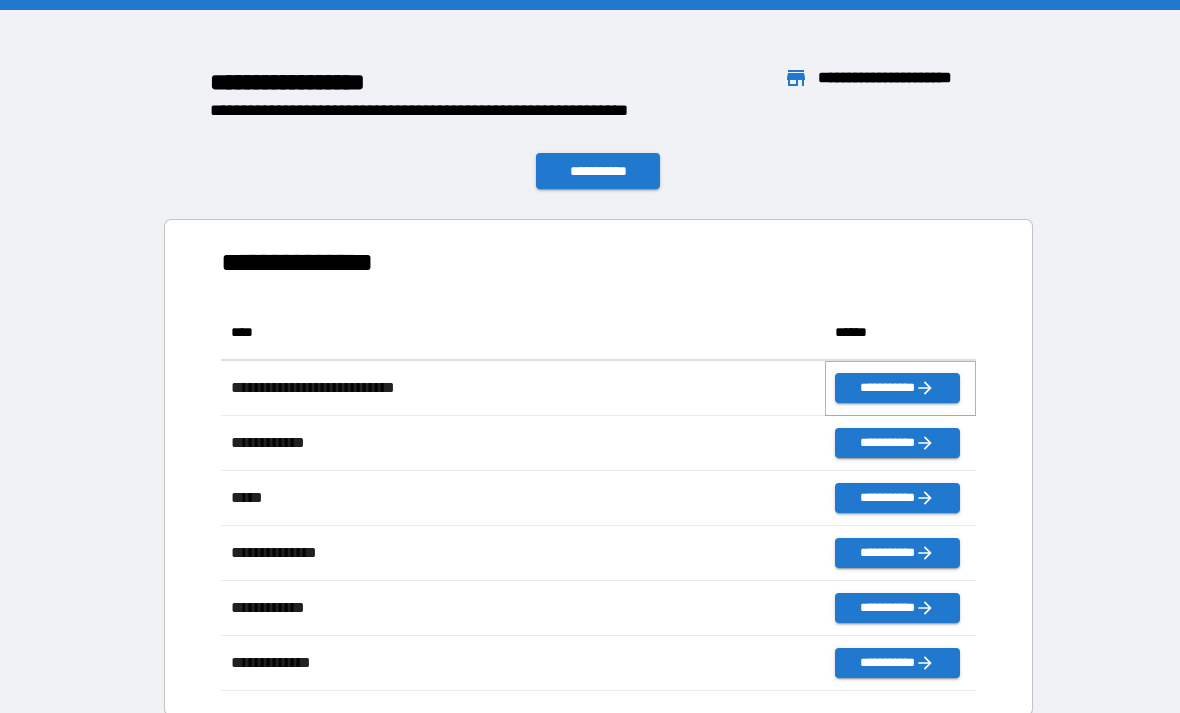click on "**********" at bounding box center (897, 388) 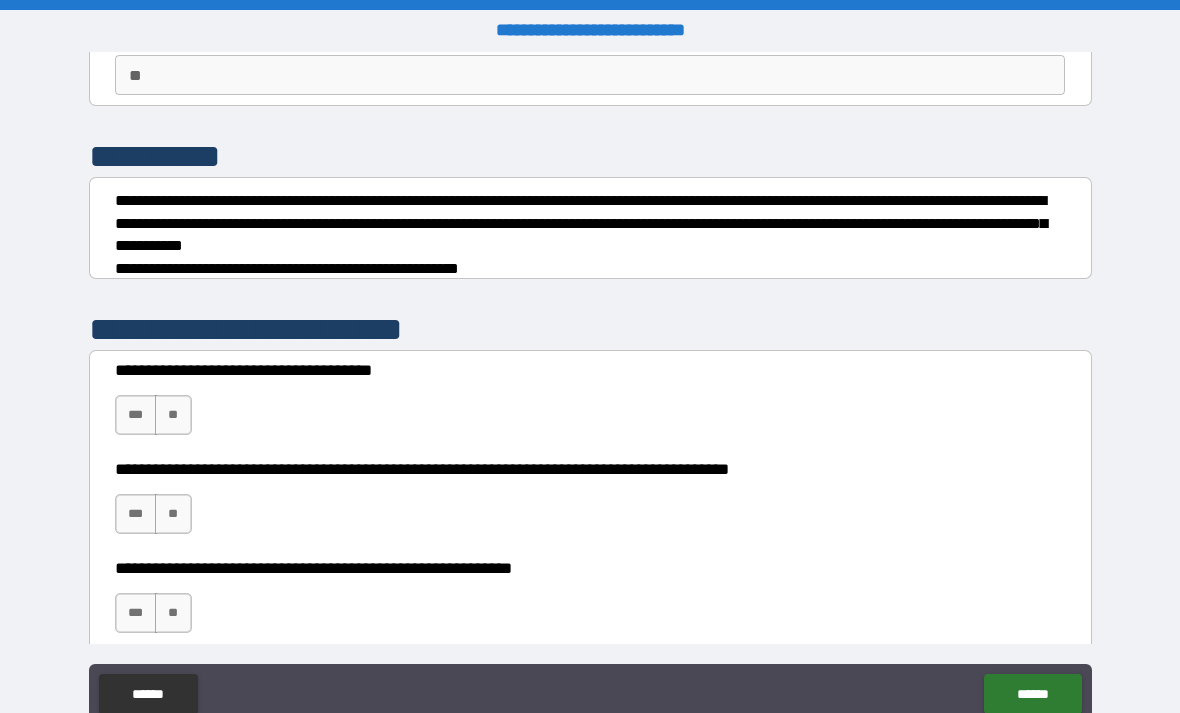 scroll, scrollTop: 192, scrollLeft: 0, axis: vertical 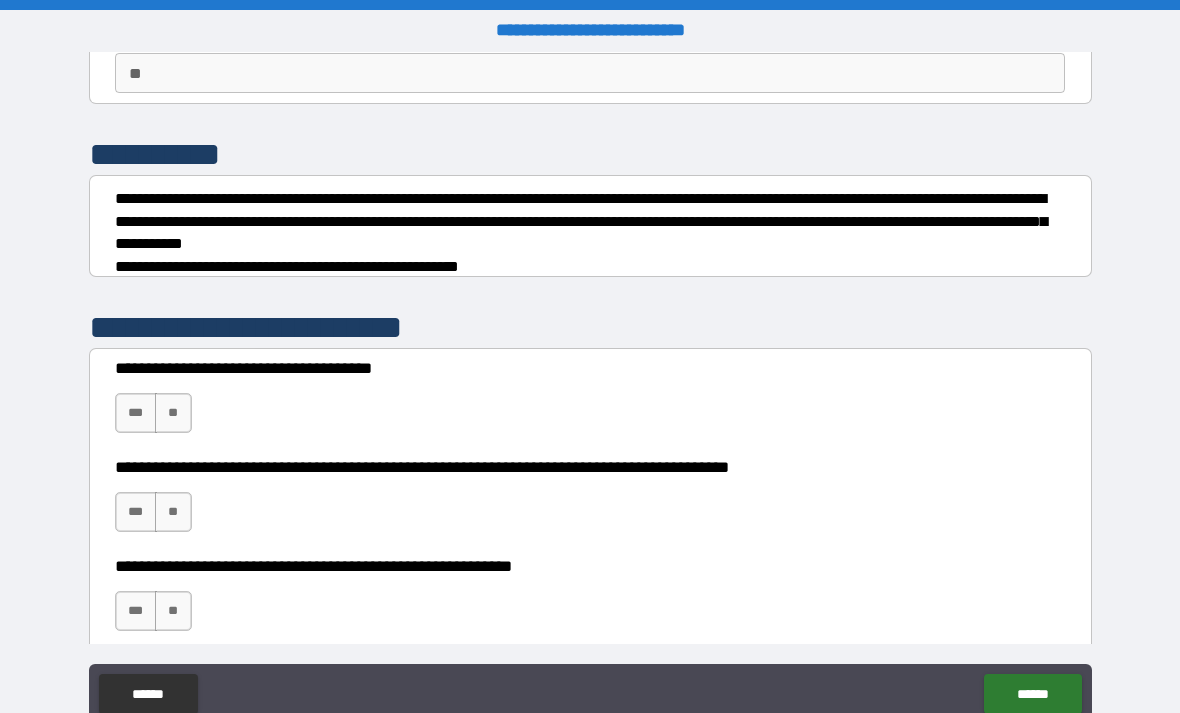 click on "**" at bounding box center [173, 413] 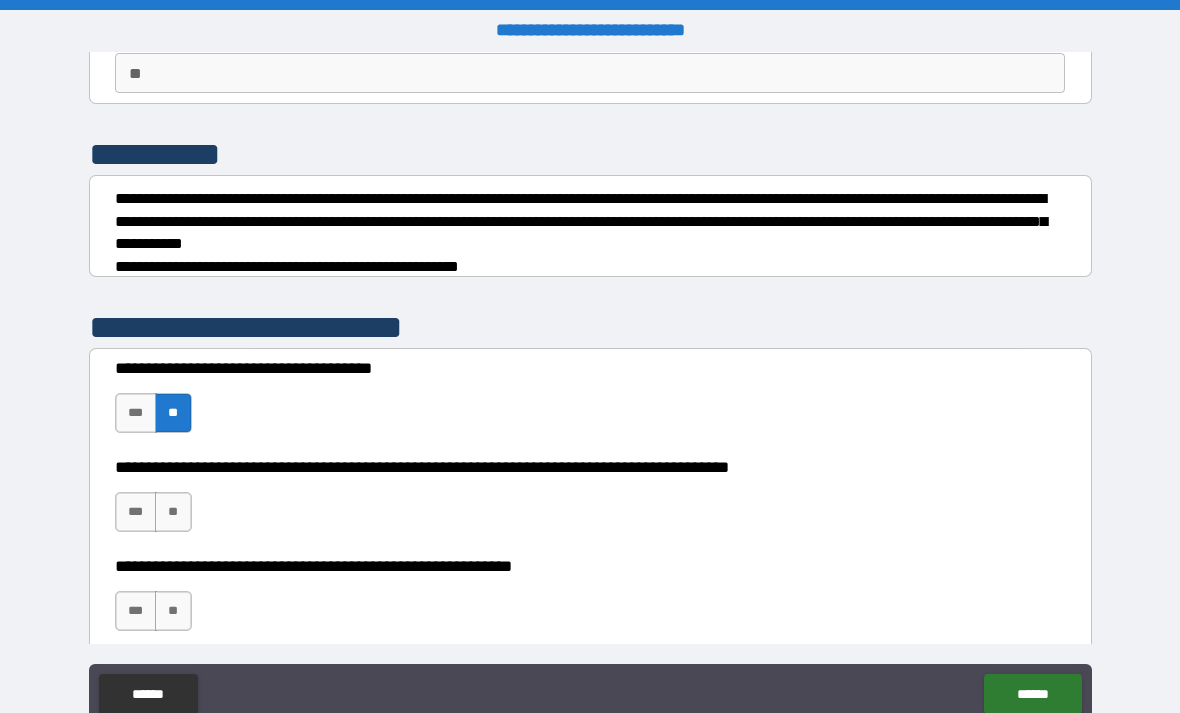 click on "***" at bounding box center [136, 413] 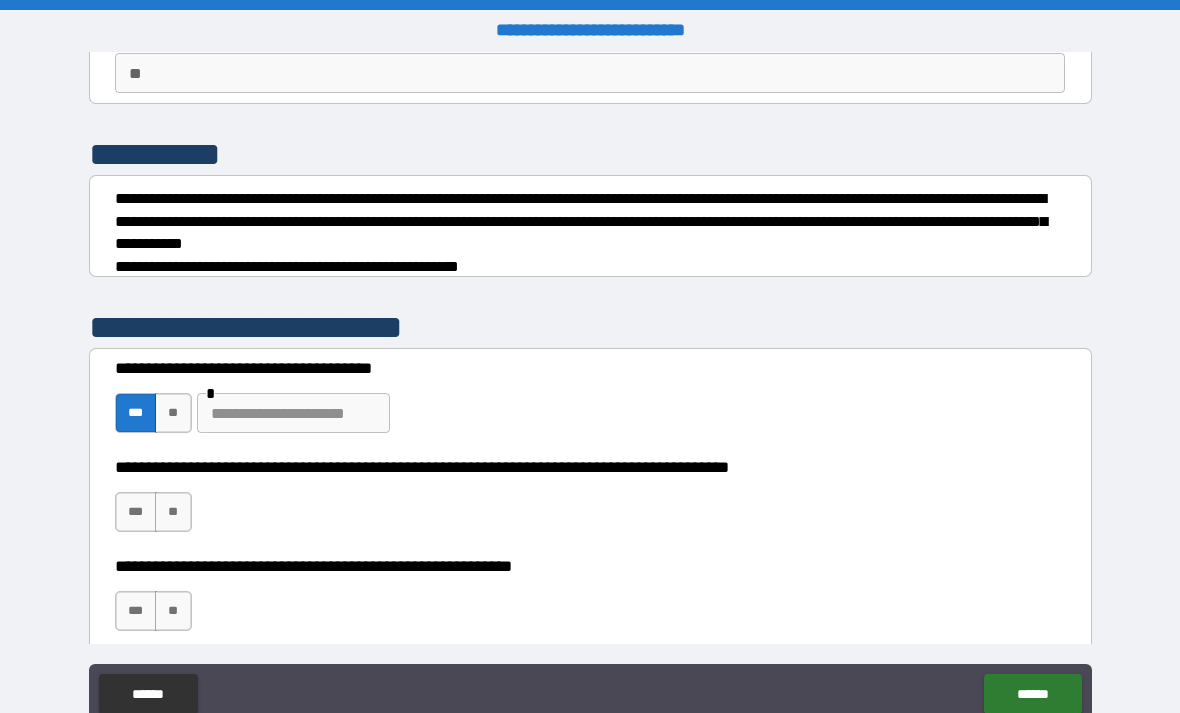 click on "***" at bounding box center (136, 512) 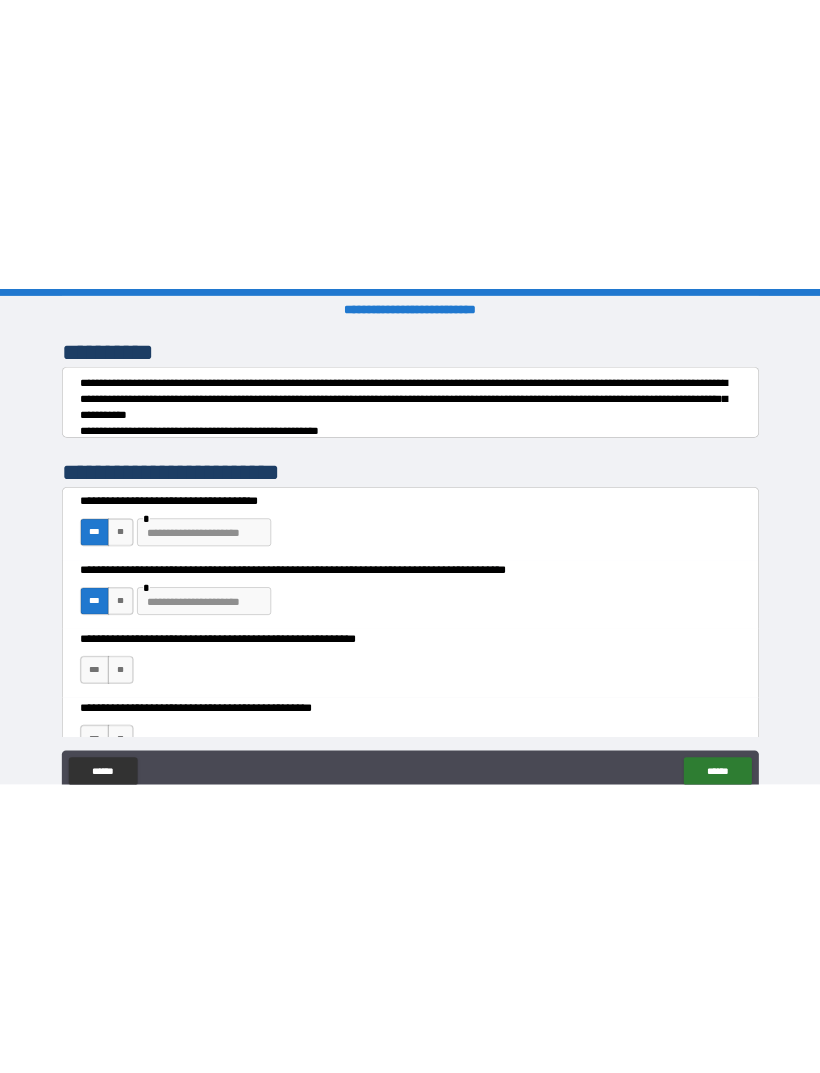 scroll, scrollTop: 302, scrollLeft: 0, axis: vertical 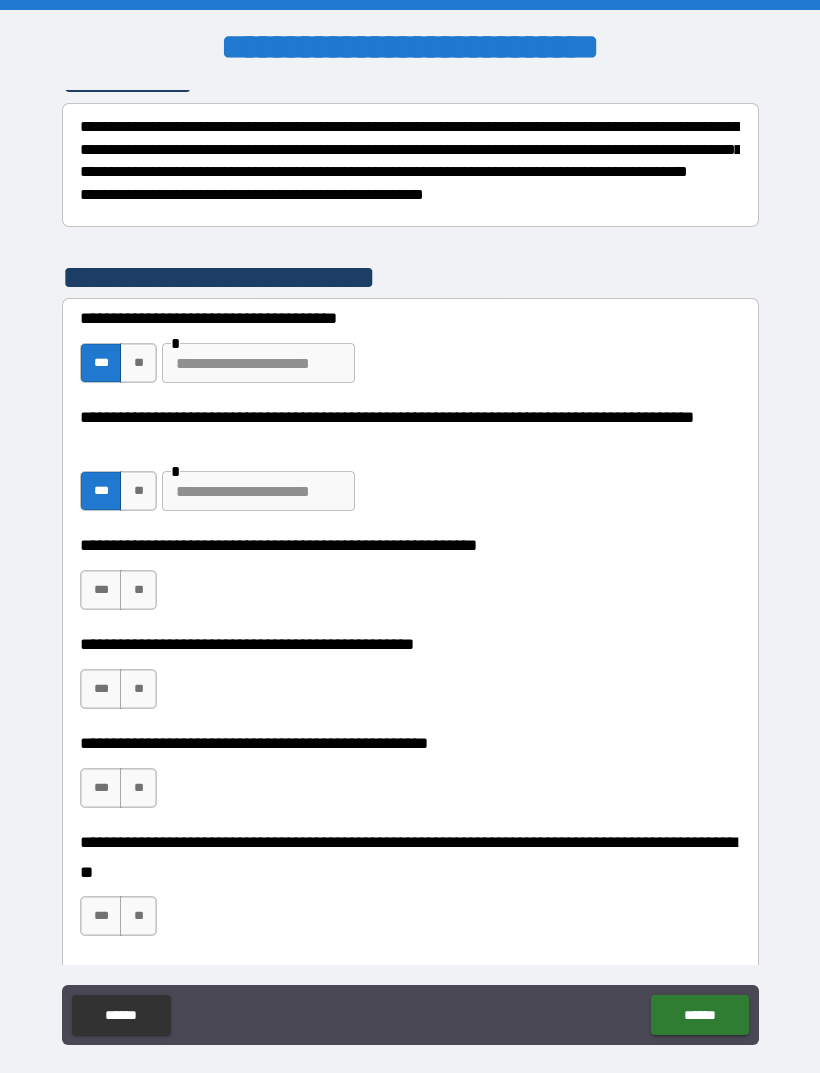 click on "**" at bounding box center [138, 590] 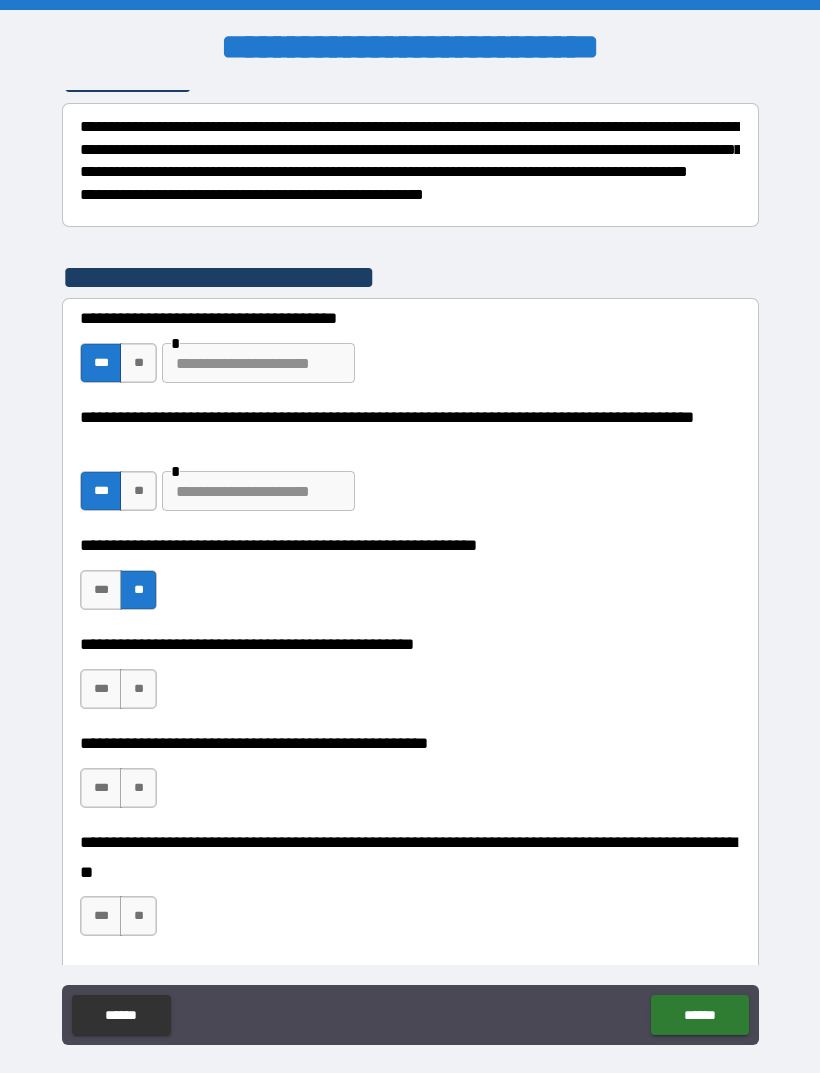 click on "**" at bounding box center (138, 689) 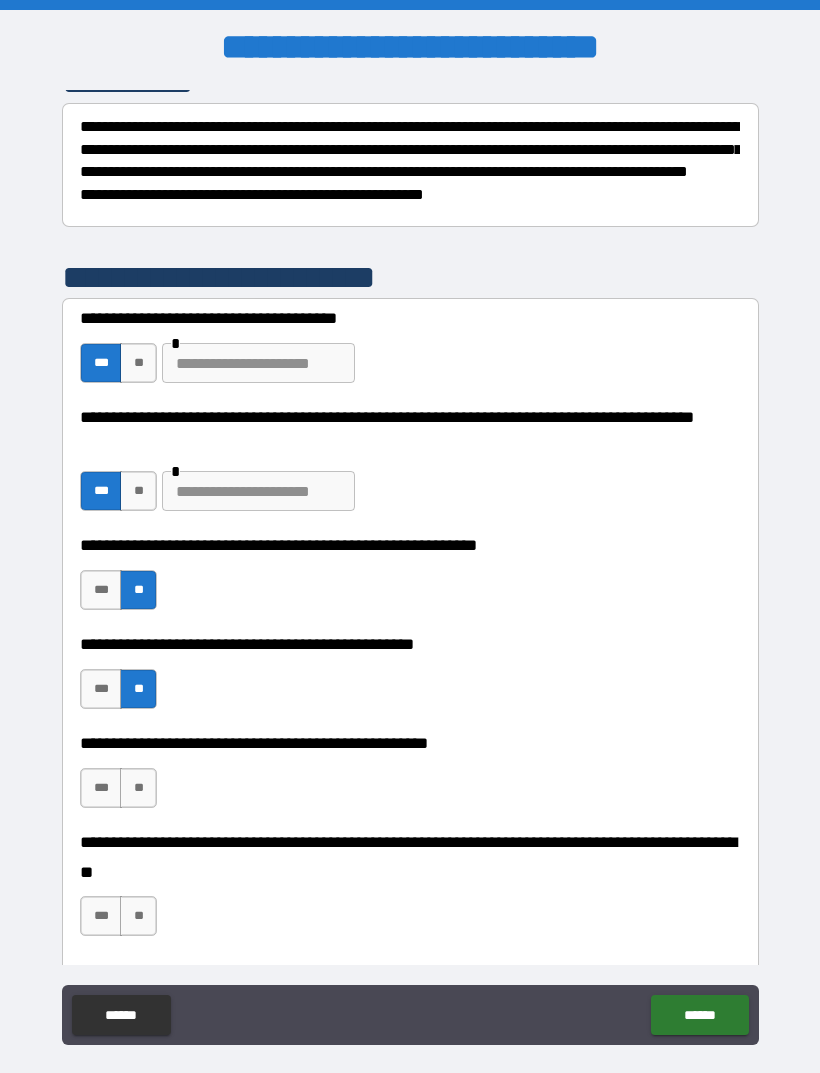 click on "**" at bounding box center [138, 788] 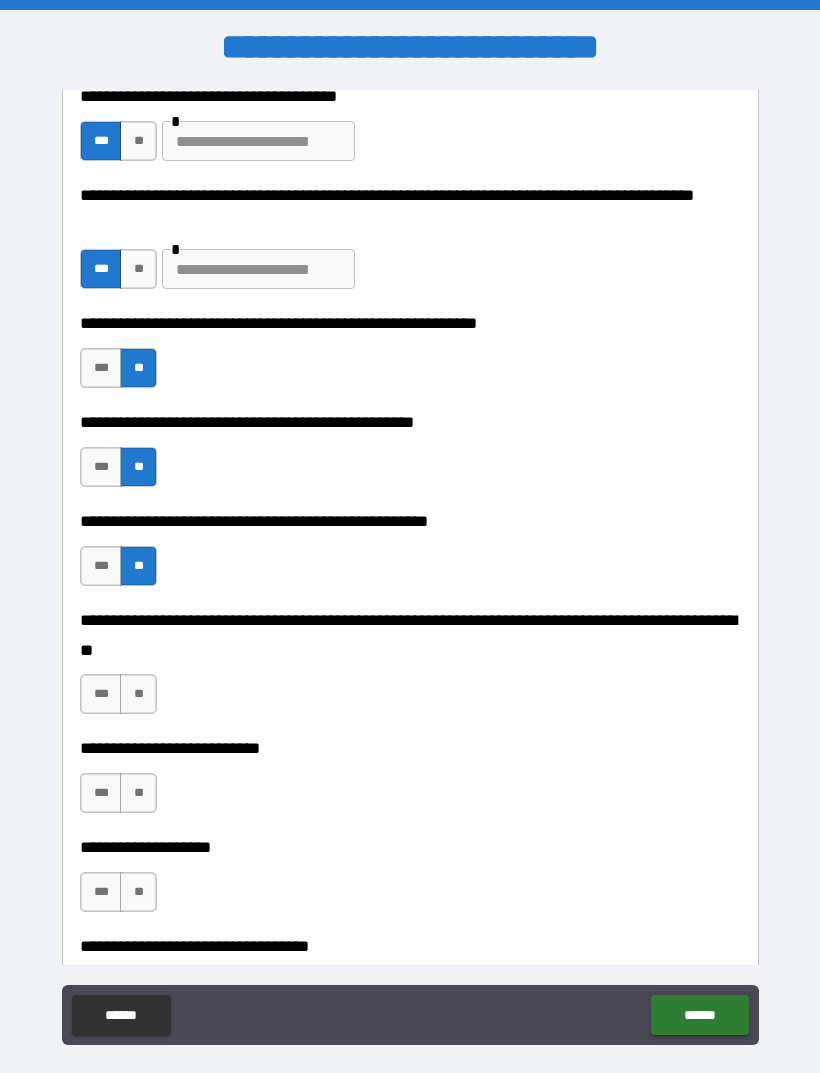scroll, scrollTop: 527, scrollLeft: 0, axis: vertical 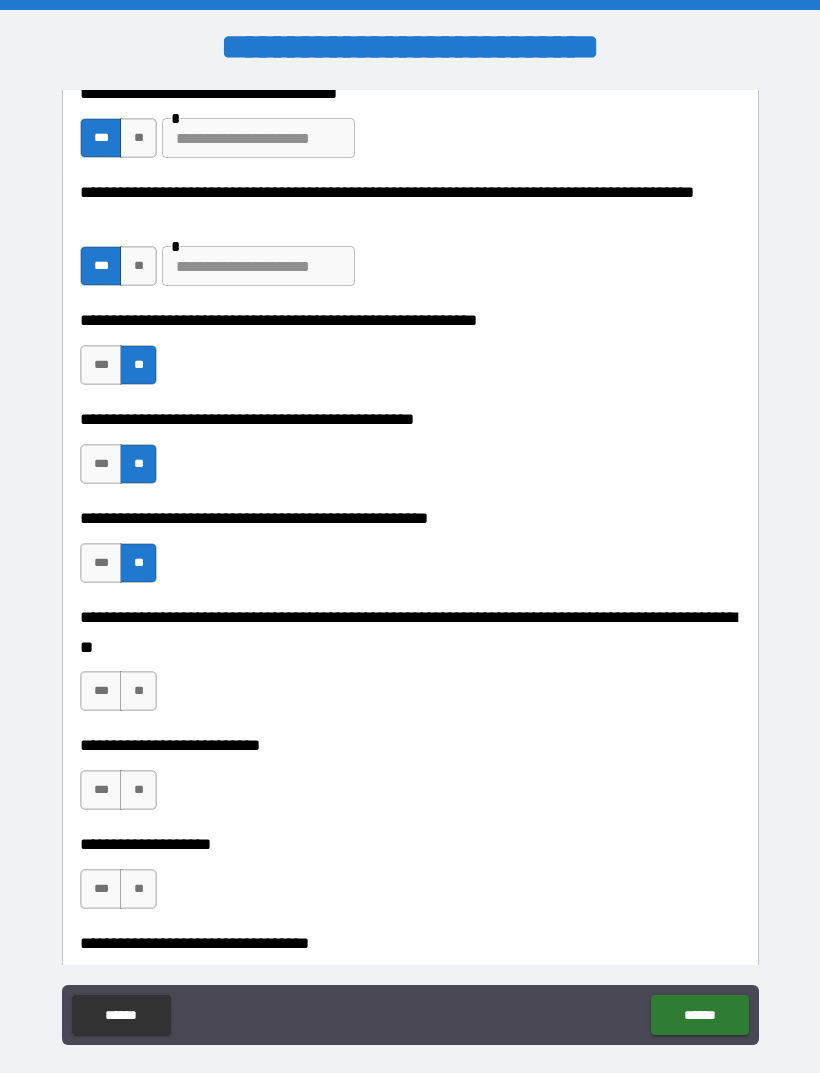 click on "**" at bounding box center [138, 691] 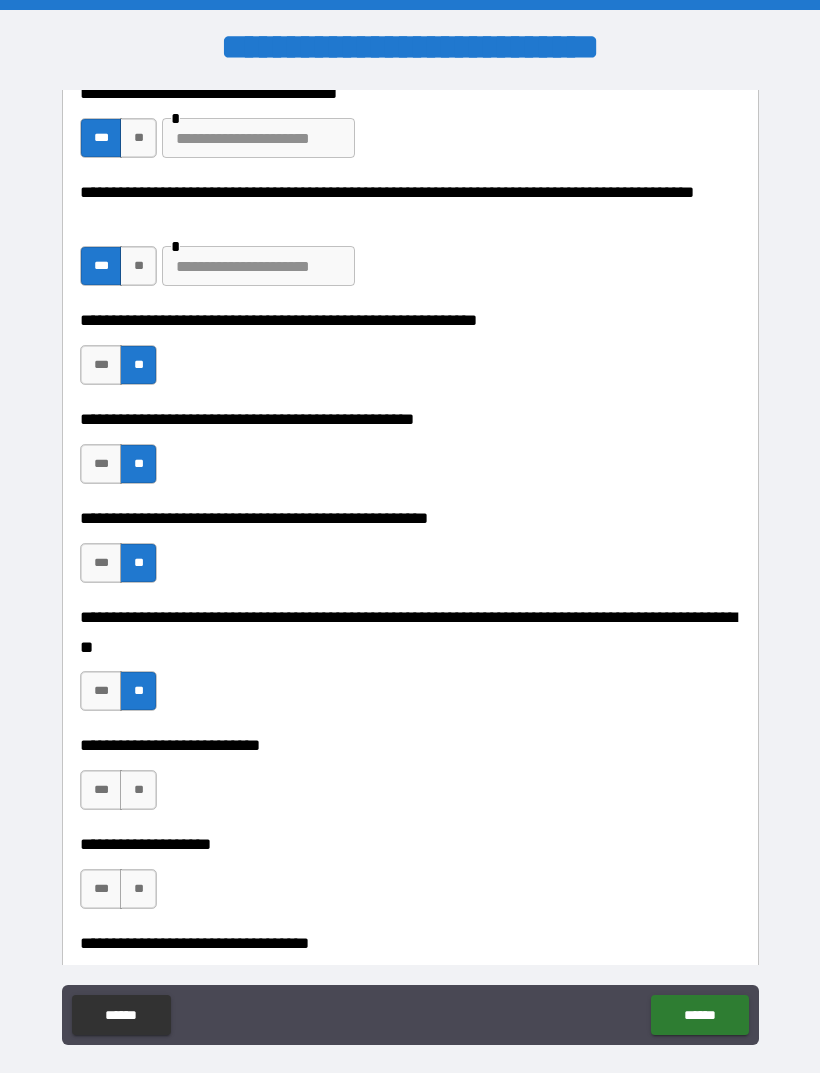 click on "**" at bounding box center (138, 790) 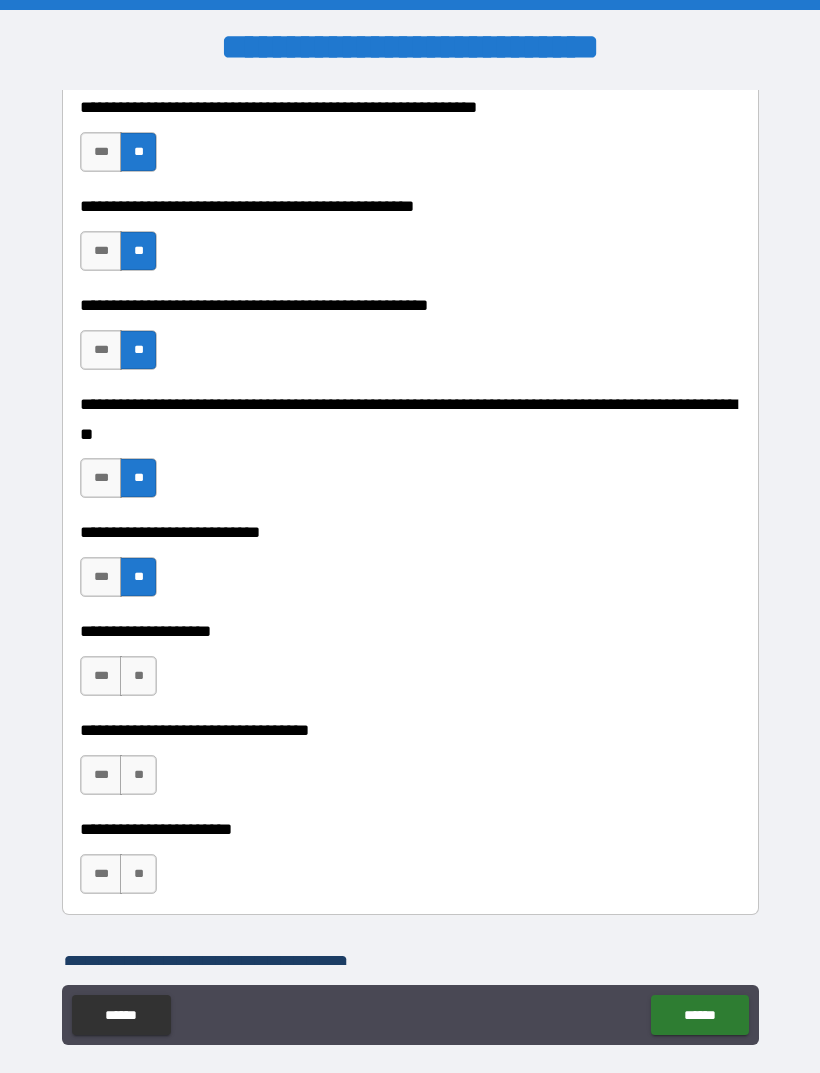 scroll, scrollTop: 758, scrollLeft: 0, axis: vertical 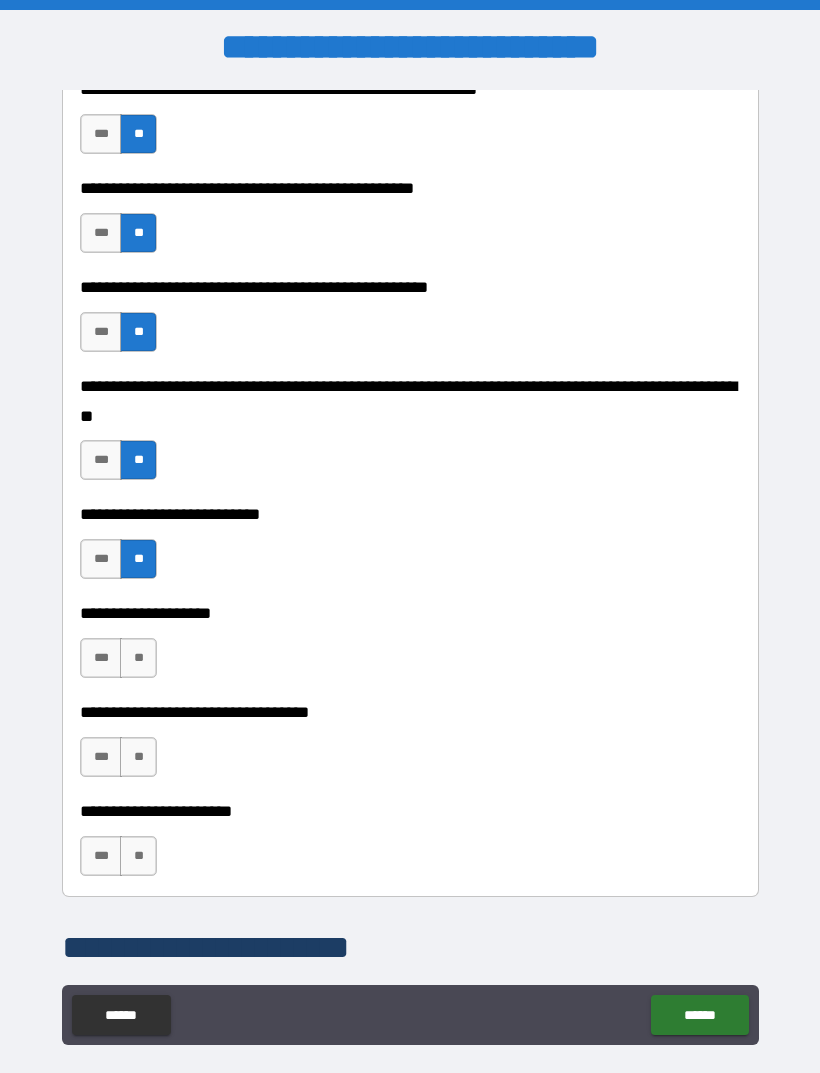click on "**" at bounding box center [138, 658] 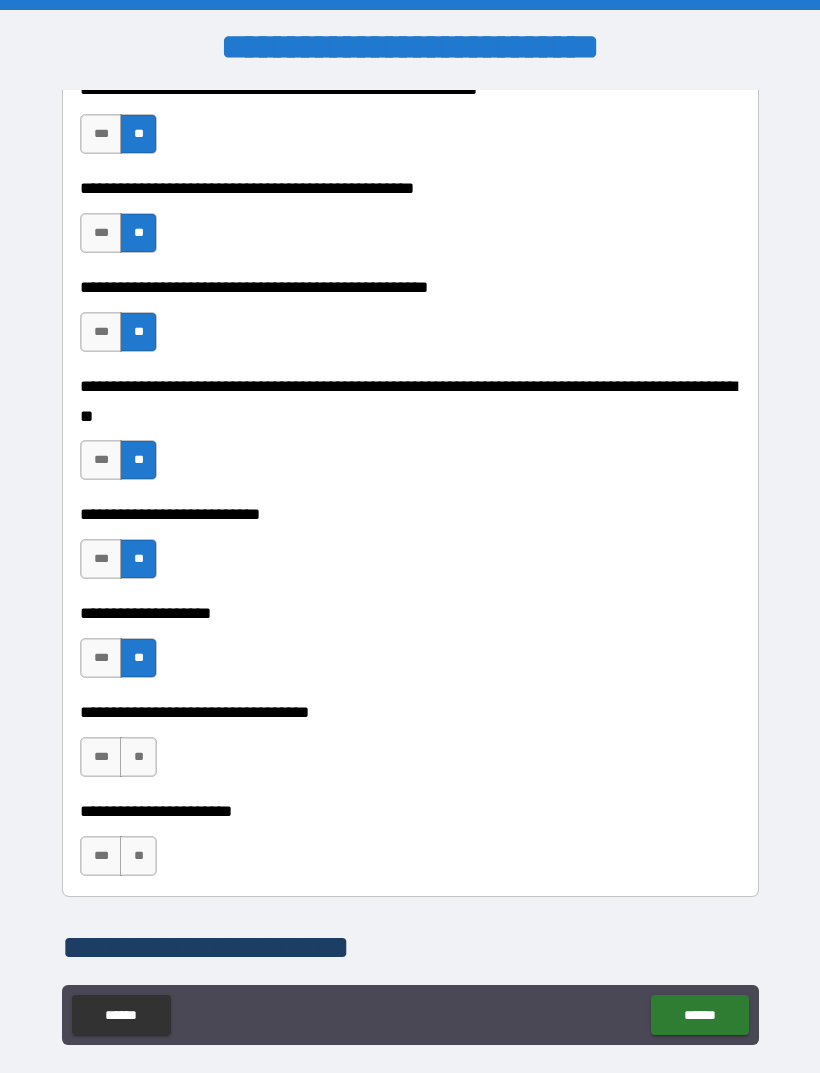 click on "**" at bounding box center [138, 757] 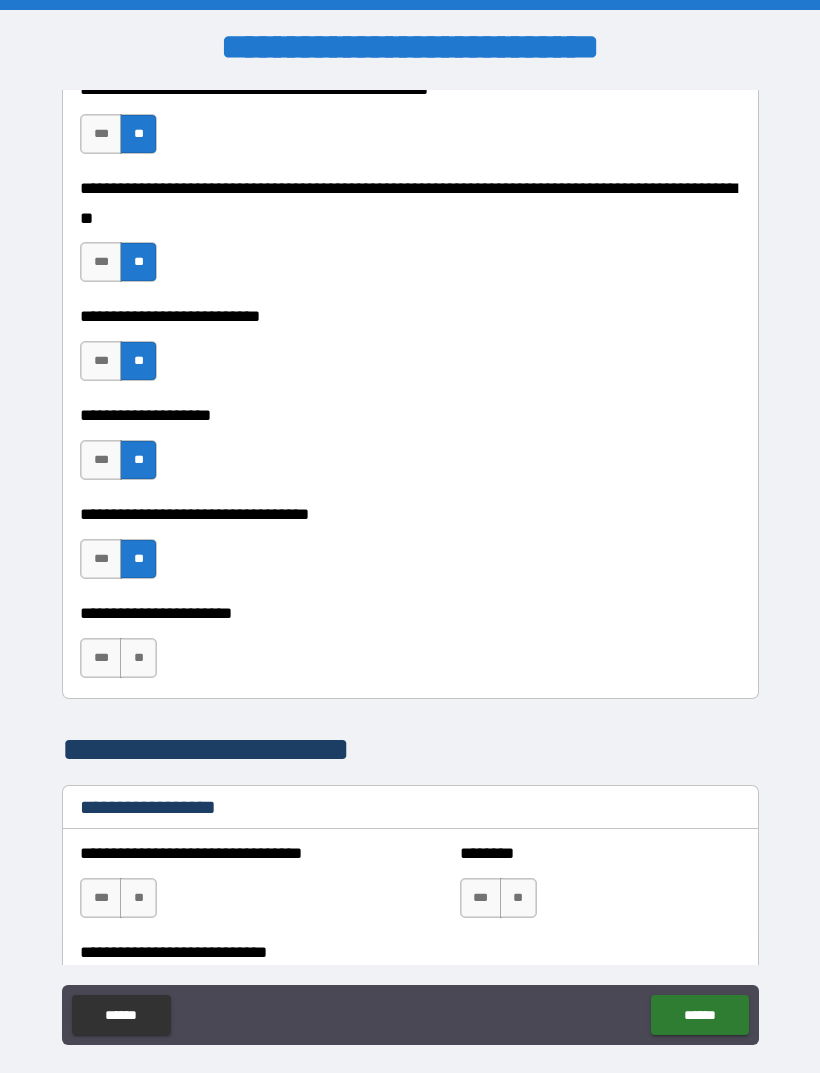 scroll, scrollTop: 959, scrollLeft: 0, axis: vertical 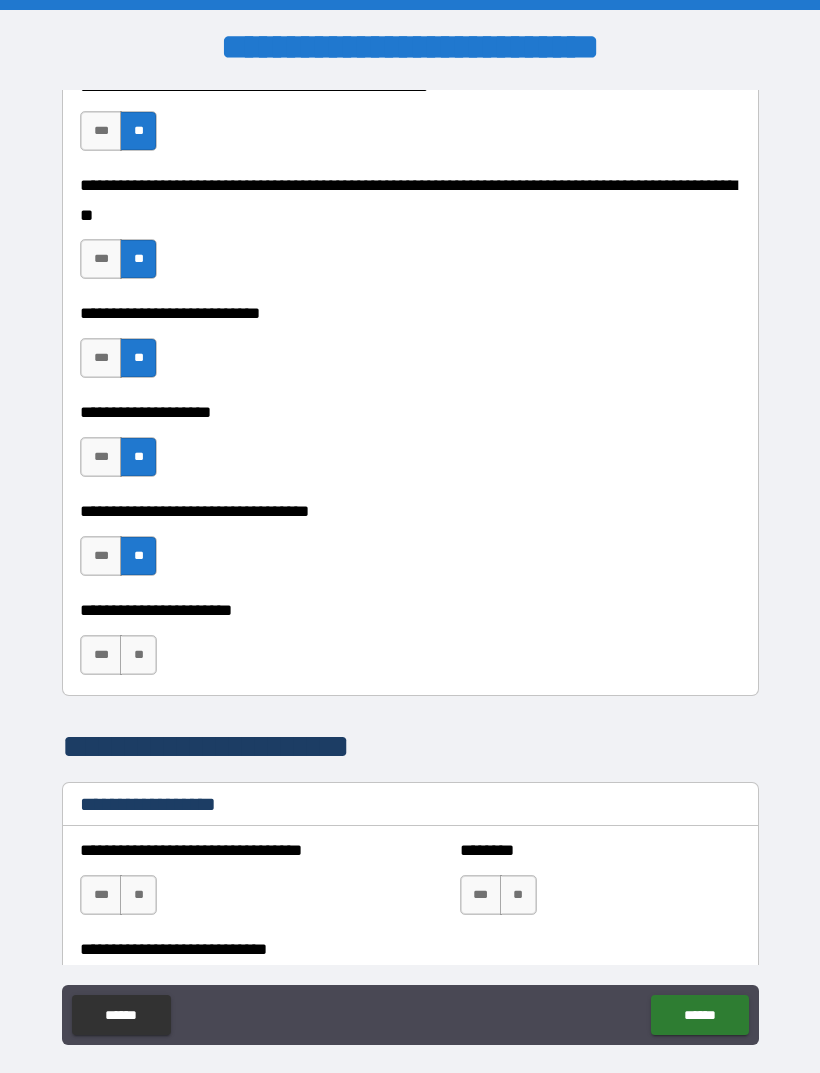 click on "**" at bounding box center (138, 655) 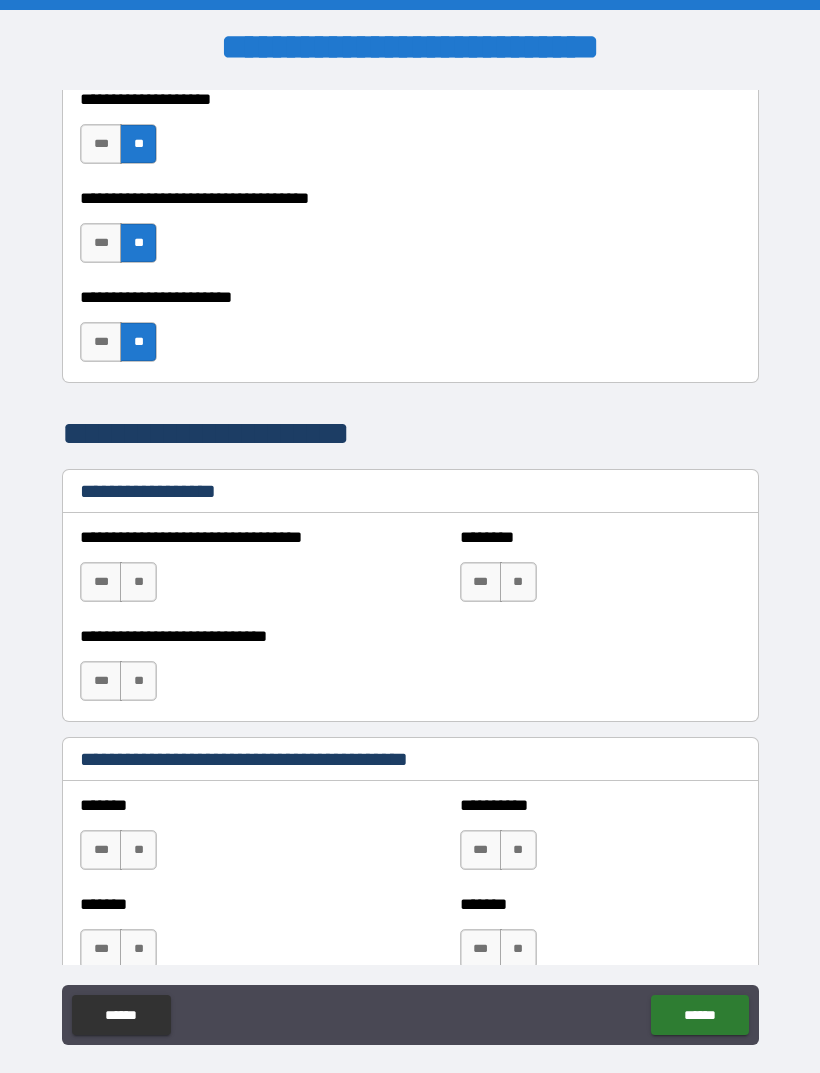 scroll, scrollTop: 1272, scrollLeft: 0, axis: vertical 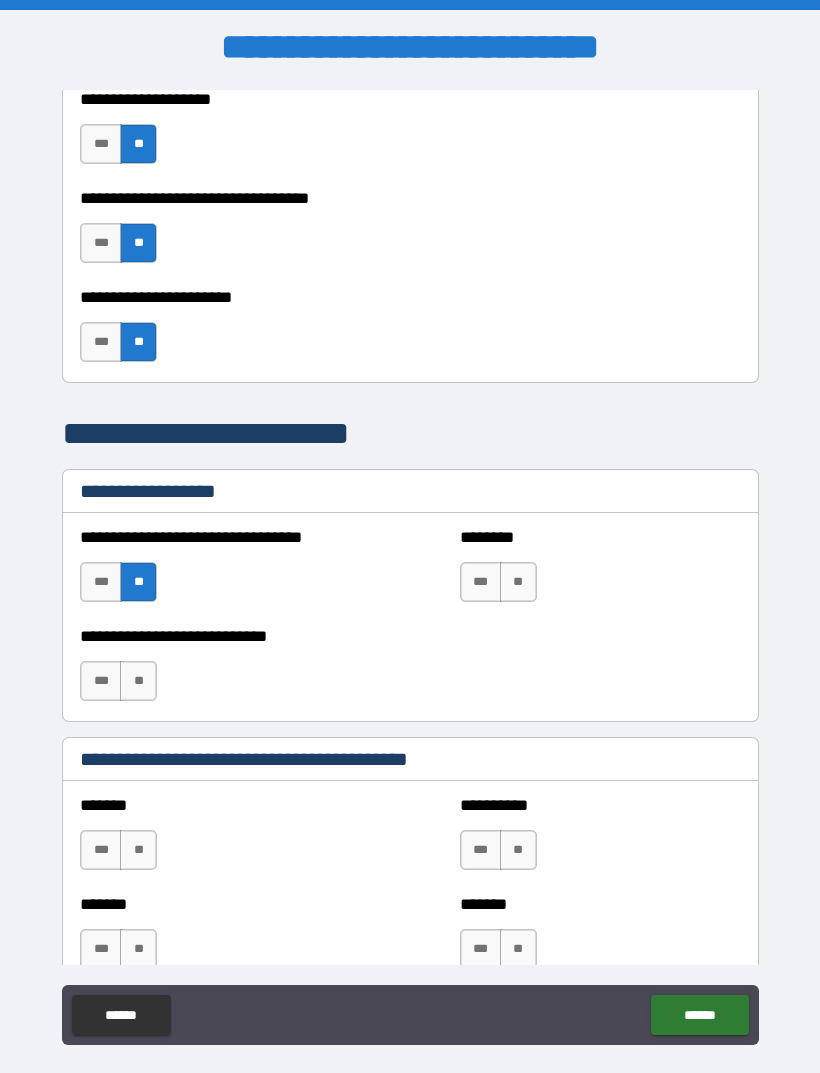 click on "**" at bounding box center [518, 582] 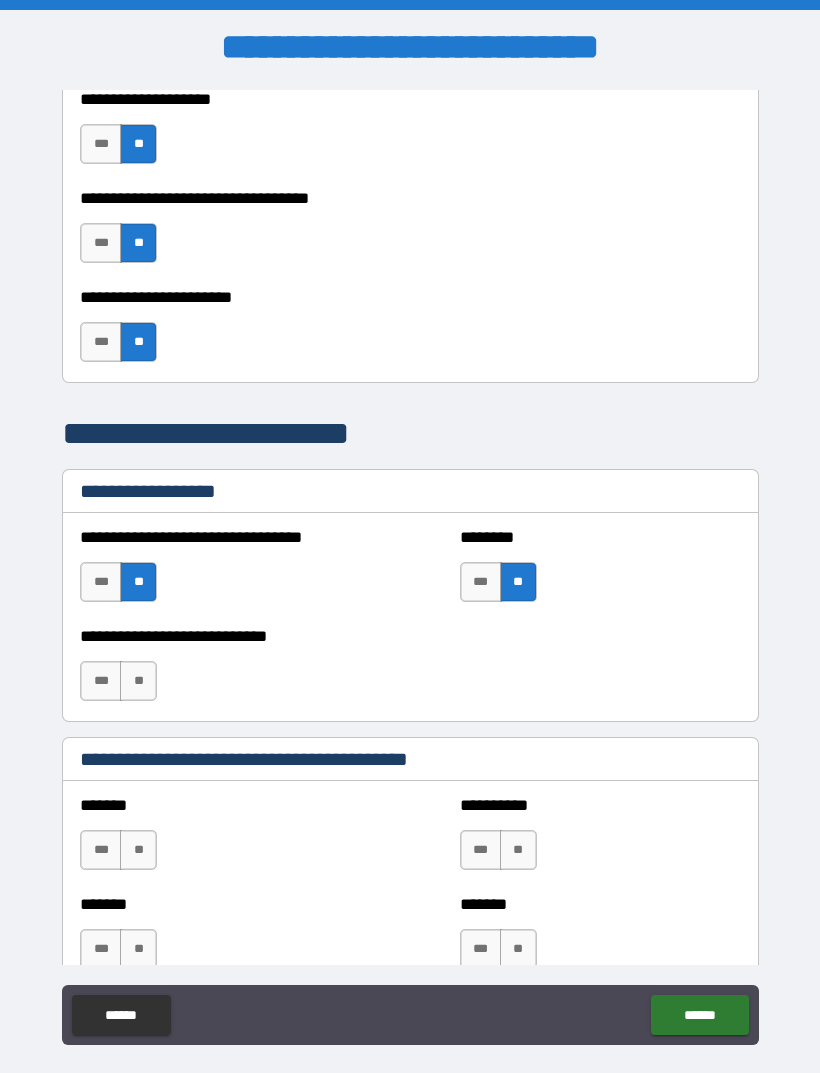 click on "**" at bounding box center [138, 681] 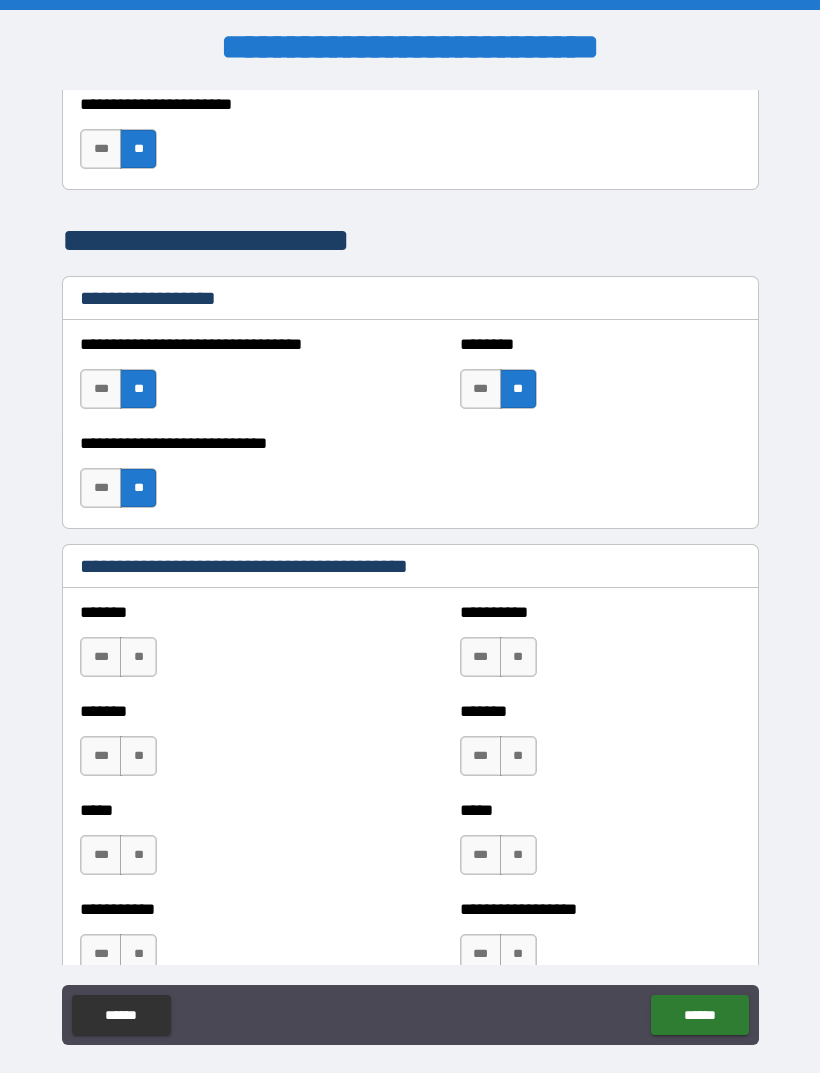 scroll, scrollTop: 1466, scrollLeft: 0, axis: vertical 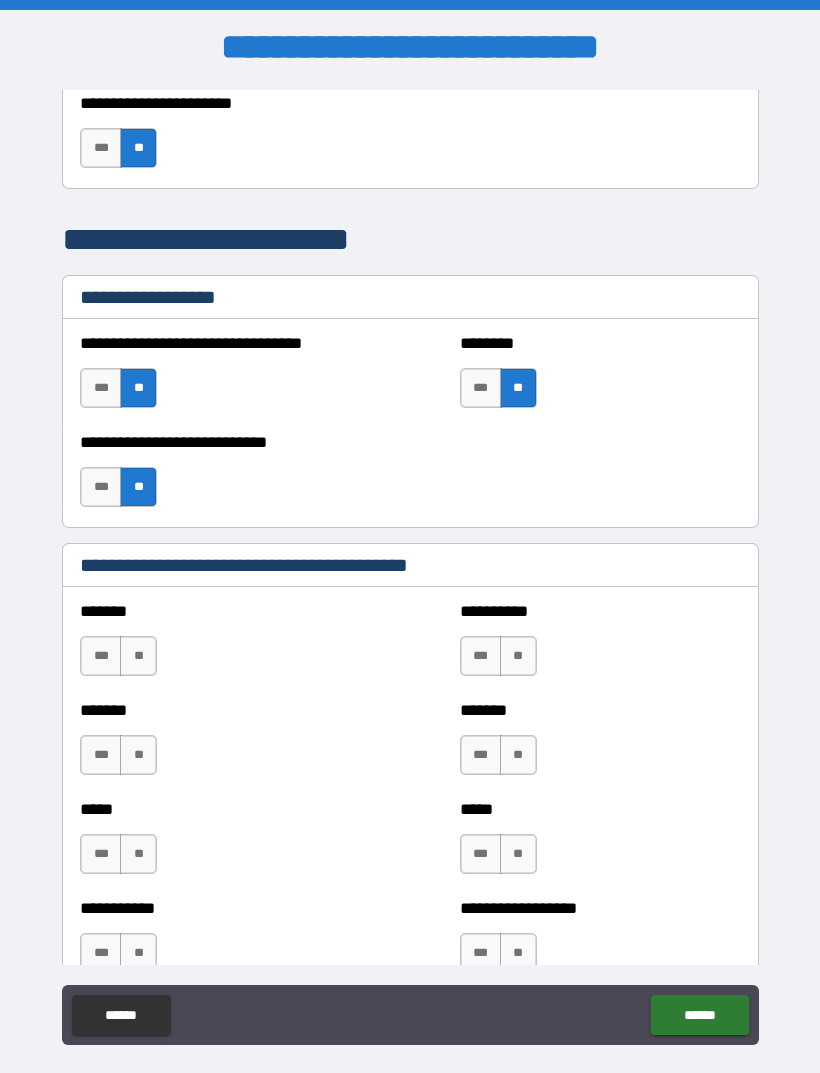 click on "**" at bounding box center [138, 656] 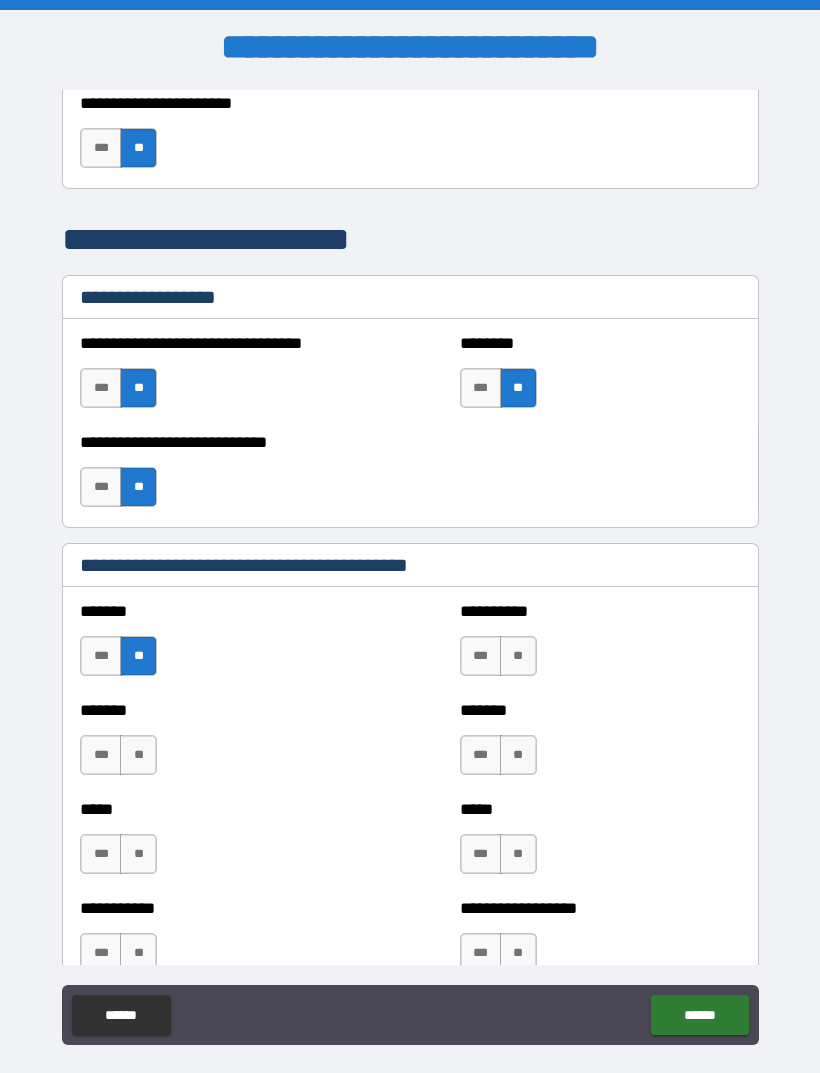 click on "**" at bounding box center (518, 656) 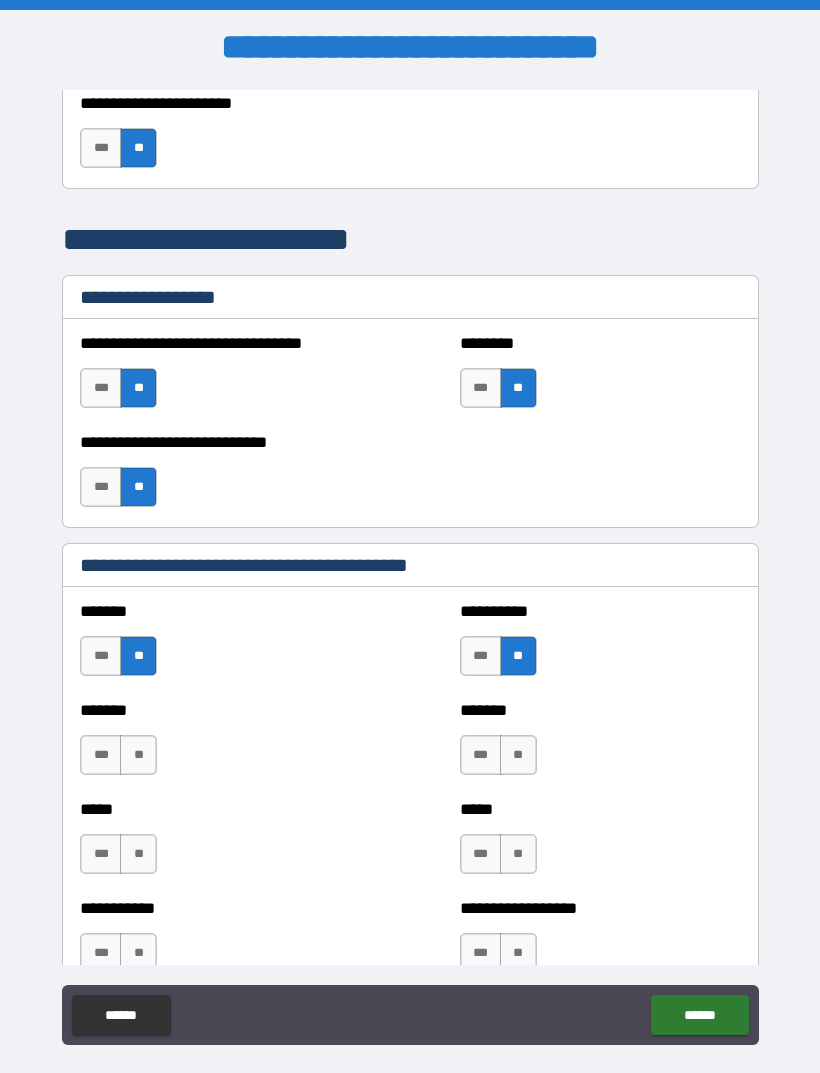 click on "**" at bounding box center (138, 755) 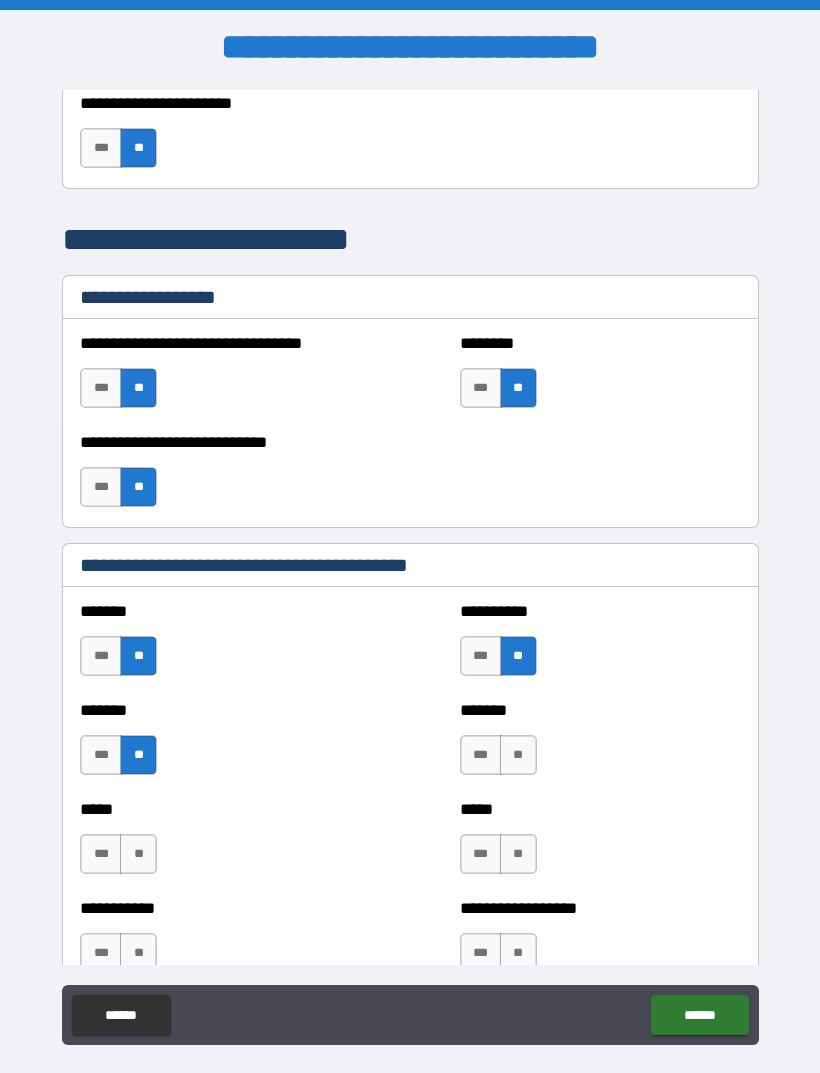 click on "**" at bounding box center [518, 755] 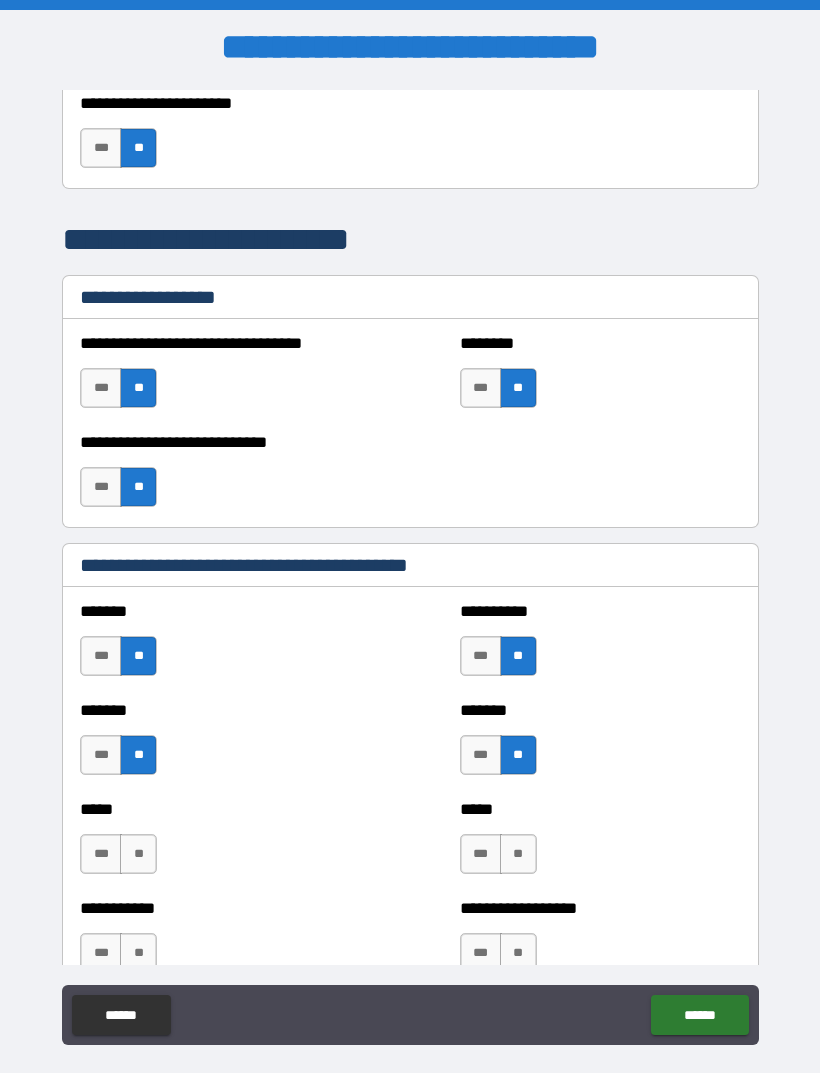 click on "**" at bounding box center [518, 755] 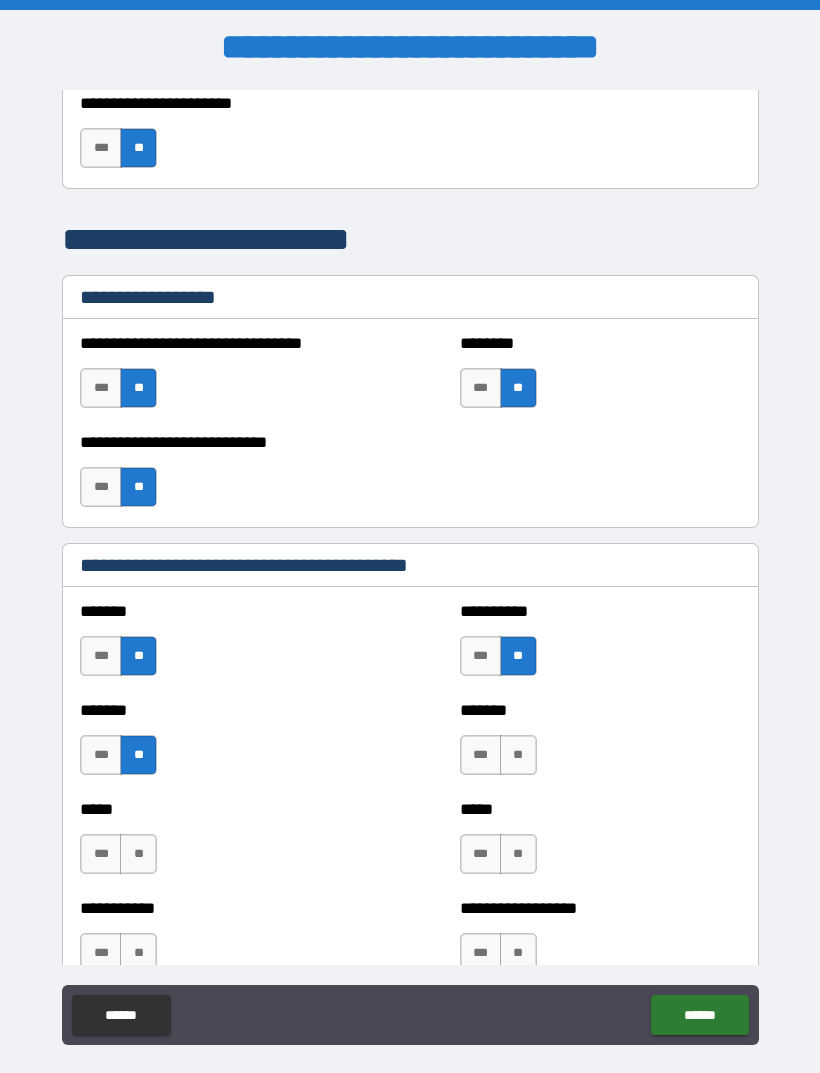 click on "**" at bounding box center (518, 755) 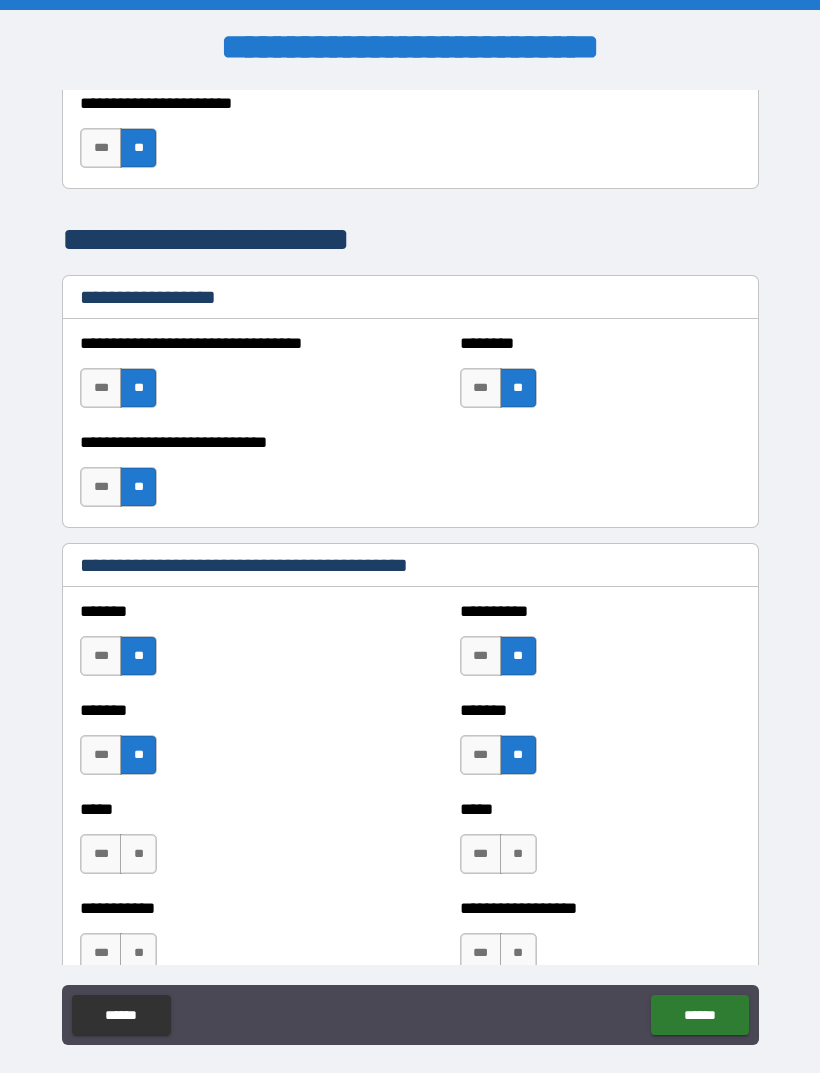 click on "**" at bounding box center (138, 854) 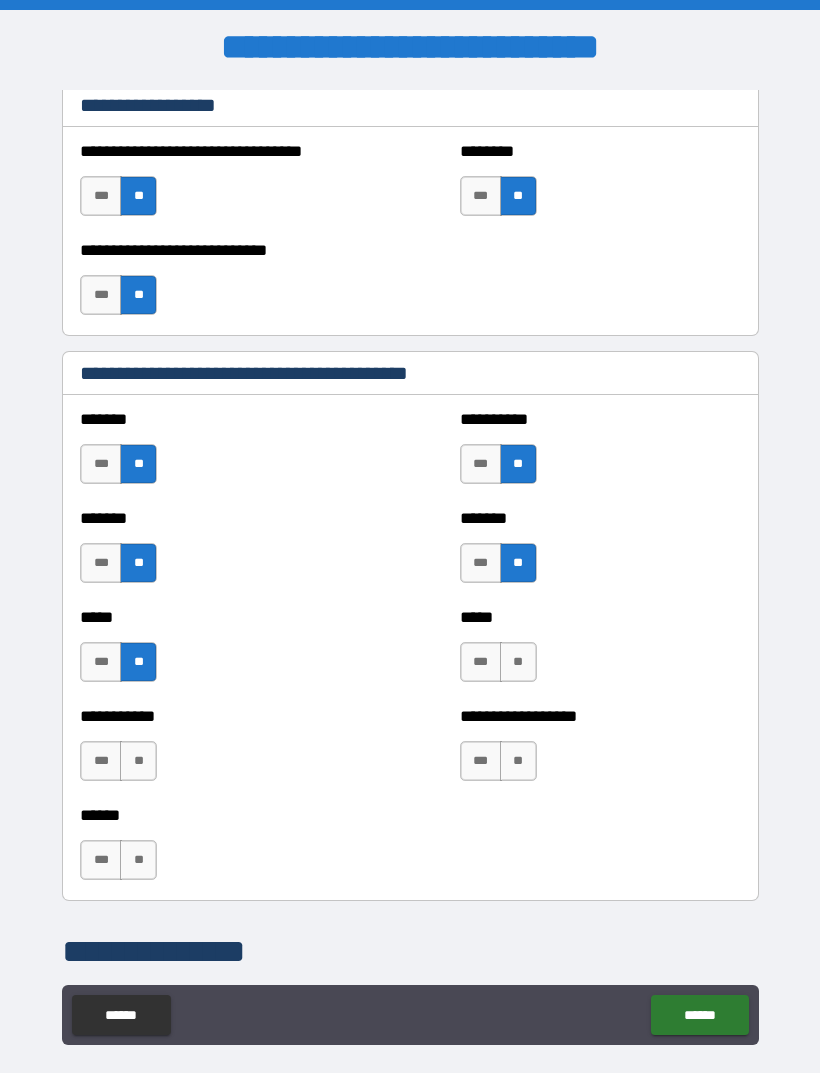 scroll, scrollTop: 1662, scrollLeft: 0, axis: vertical 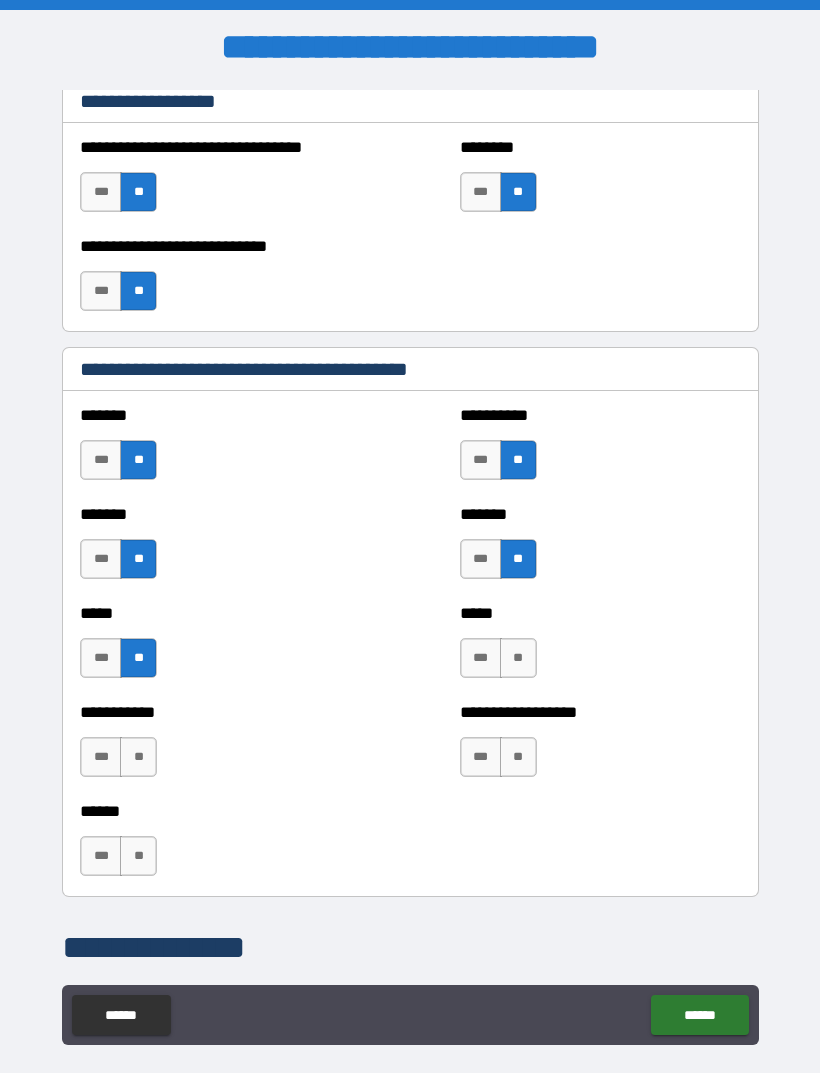 click on "**" at bounding box center [518, 658] 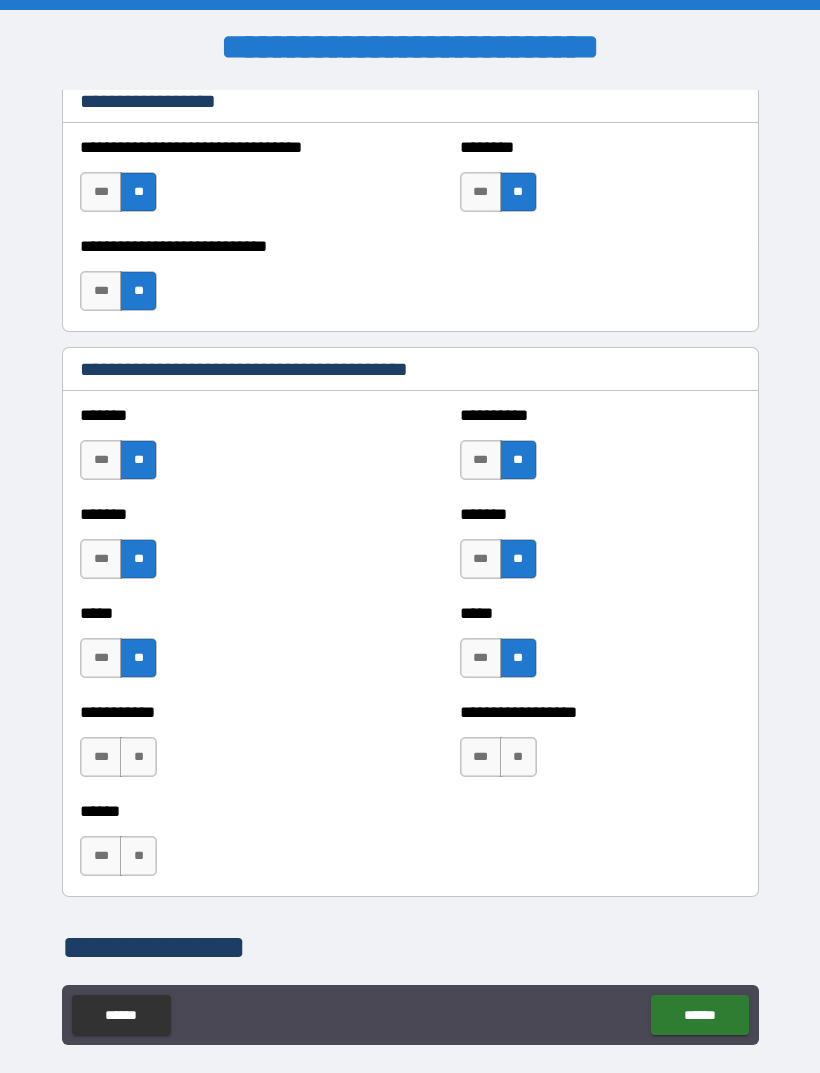 click on "**" at bounding box center [138, 757] 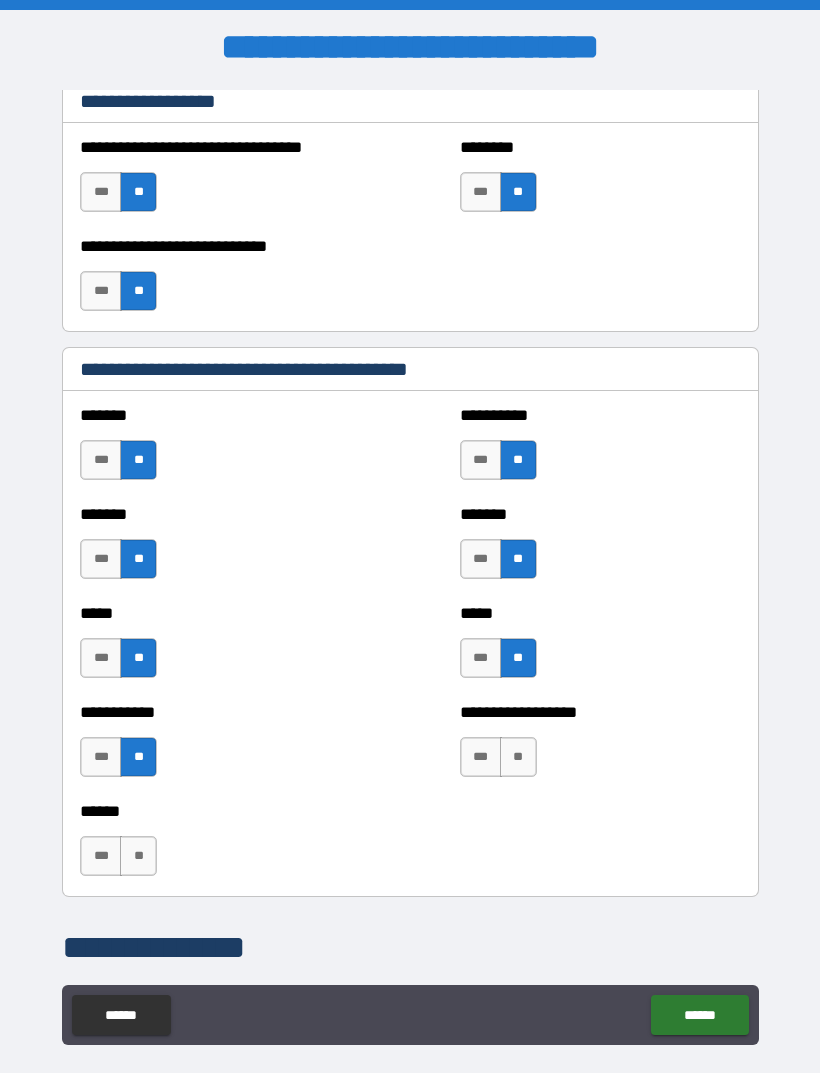 click on "**" at bounding box center [518, 757] 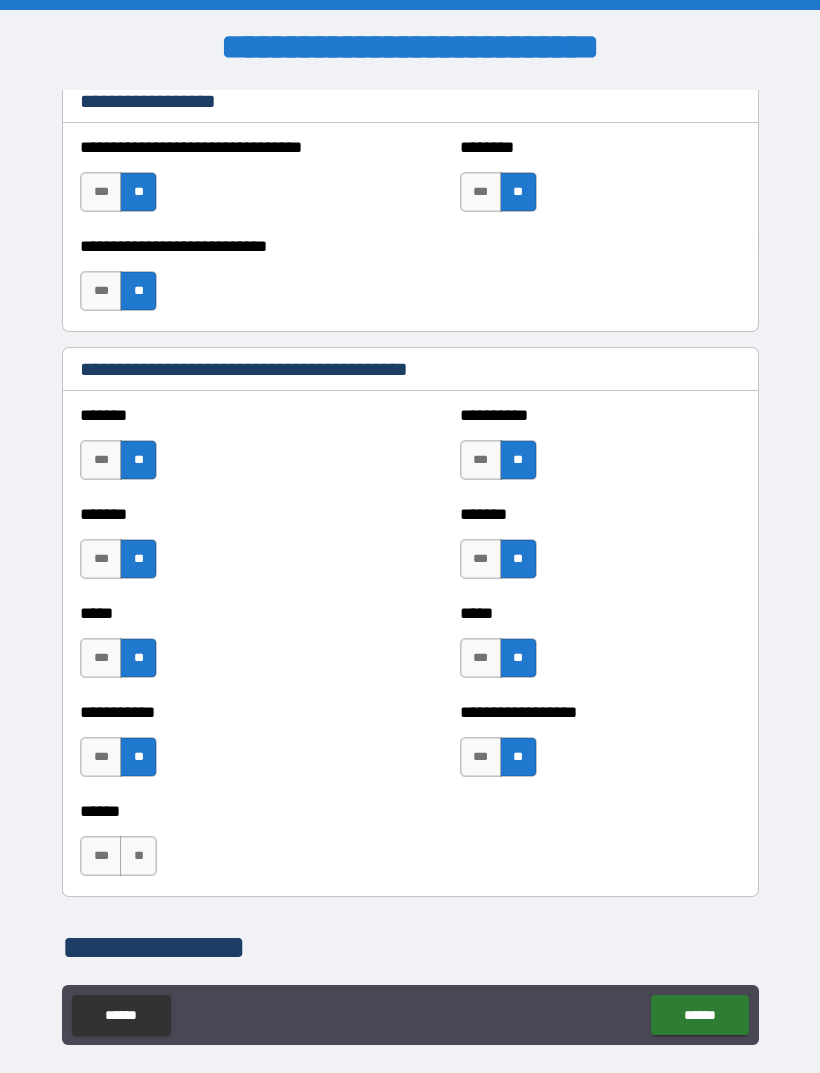 click on "**" at bounding box center [138, 856] 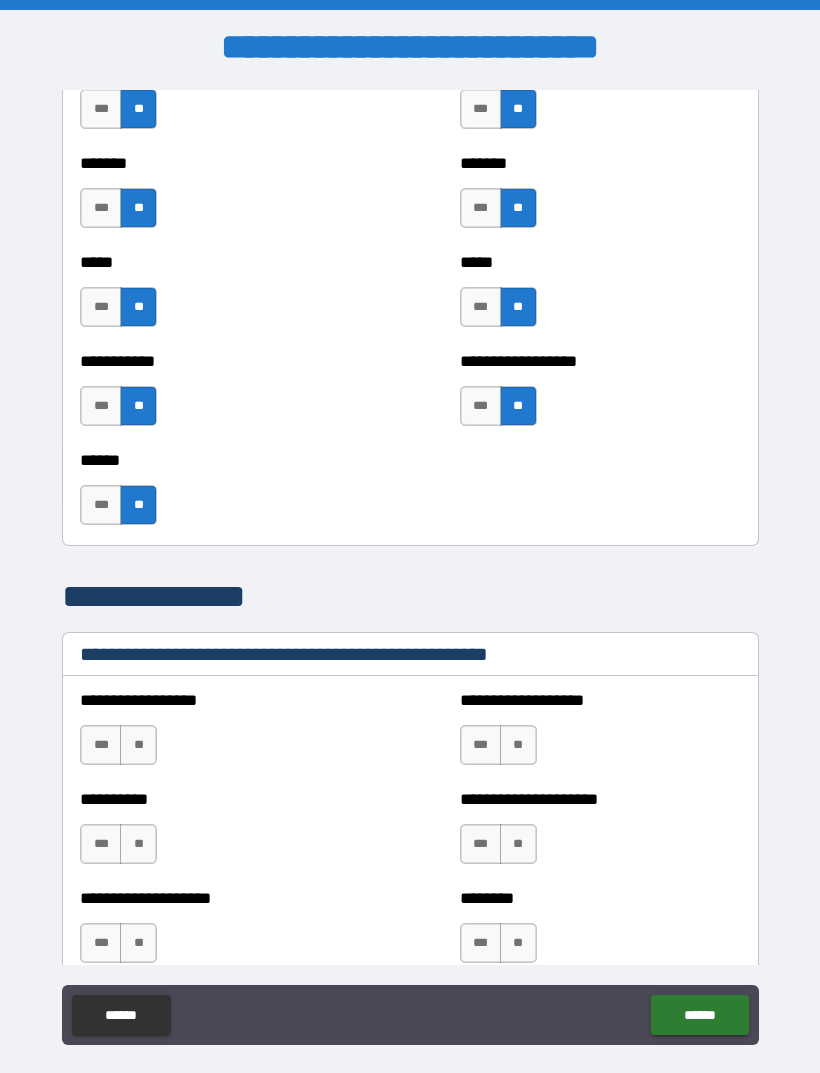 scroll, scrollTop: 2072, scrollLeft: 0, axis: vertical 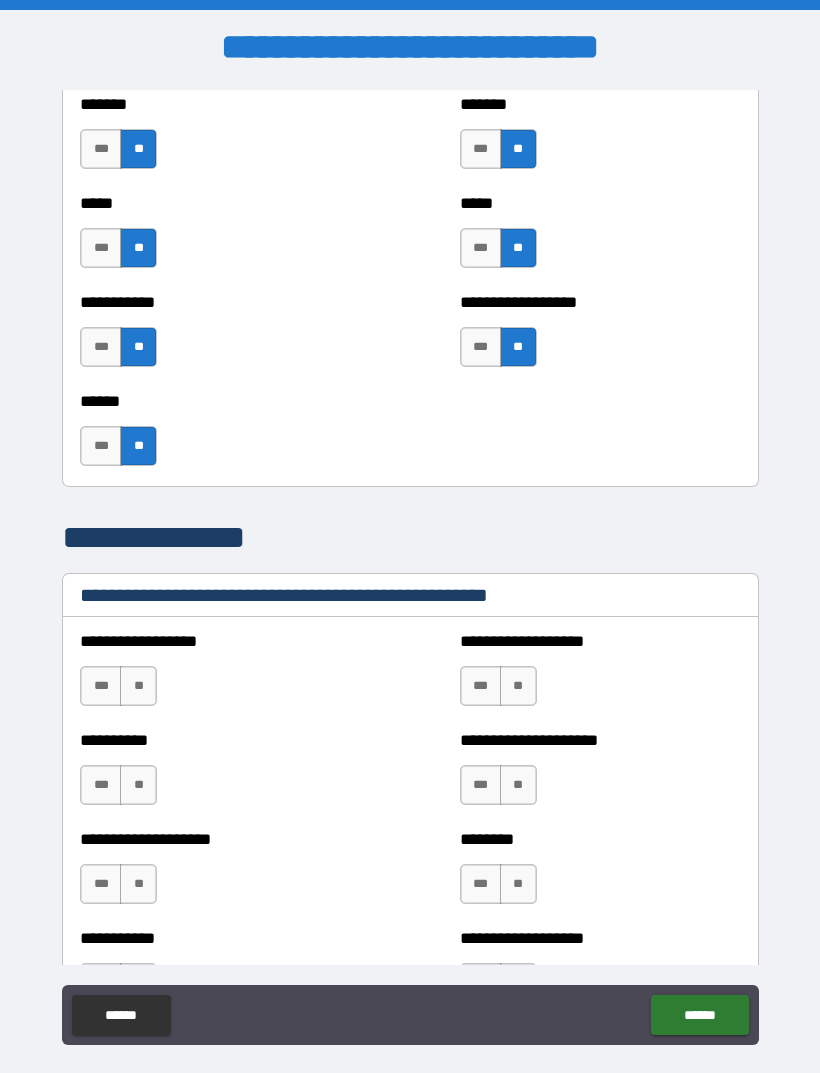 click on "**" at bounding box center (138, 686) 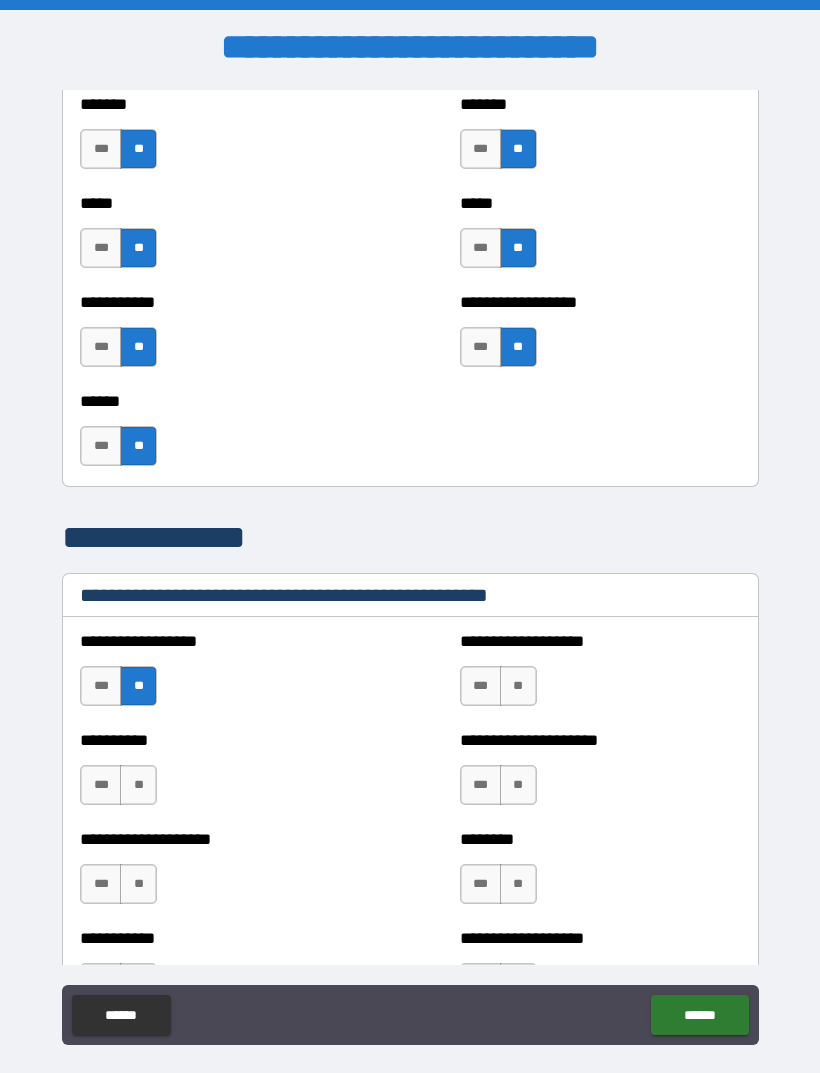 click on "**" at bounding box center [518, 686] 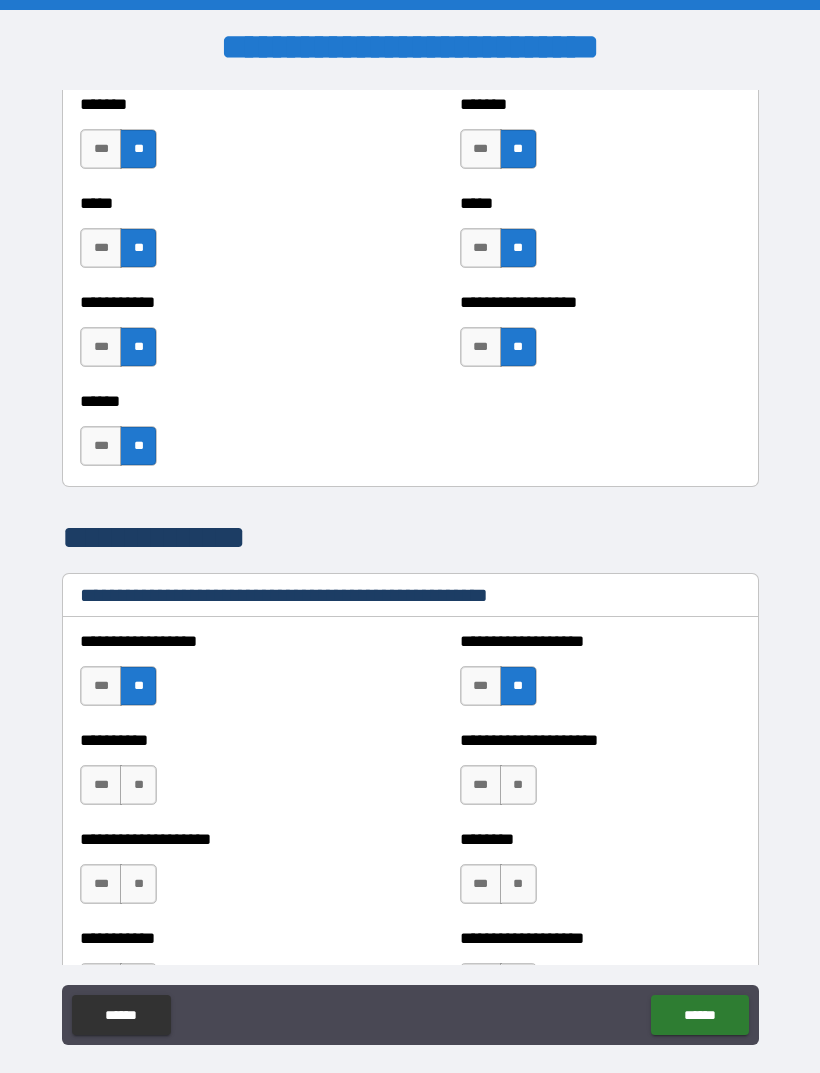 click on "**" at bounding box center (138, 785) 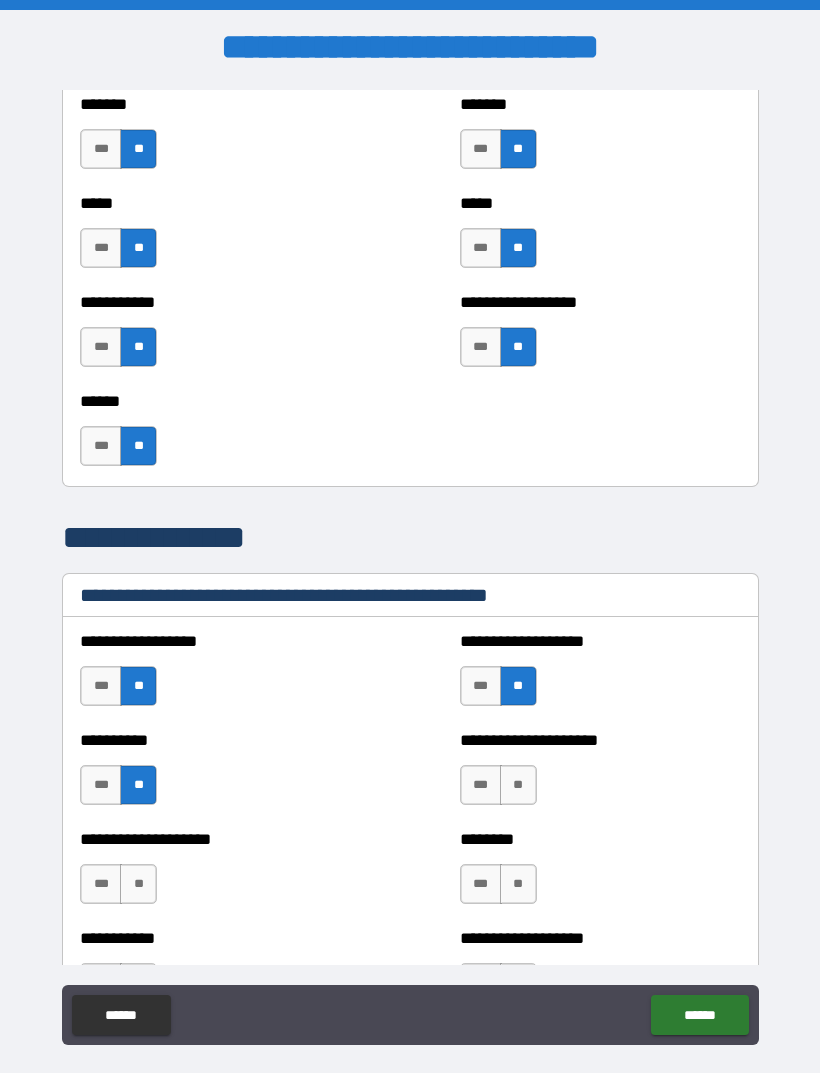 click on "**" at bounding box center [518, 785] 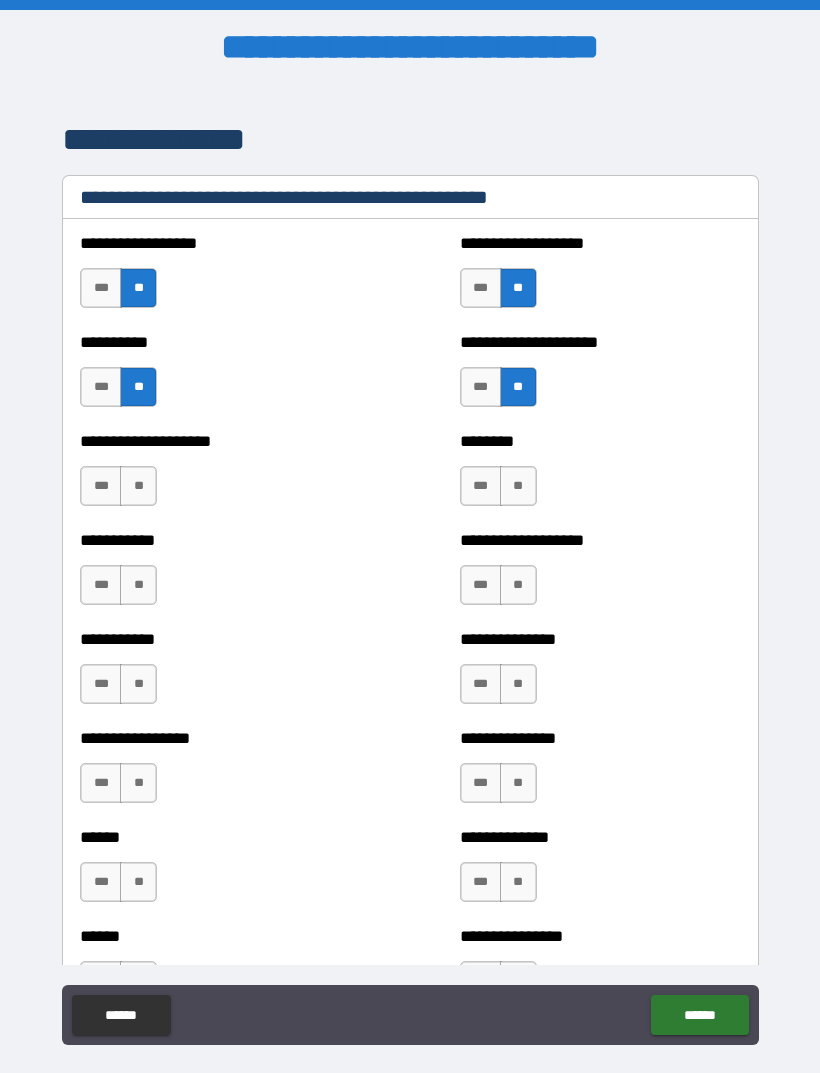 scroll, scrollTop: 2469, scrollLeft: 0, axis: vertical 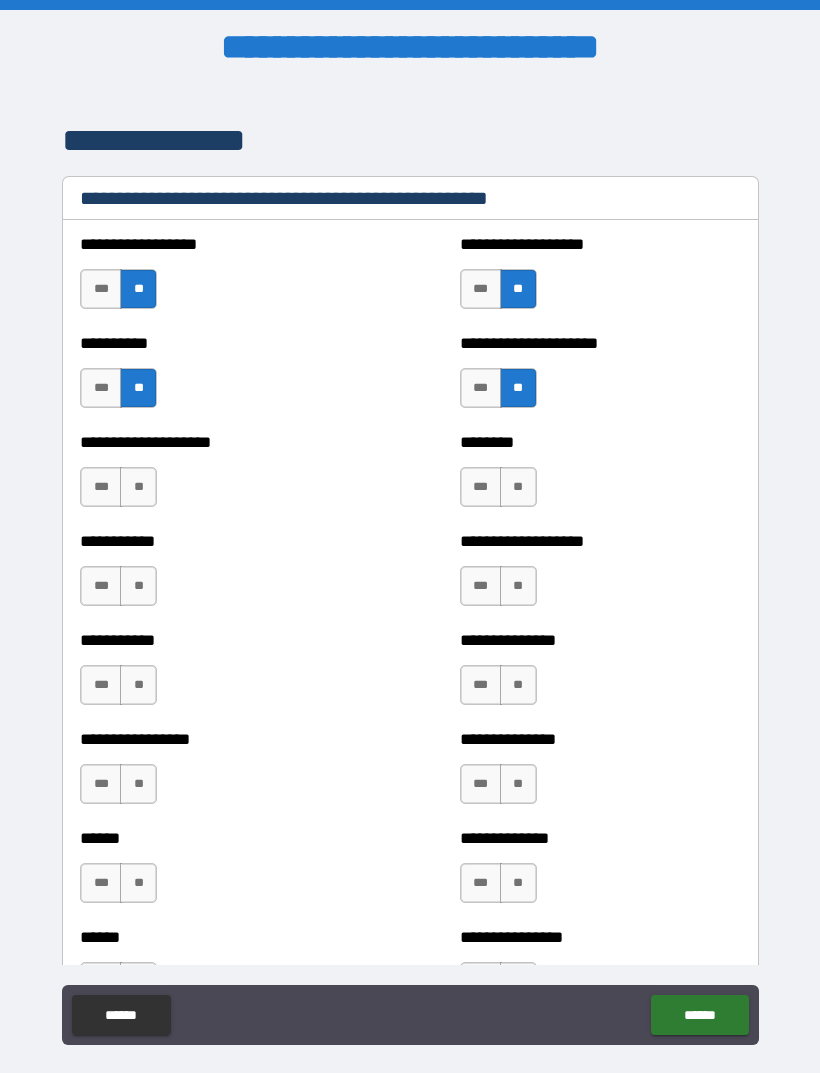 click on "**" at bounding box center [138, 487] 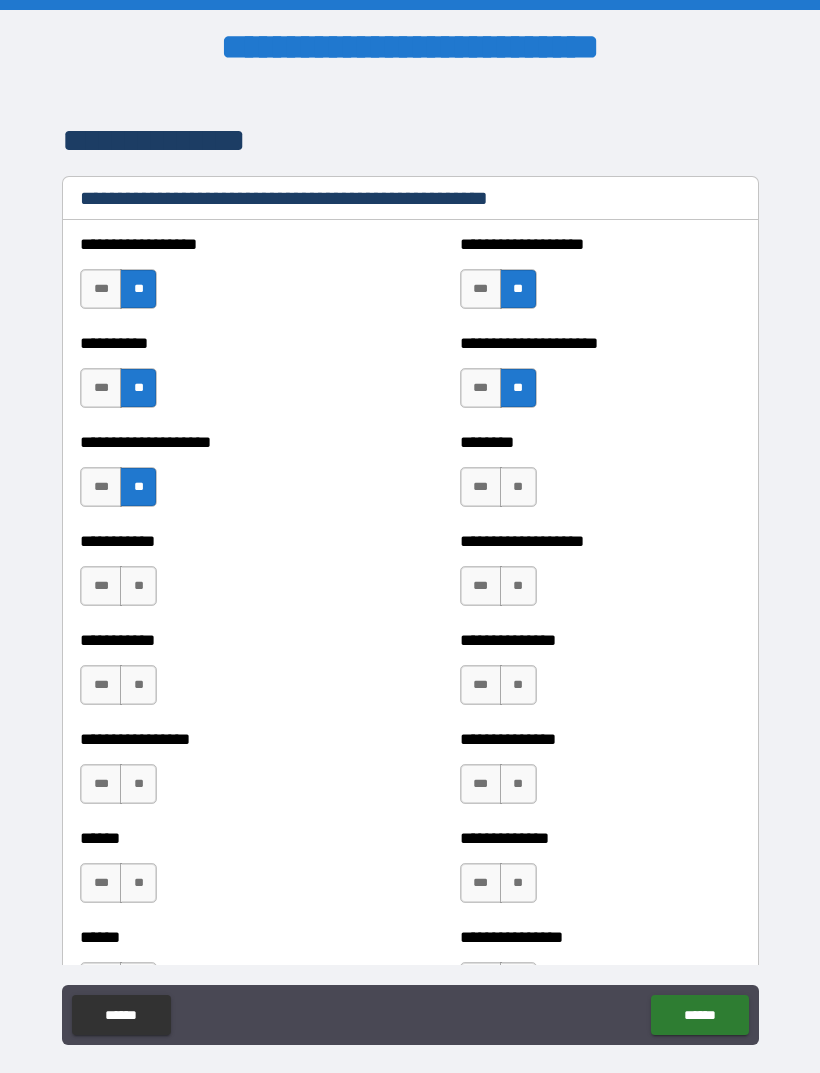 click on "**" at bounding box center (518, 487) 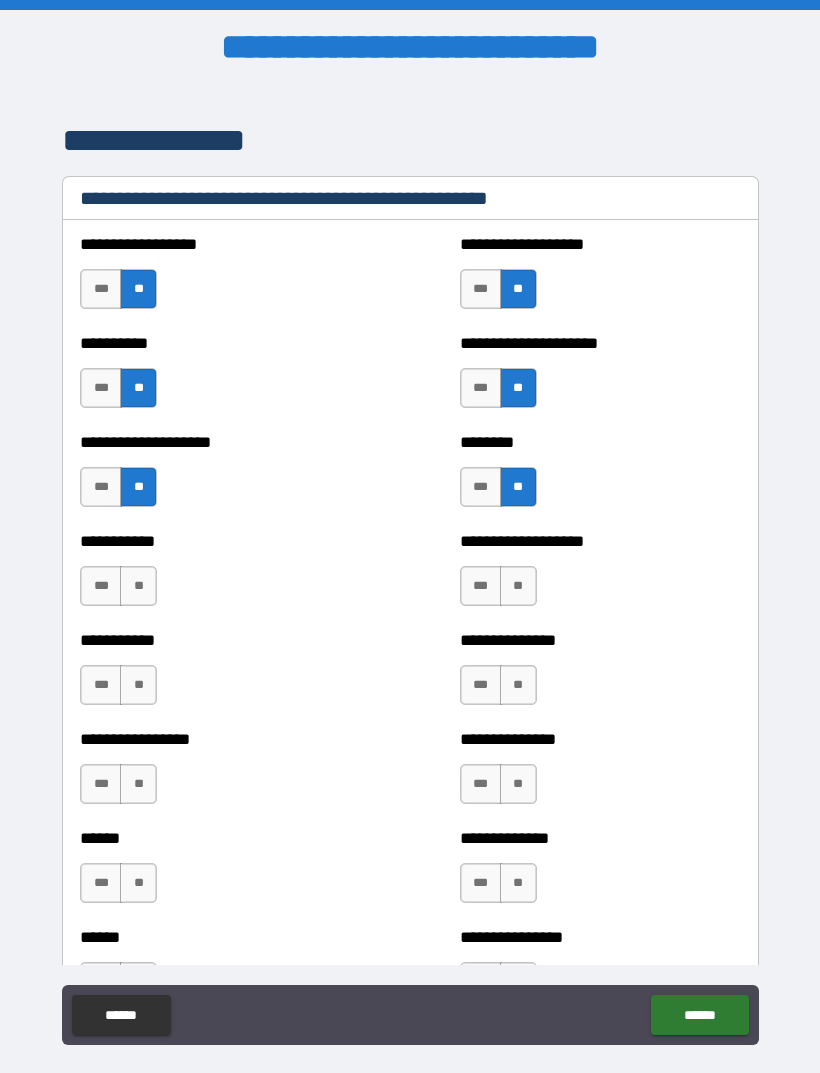 click on "**" at bounding box center [138, 586] 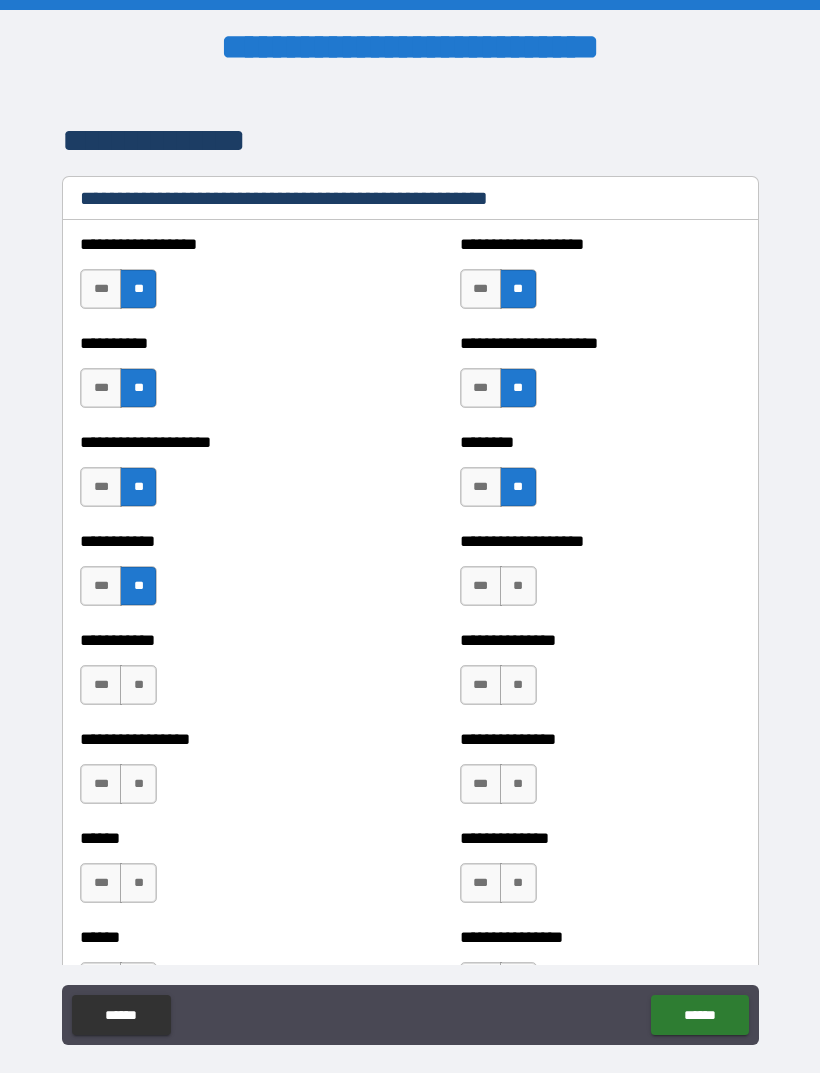 click on "**" at bounding box center [518, 586] 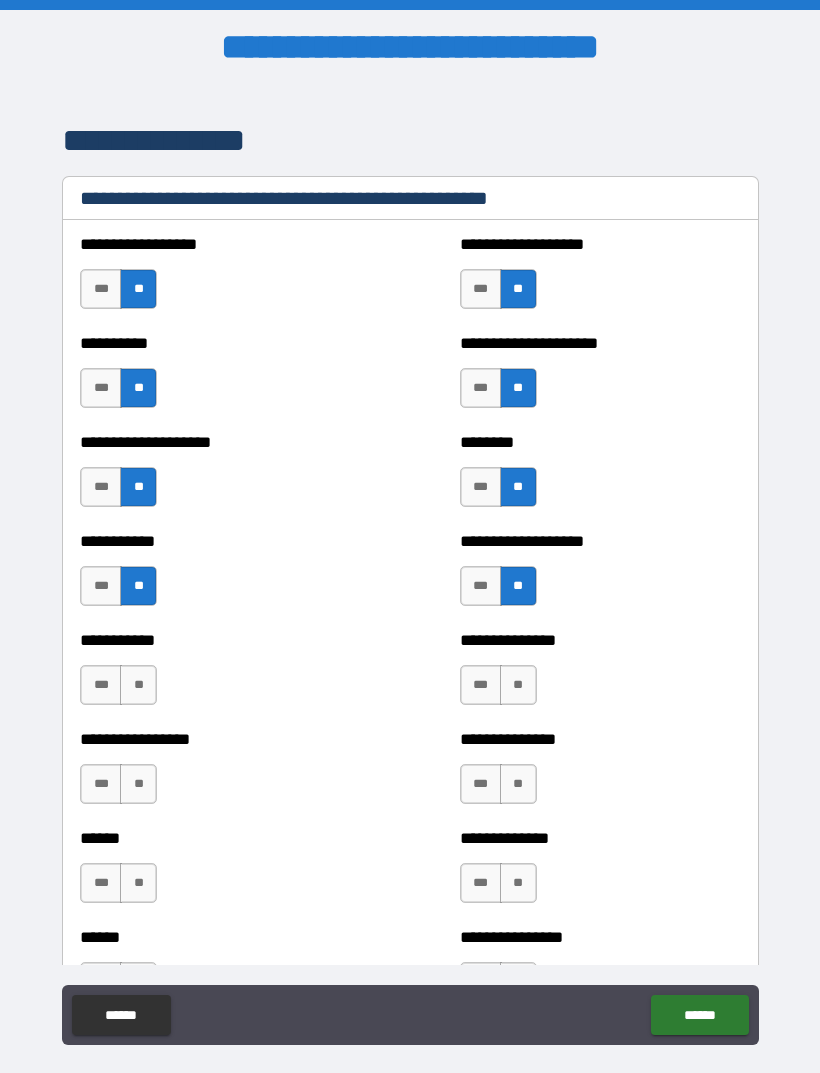 click on "**" at bounding box center (138, 685) 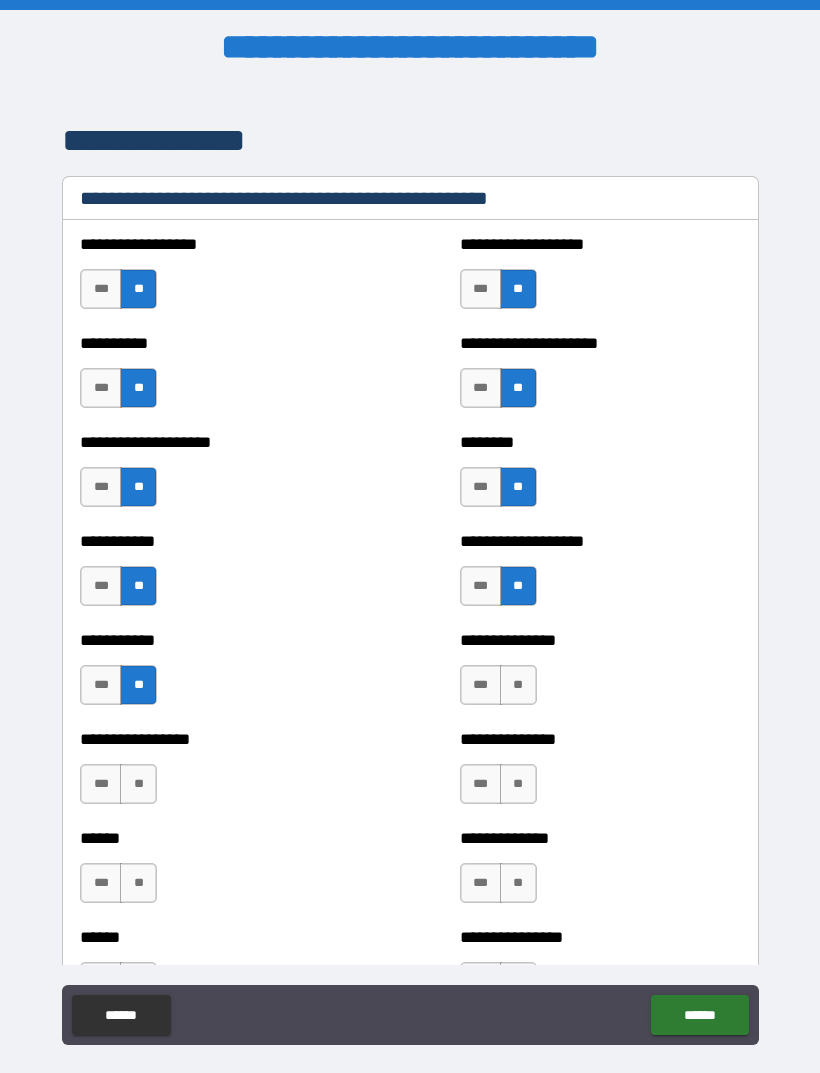 click on "**" at bounding box center (518, 685) 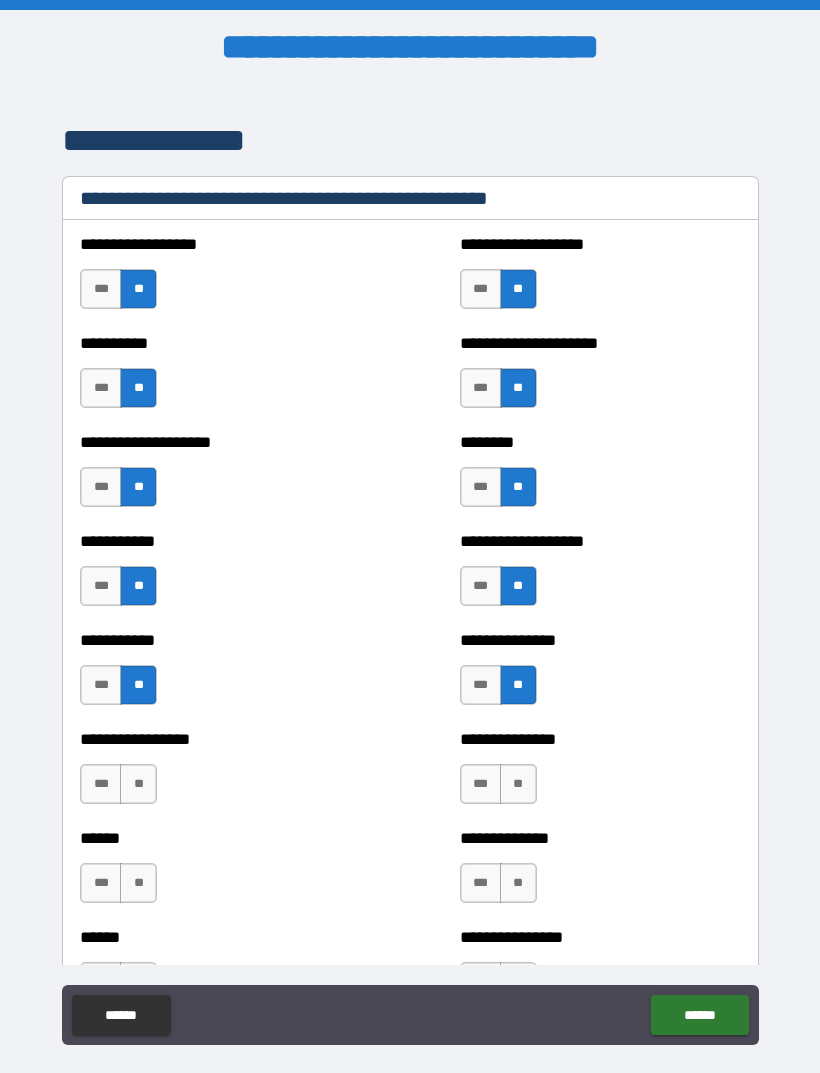 click on "**" at bounding box center (138, 784) 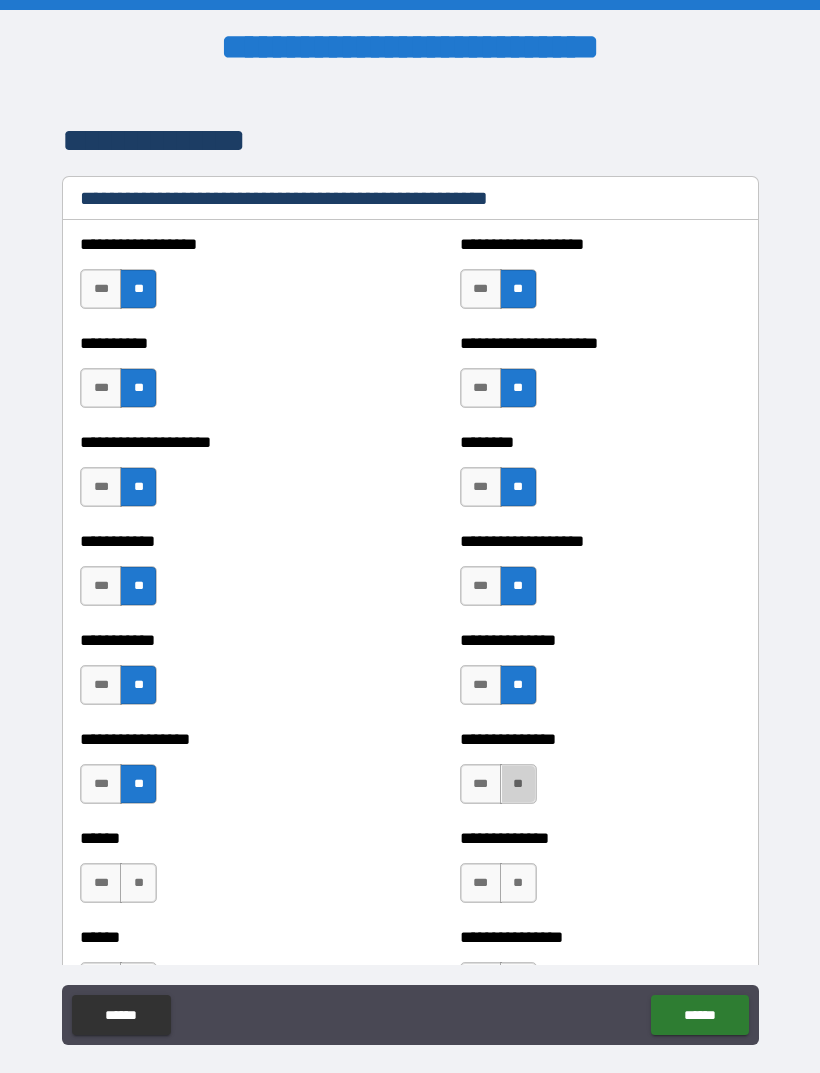 click on "**" at bounding box center [518, 784] 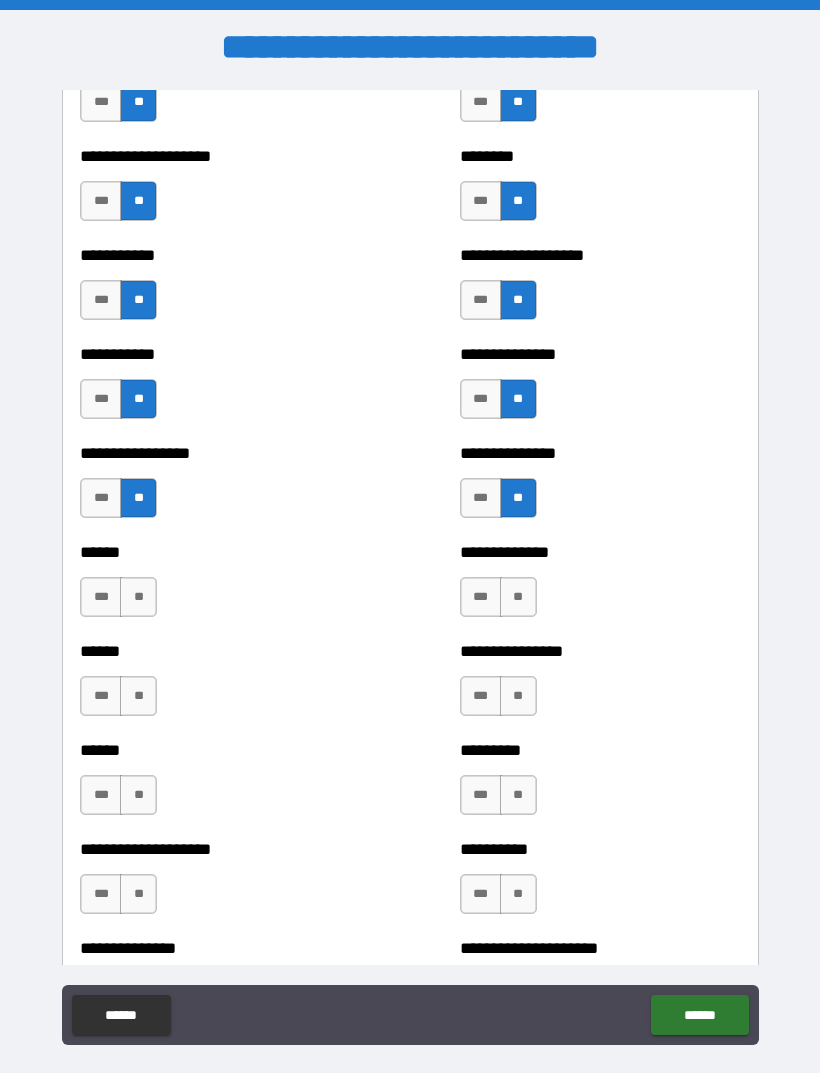 scroll, scrollTop: 2767, scrollLeft: 0, axis: vertical 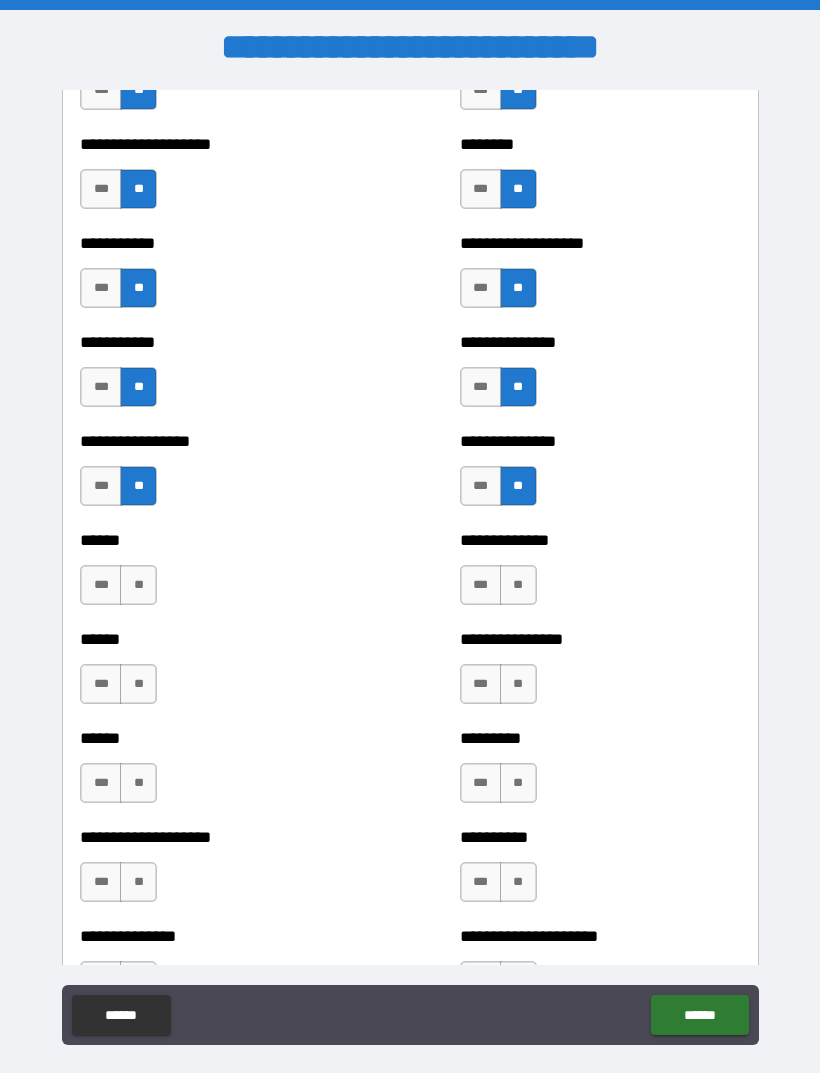 click on "**" at bounding box center [138, 585] 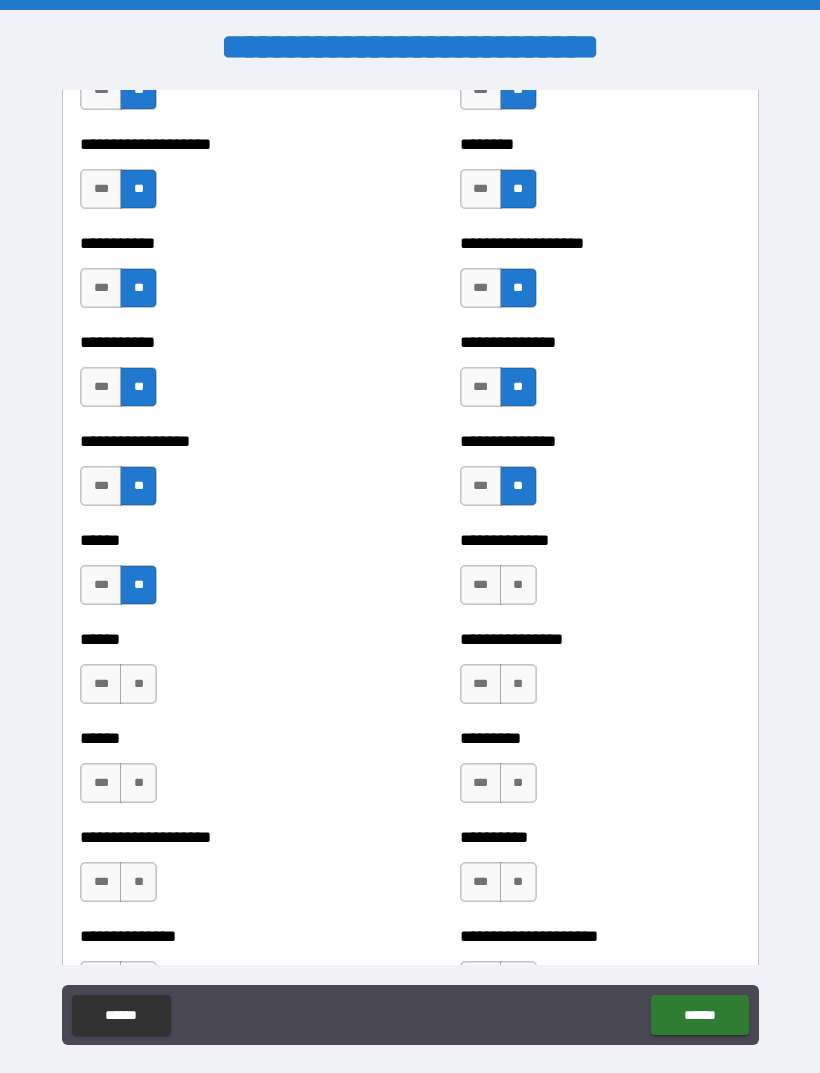click on "**" at bounding box center (518, 585) 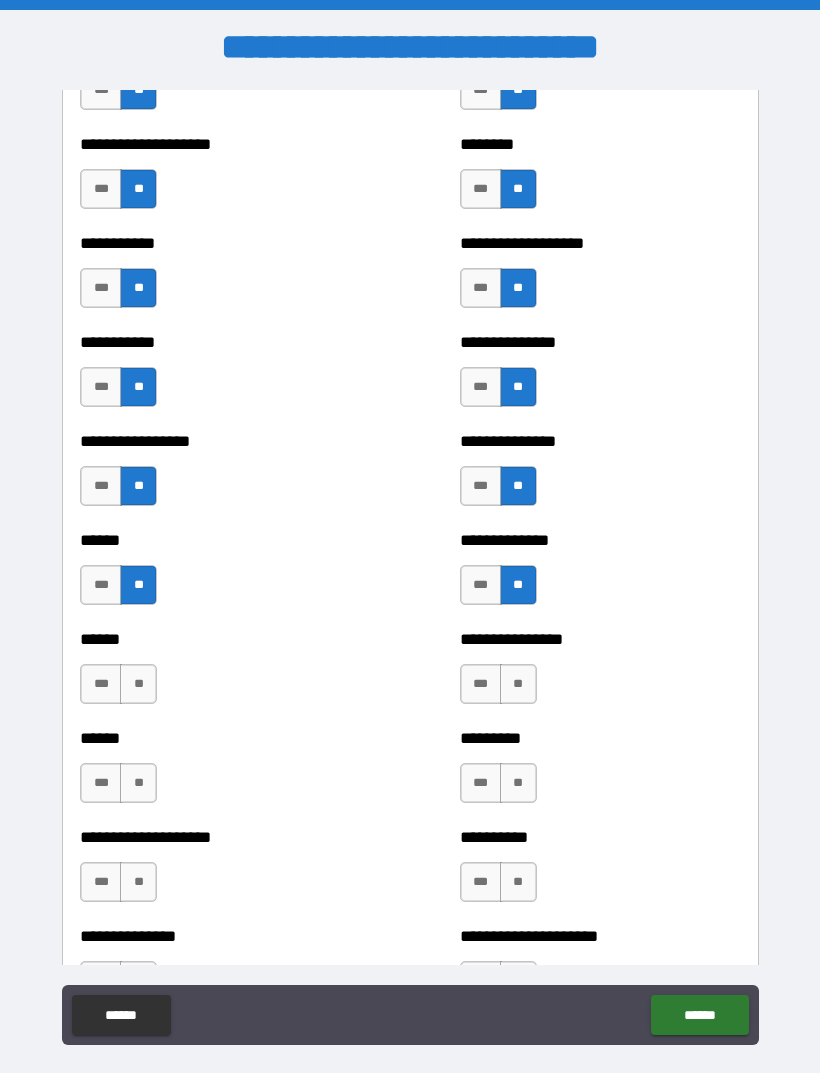 click on "**" at bounding box center (138, 684) 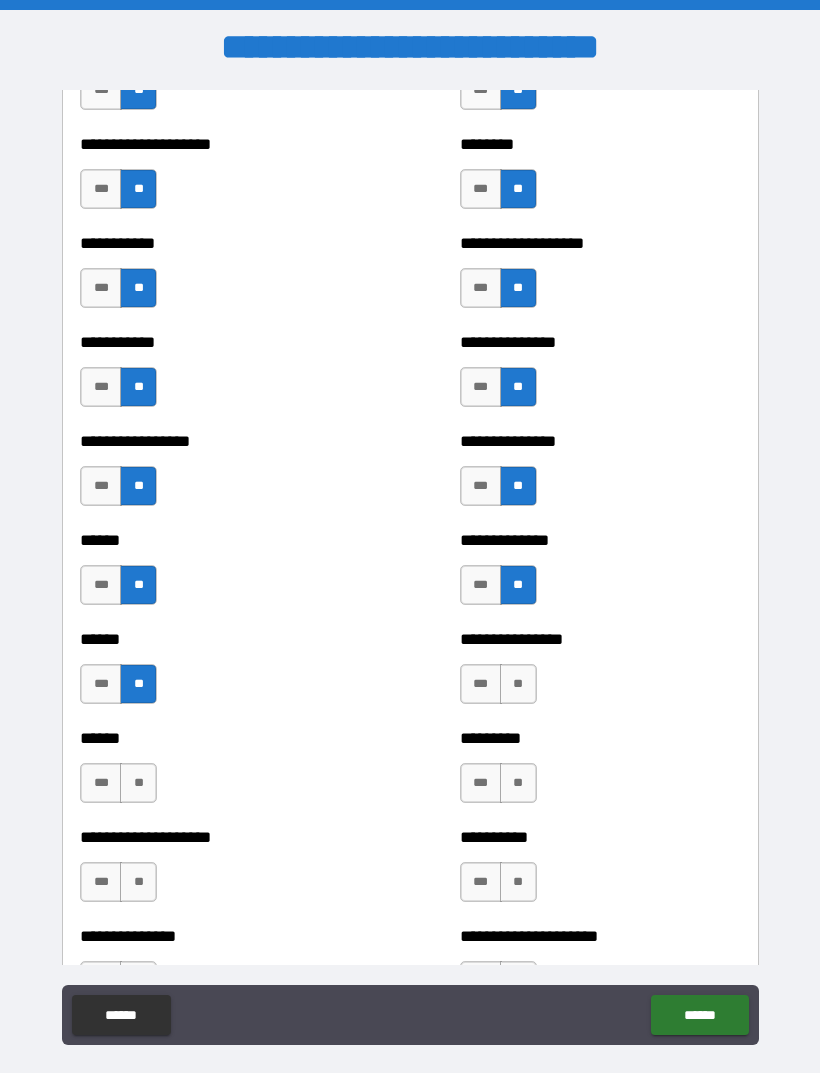 click on "**" at bounding box center [518, 684] 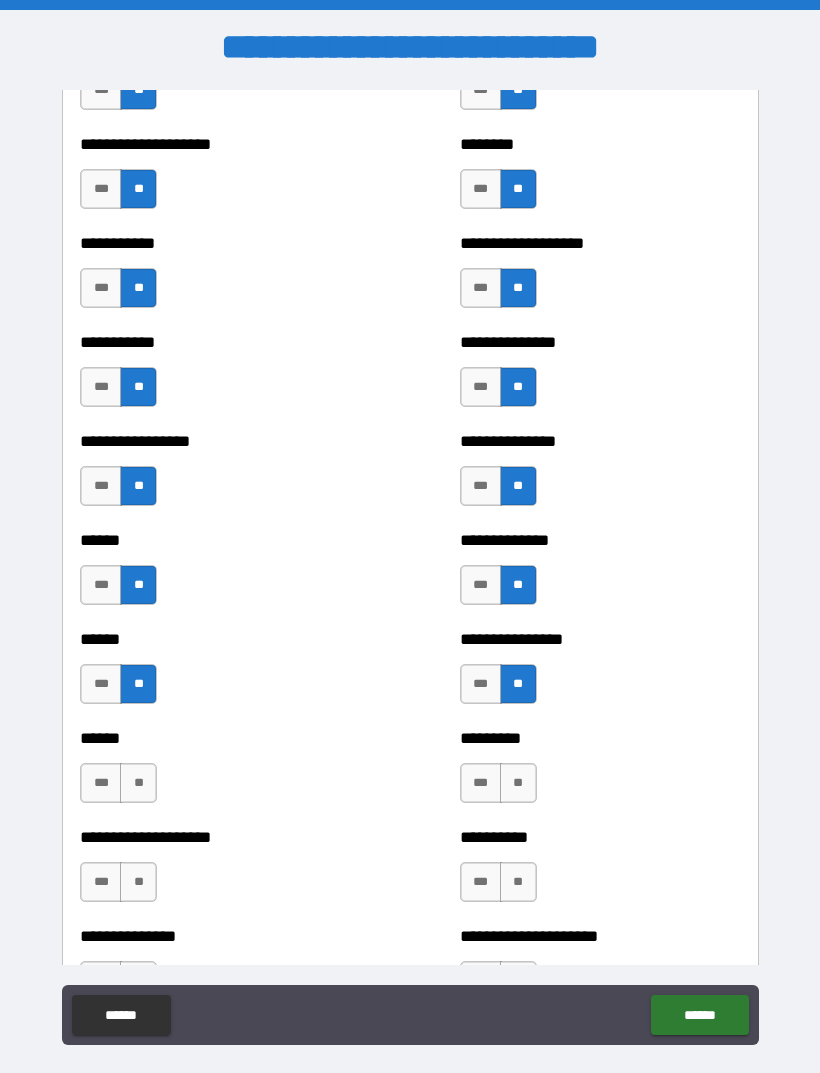 click on "**" at bounding box center [138, 783] 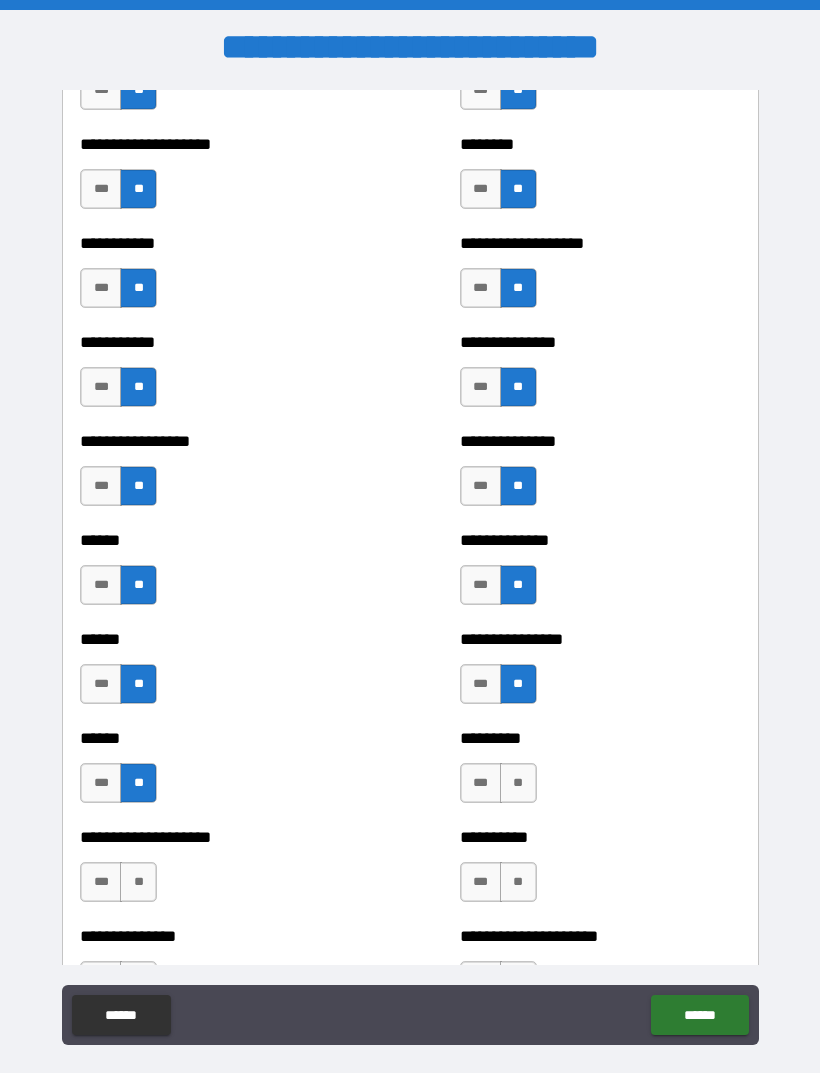 click on "**" at bounding box center [518, 783] 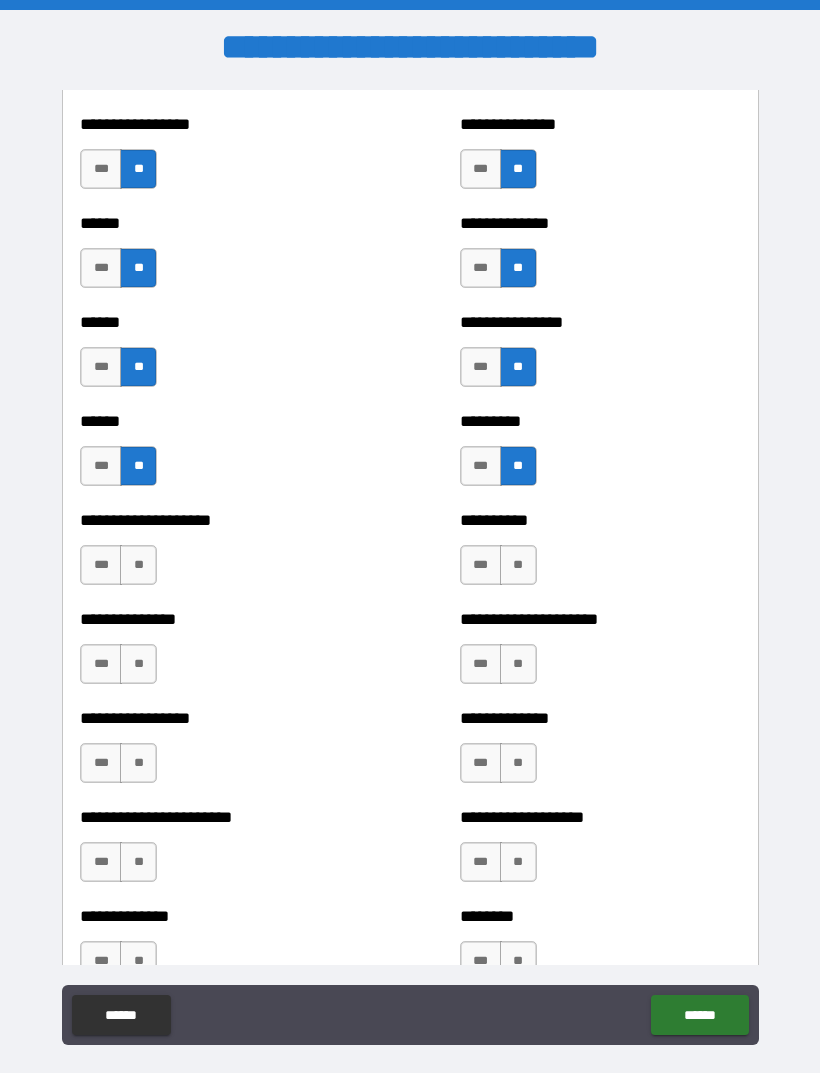 scroll, scrollTop: 3082, scrollLeft: 0, axis: vertical 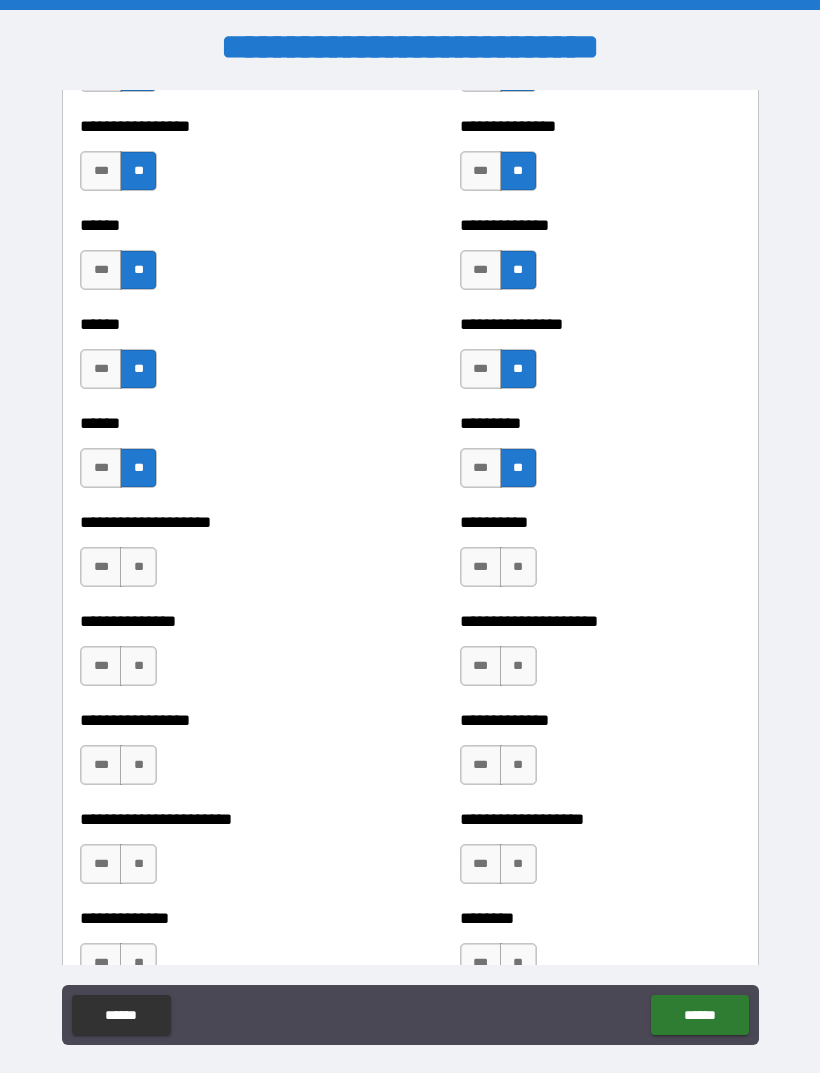 click on "***" at bounding box center (101, 567) 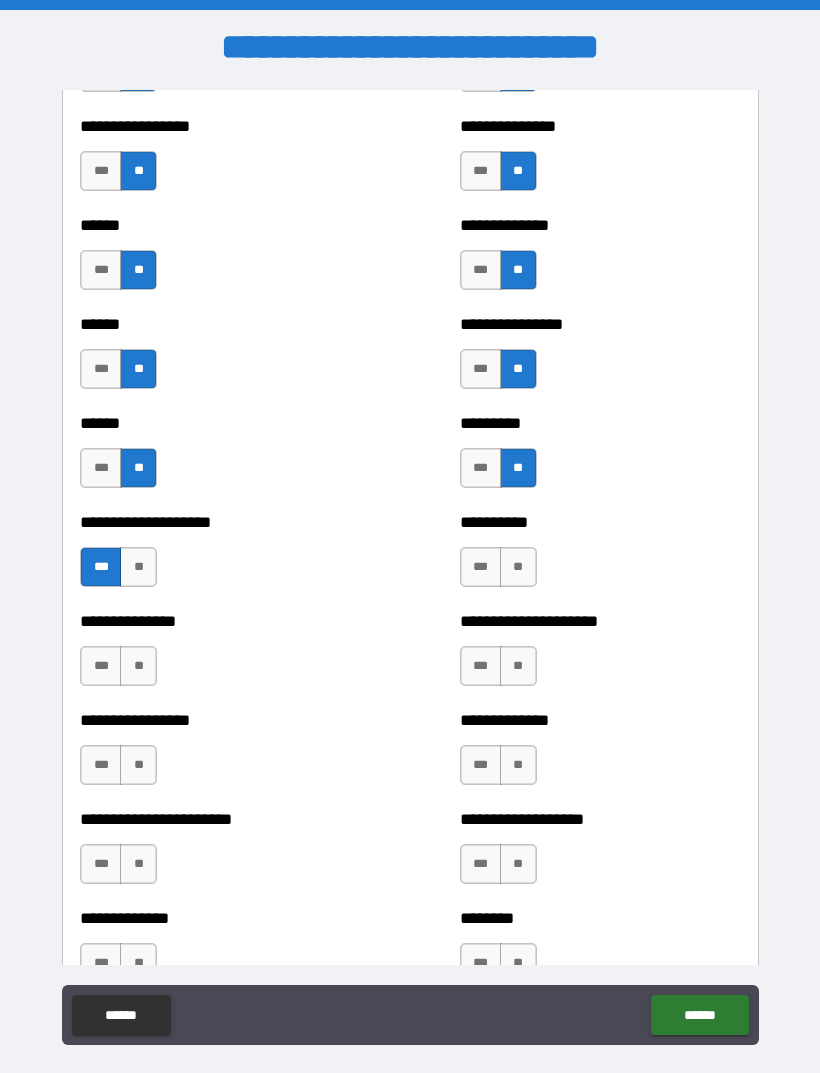 click on "**" at bounding box center (518, 567) 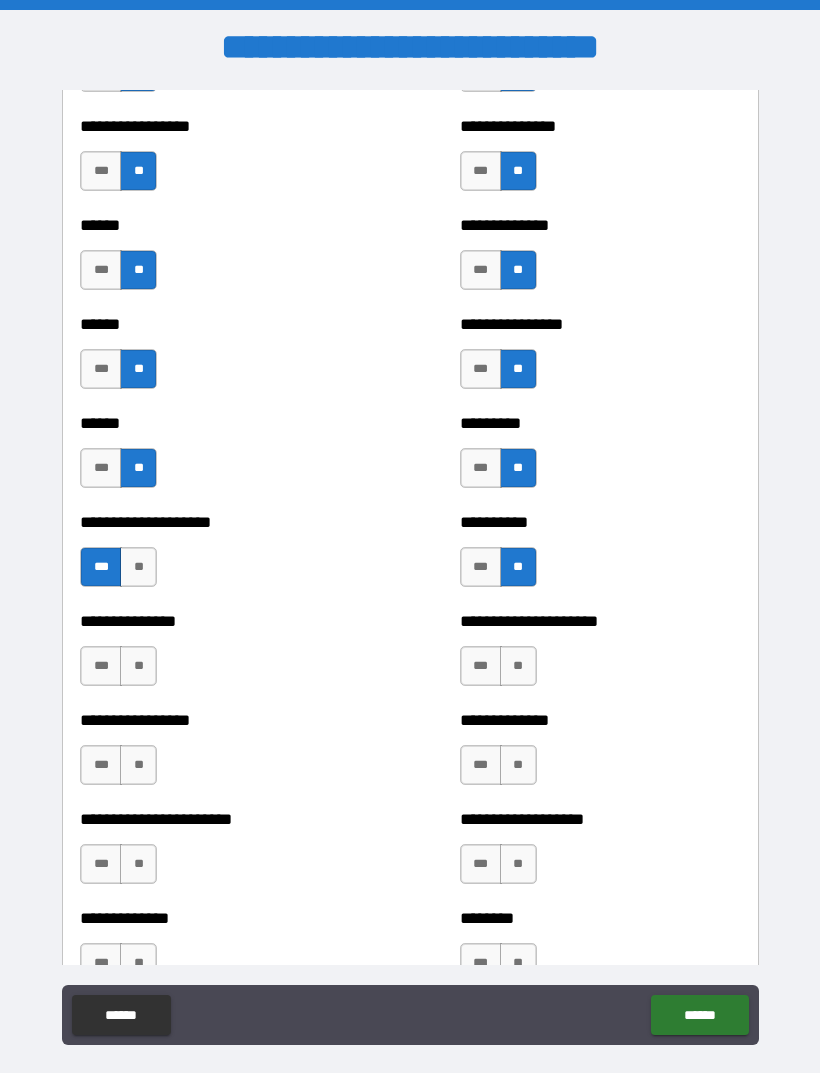 click on "**" at bounding box center [138, 666] 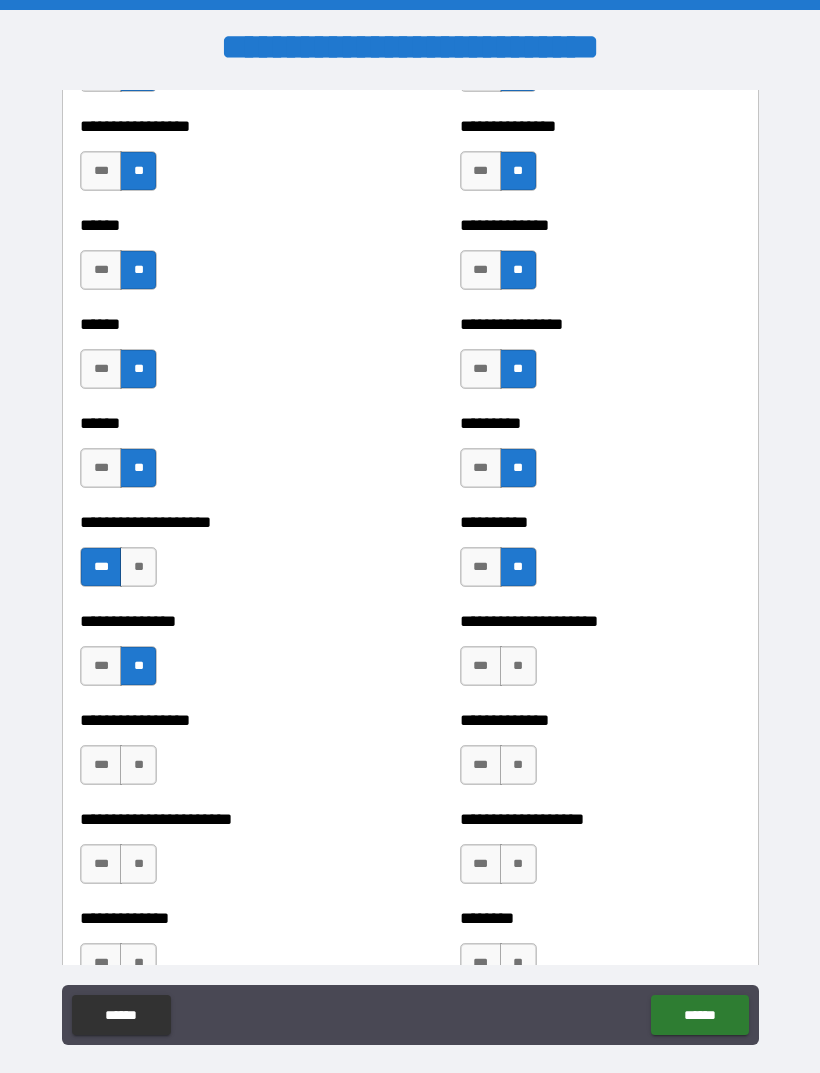 click on "**" at bounding box center (518, 666) 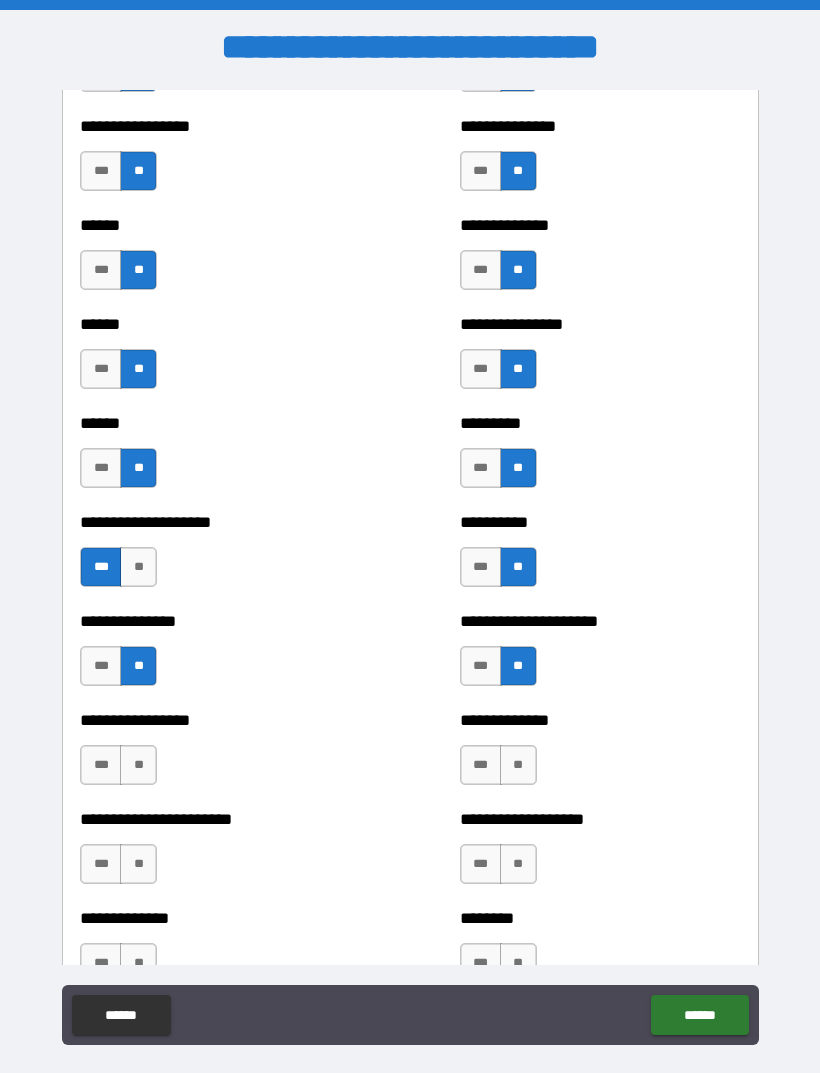 click on "***" at bounding box center (101, 765) 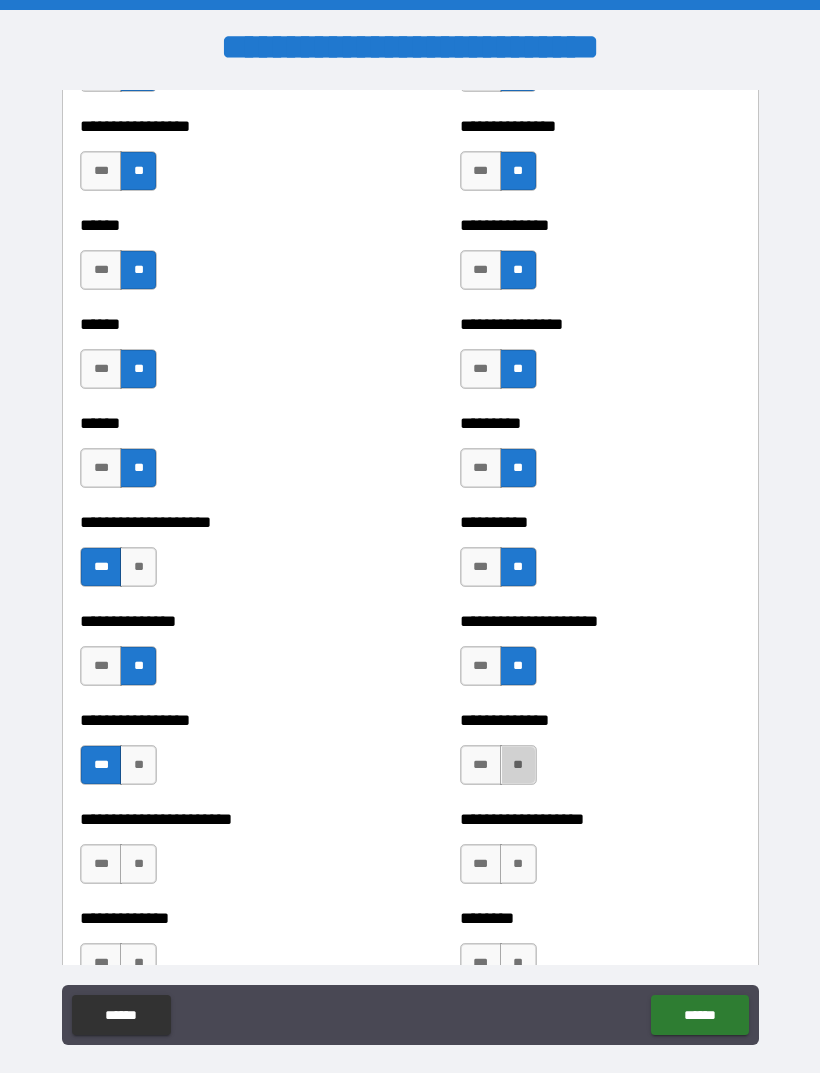 click on "**" at bounding box center (518, 765) 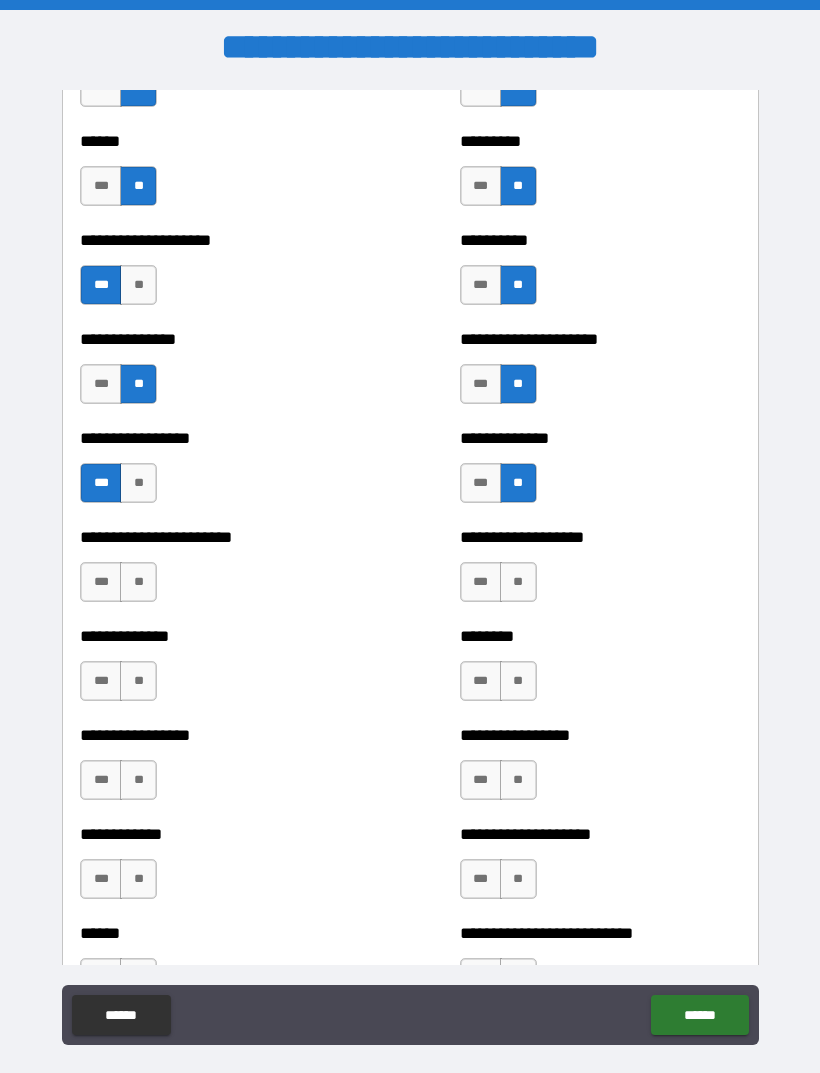 scroll, scrollTop: 3364, scrollLeft: 0, axis: vertical 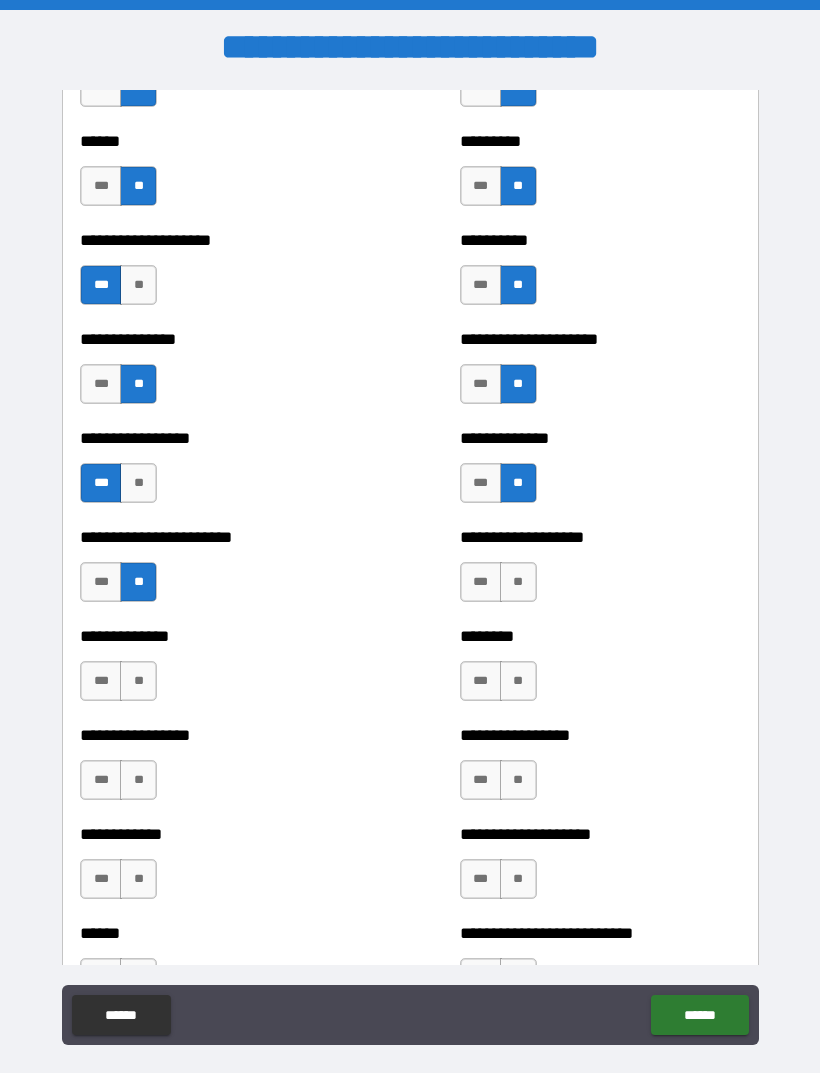 click on "**" at bounding box center [518, 582] 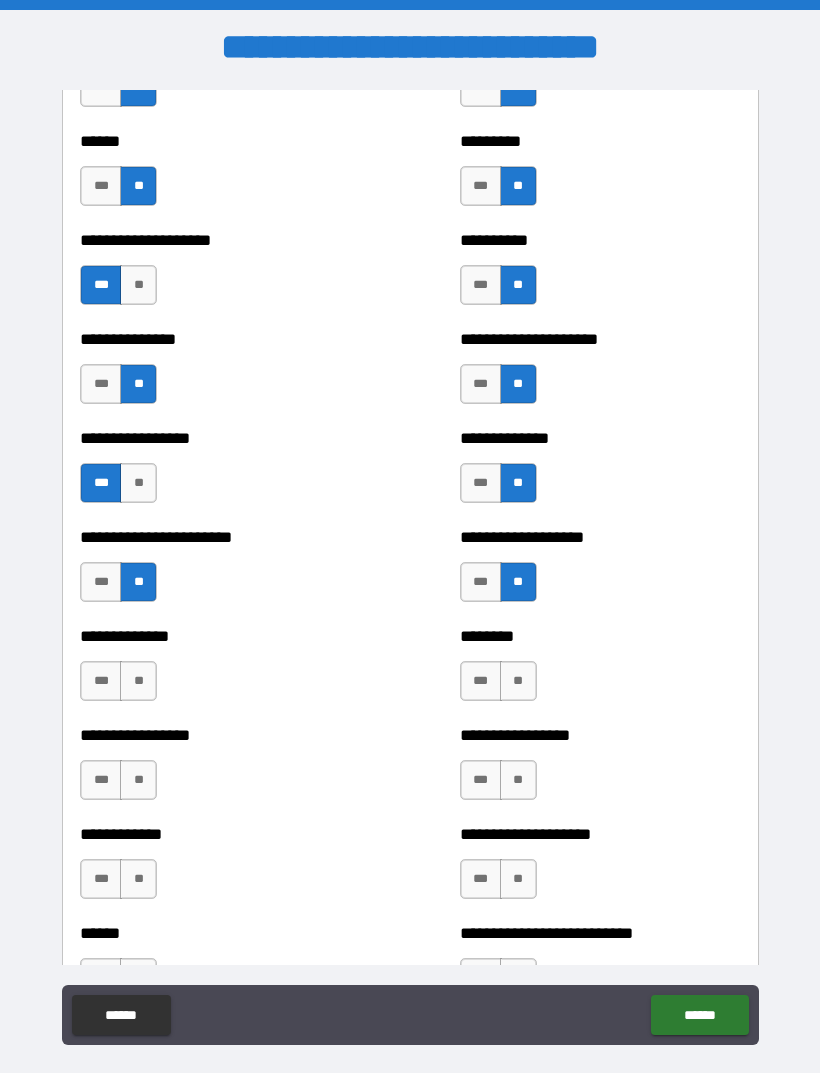 click on "**" at bounding box center [138, 681] 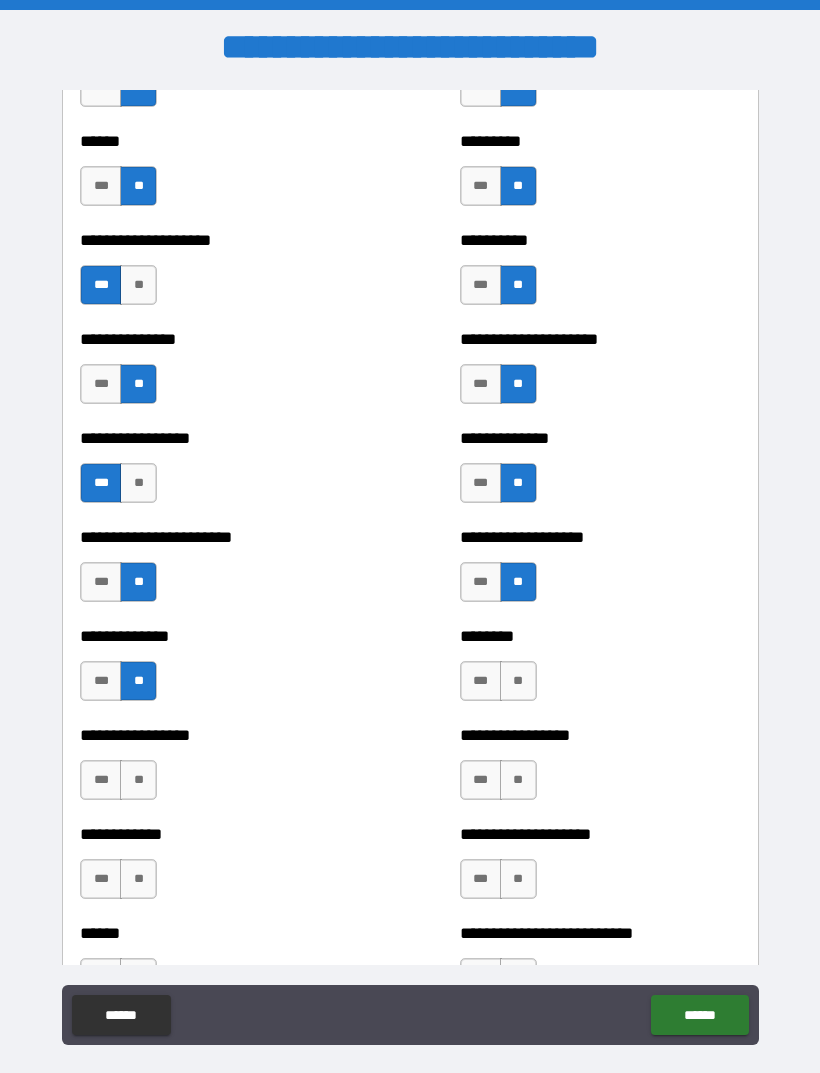 click on "**" at bounding box center (518, 681) 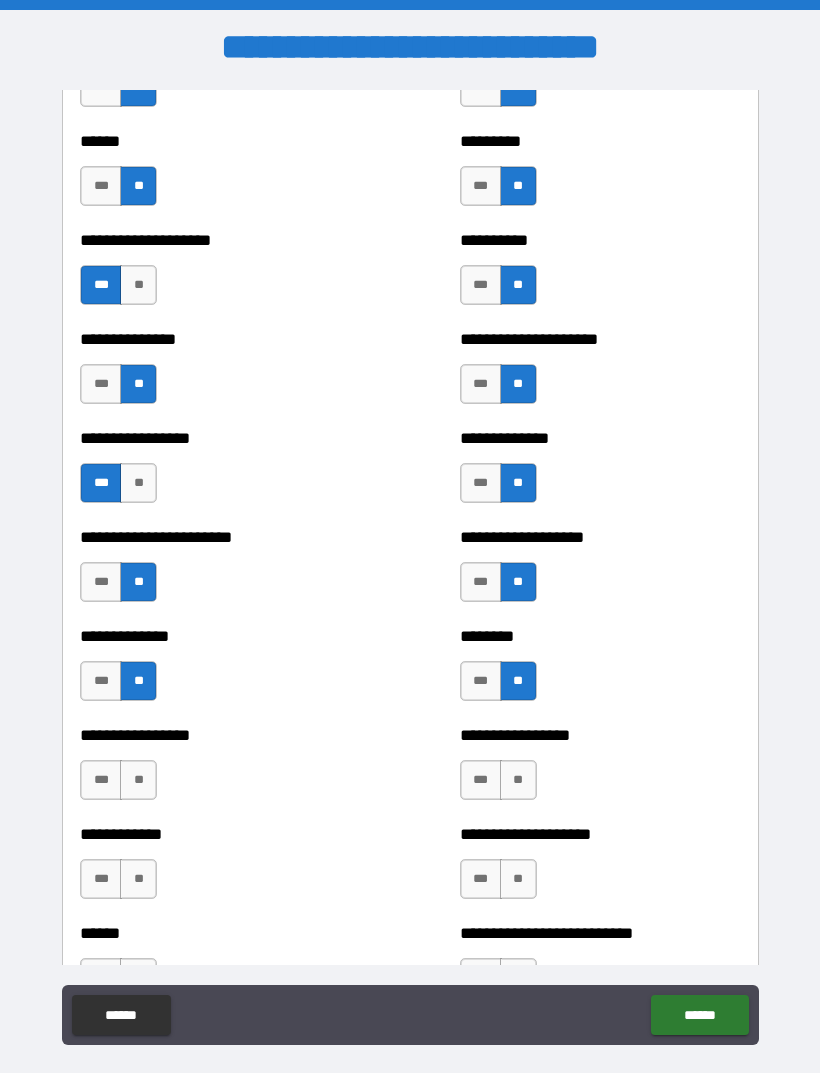 click on "**" at bounding box center [138, 780] 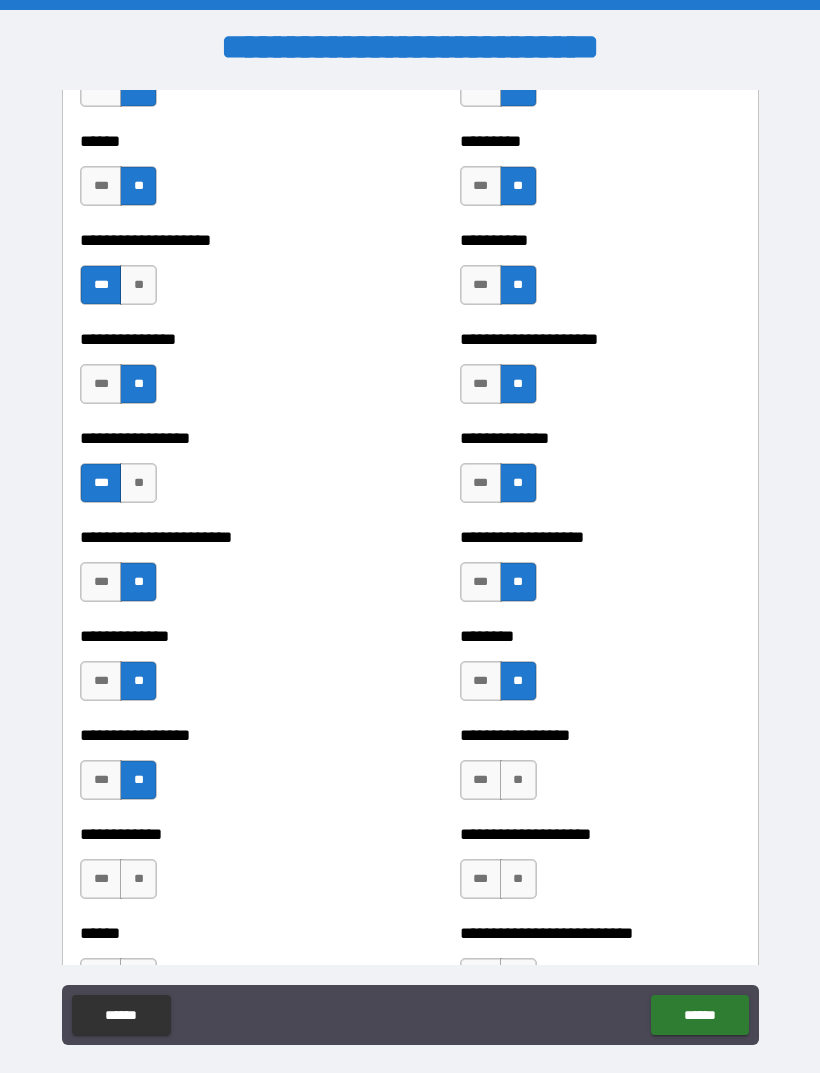 click on "**" at bounding box center [518, 780] 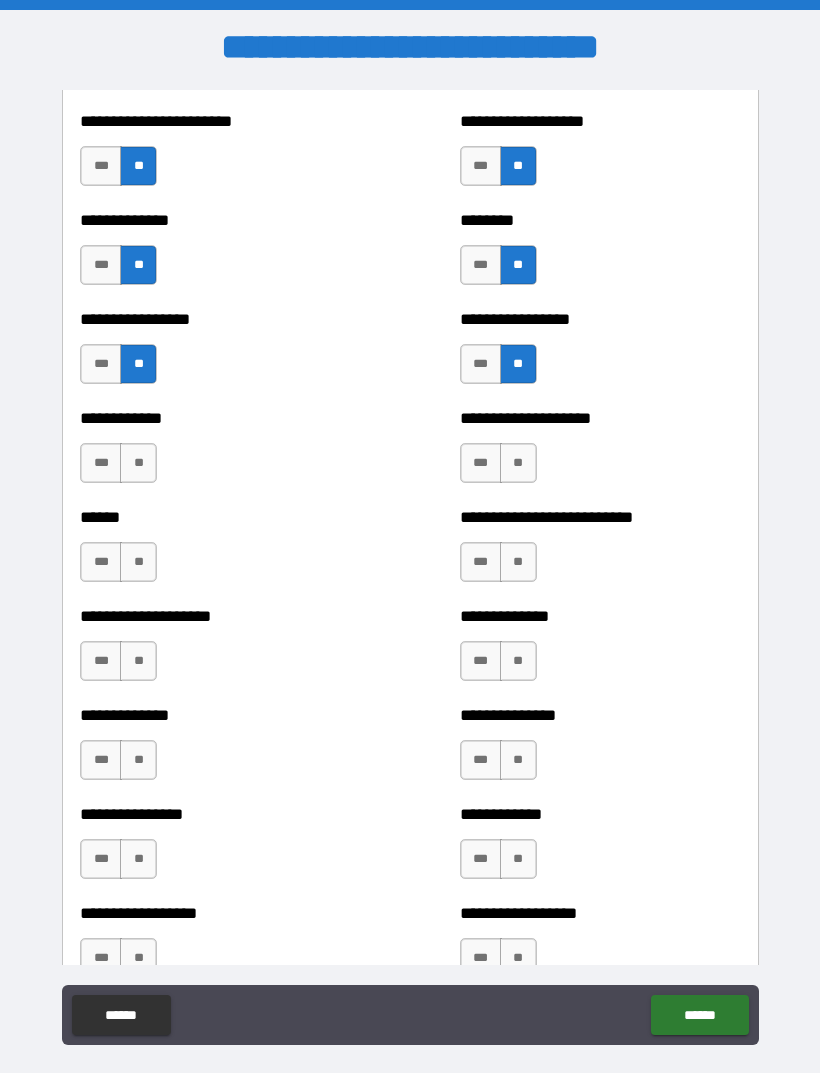 scroll, scrollTop: 3782, scrollLeft: 0, axis: vertical 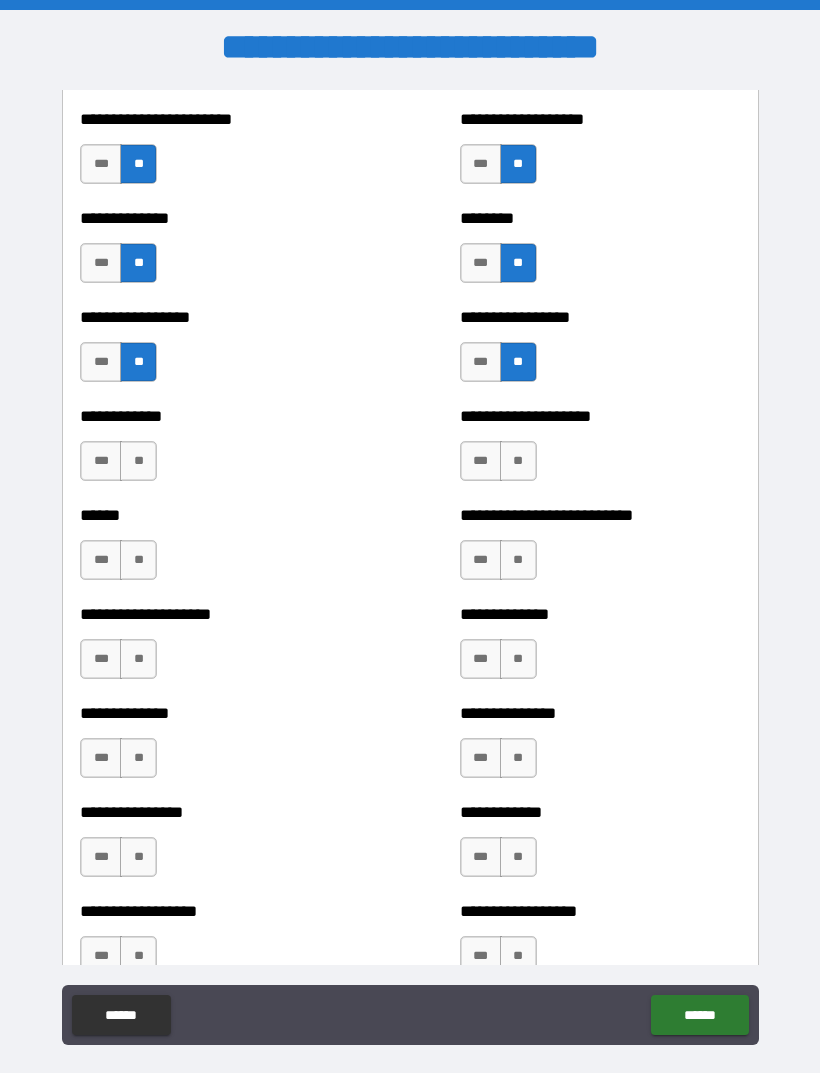click on "**" at bounding box center [138, 461] 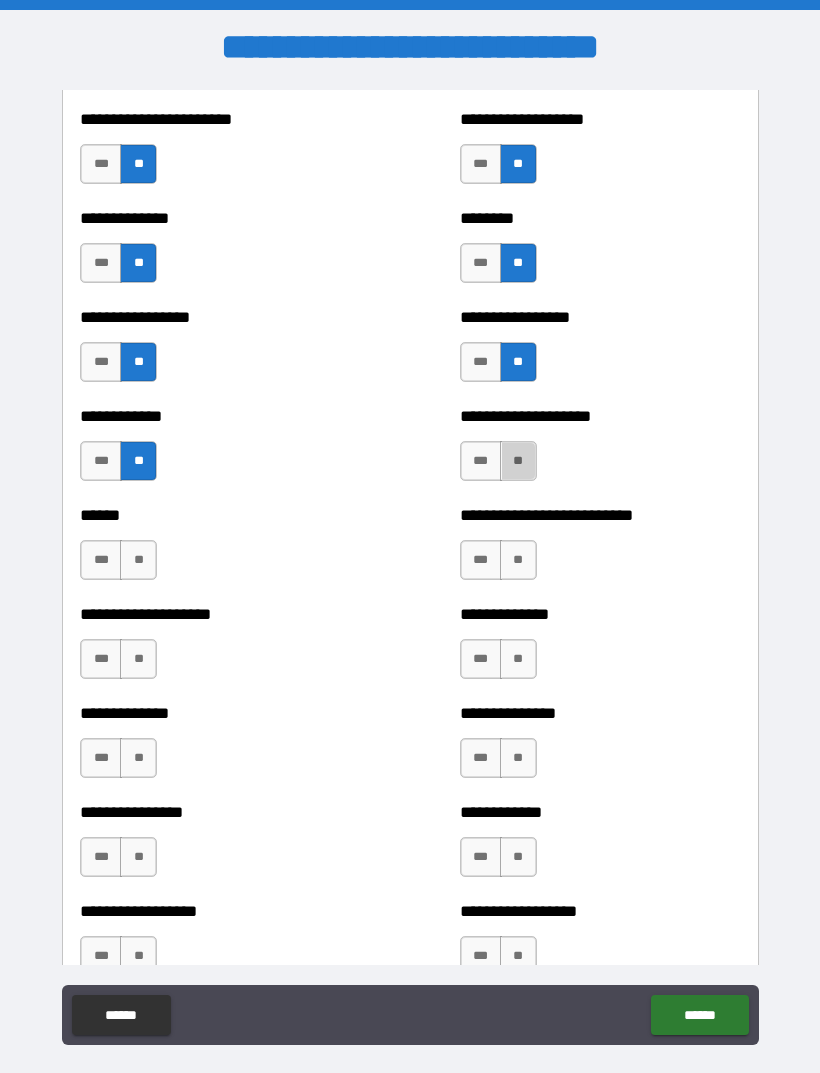 click on "**" at bounding box center [518, 461] 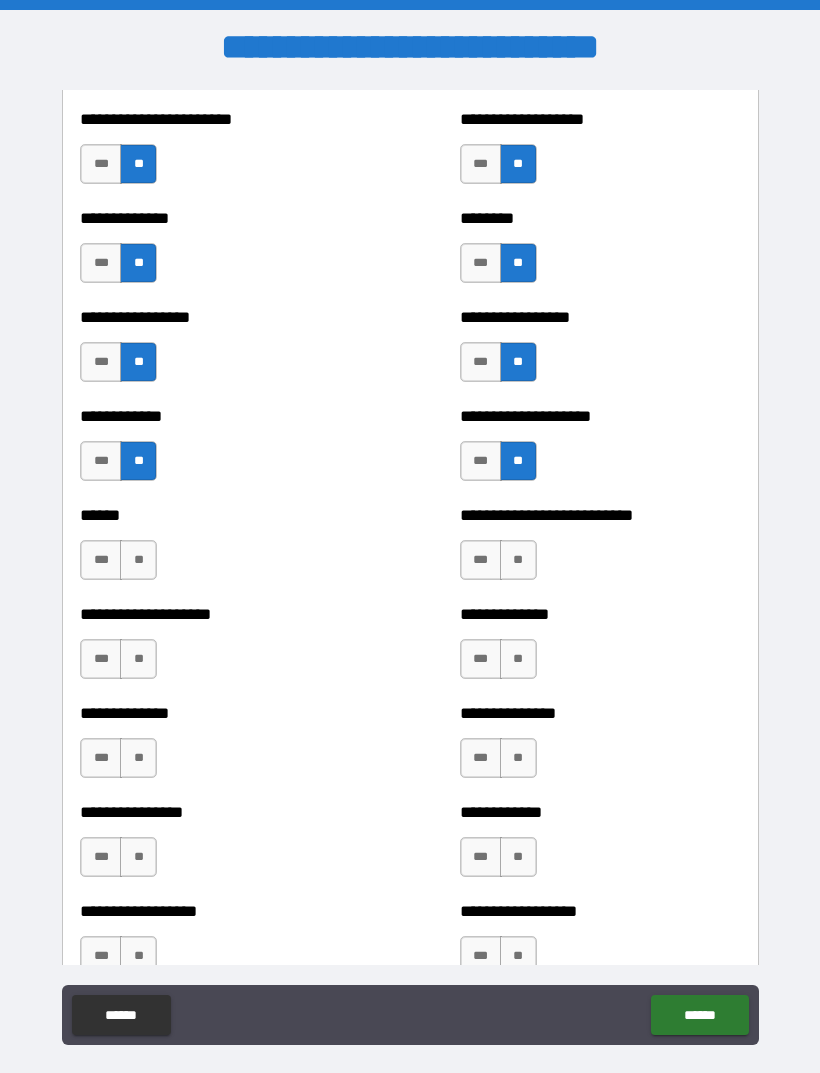 click on "**" at bounding box center [138, 560] 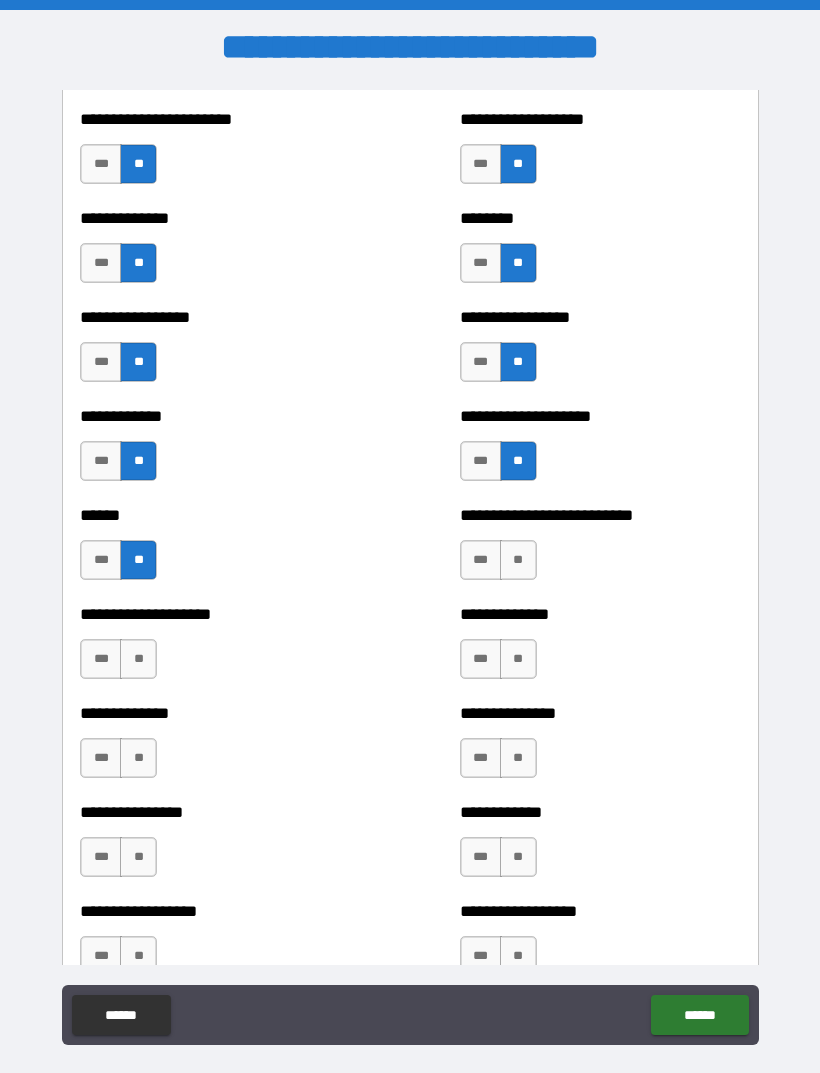 click on "**" at bounding box center [518, 560] 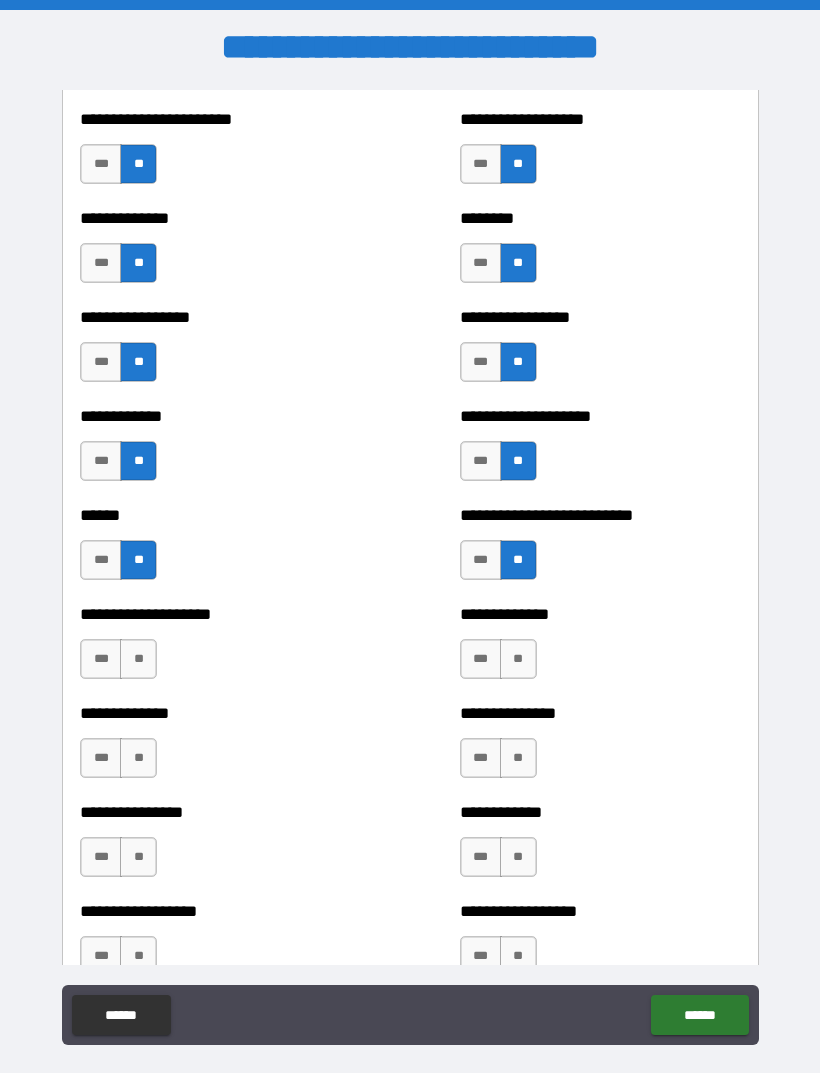 click on "**" at bounding box center [138, 659] 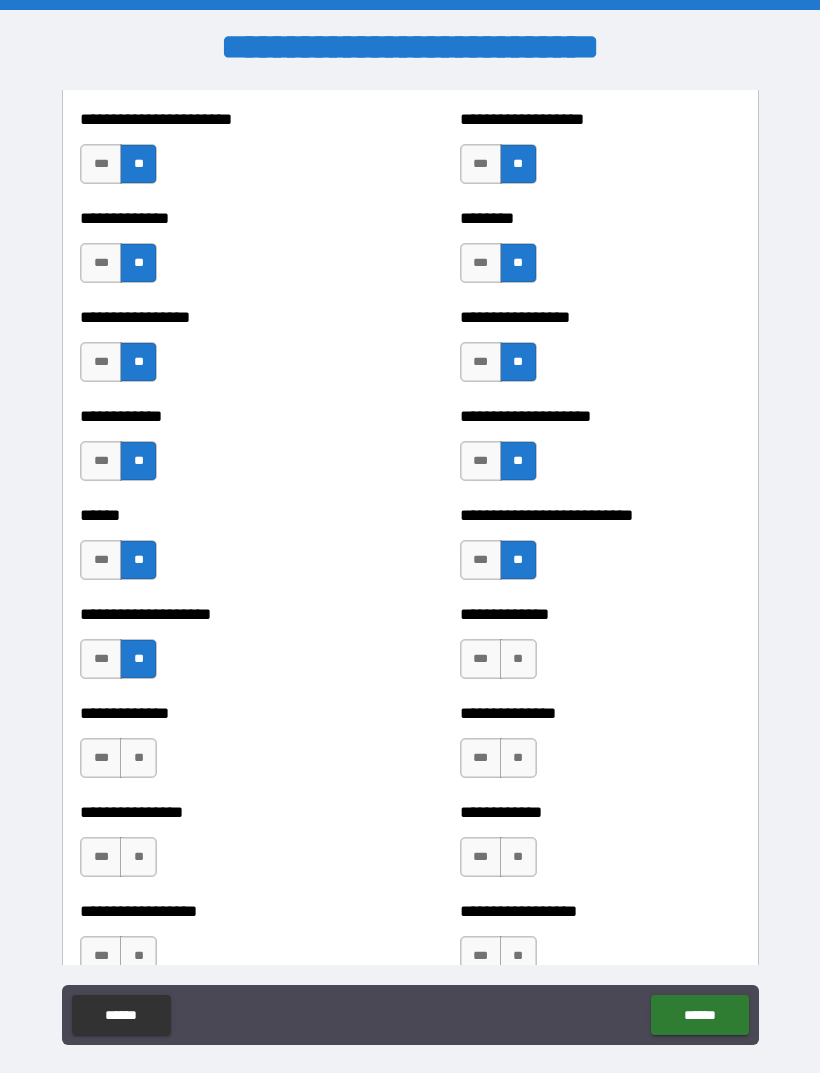 click on "**" at bounding box center [518, 659] 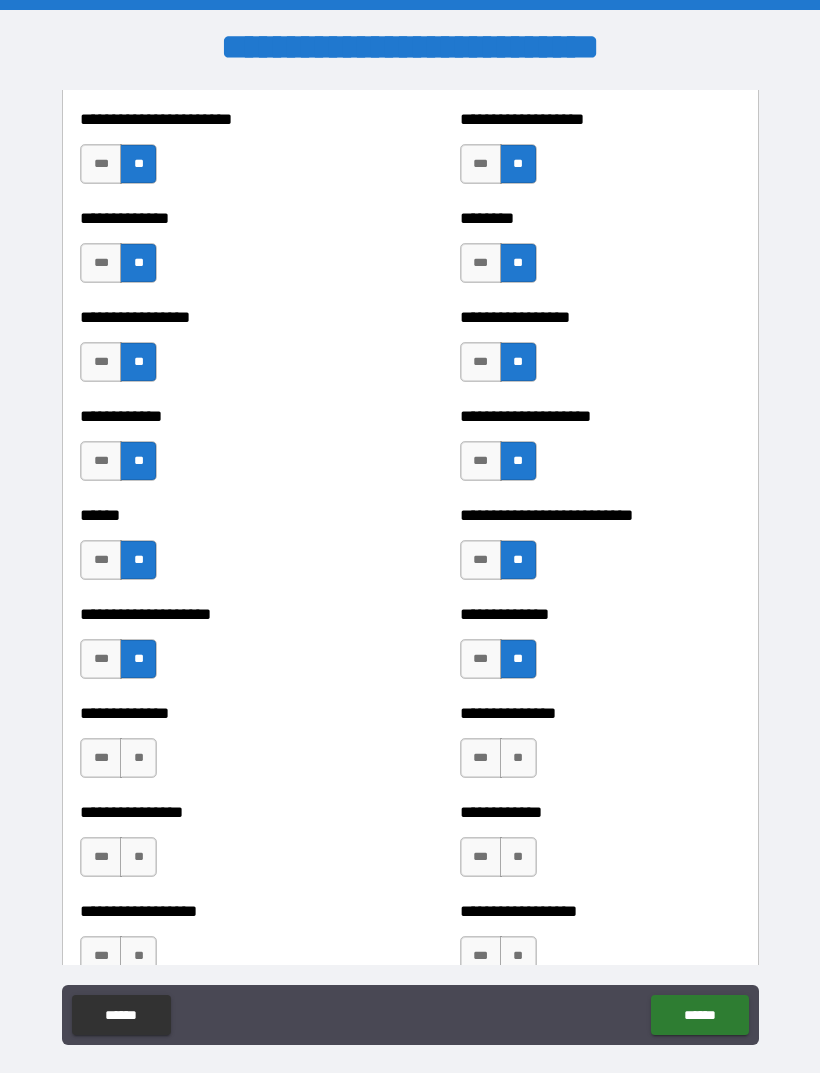 click on "**" at bounding box center [138, 758] 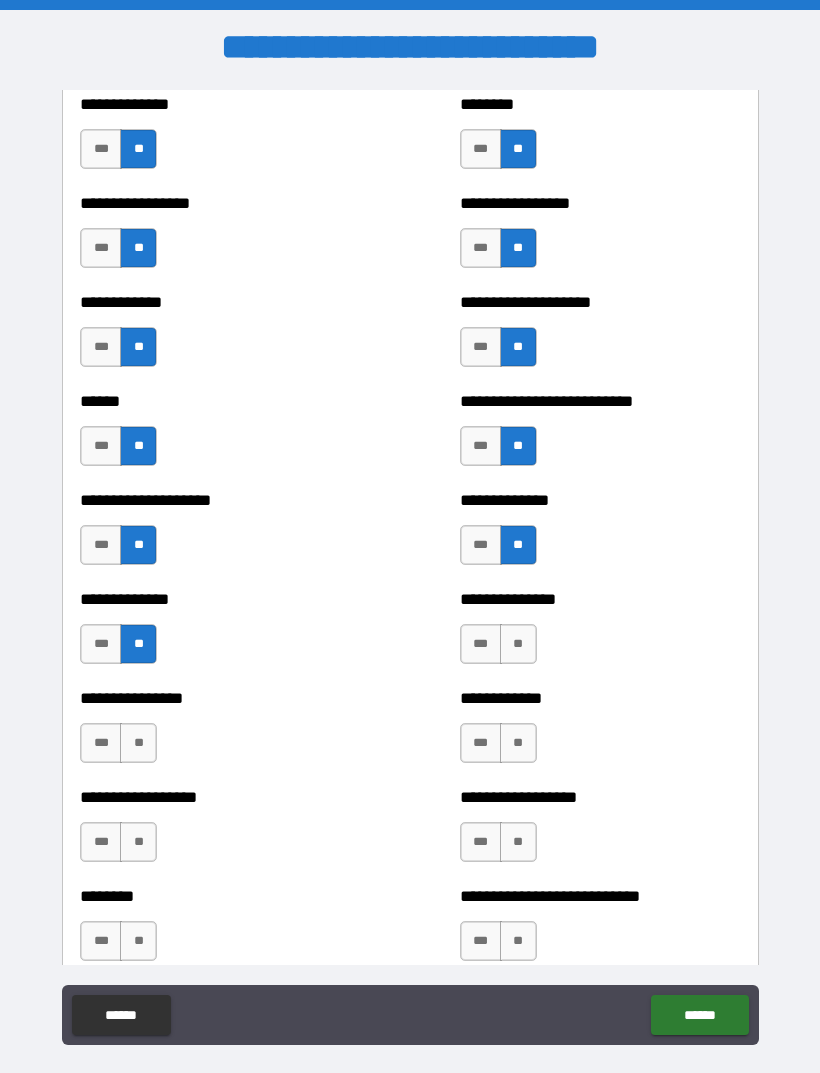scroll, scrollTop: 3904, scrollLeft: 0, axis: vertical 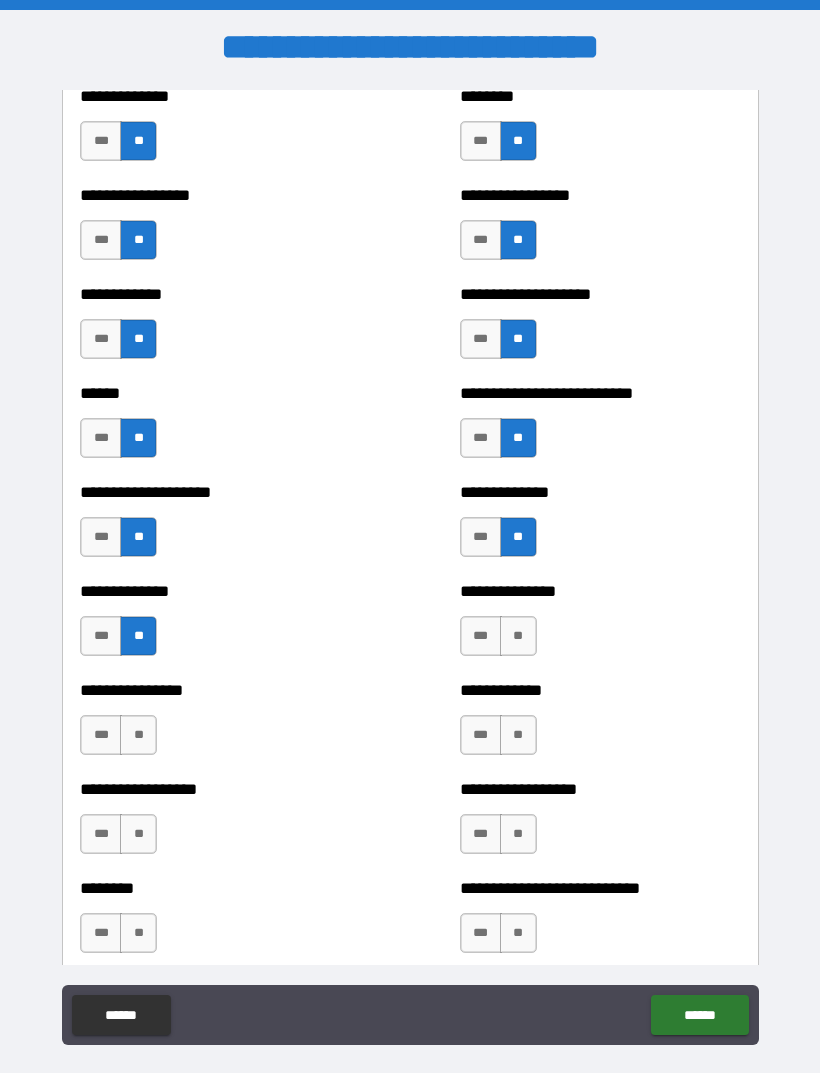 click on "**" at bounding box center (518, 636) 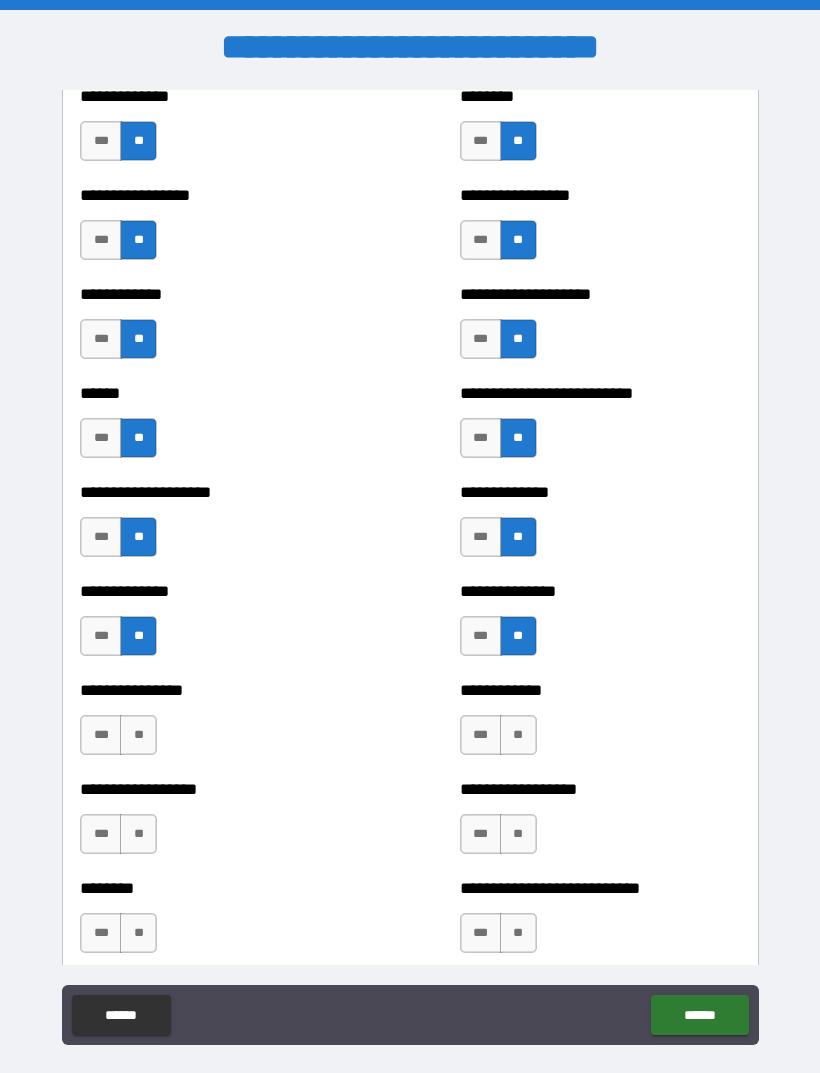 click on "**" at bounding box center (138, 735) 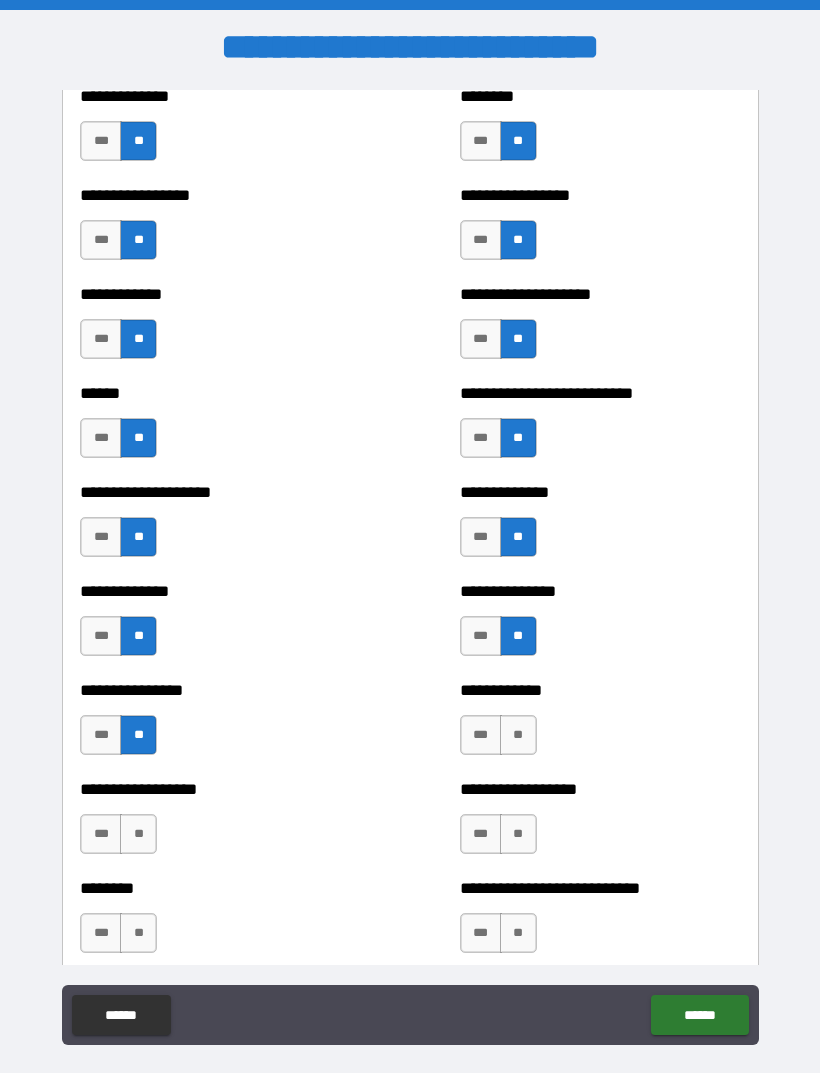 click on "**" at bounding box center (518, 735) 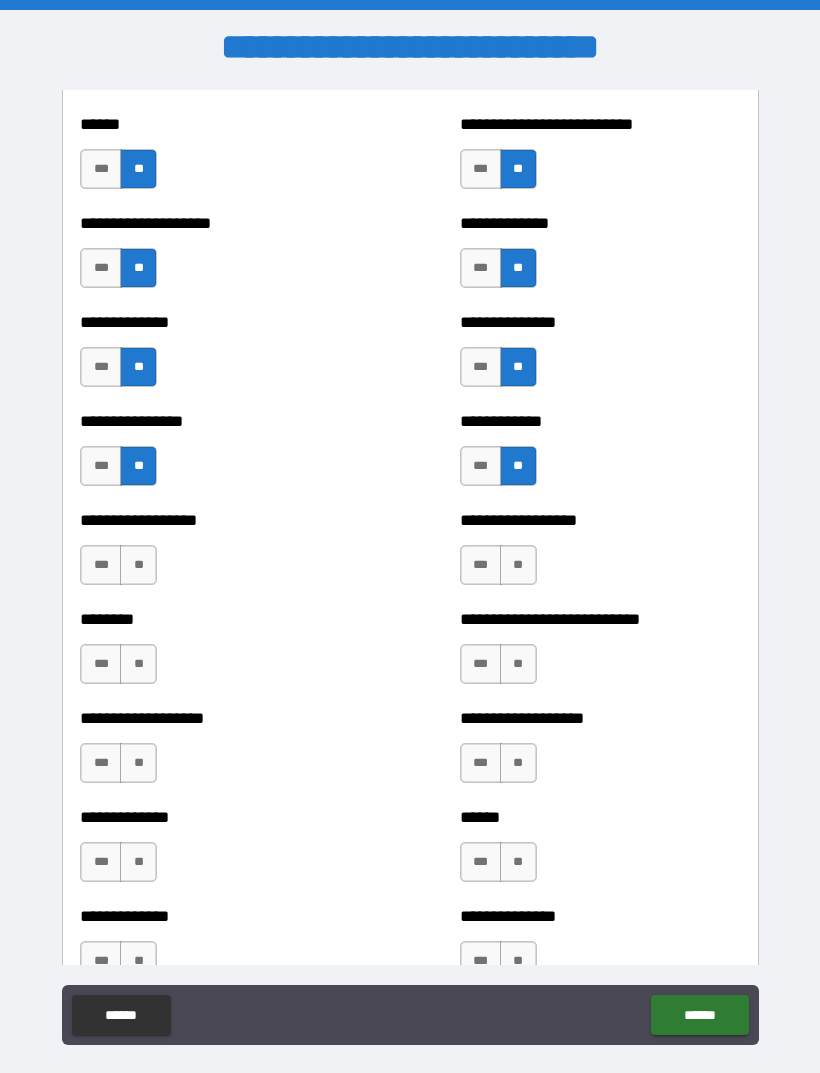 scroll, scrollTop: 4173, scrollLeft: 0, axis: vertical 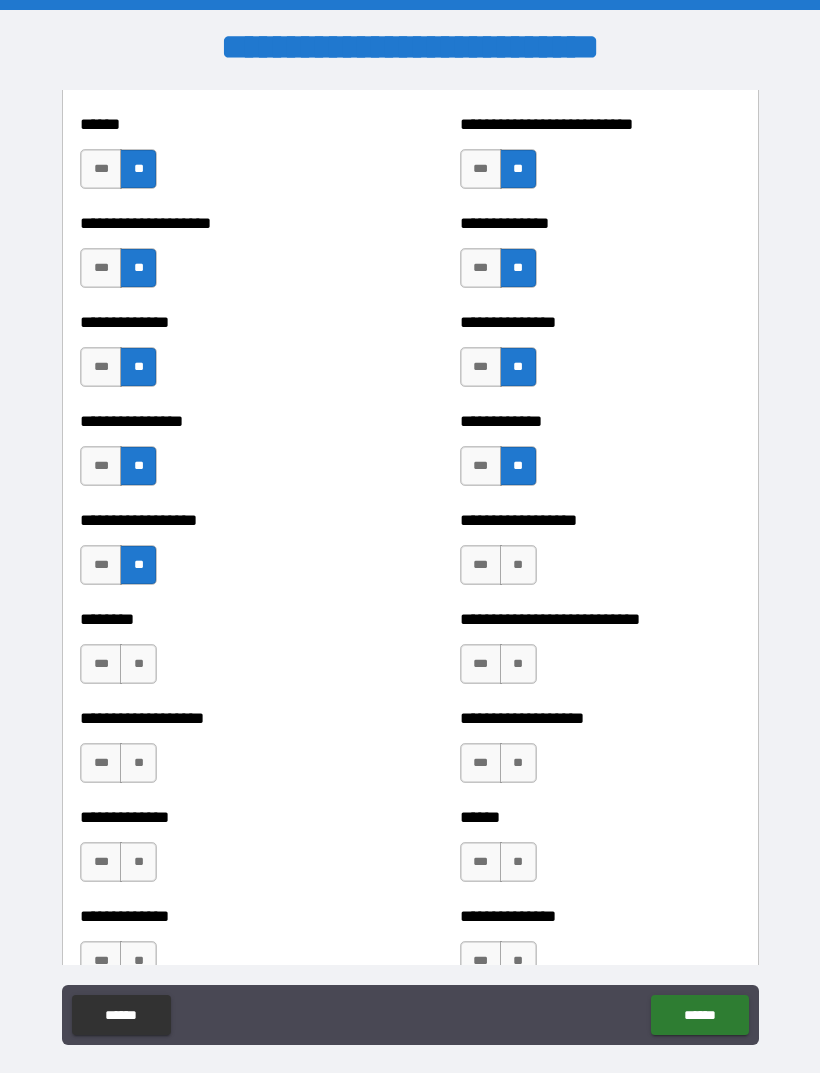 click on "**" at bounding box center [518, 565] 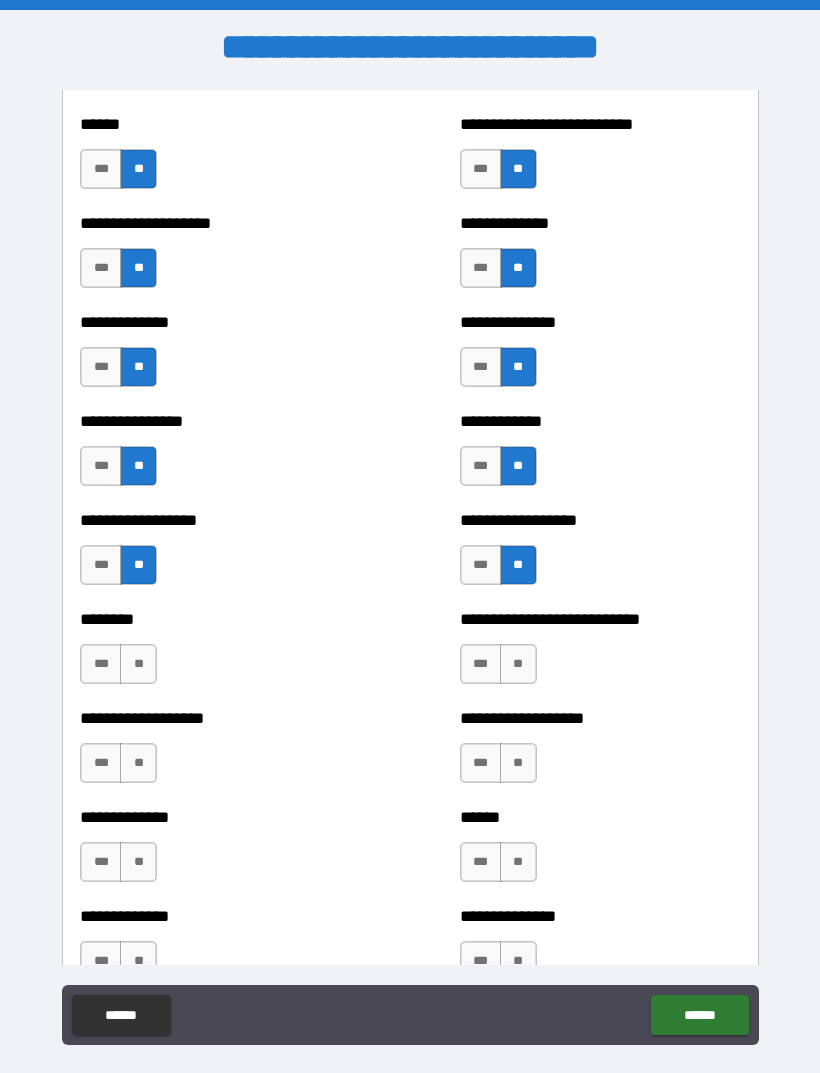 click on "**" at bounding box center [138, 664] 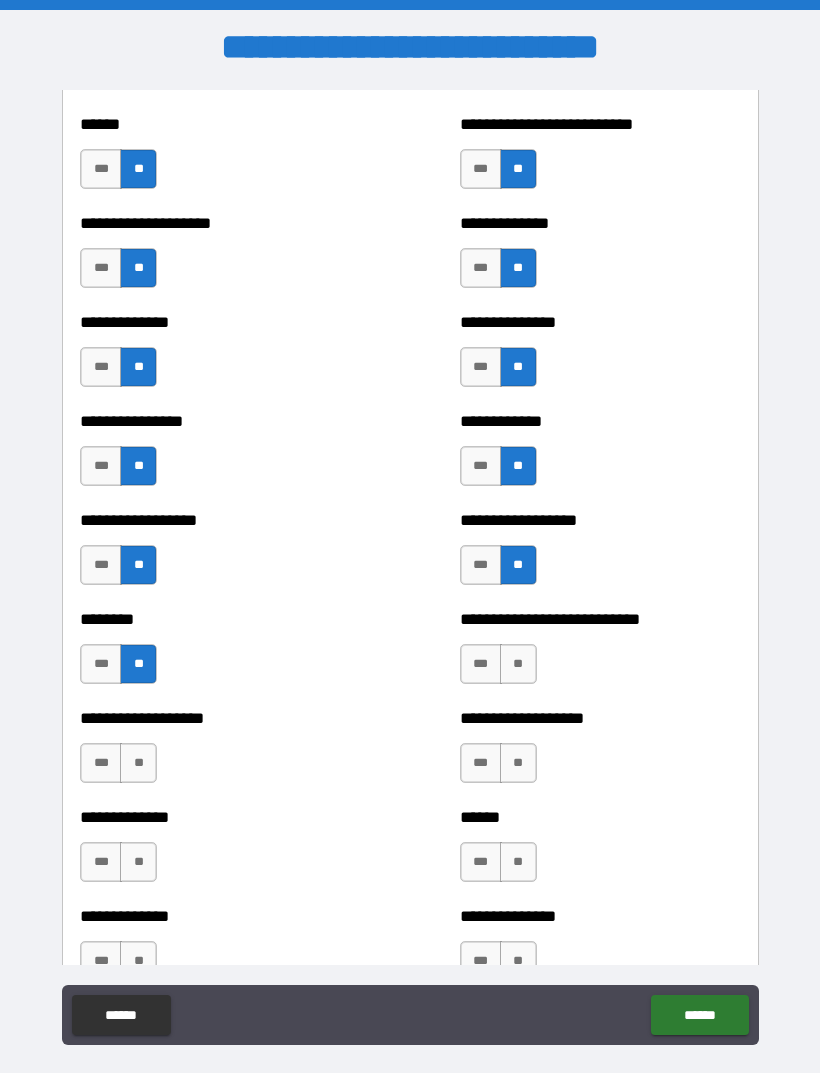 click on "**" at bounding box center [518, 664] 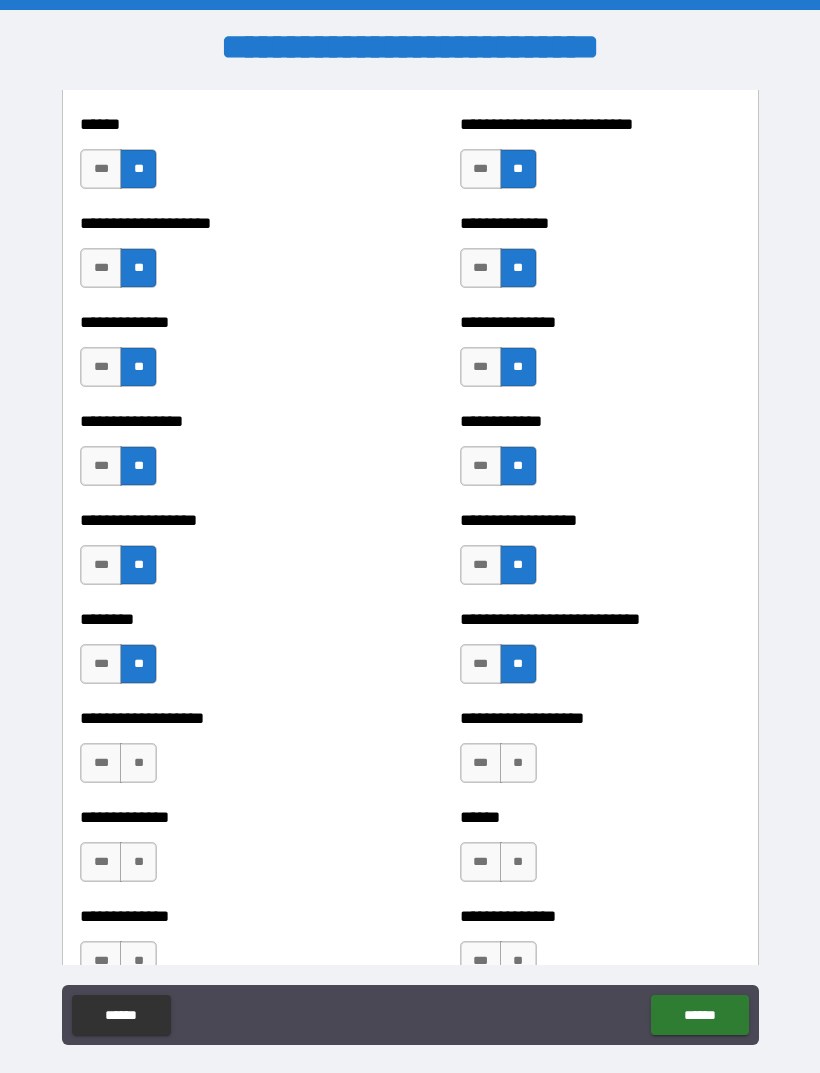 click on "**" at bounding box center (138, 763) 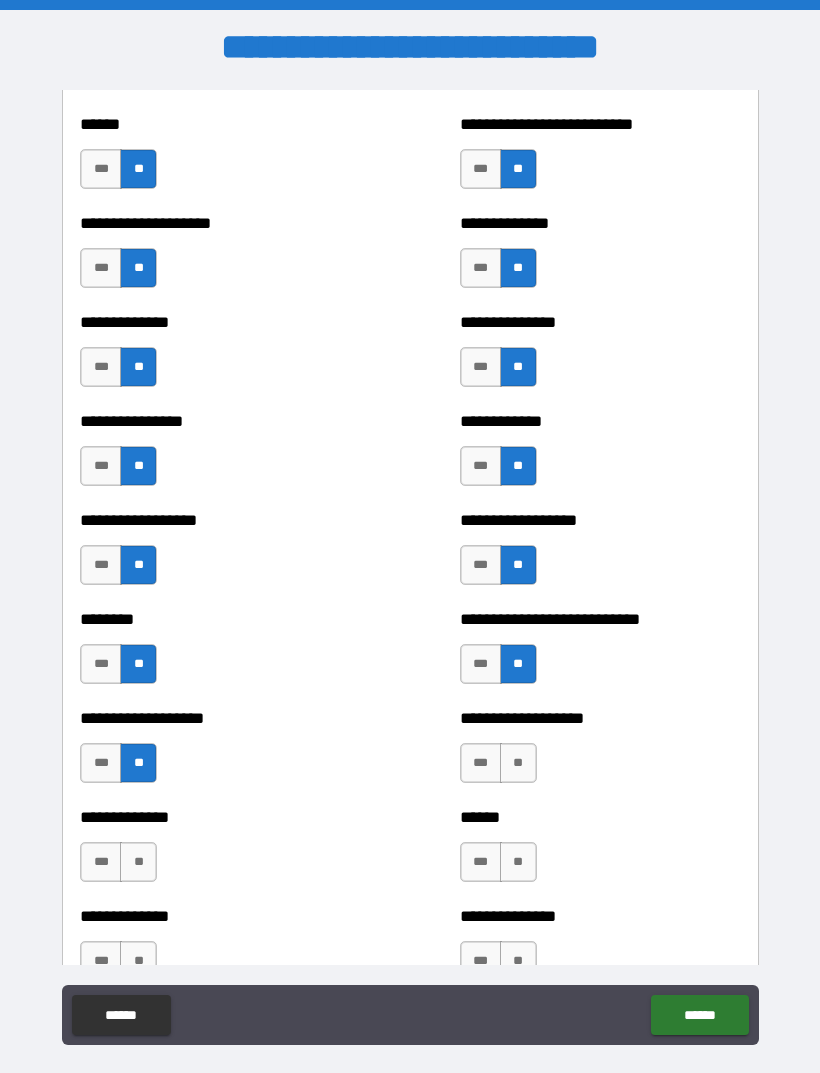 click on "**" at bounding box center (518, 763) 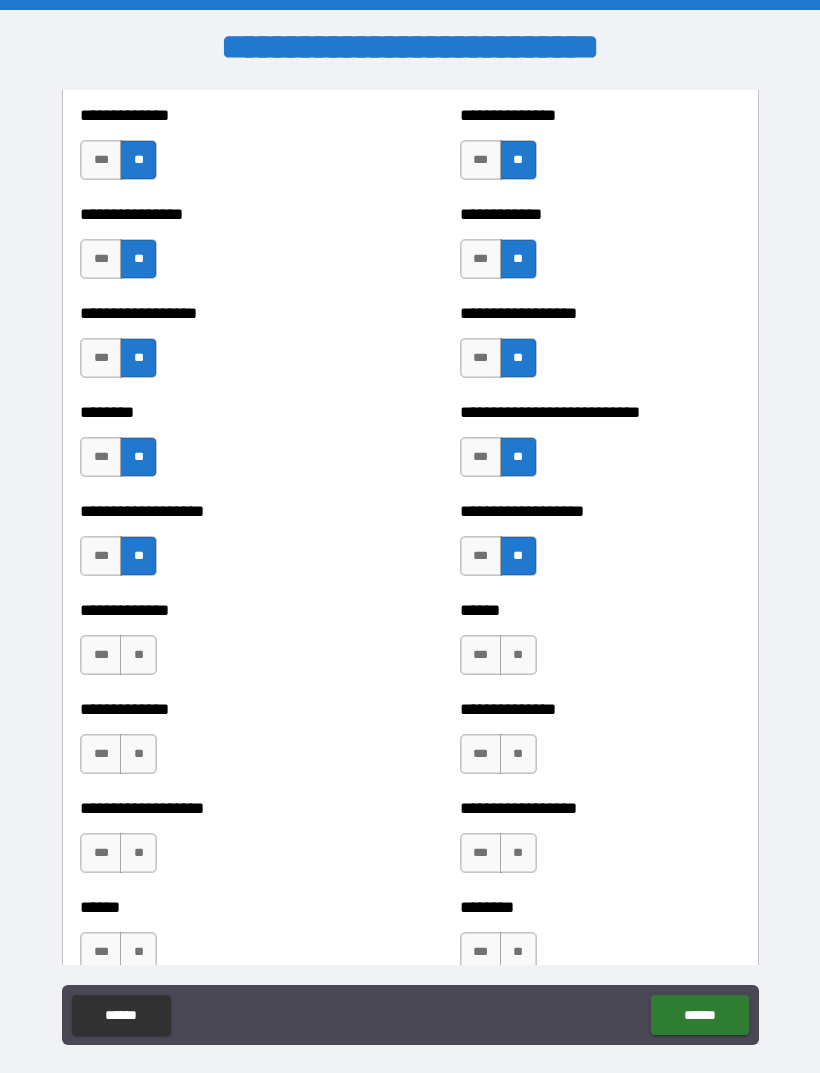 scroll, scrollTop: 4384, scrollLeft: 0, axis: vertical 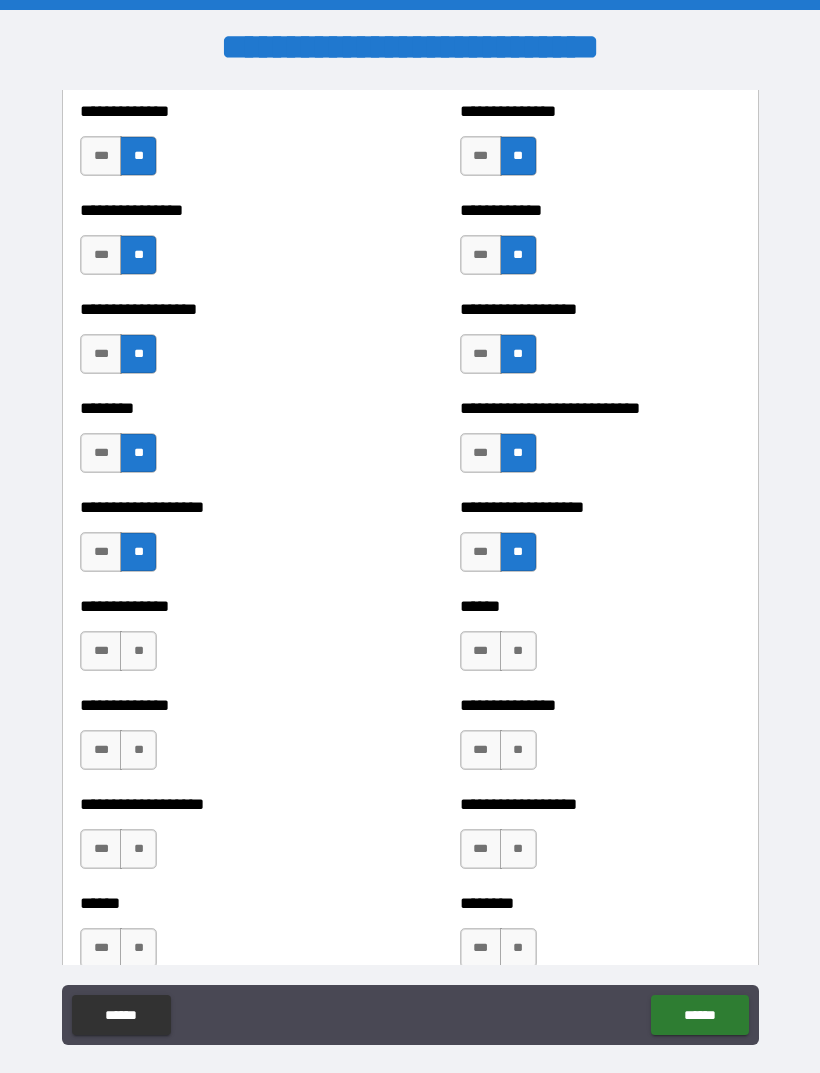 click on "**" at bounding box center [138, 651] 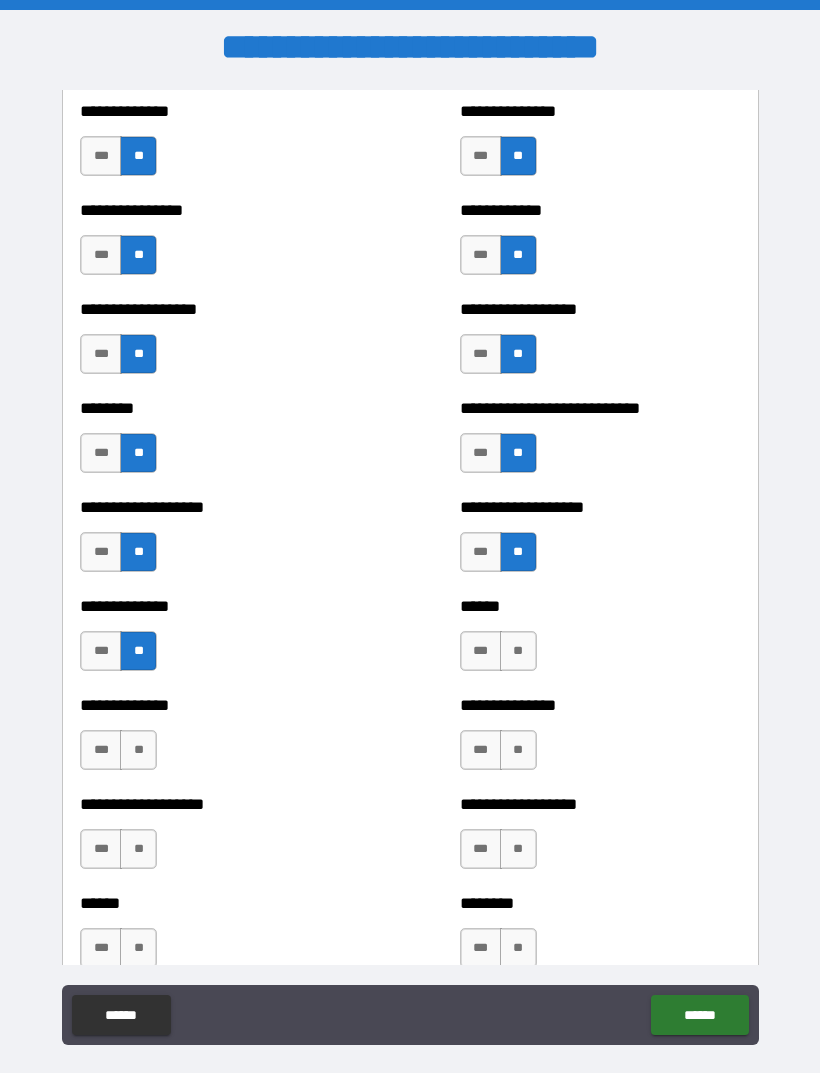 click on "**" at bounding box center [518, 651] 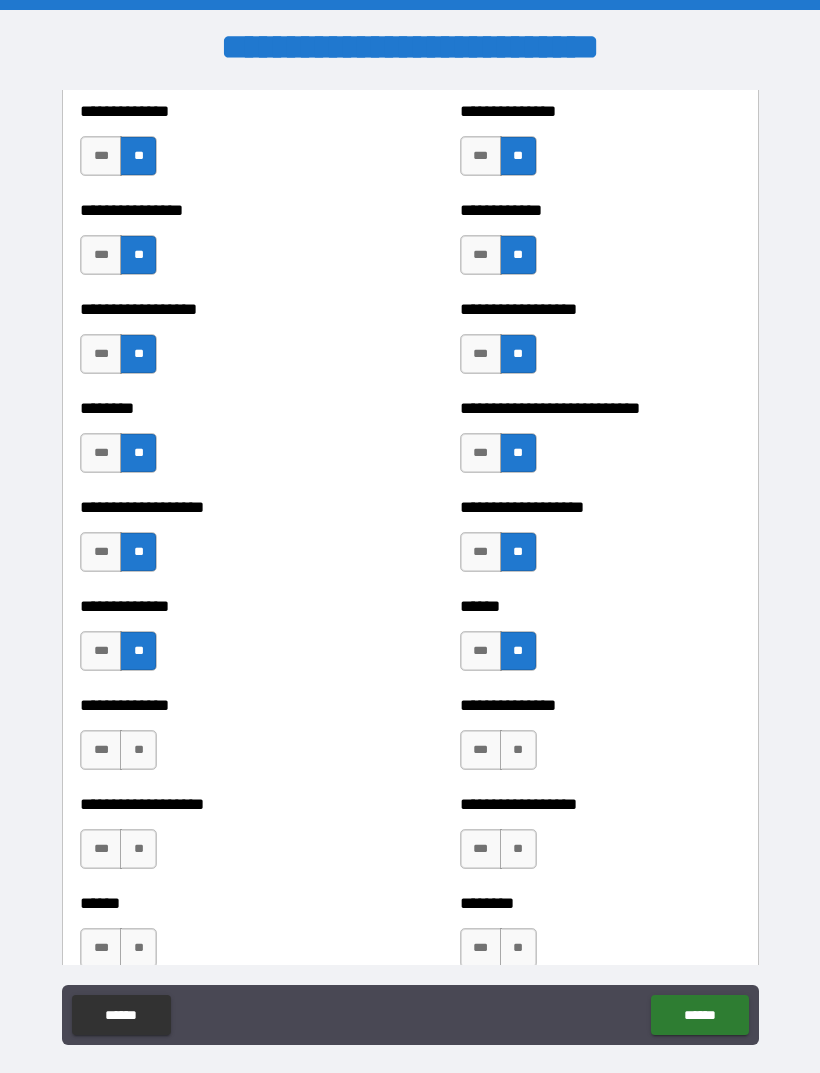 click on "**" at bounding box center (138, 750) 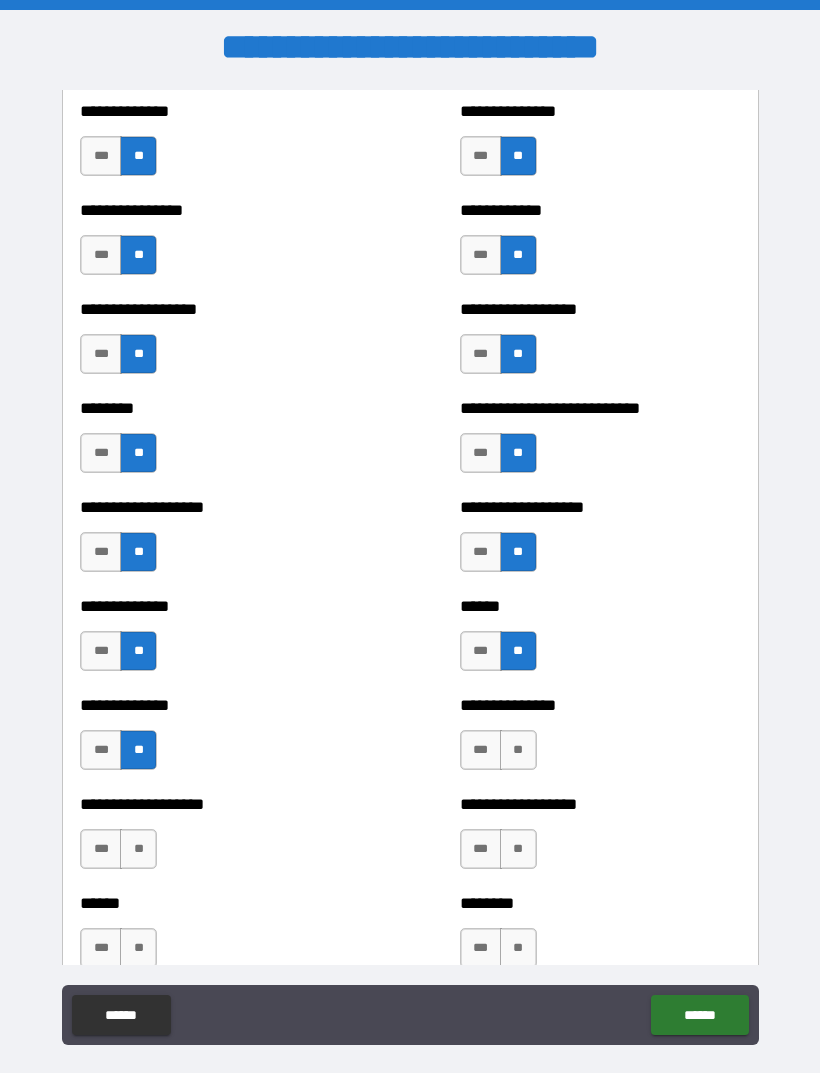 click on "**" at bounding box center [518, 750] 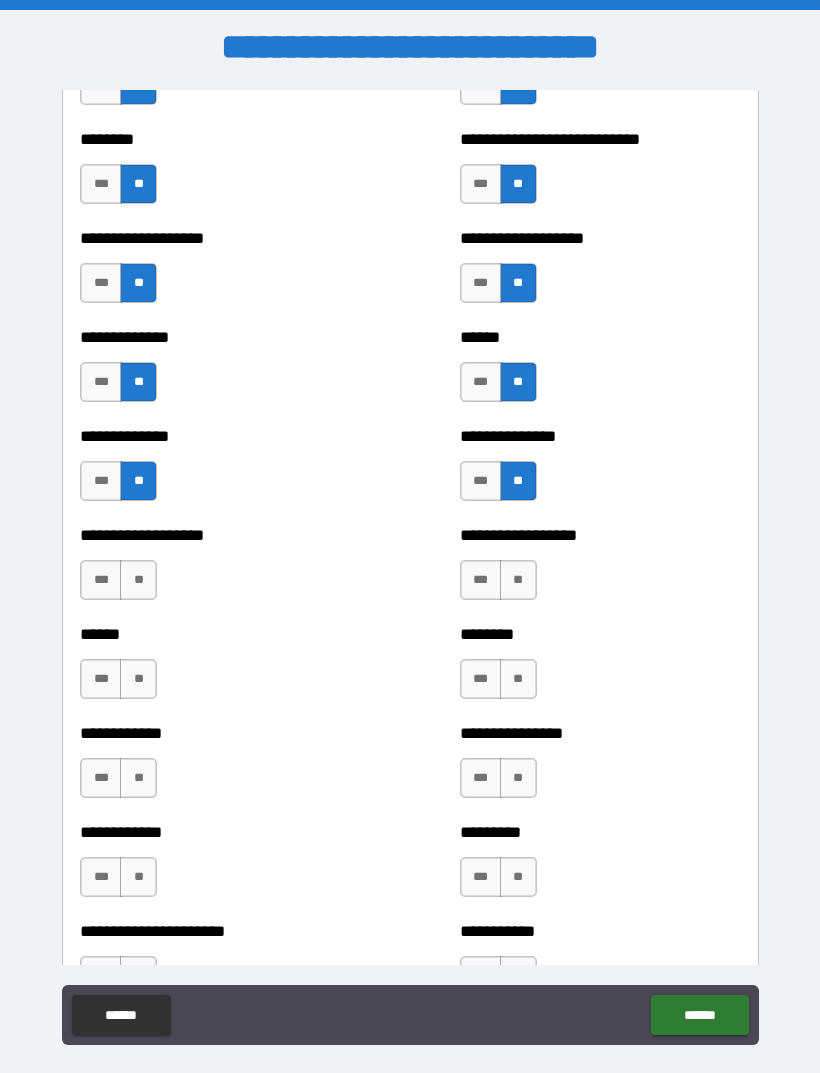 scroll, scrollTop: 4650, scrollLeft: 0, axis: vertical 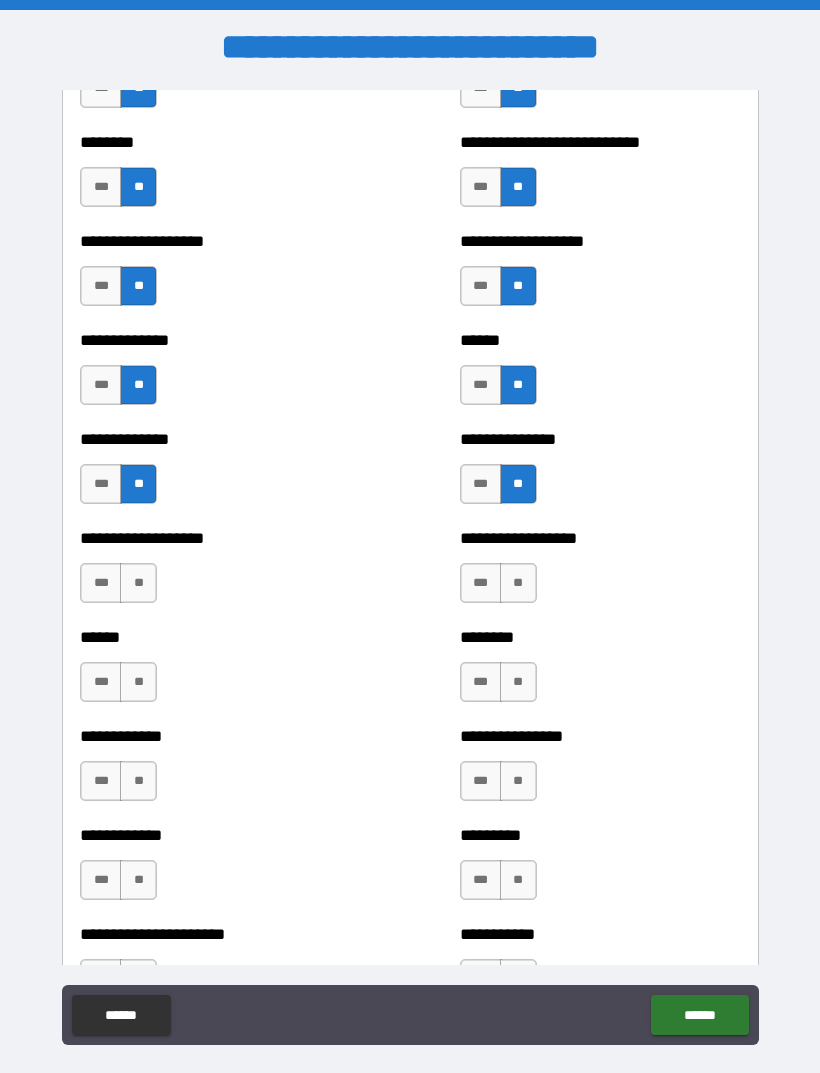 click on "**" at bounding box center [138, 583] 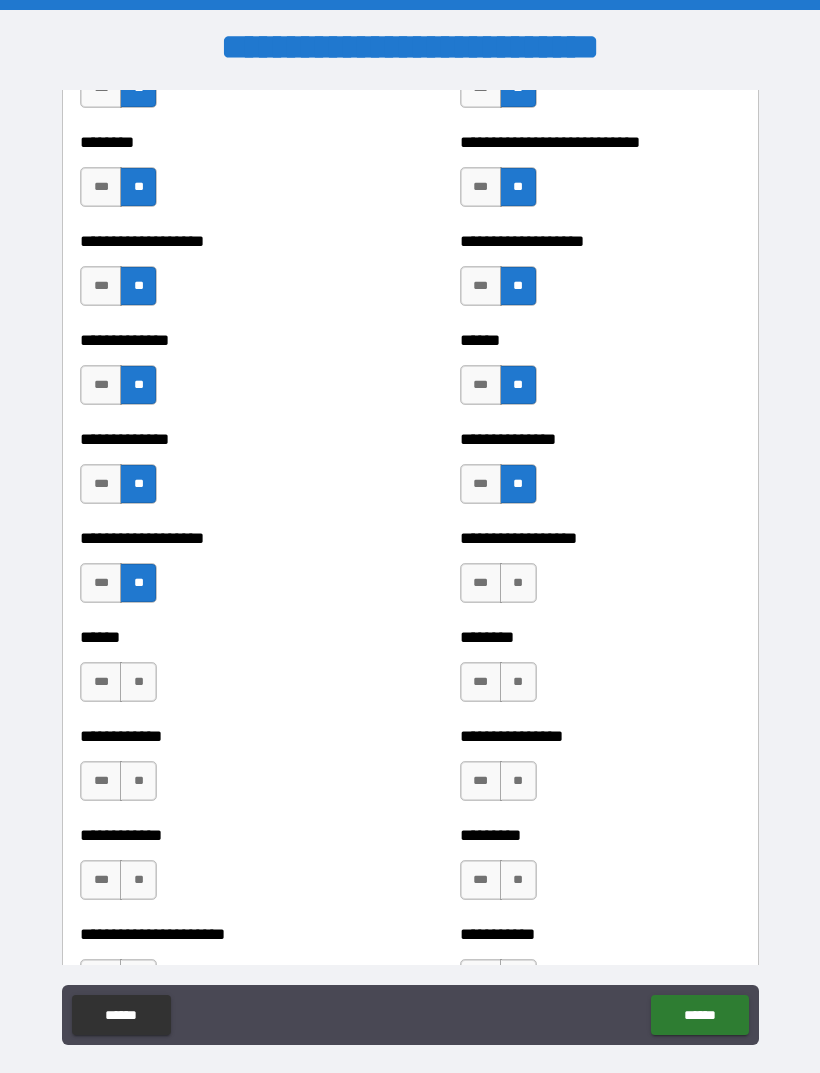 click on "**" at bounding box center (518, 583) 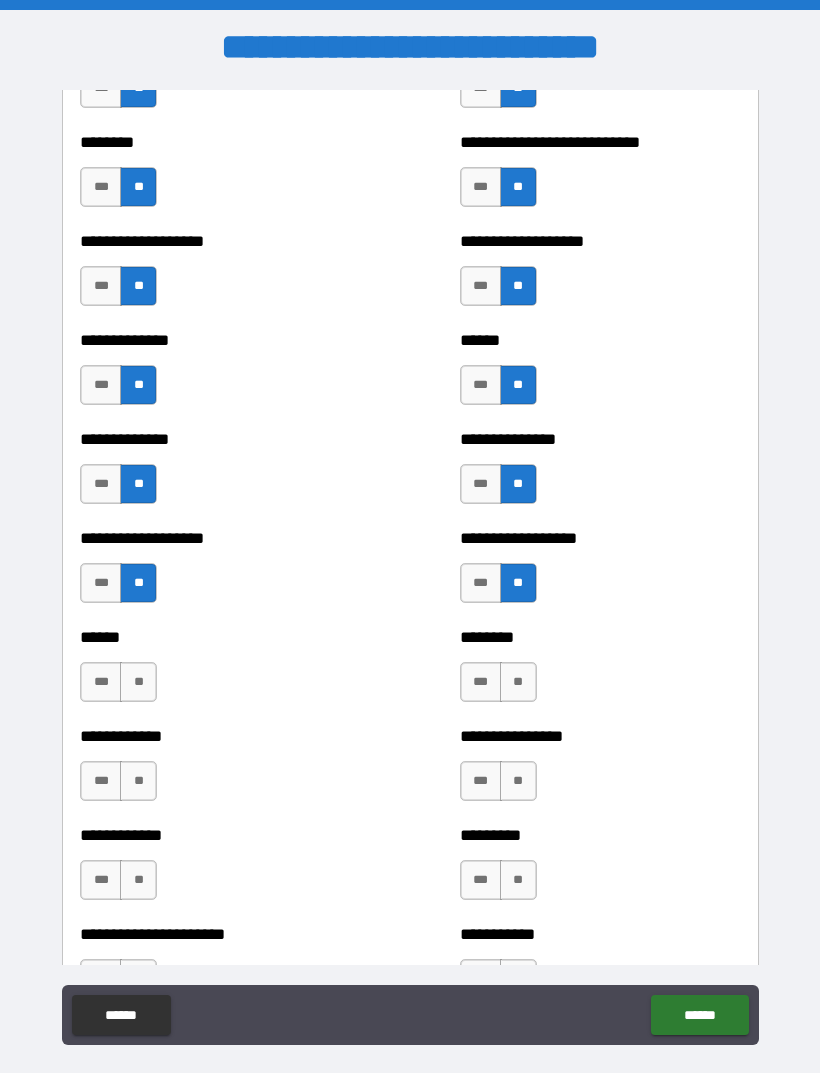 click on "**" at bounding box center [138, 682] 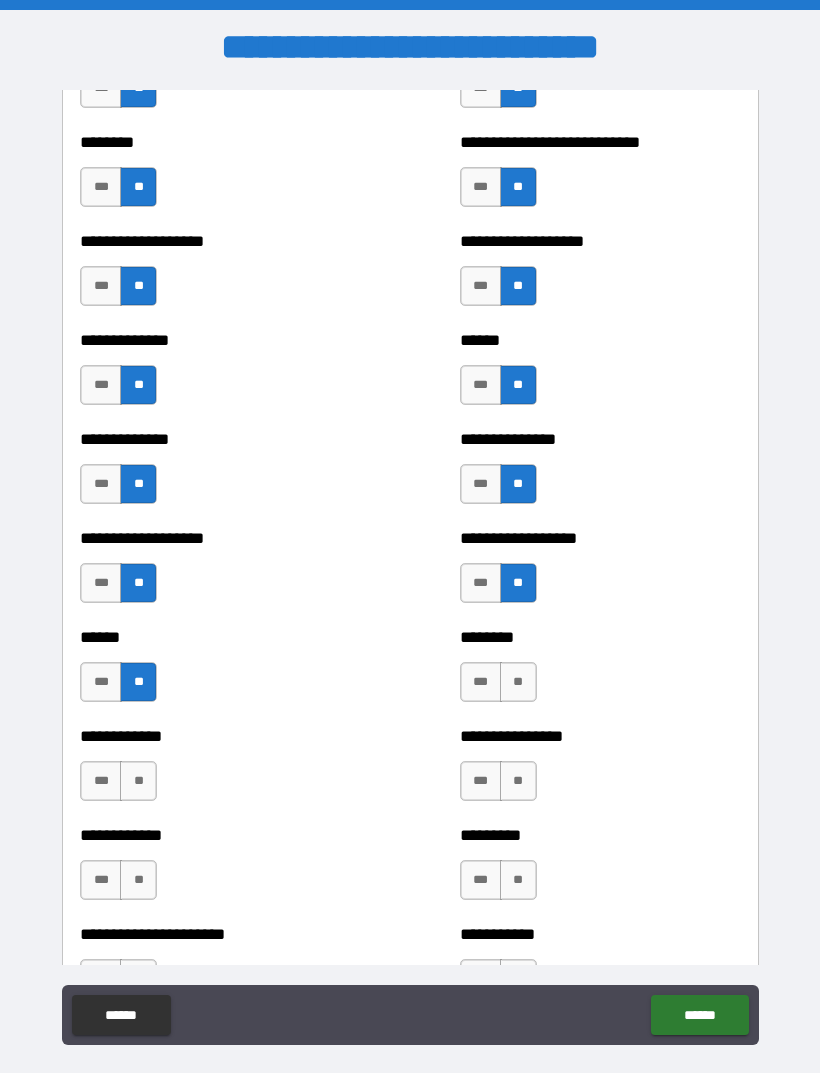 click on "**" at bounding box center (518, 682) 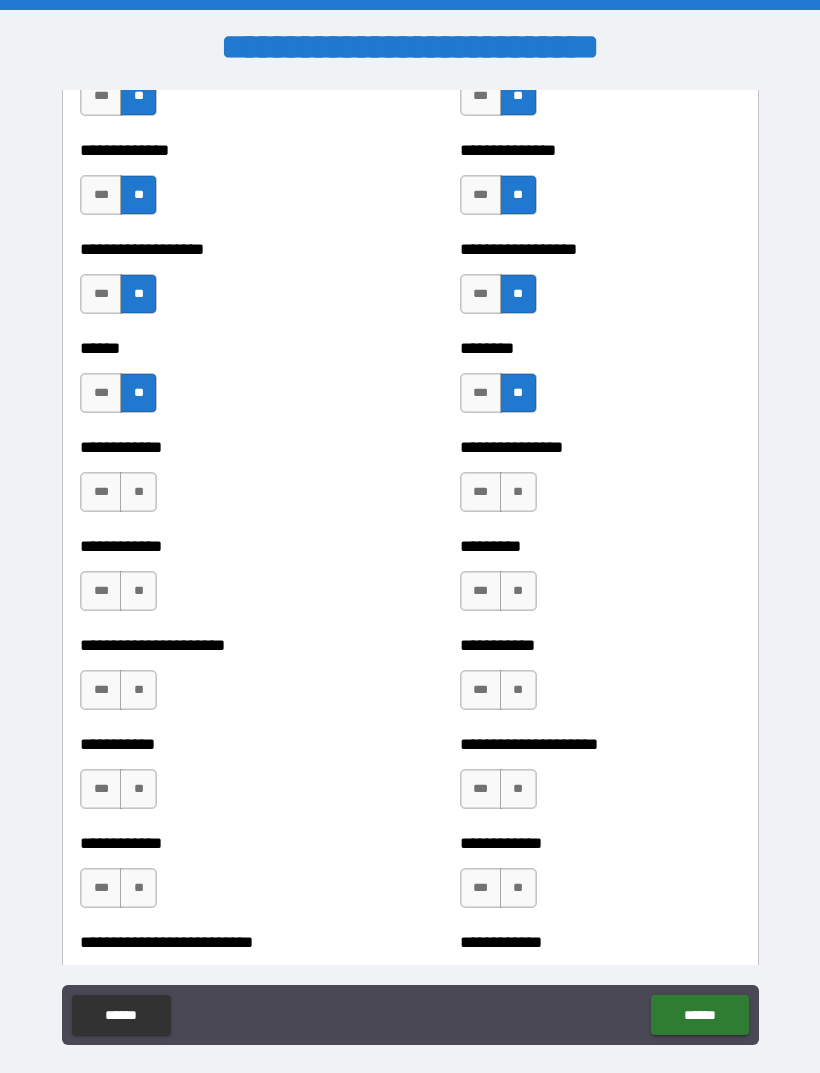 scroll, scrollTop: 4946, scrollLeft: 0, axis: vertical 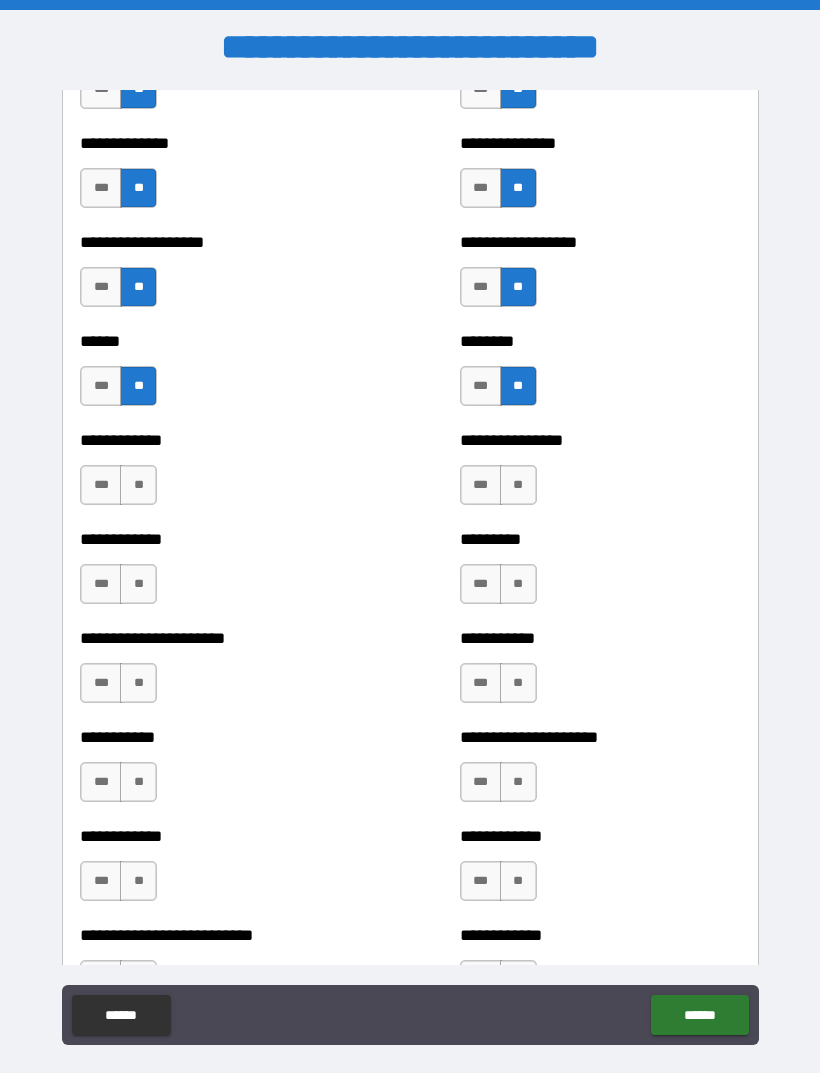 click on "**" at bounding box center (138, 485) 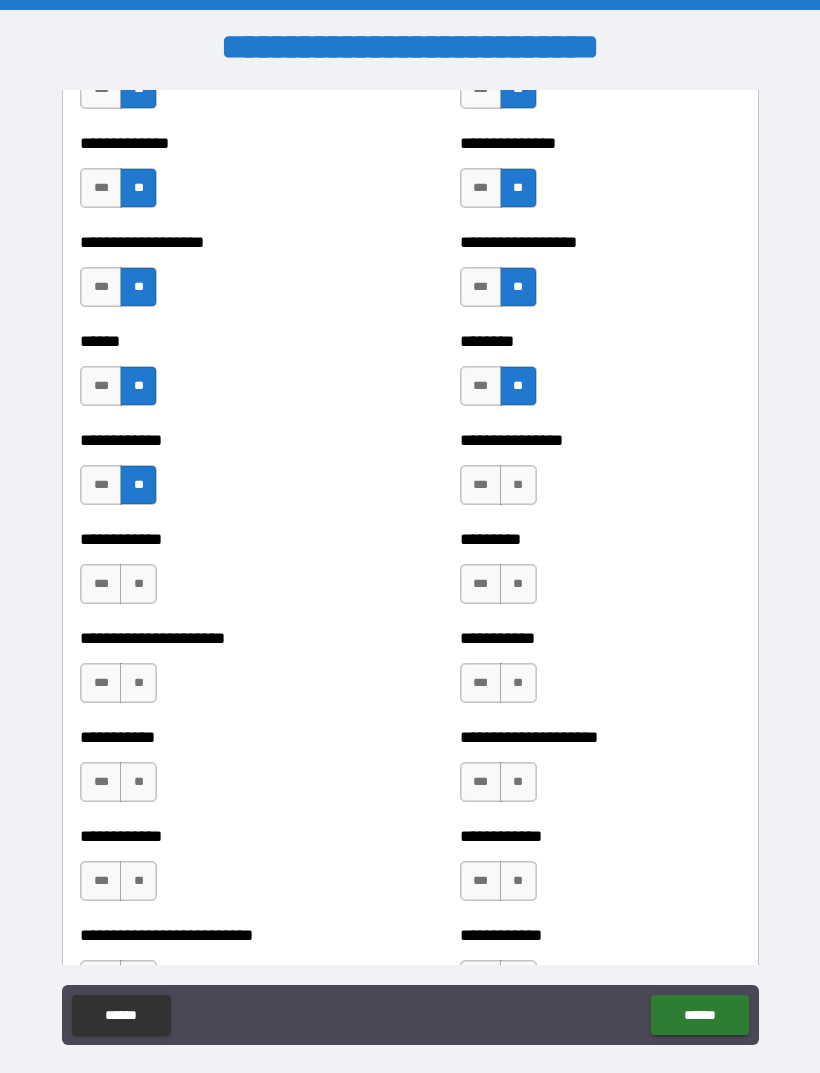 click on "**" at bounding box center [518, 485] 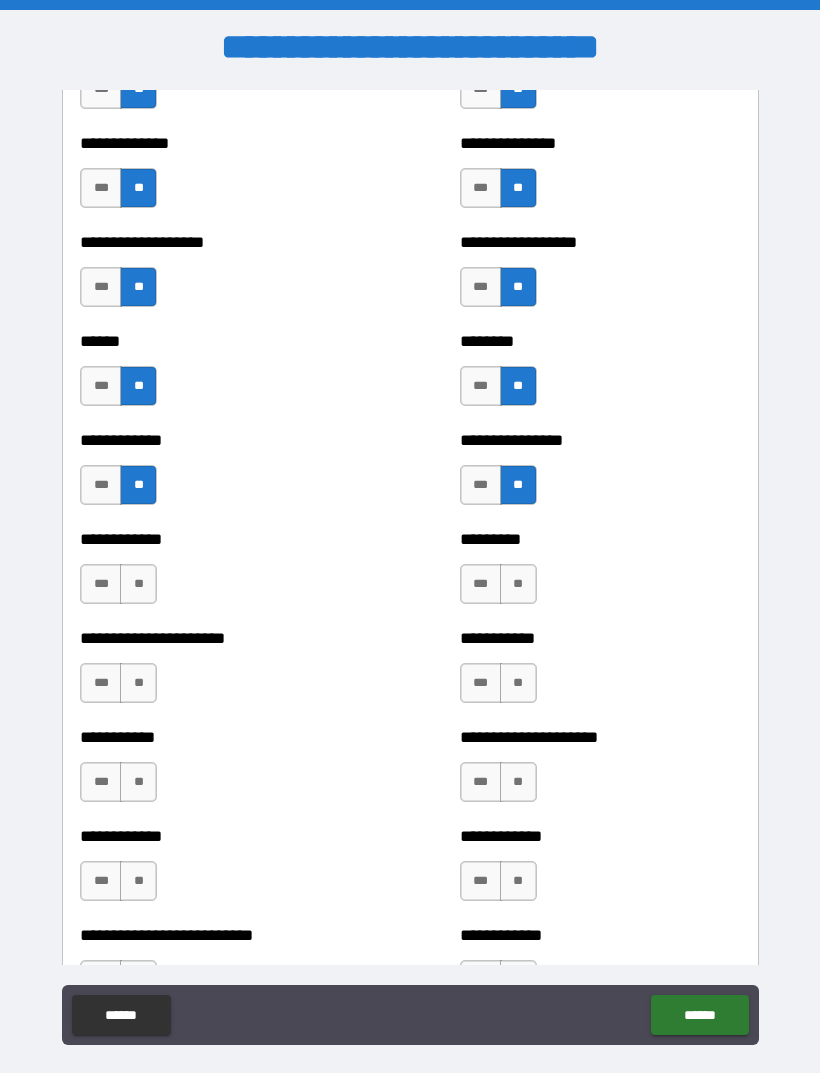 click on "**" at bounding box center [138, 584] 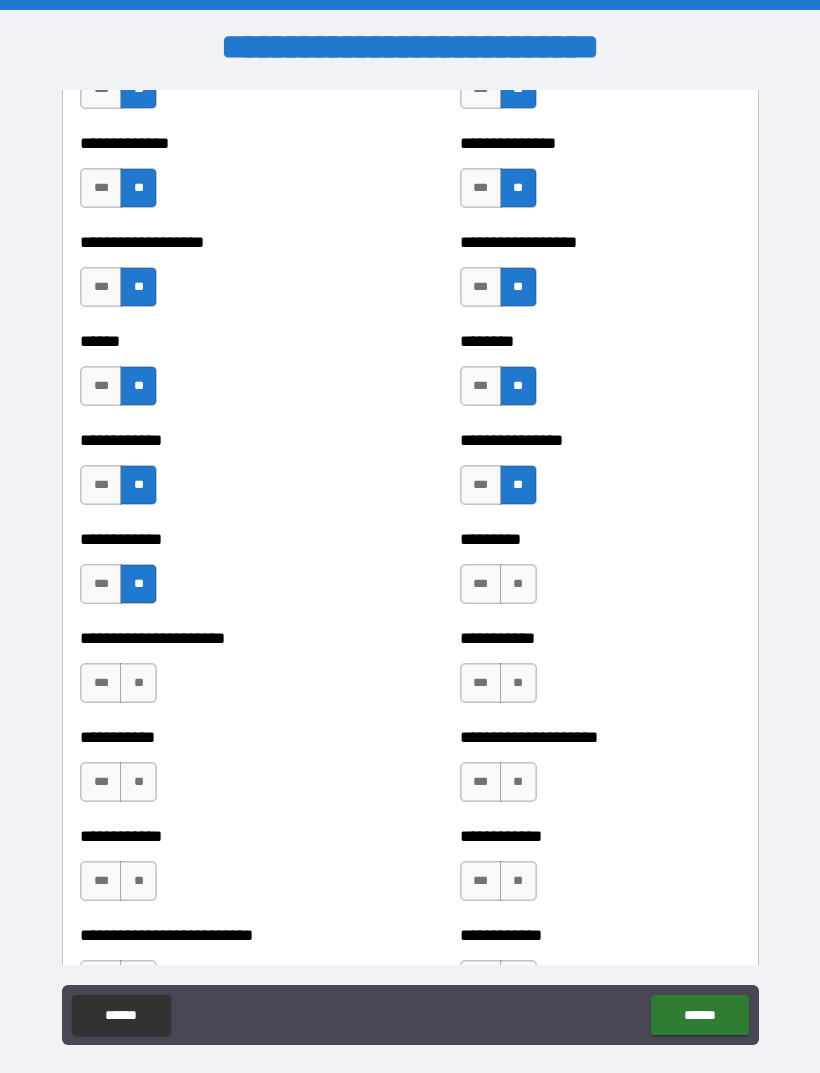 click on "**" at bounding box center [518, 584] 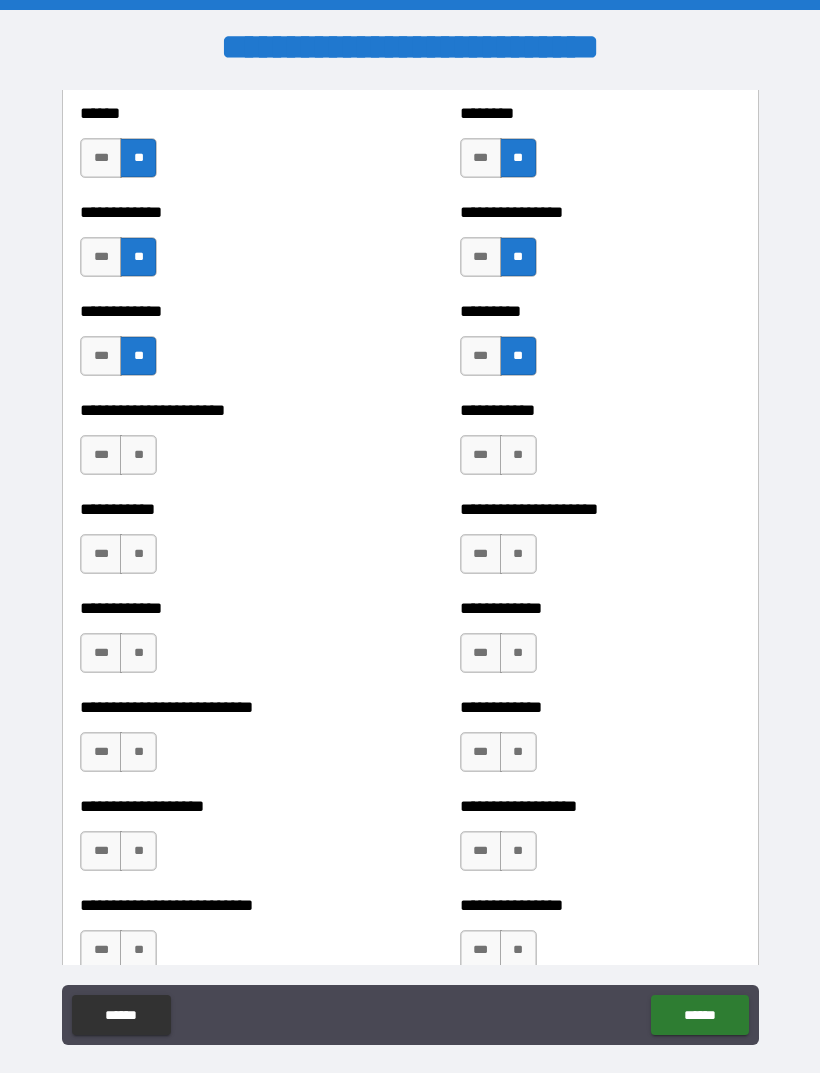 scroll, scrollTop: 5172, scrollLeft: 0, axis: vertical 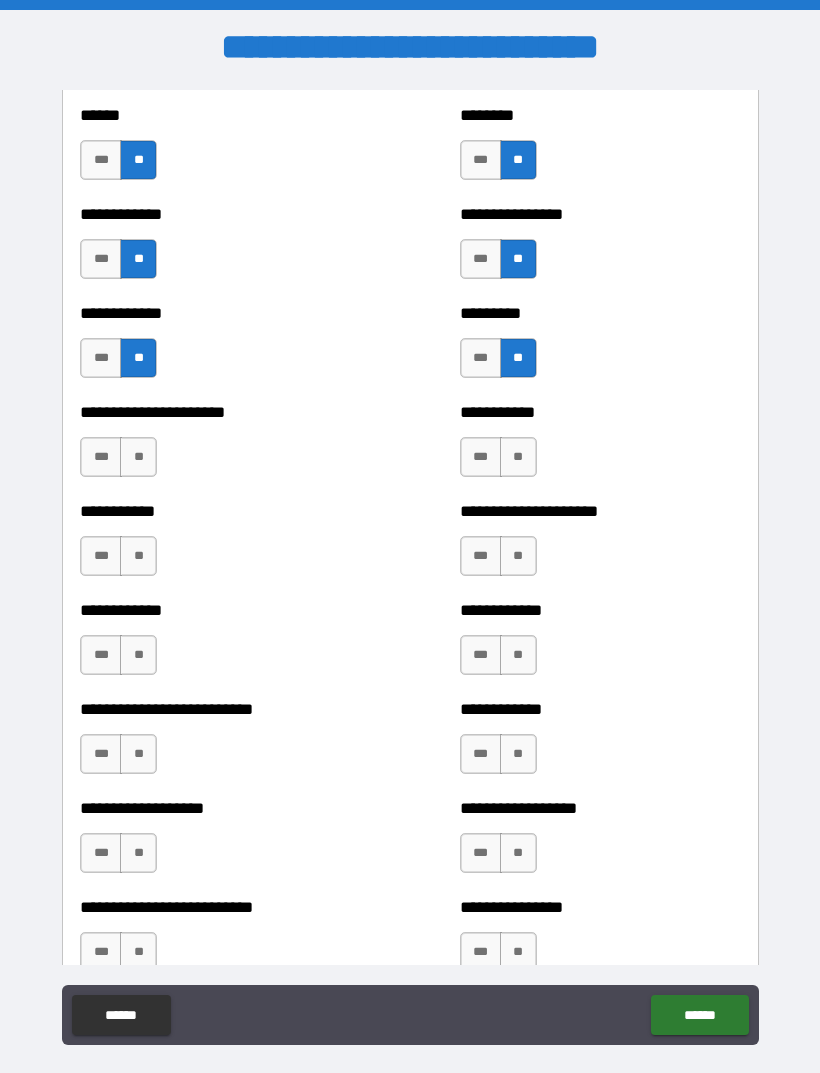 click on "**" at bounding box center [138, 457] 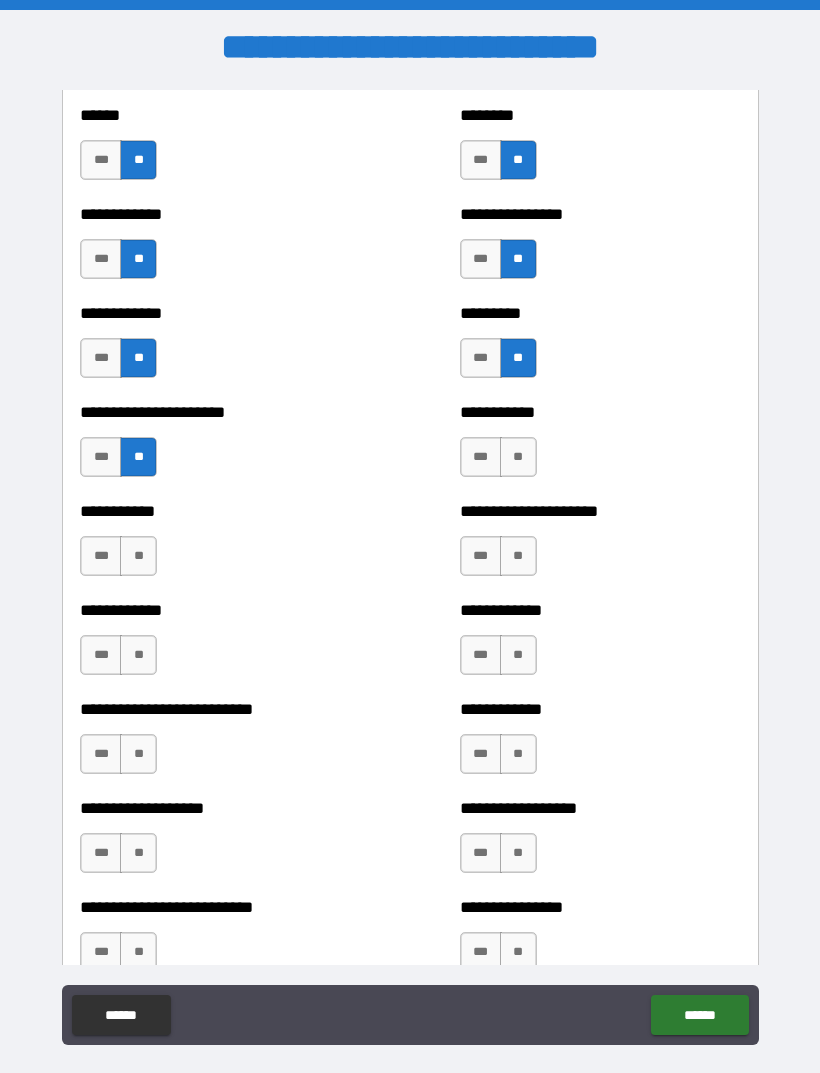 click on "**" at bounding box center (138, 457) 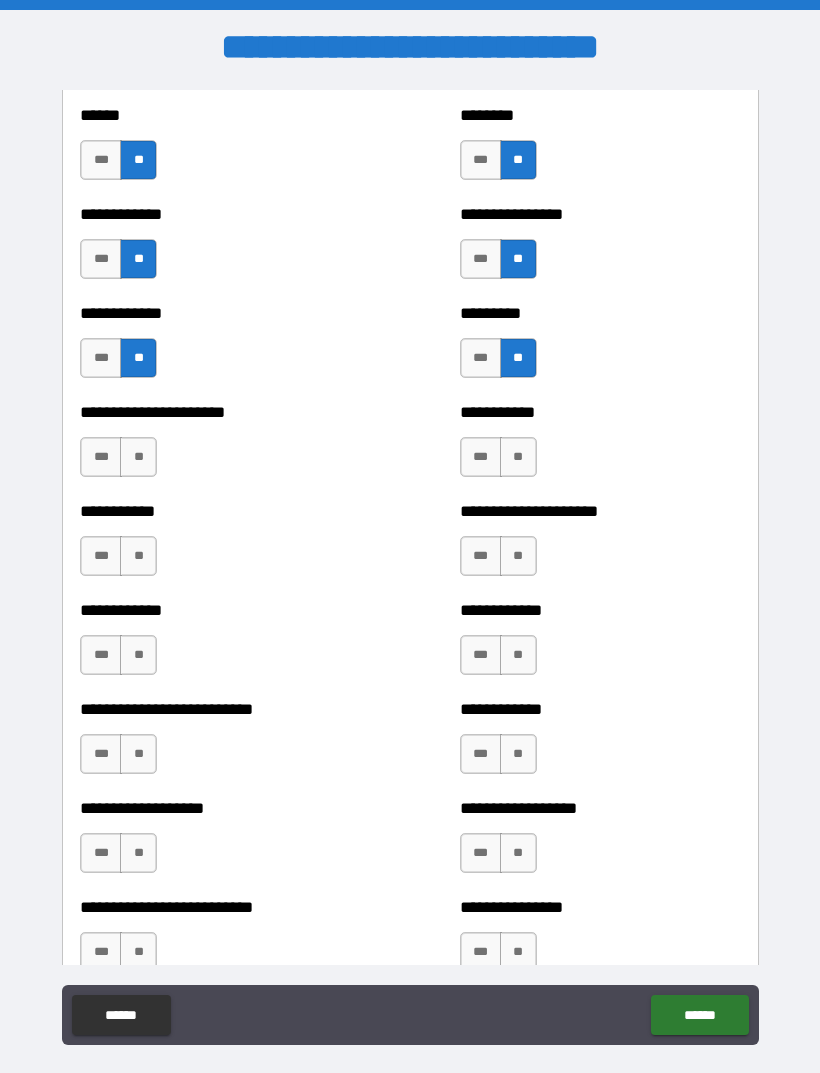 click on "**" at bounding box center [138, 457] 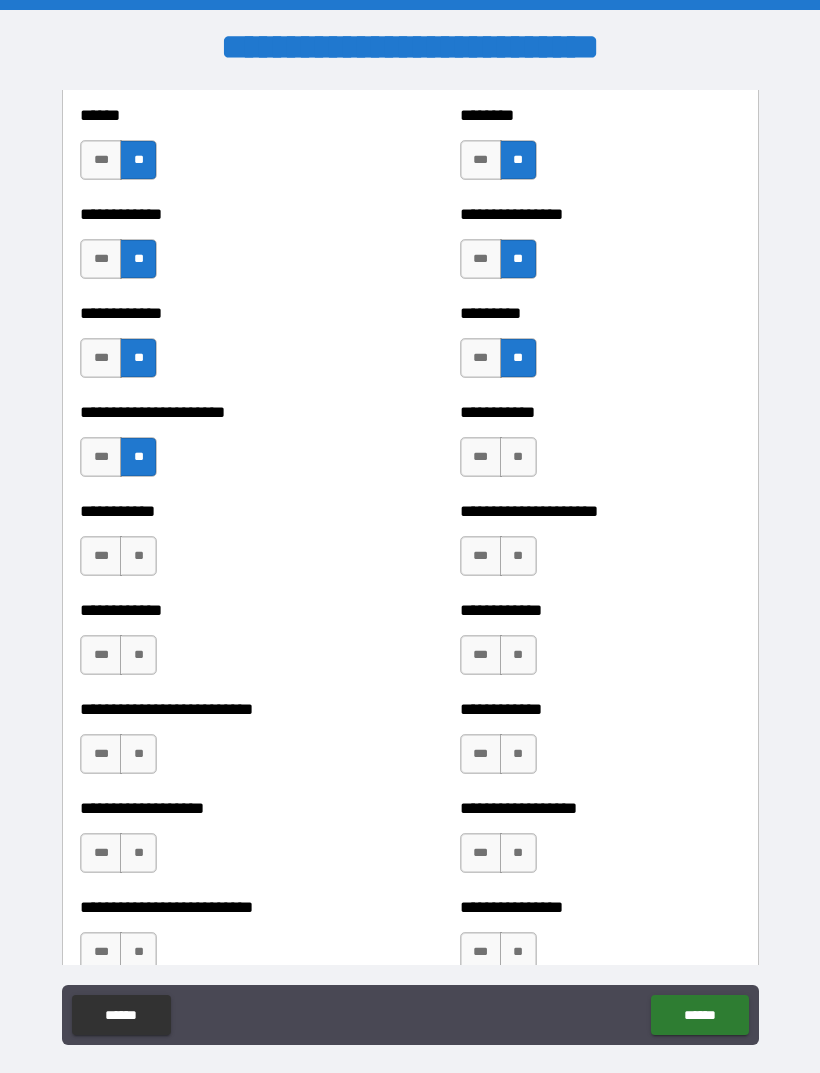 click on "**" at bounding box center [518, 457] 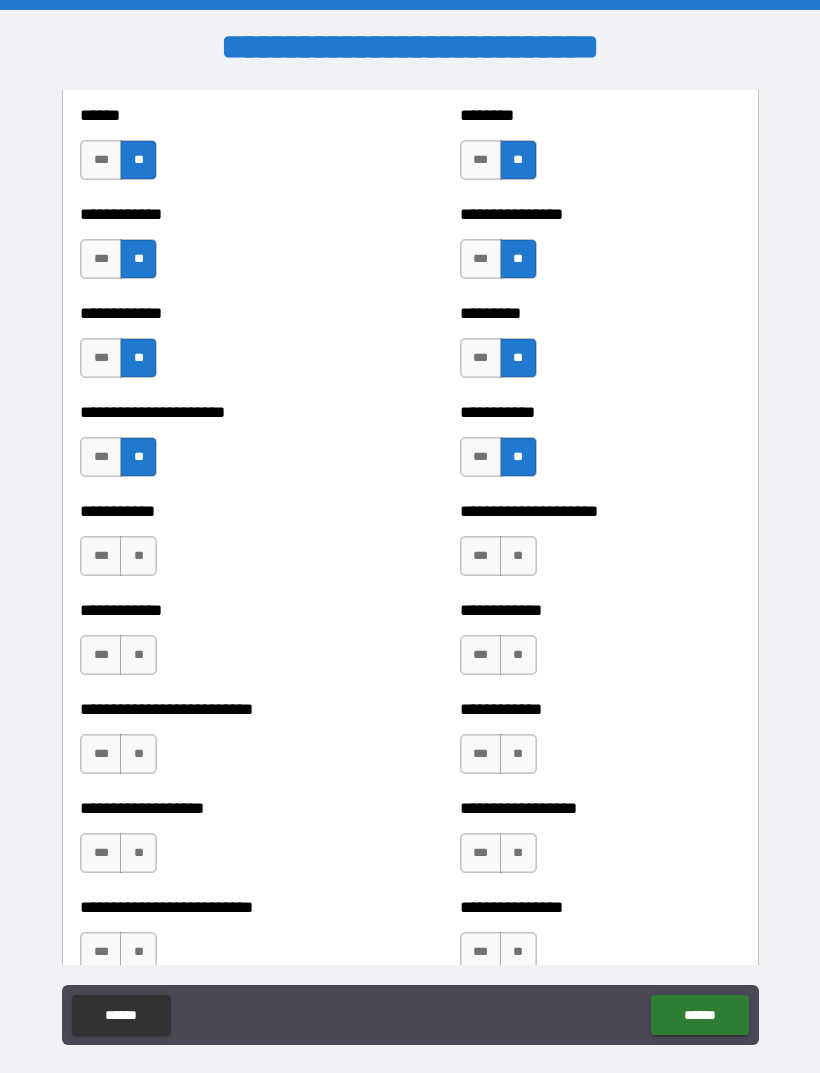 click on "**" at bounding box center (138, 556) 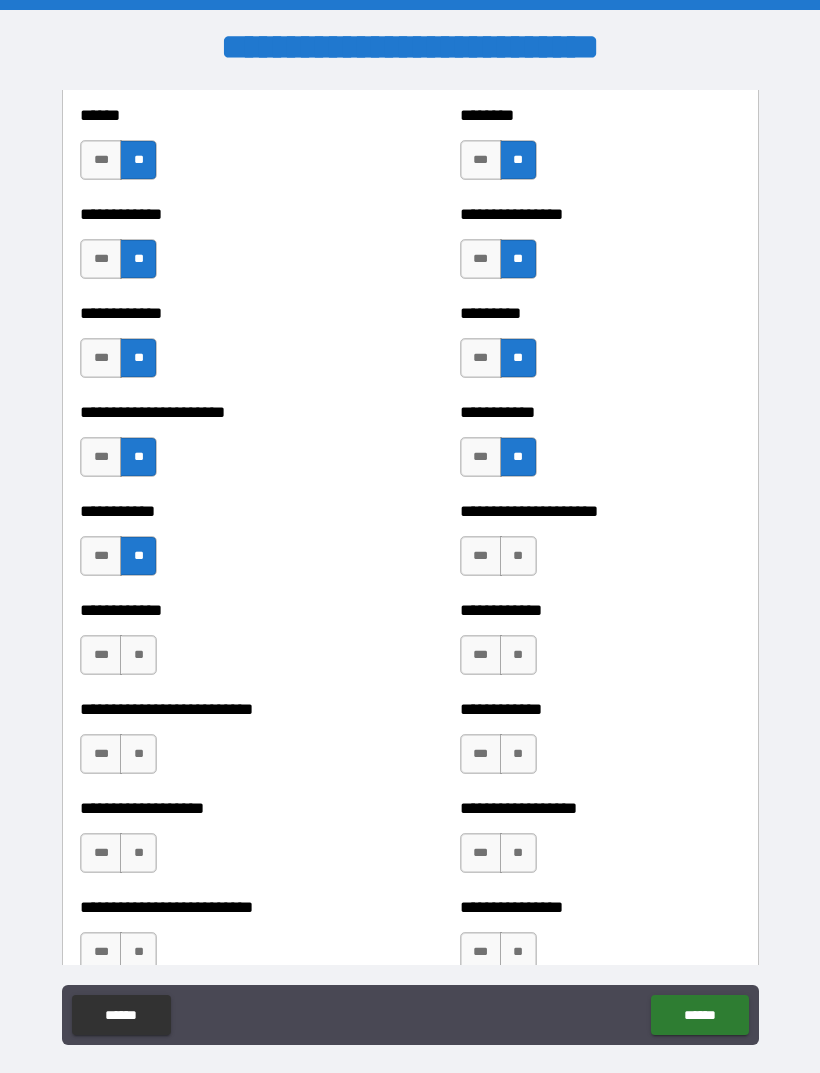 click on "**" at bounding box center [518, 556] 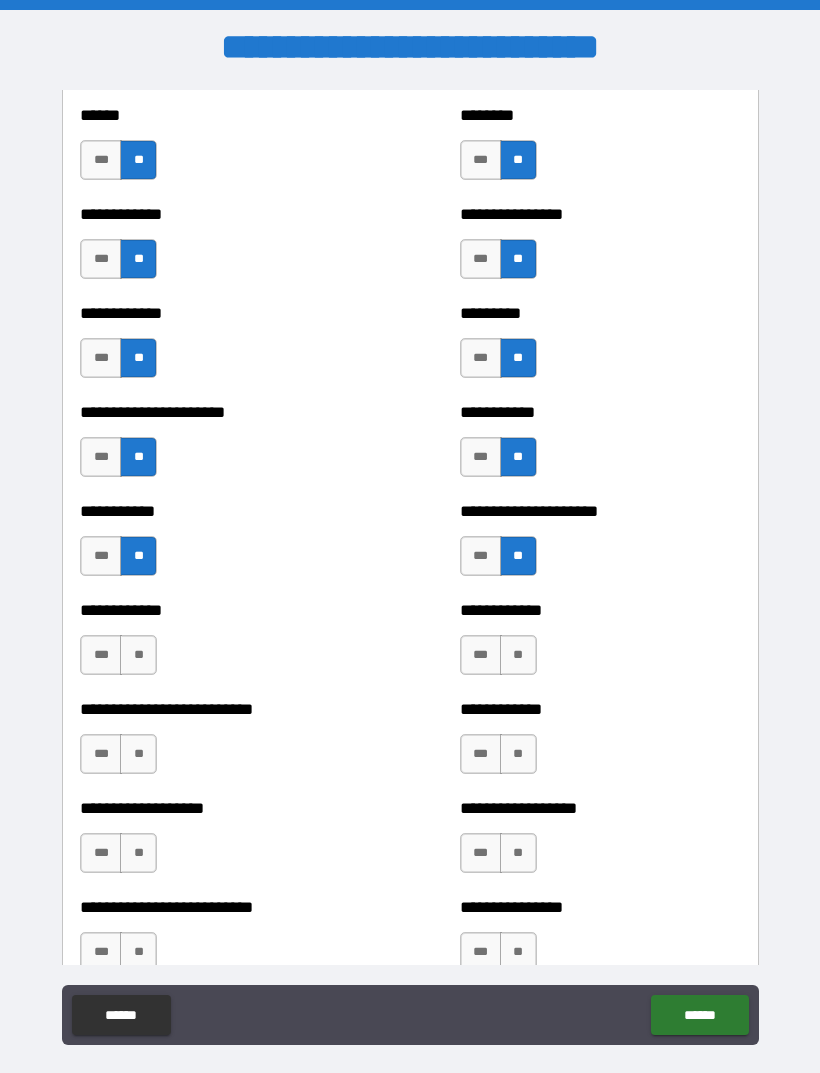 click on "**" at bounding box center (138, 655) 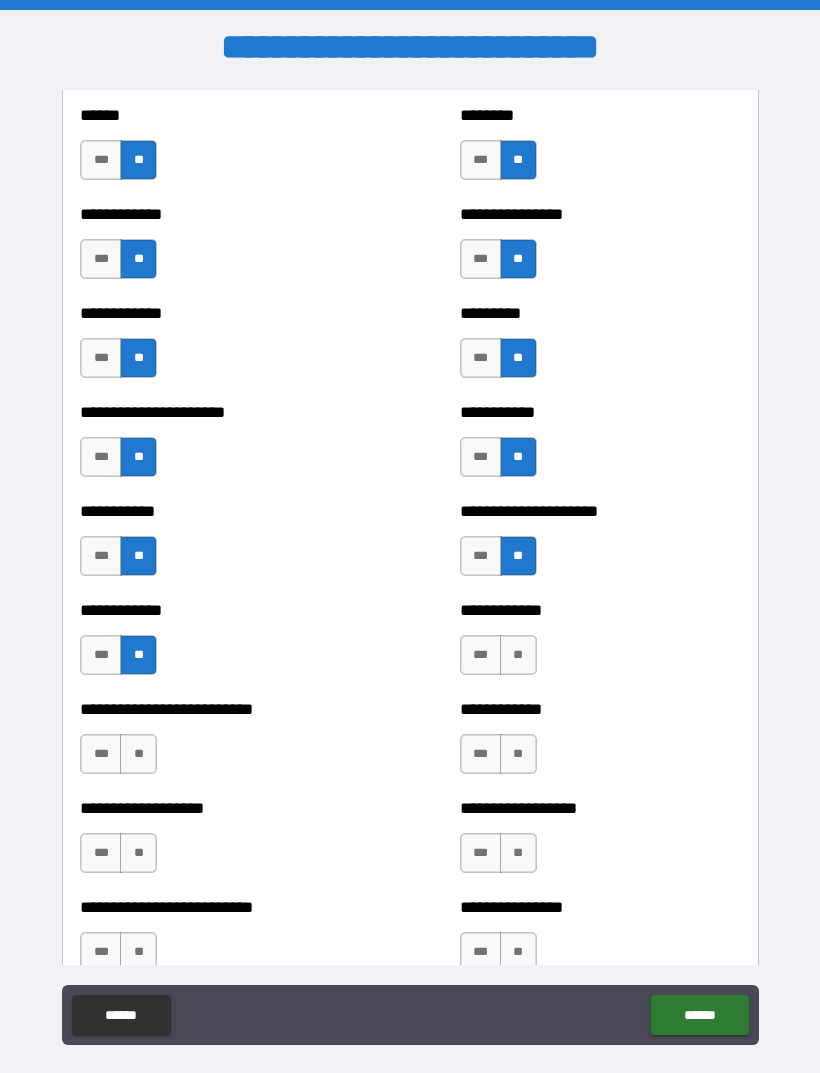 click on "**" at bounding box center (518, 655) 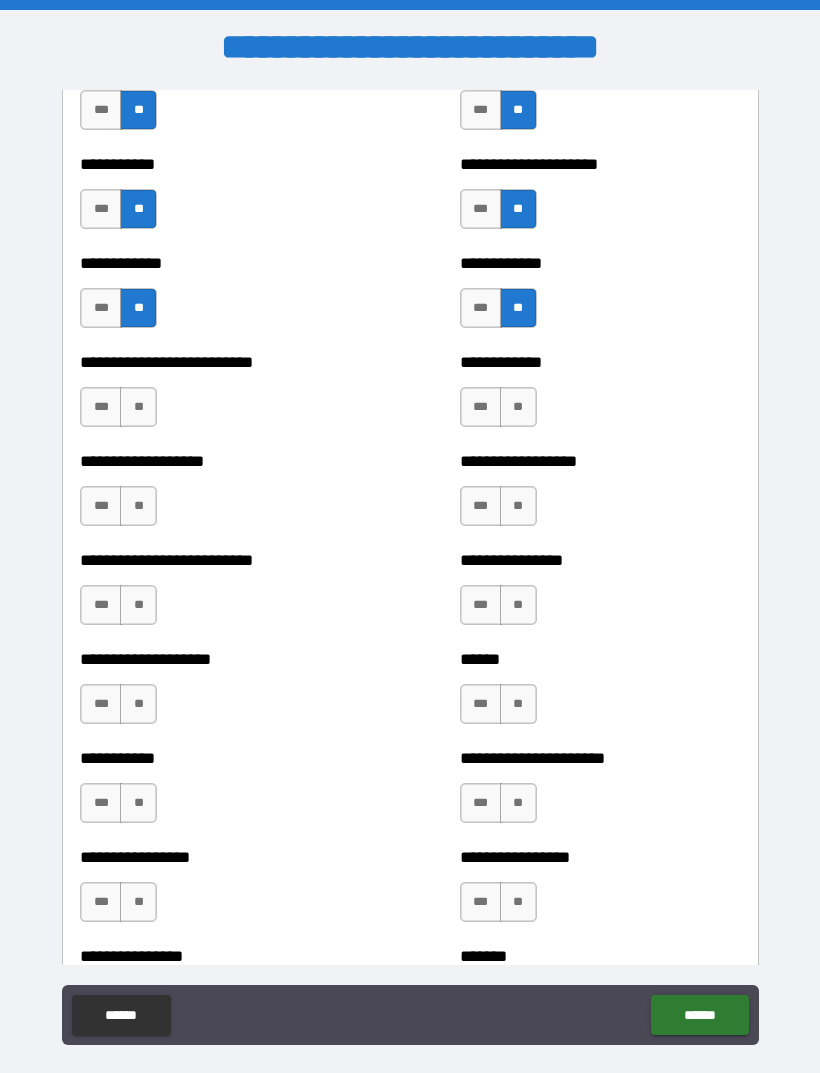 scroll, scrollTop: 5517, scrollLeft: 0, axis: vertical 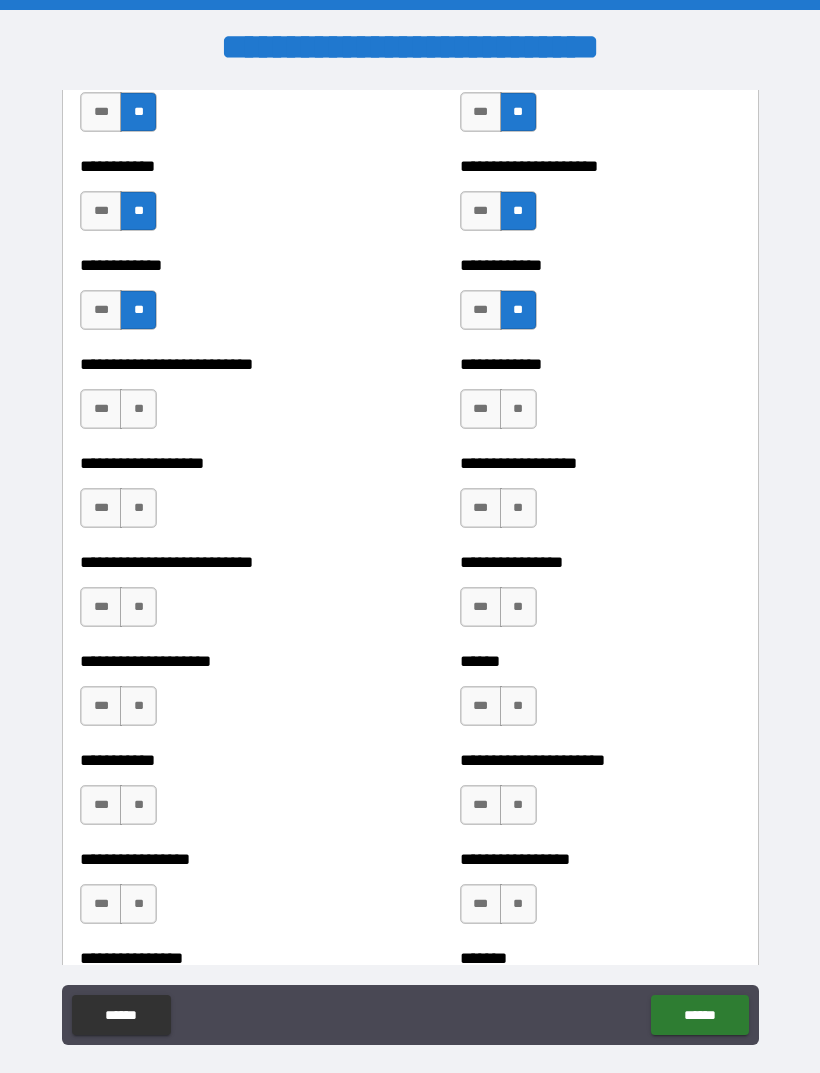 click on "**" at bounding box center [138, 409] 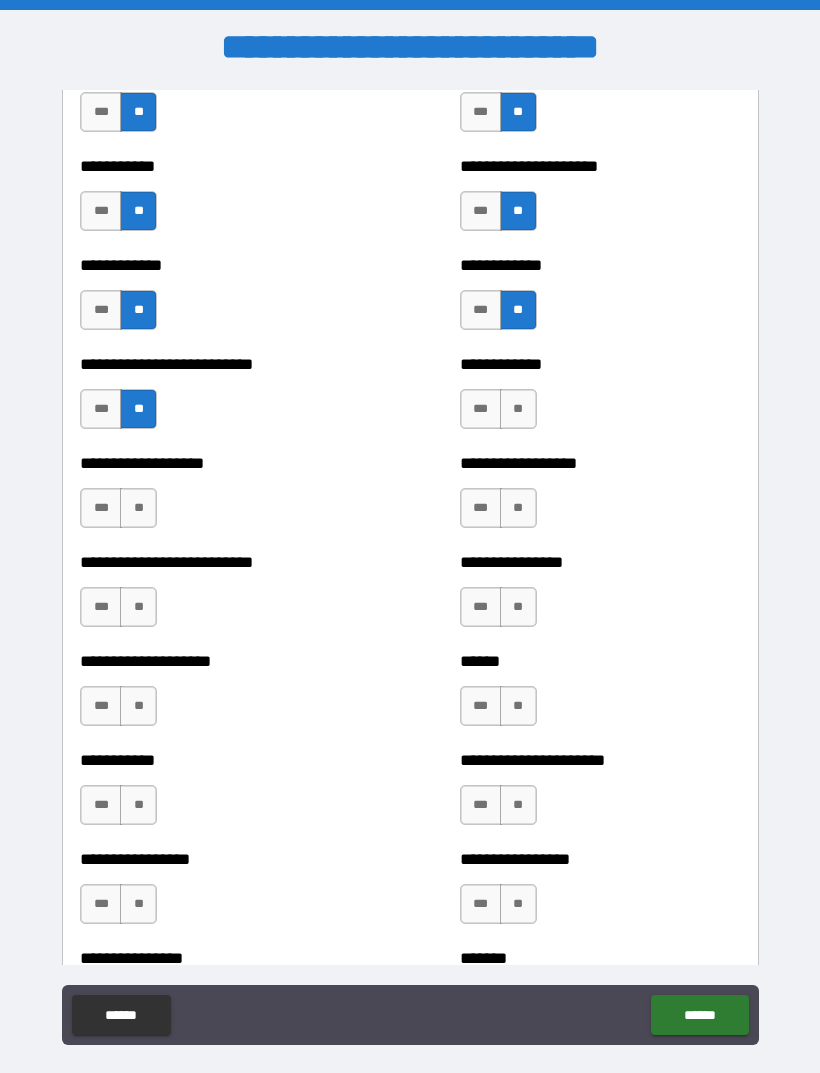 click on "**" at bounding box center [518, 409] 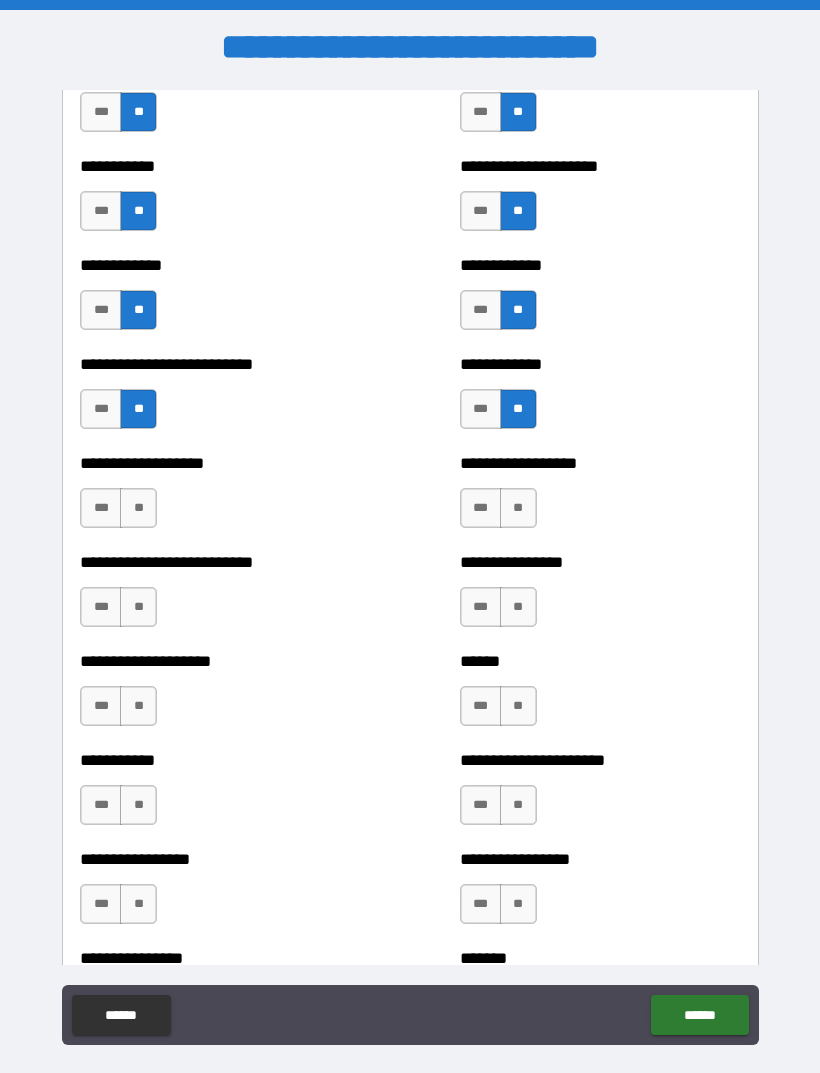 click on "**" at bounding box center (138, 508) 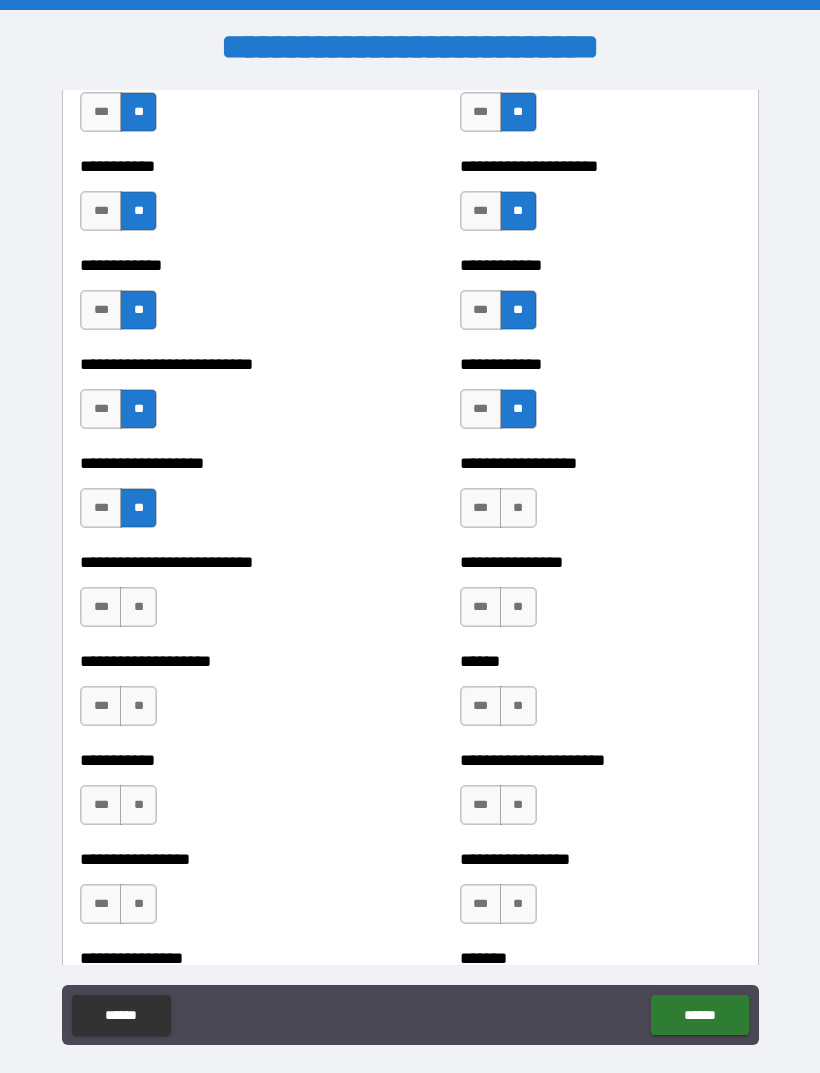 click on "**" at bounding box center (518, 508) 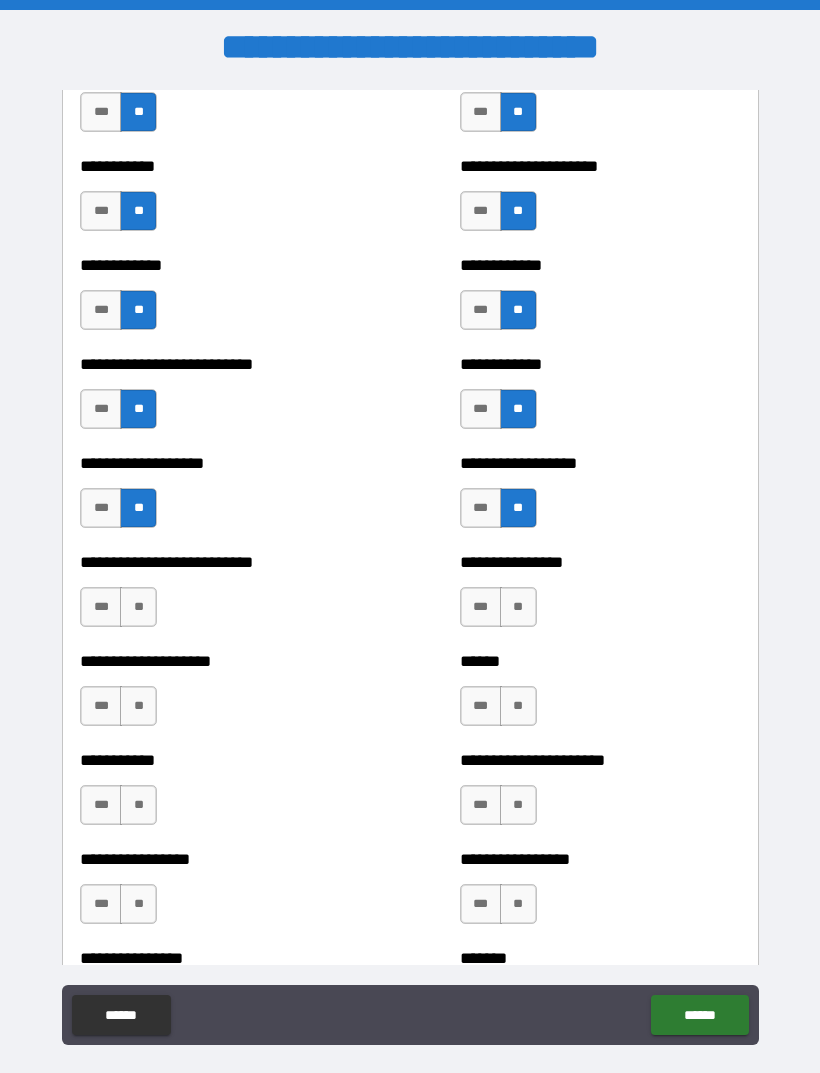 click on "***" at bounding box center (101, 607) 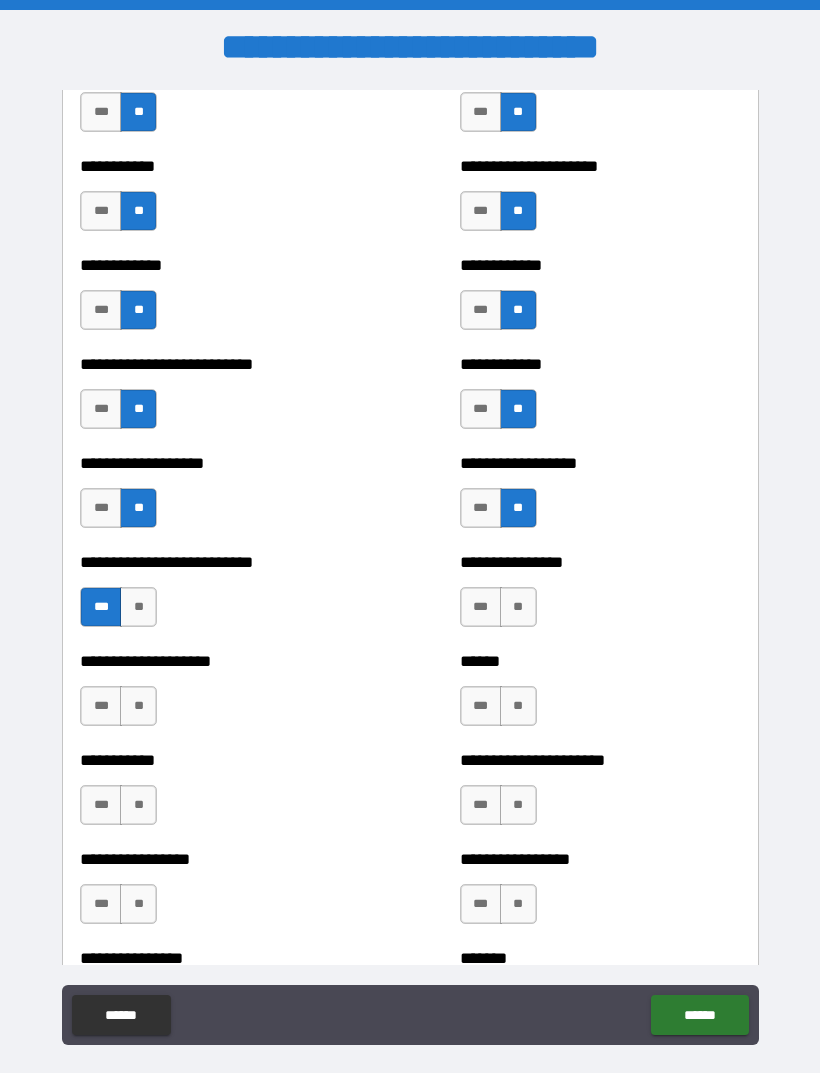 click on "**" at bounding box center (138, 607) 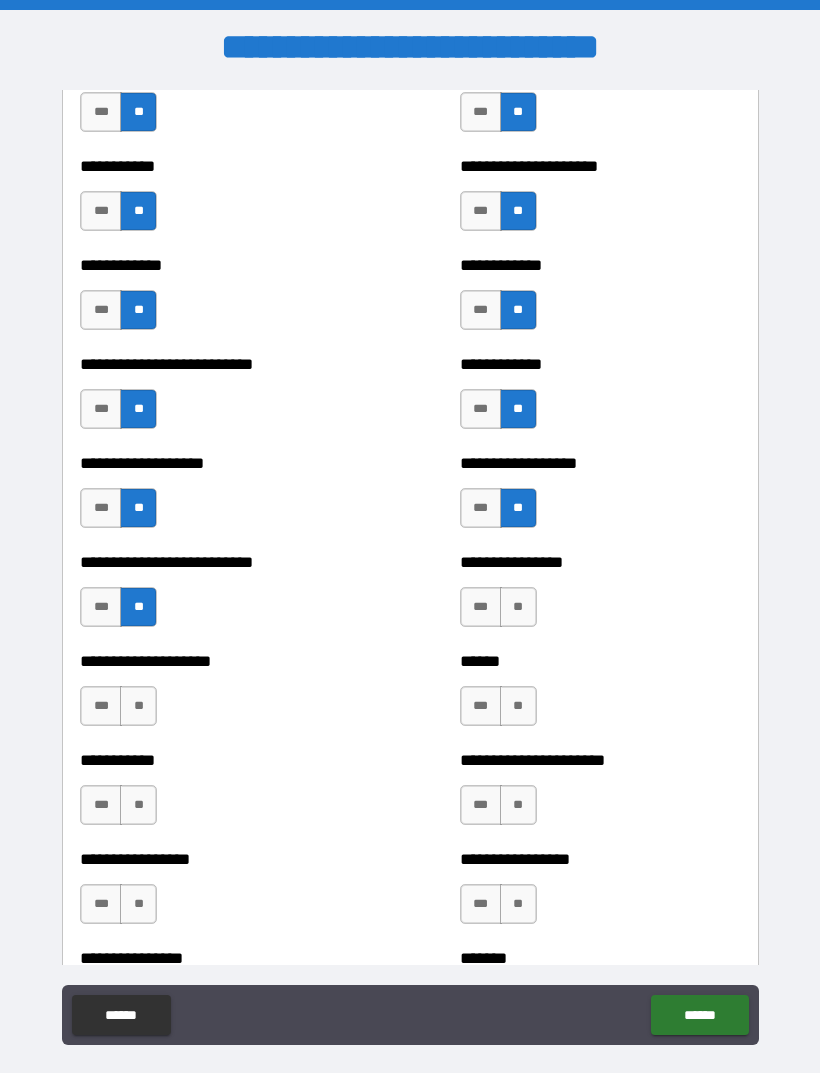 click on "**" at bounding box center [518, 607] 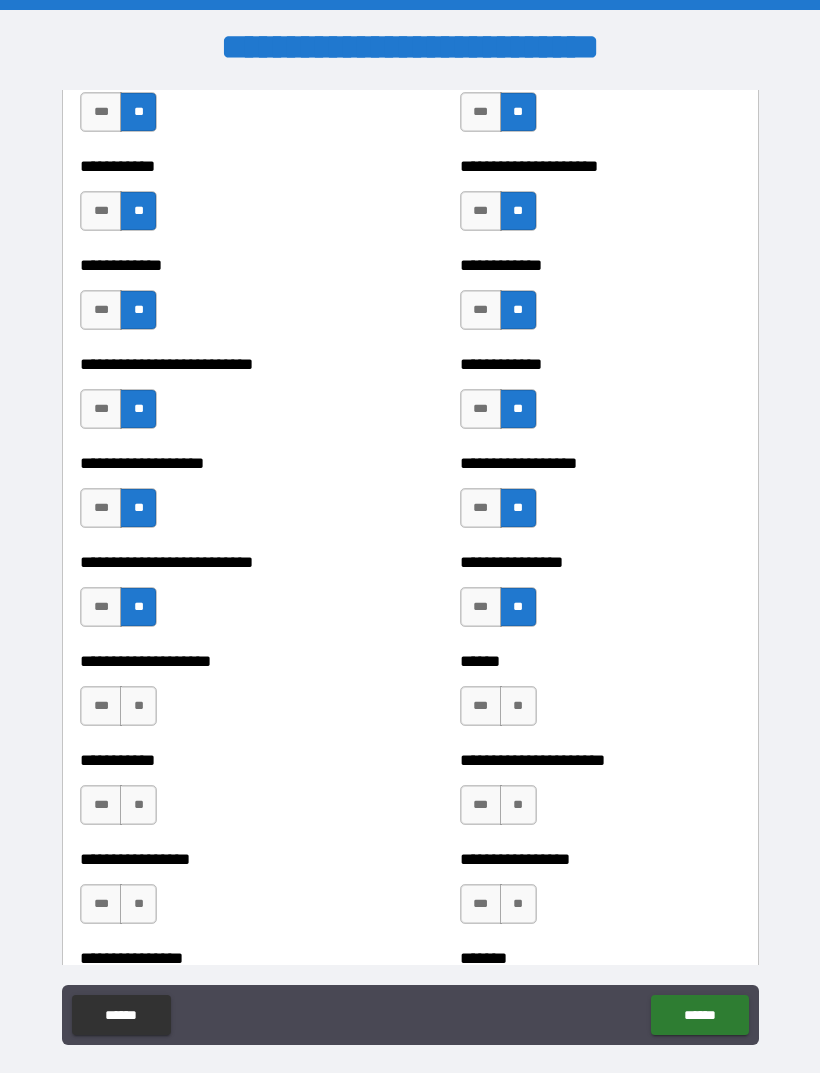 click on "**" at bounding box center (138, 706) 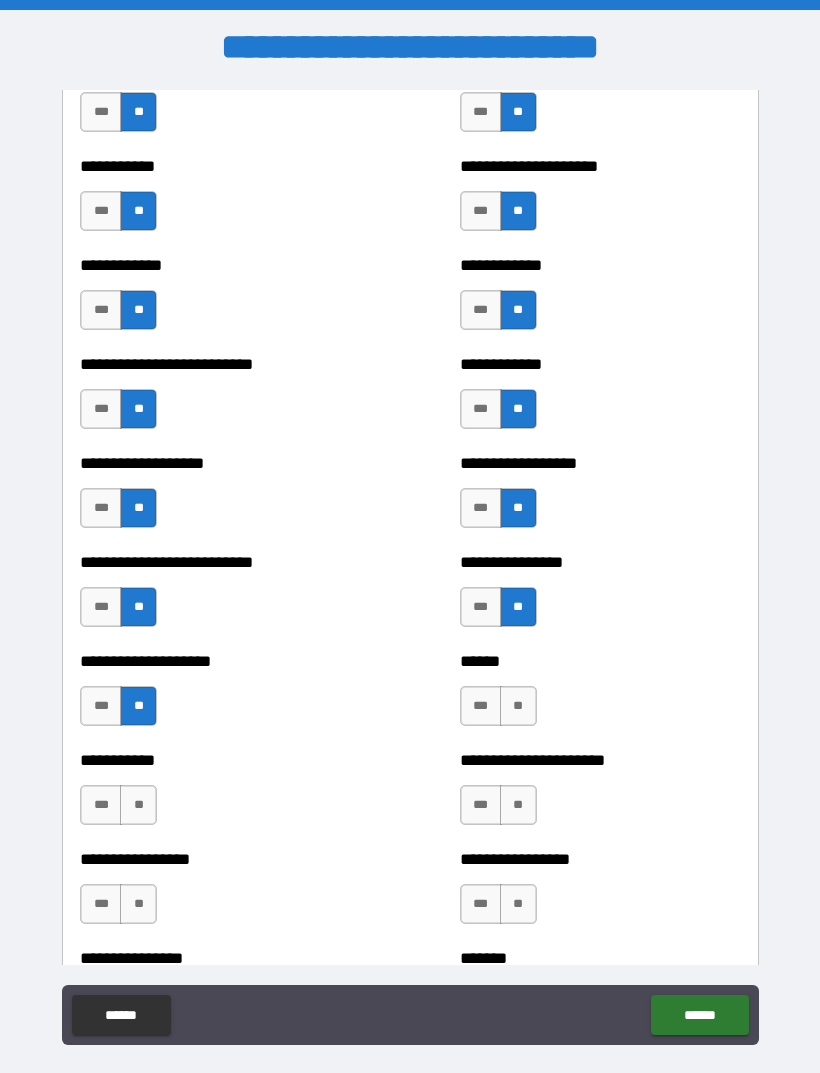 click on "**" at bounding box center [518, 706] 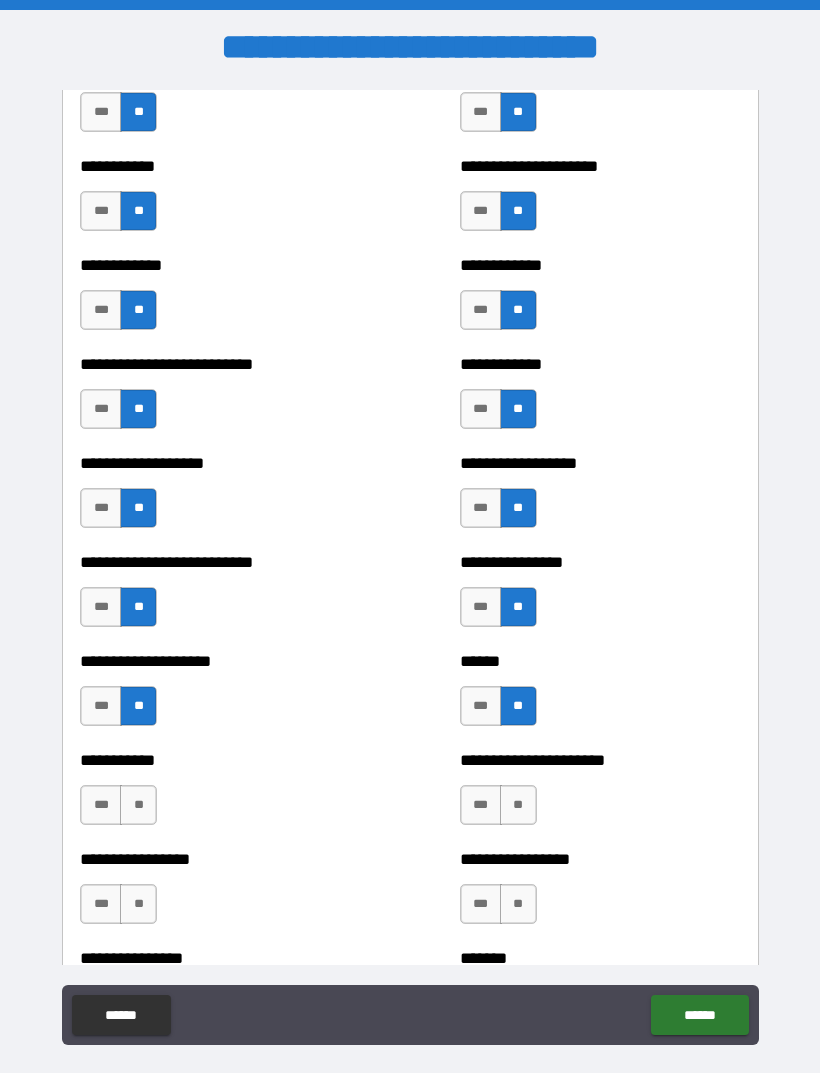 click on "**" at bounding box center (138, 805) 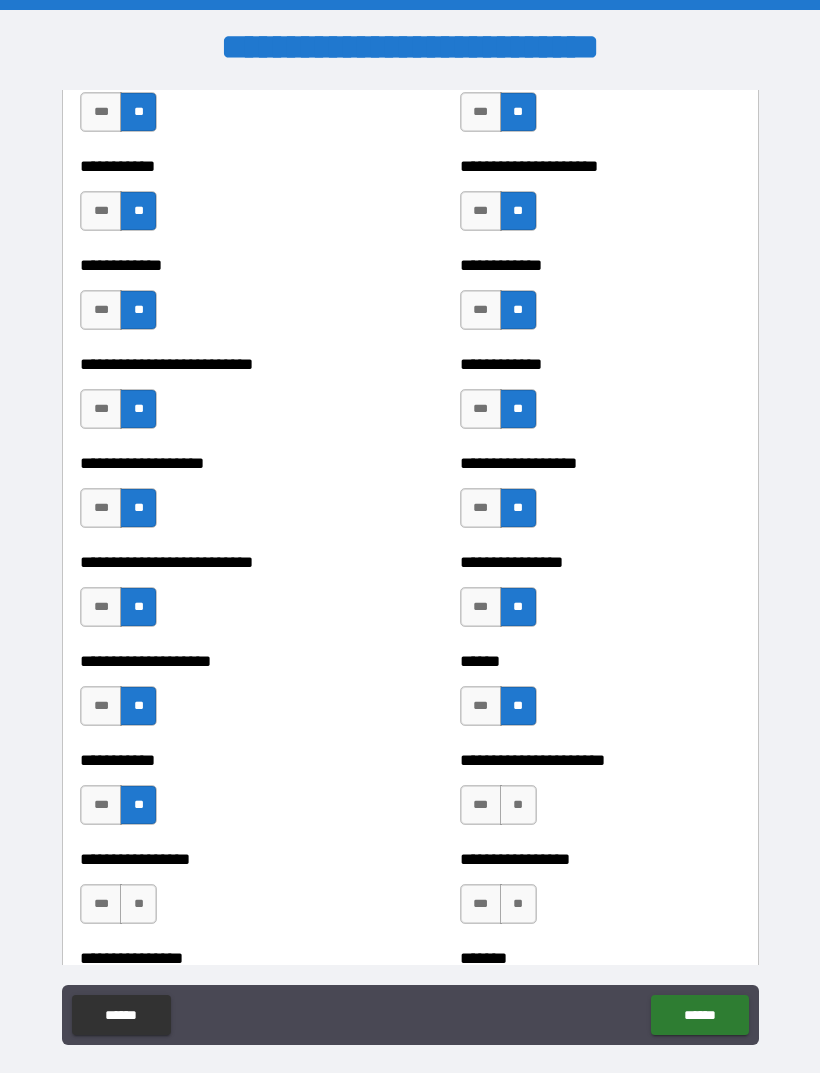 click on "**" at bounding box center (518, 805) 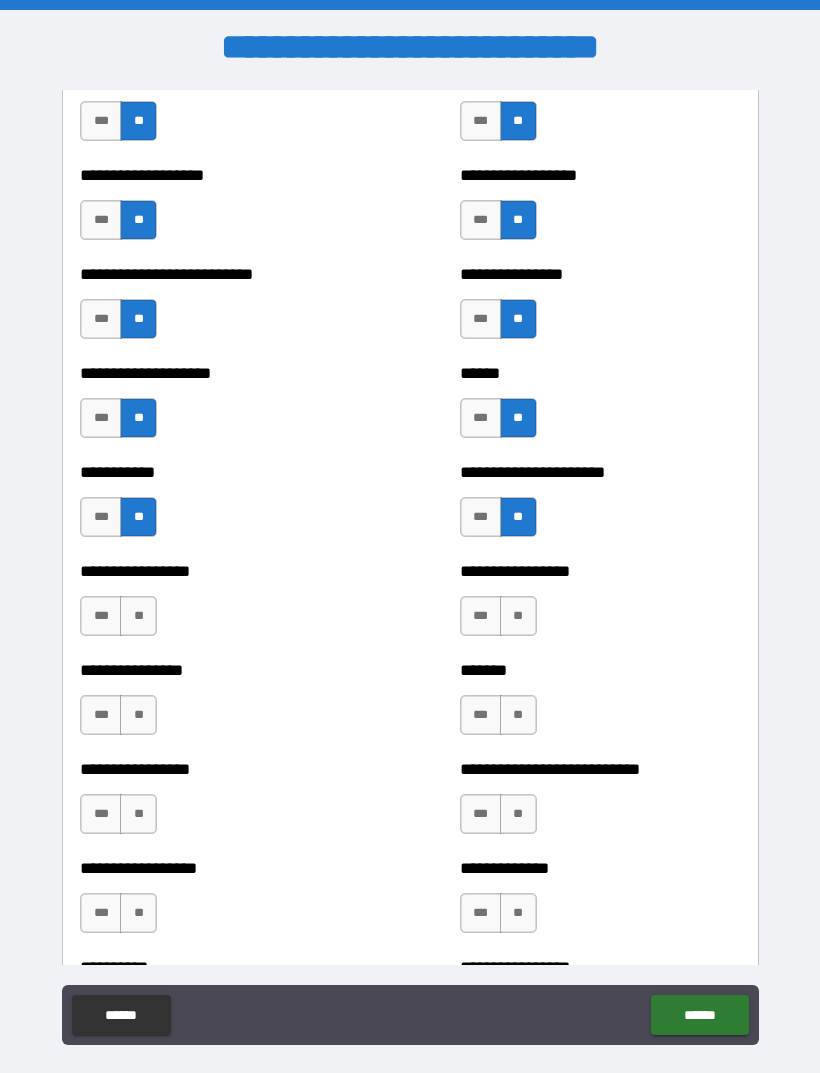 scroll, scrollTop: 5813, scrollLeft: 0, axis: vertical 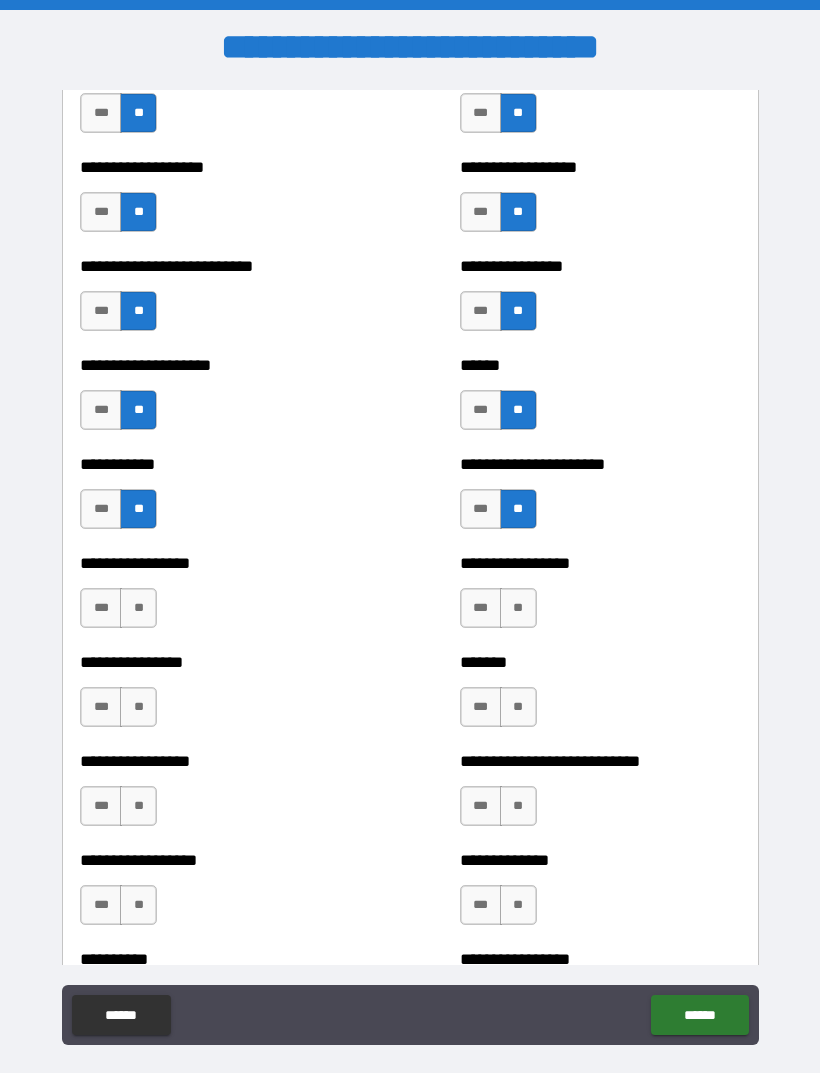 click on "**" at bounding box center [138, 608] 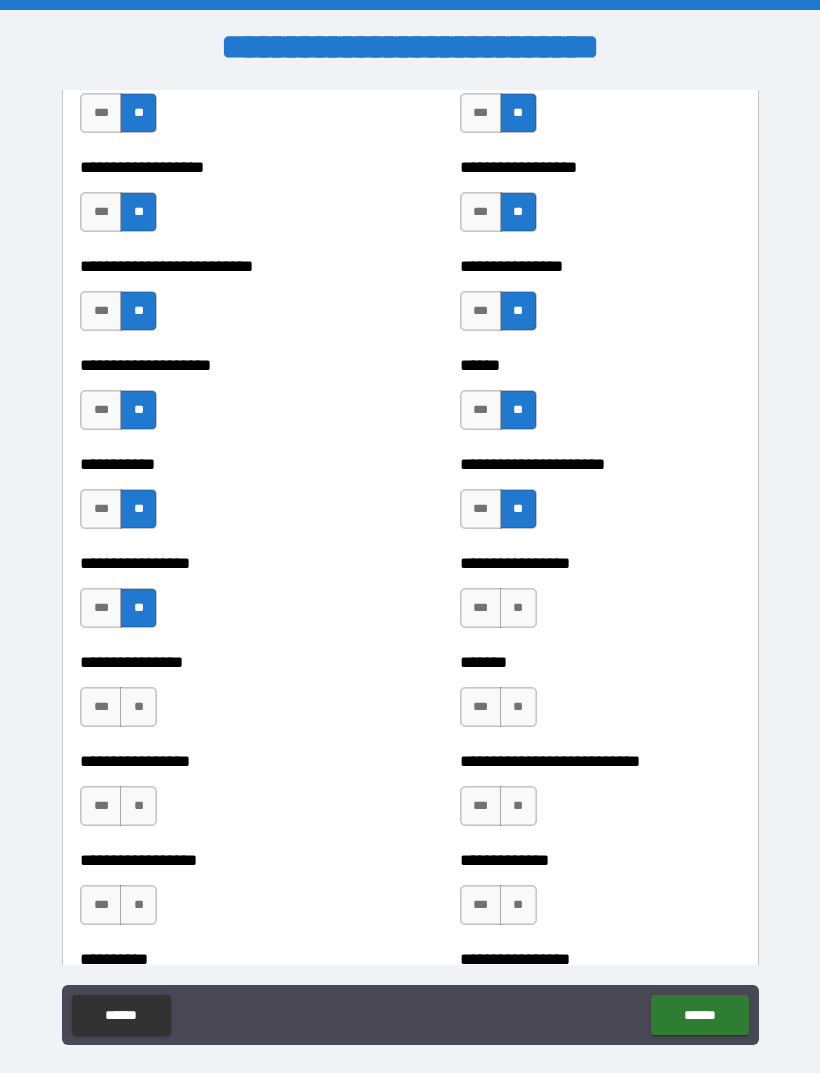 click on "**" at bounding box center (518, 608) 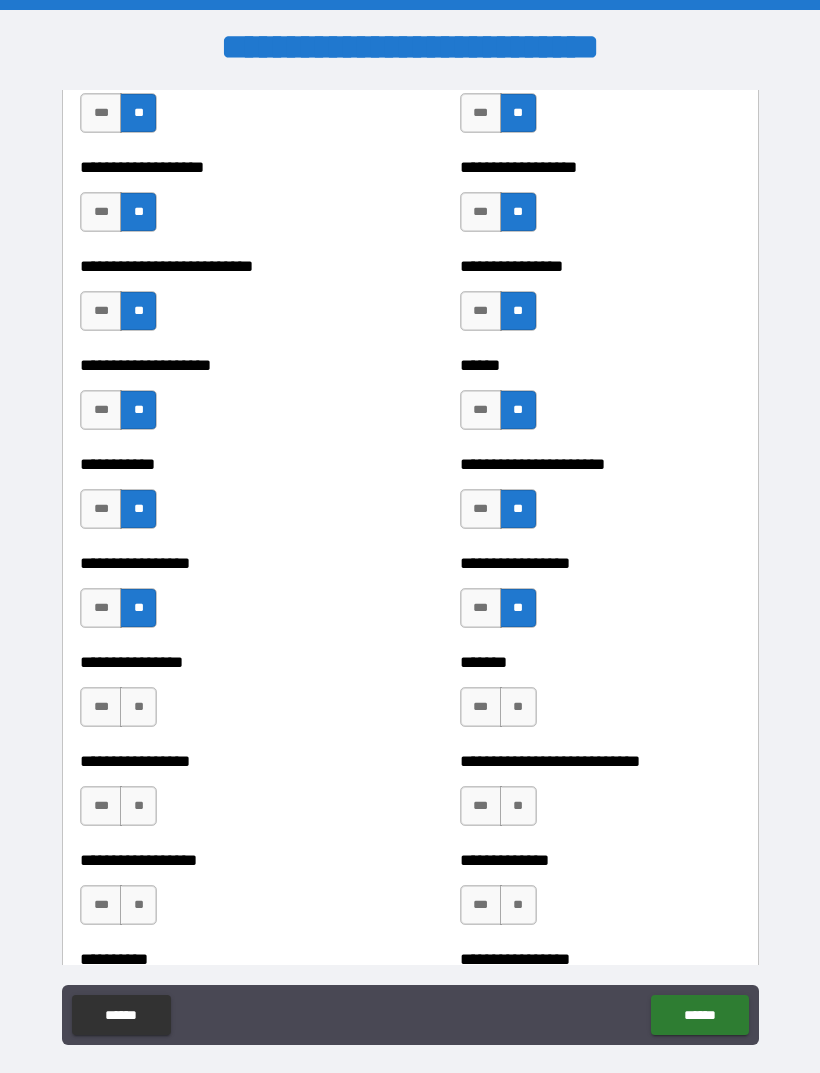 click on "**" at bounding box center (138, 707) 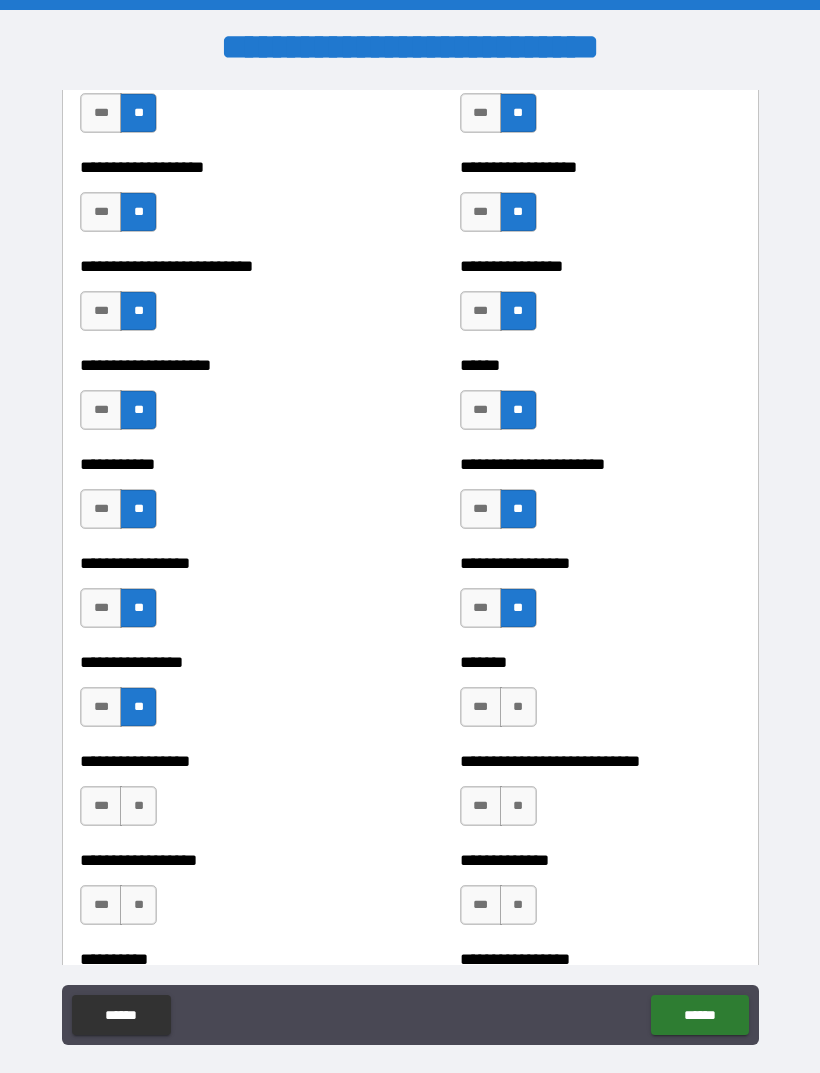 click on "**" at bounding box center [518, 707] 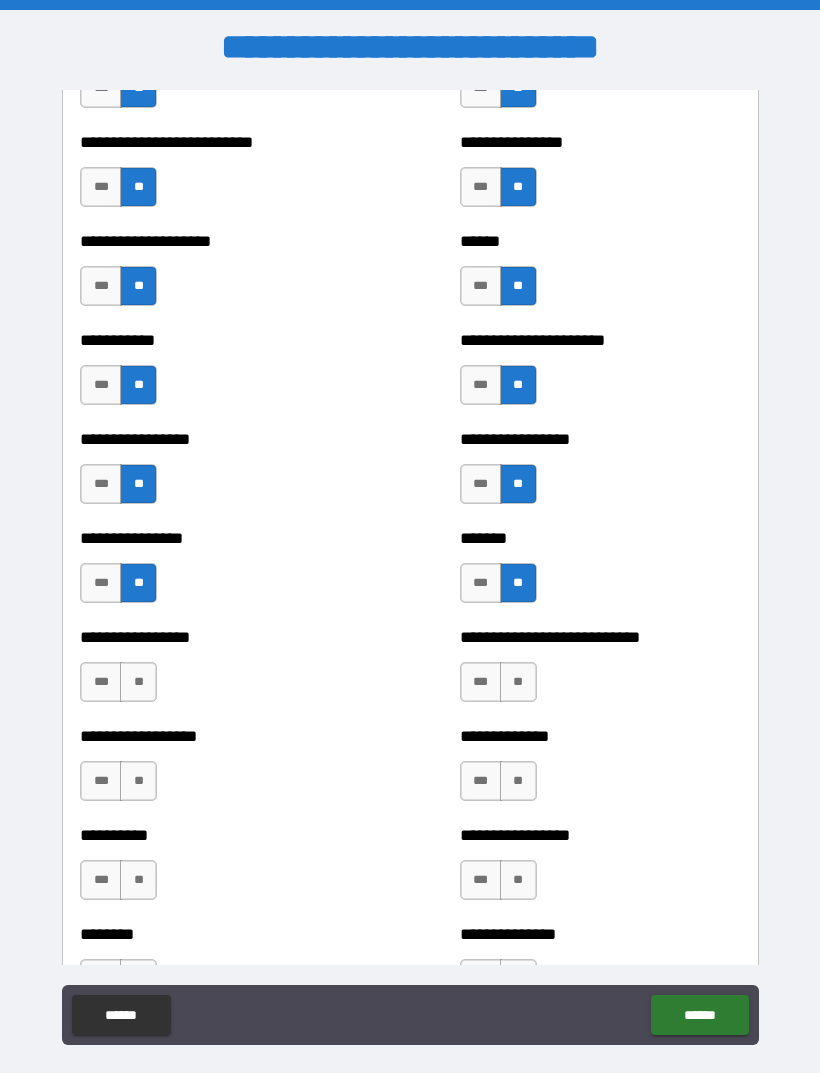 scroll, scrollTop: 5933, scrollLeft: 0, axis: vertical 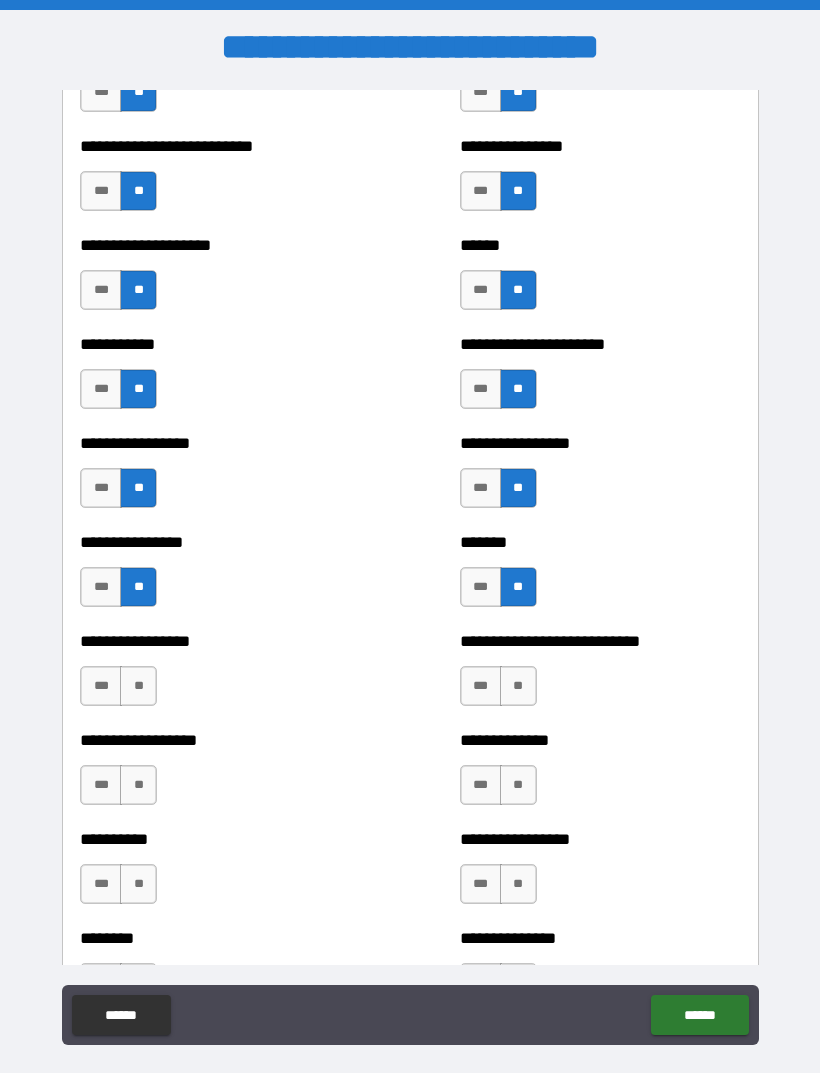 click on "**" at bounding box center (138, 686) 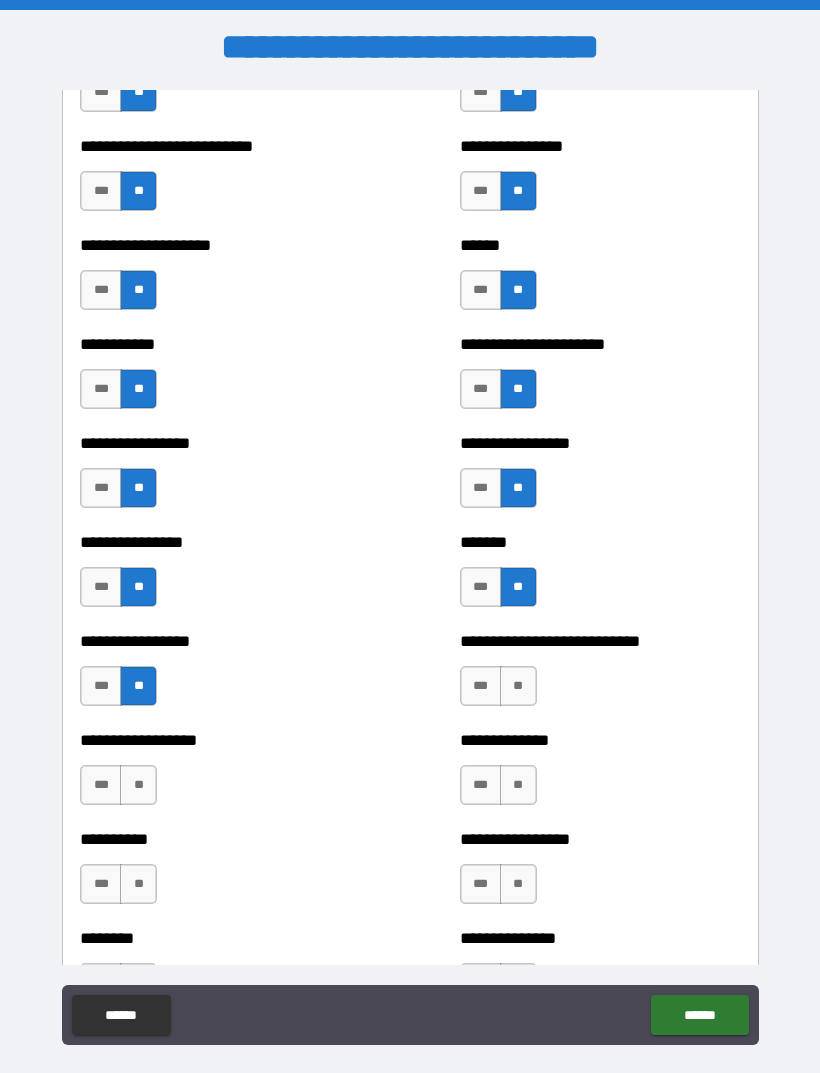 click on "**" at bounding box center [518, 686] 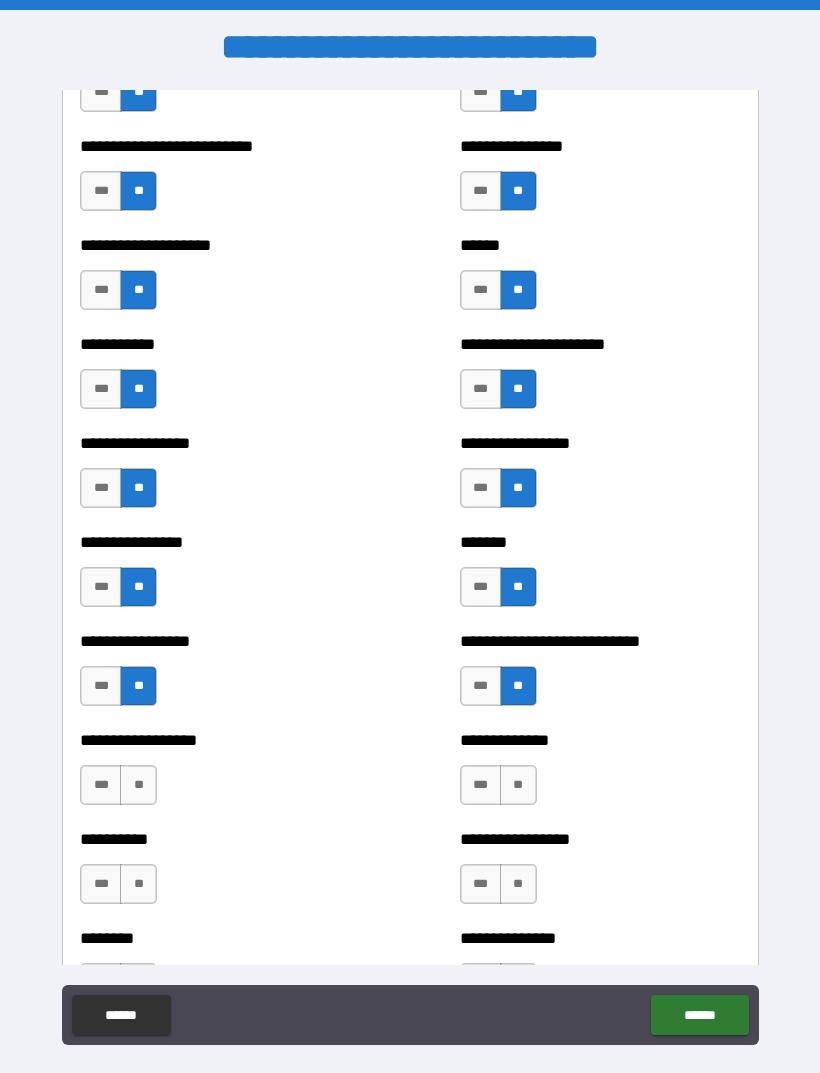 click on "**" at bounding box center (138, 785) 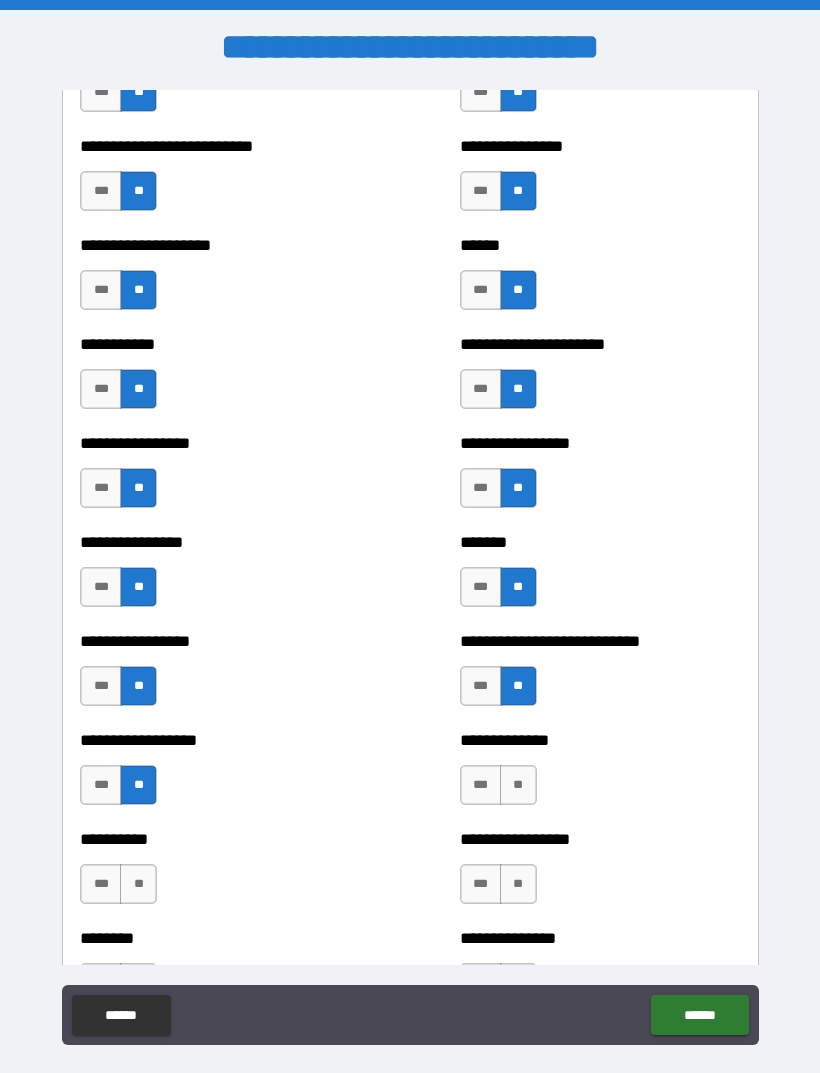 click on "**" at bounding box center [518, 785] 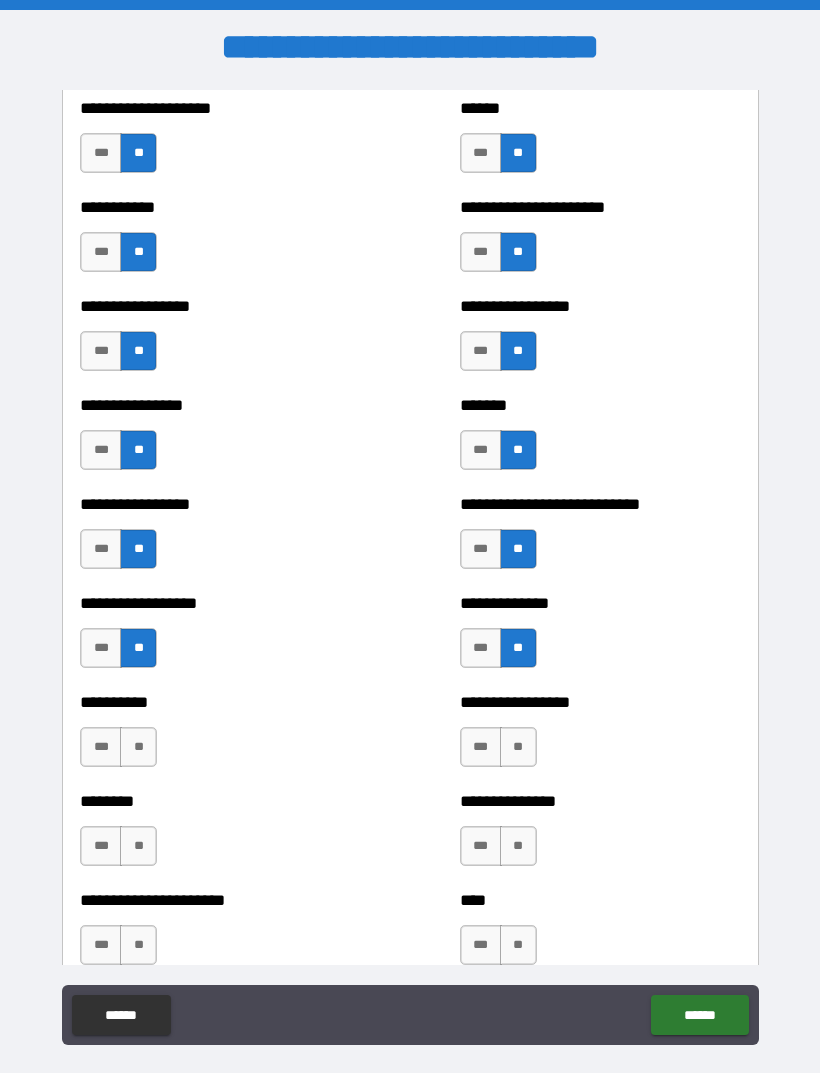 scroll, scrollTop: 6081, scrollLeft: 0, axis: vertical 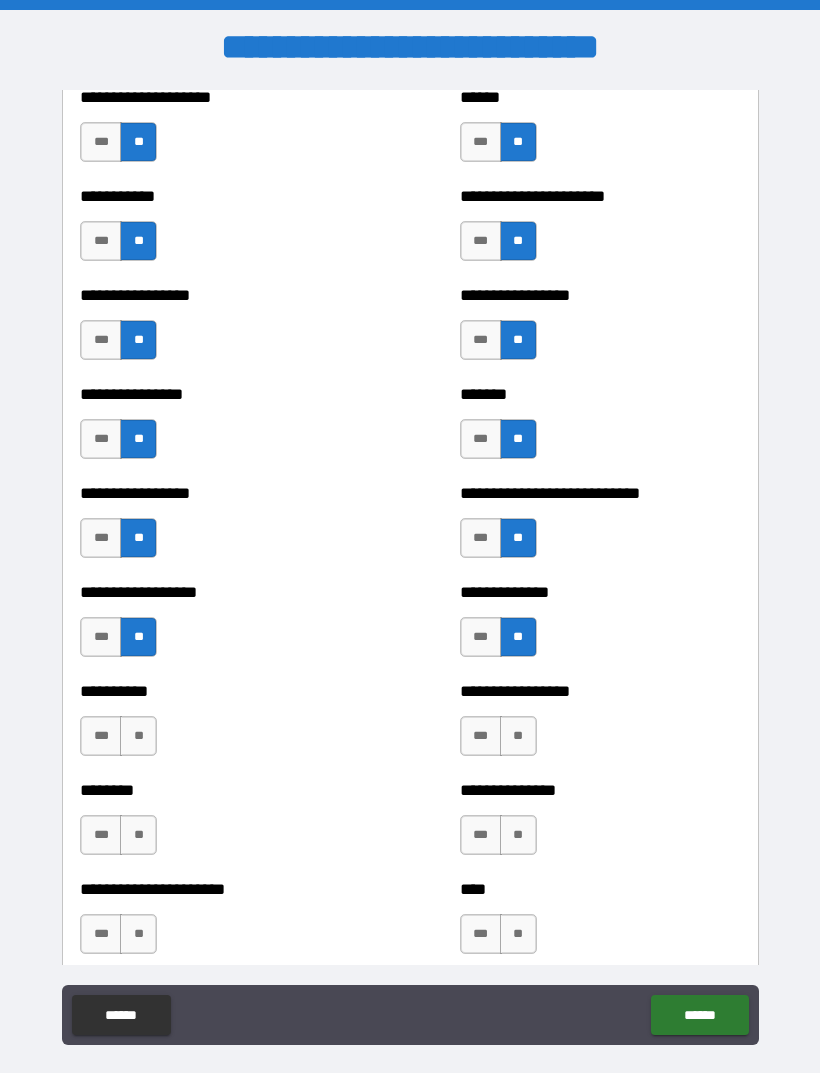 click on "**" at bounding box center [138, 736] 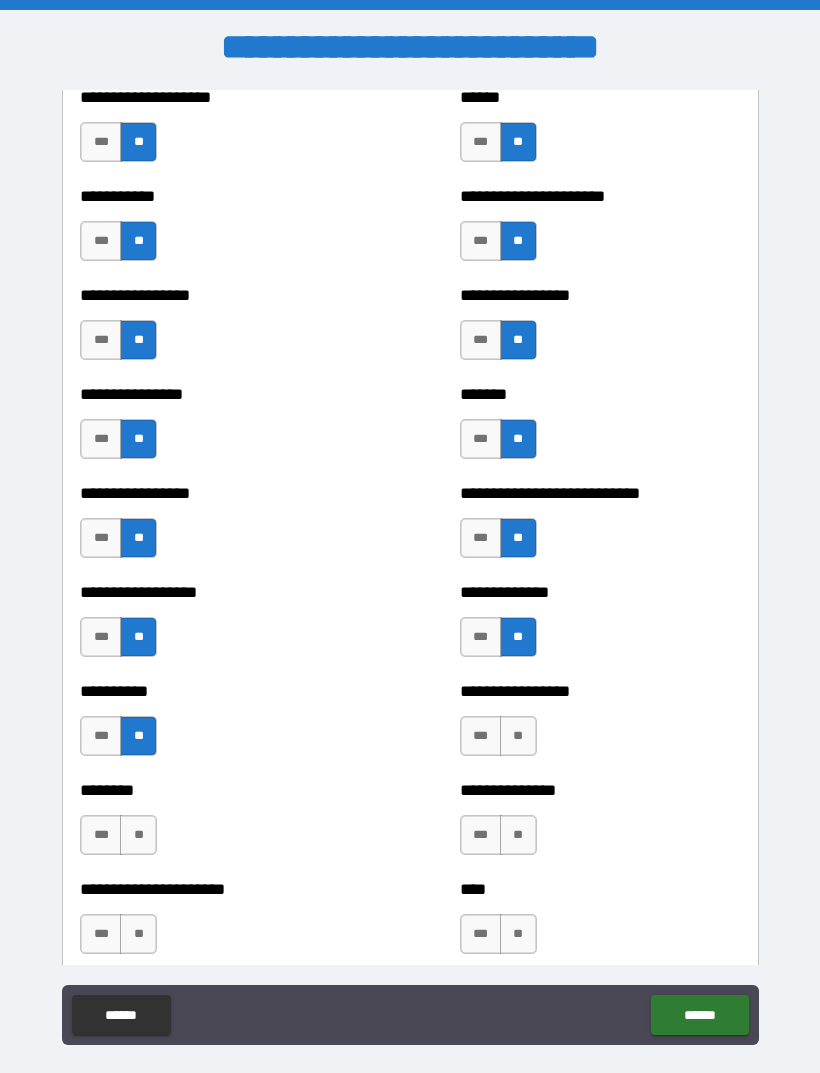 click on "**" at bounding box center [518, 736] 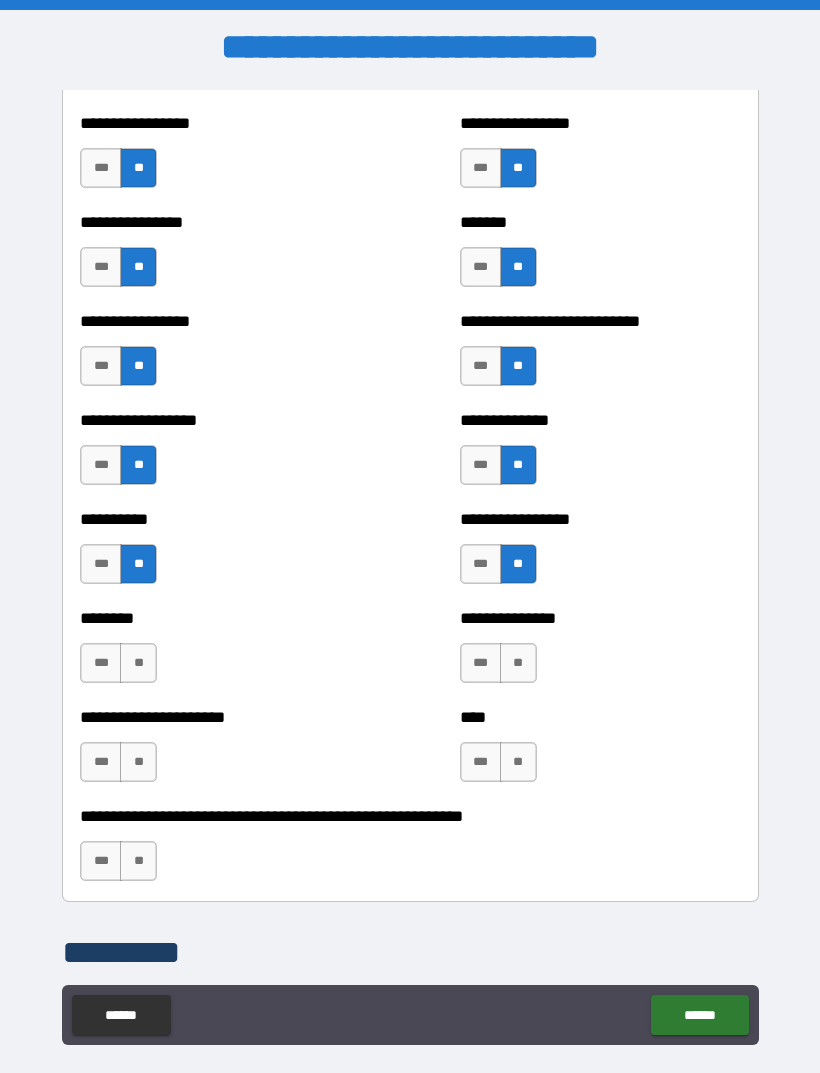 scroll, scrollTop: 6245, scrollLeft: 0, axis: vertical 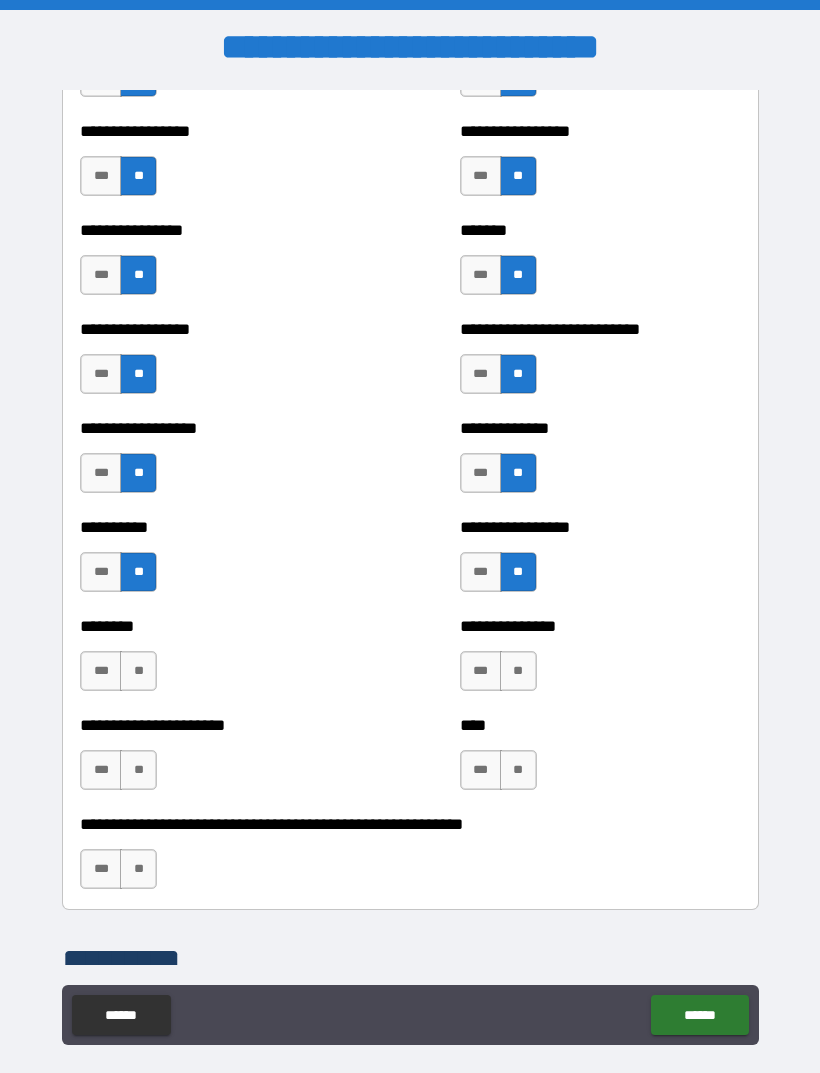click on "**" at bounding box center (138, 671) 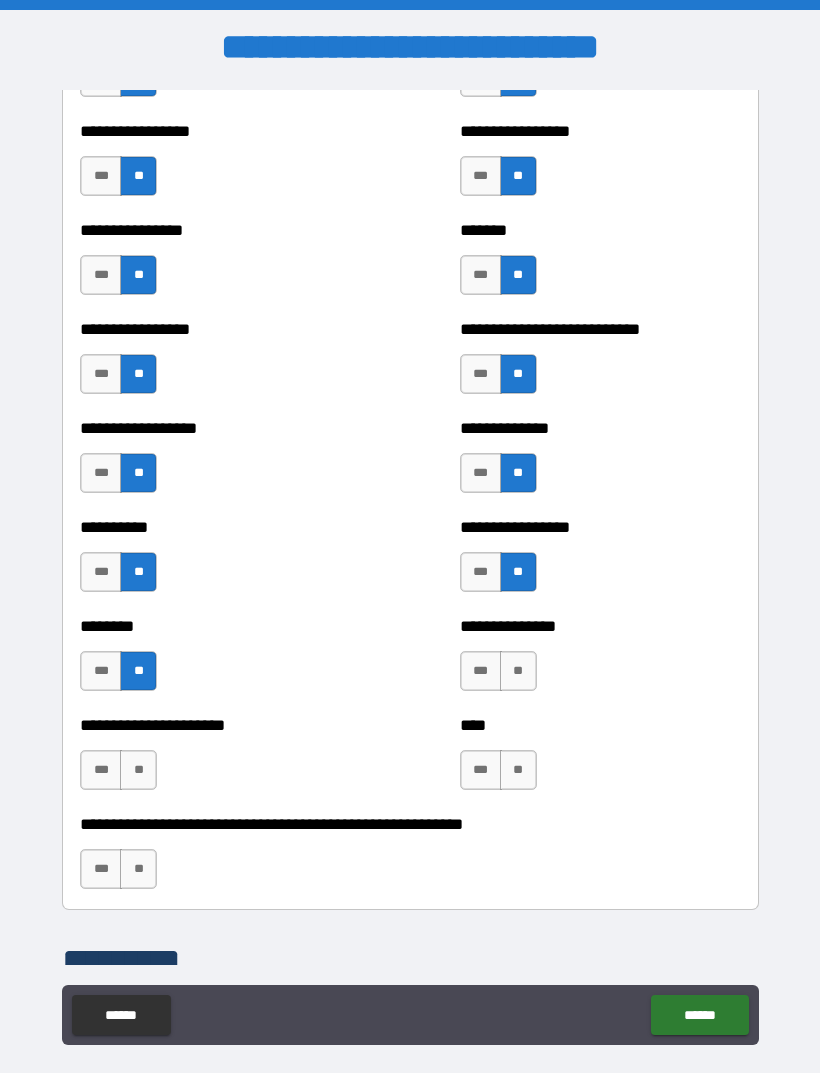 click on "**" at bounding box center [518, 671] 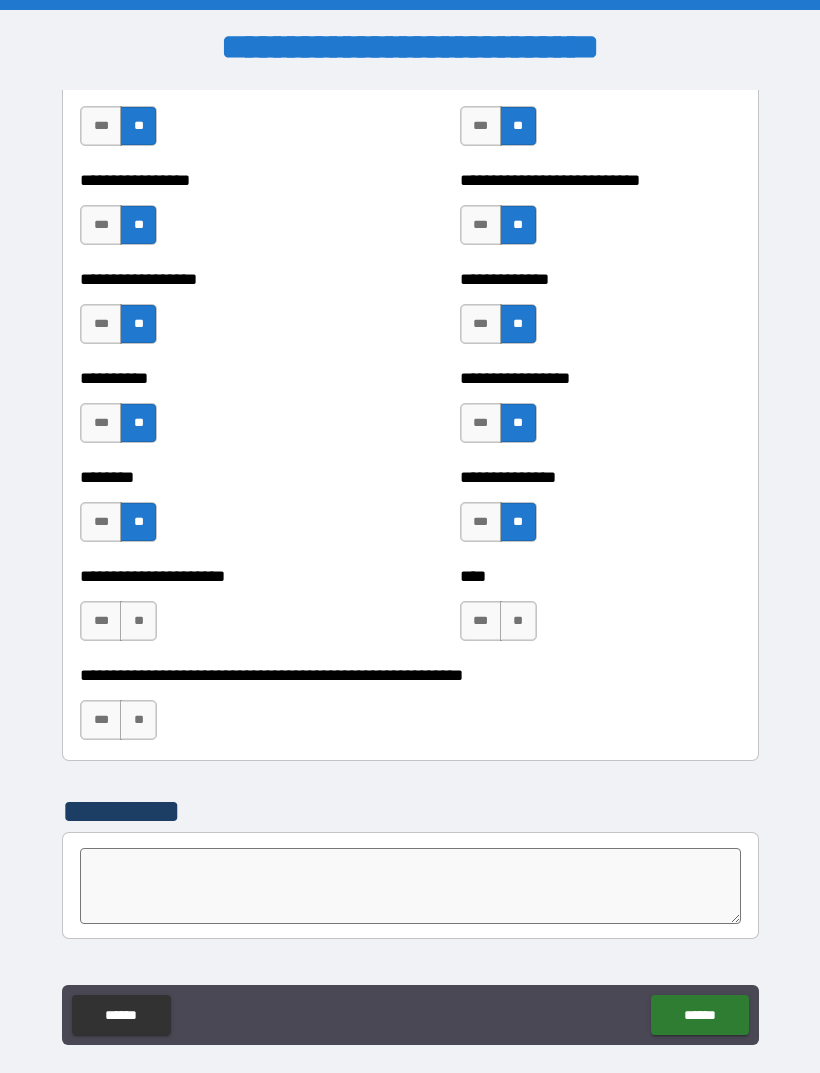 scroll, scrollTop: 6381, scrollLeft: 0, axis: vertical 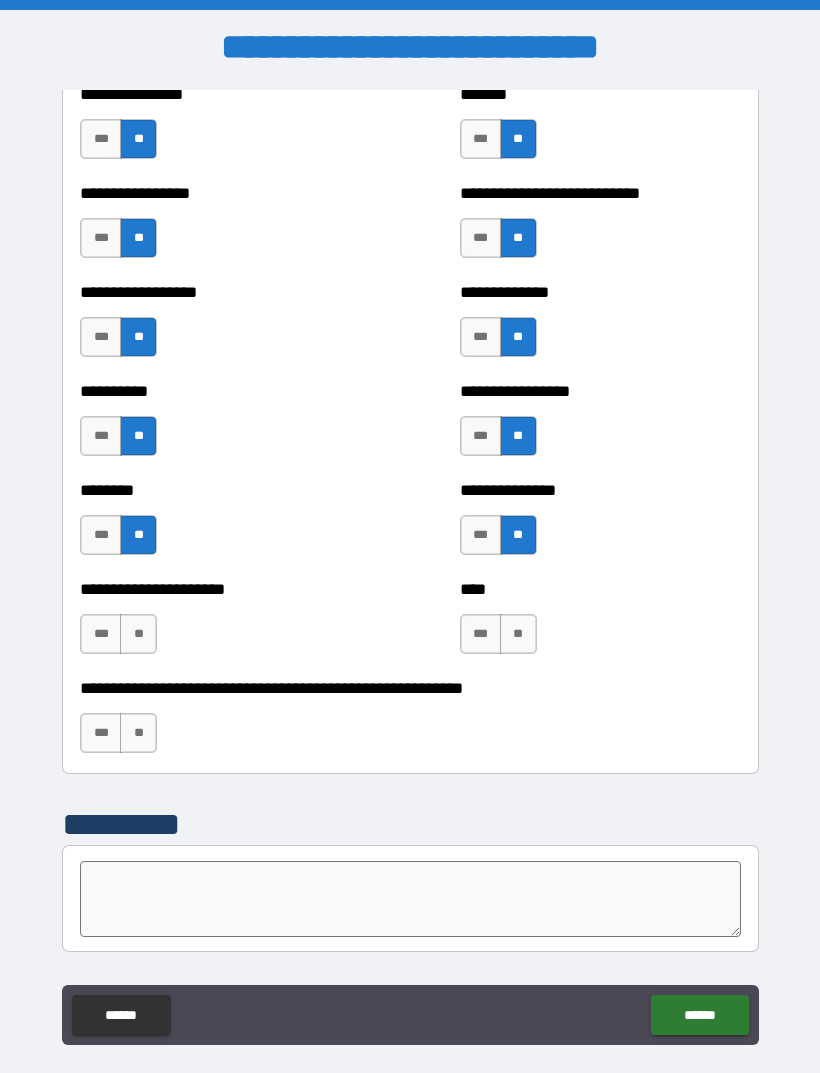 click on "**" at bounding box center (138, 634) 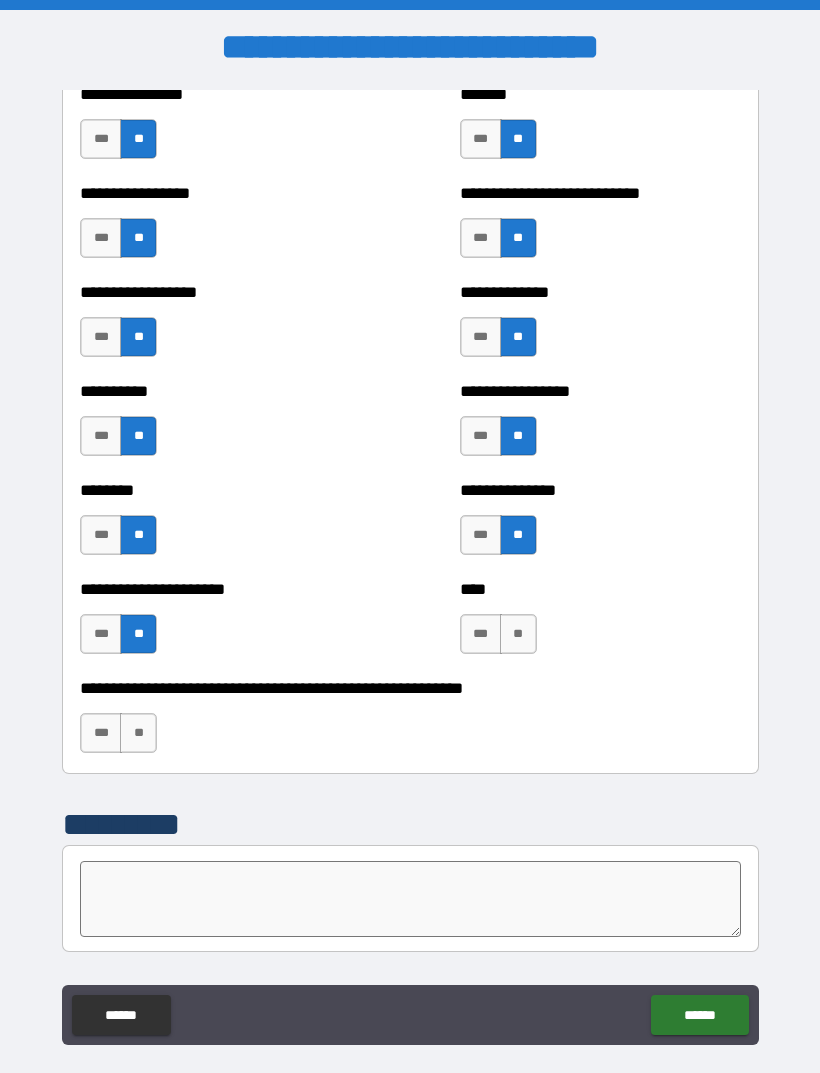click on "**" at bounding box center [518, 634] 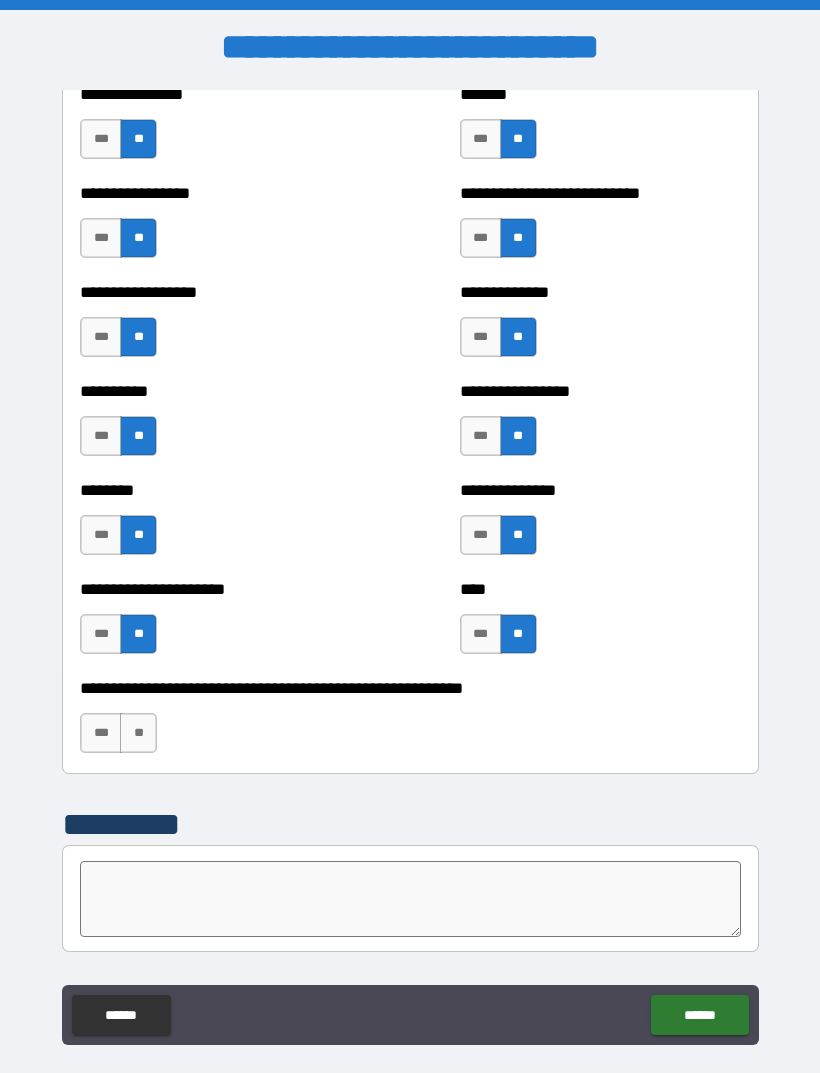 click on "**" at bounding box center [138, 733] 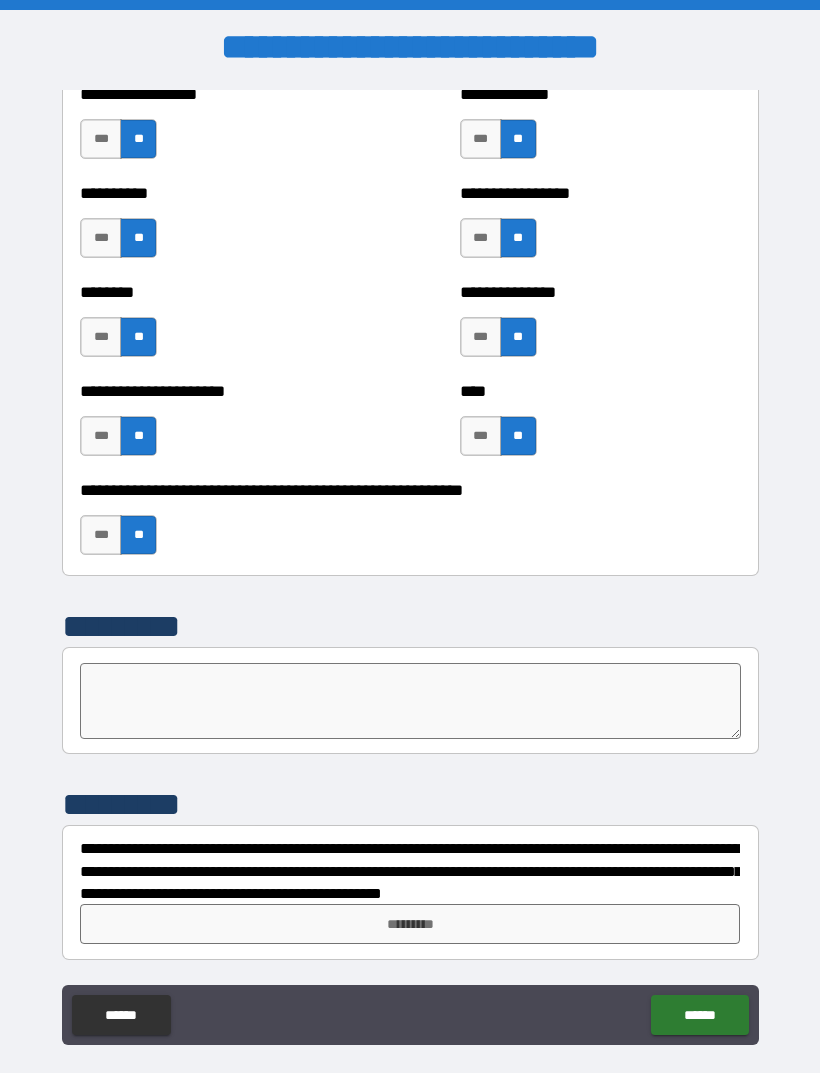 scroll, scrollTop: 6579, scrollLeft: 0, axis: vertical 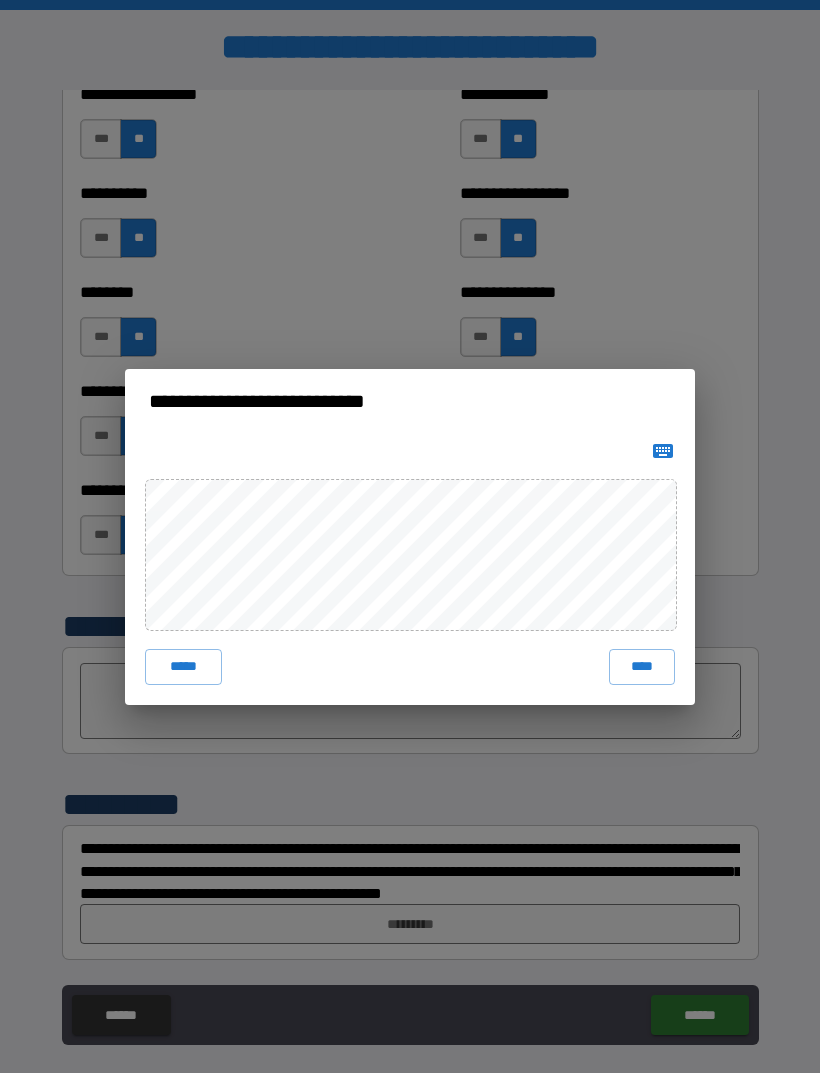 click on "**********" at bounding box center [410, 536] 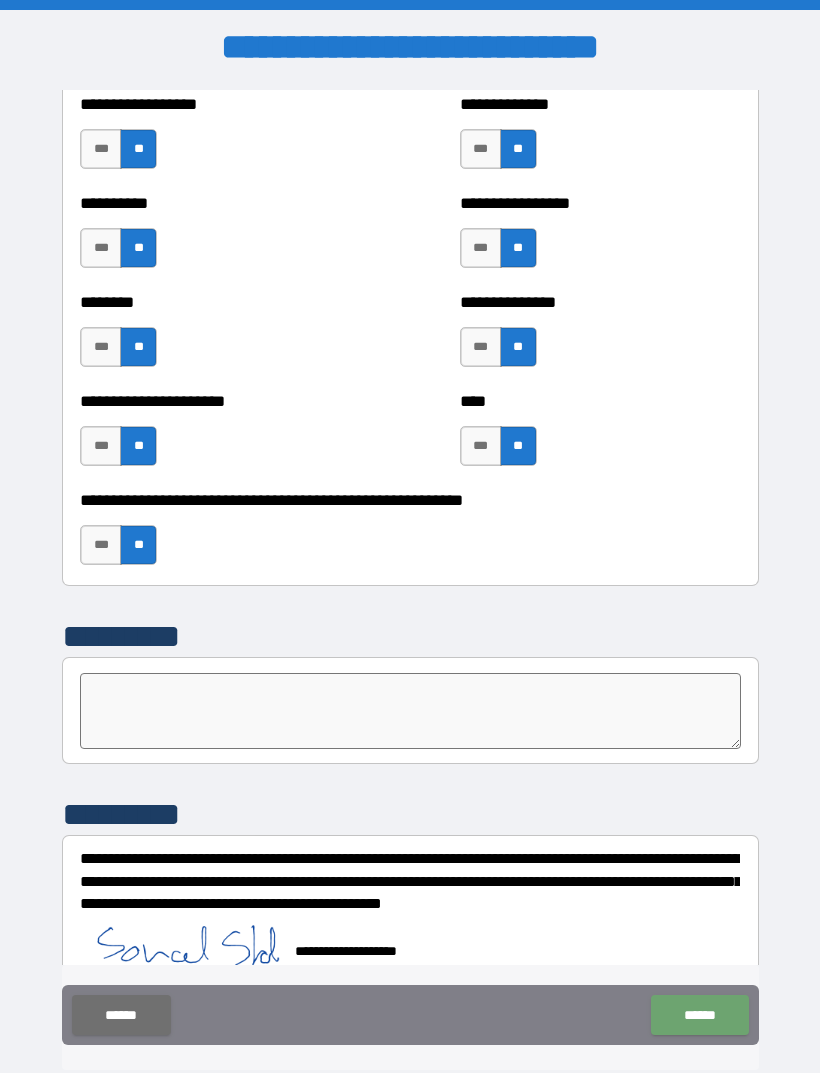 click on "******" at bounding box center (699, 1015) 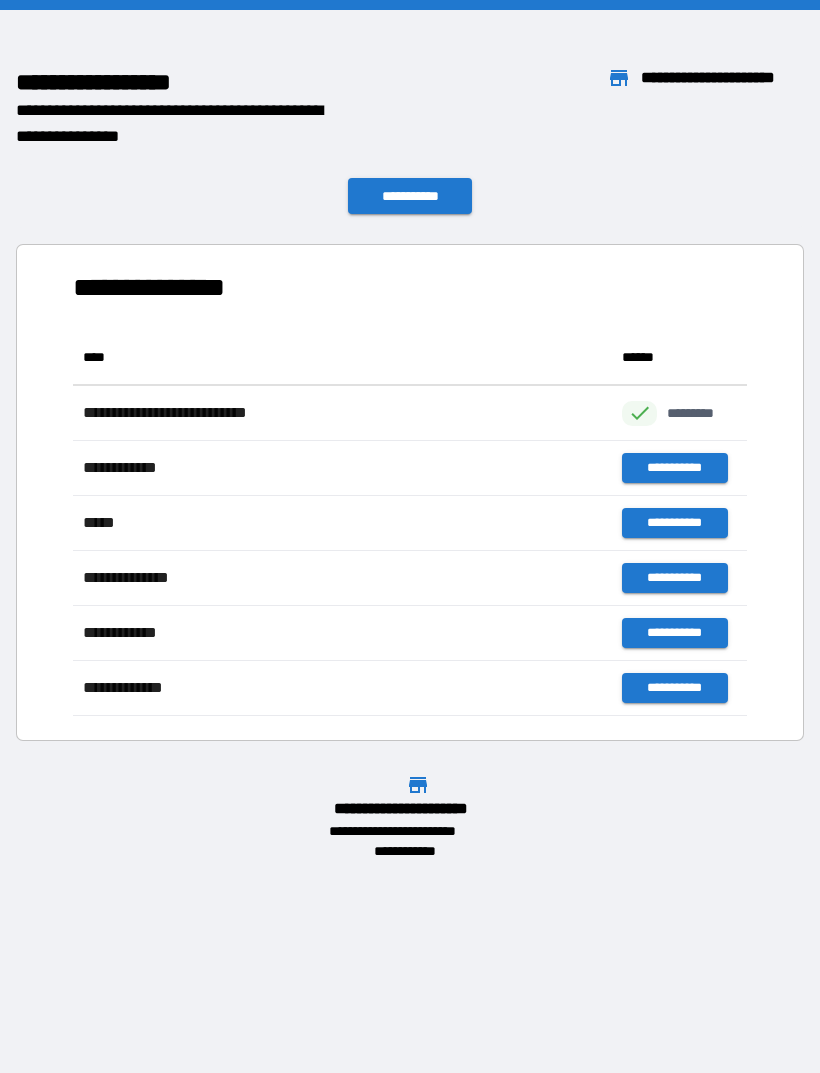 scroll, scrollTop: 1, scrollLeft: 1, axis: both 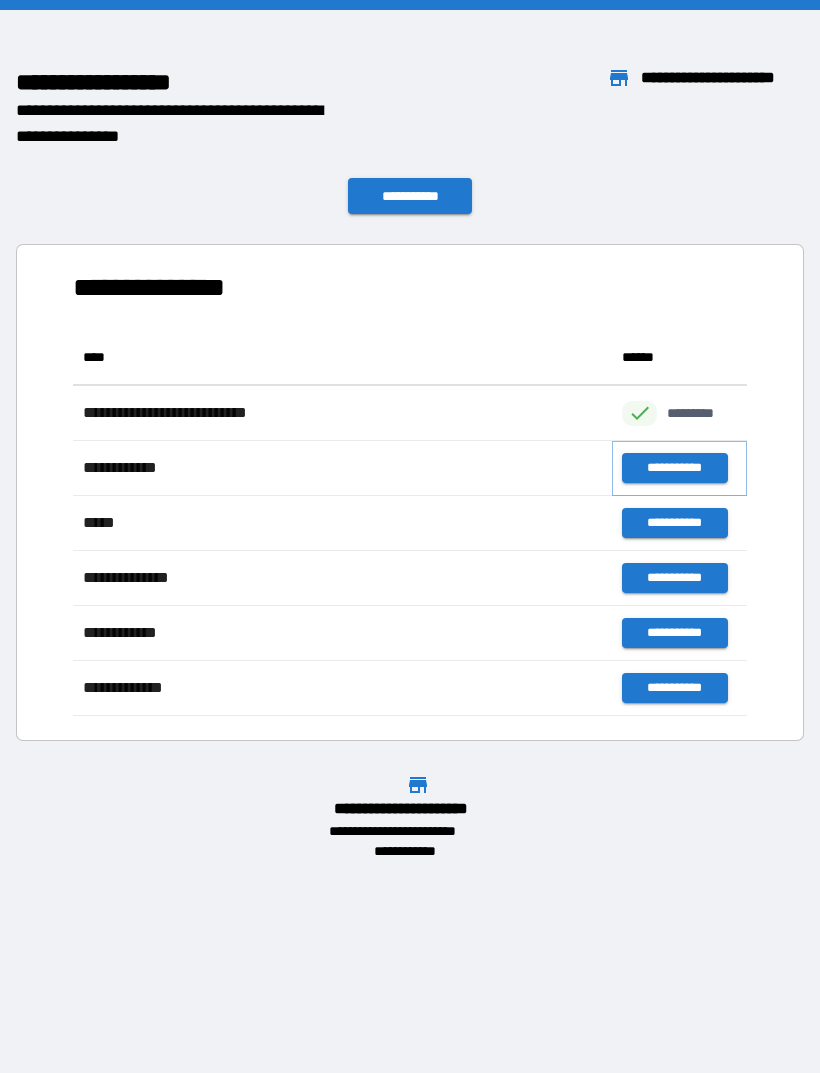 click on "**********" at bounding box center (674, 468) 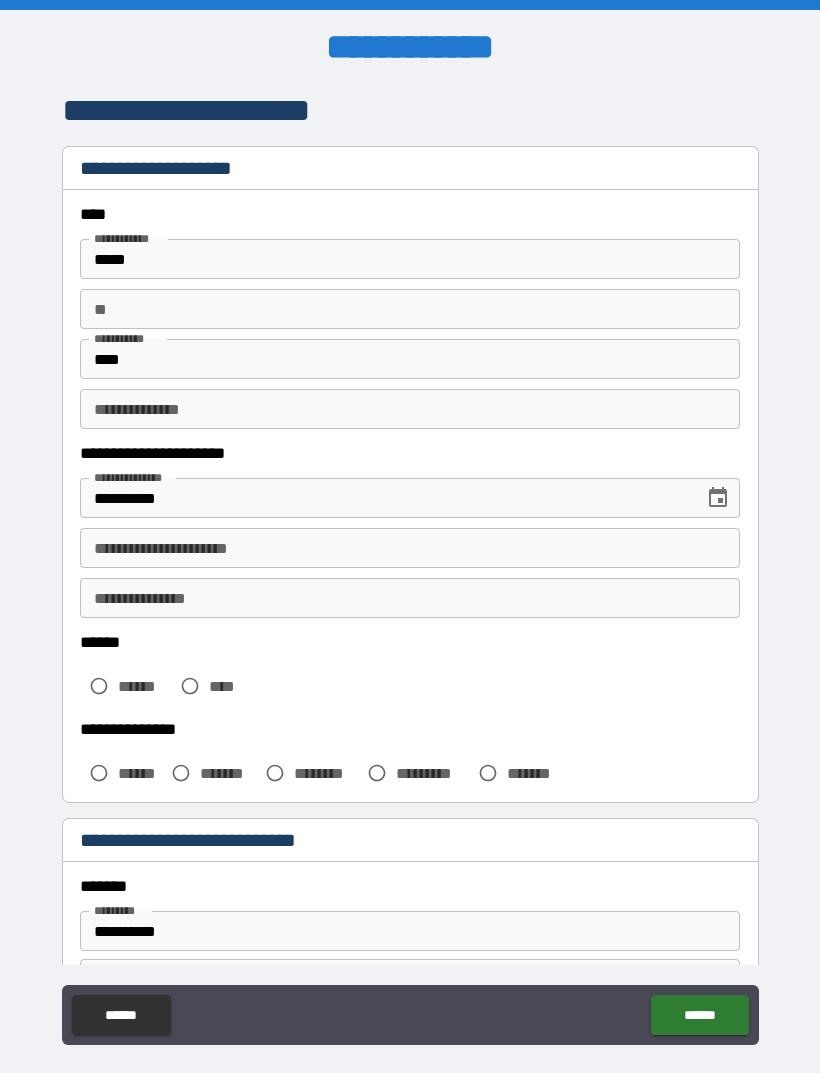 click on "**********" at bounding box center [410, 548] 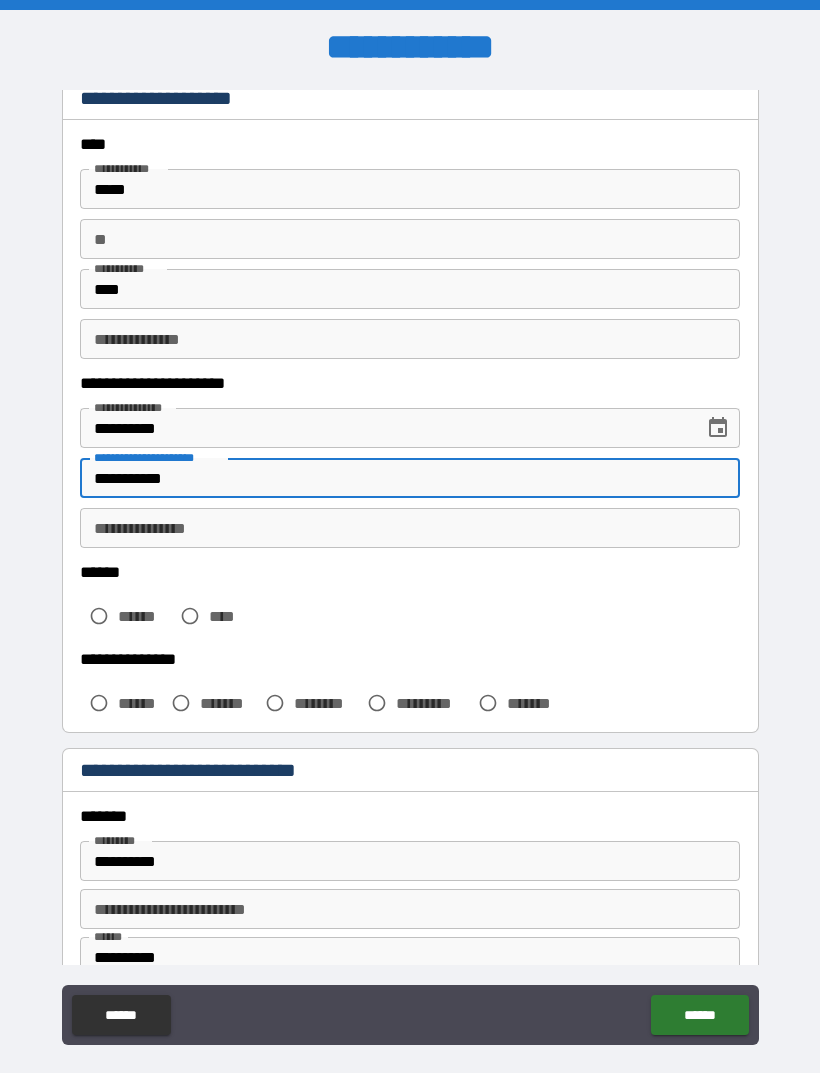 scroll, scrollTop: 72, scrollLeft: 0, axis: vertical 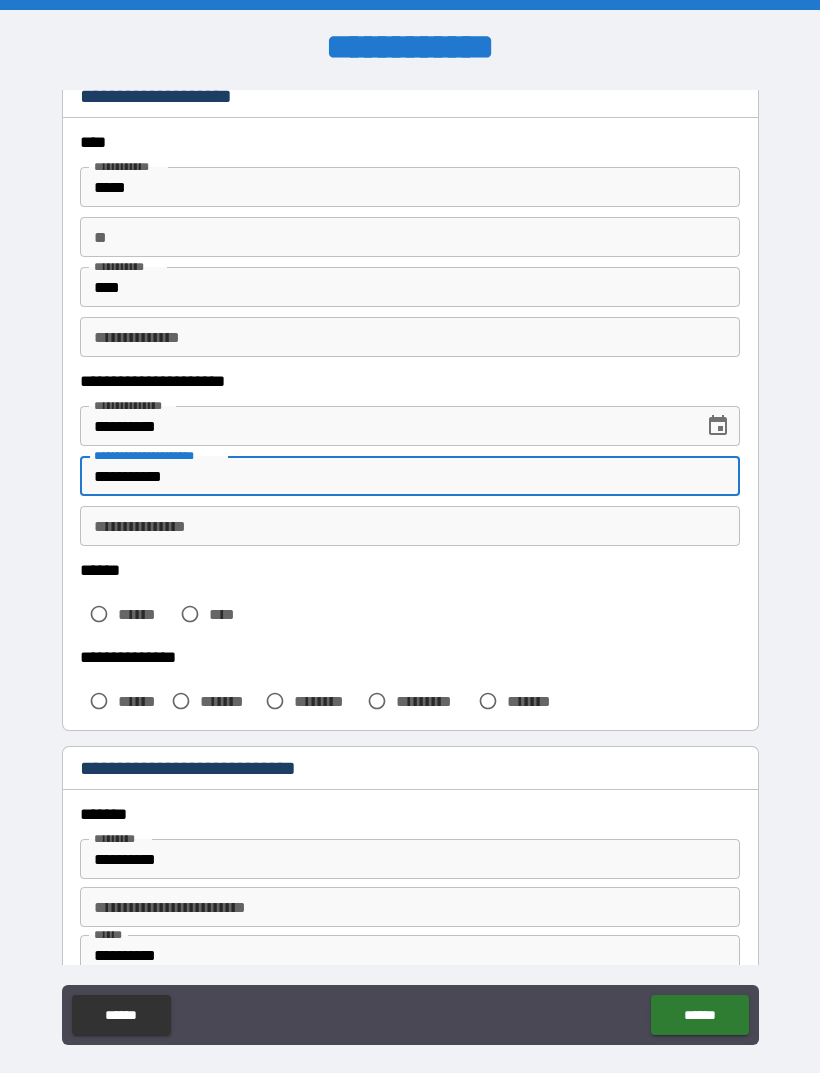 type on "**********" 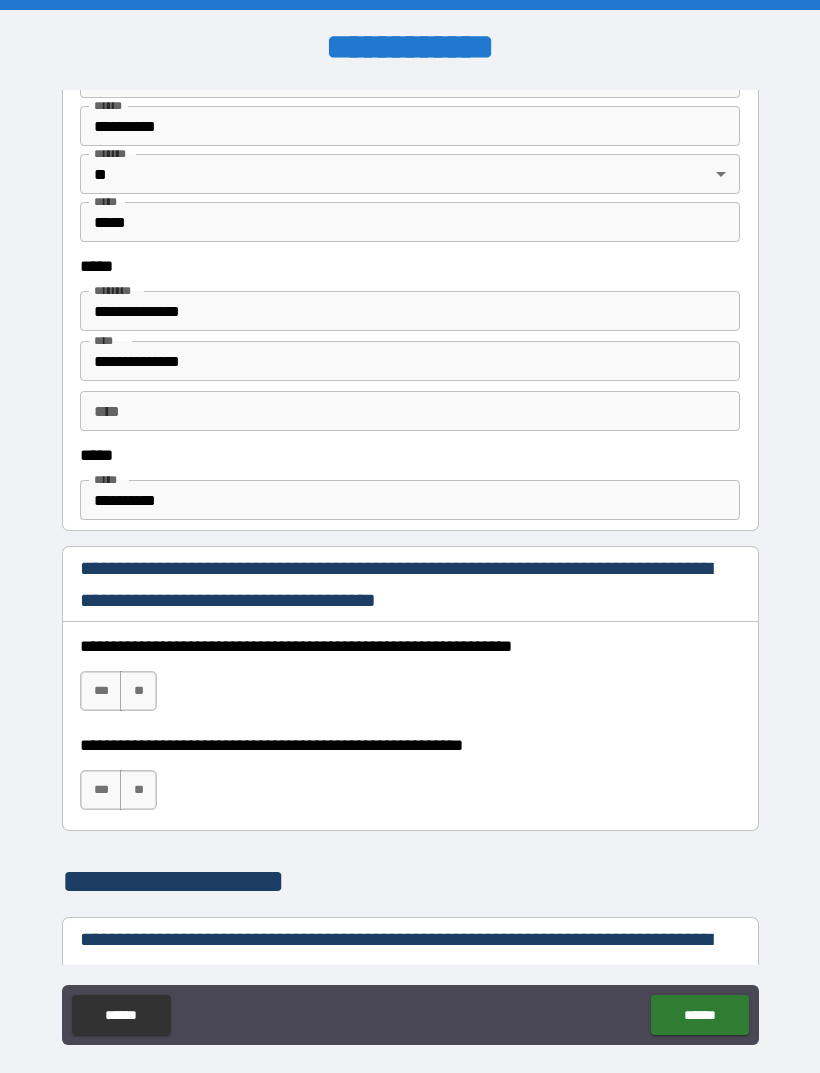 scroll, scrollTop: 903, scrollLeft: 0, axis: vertical 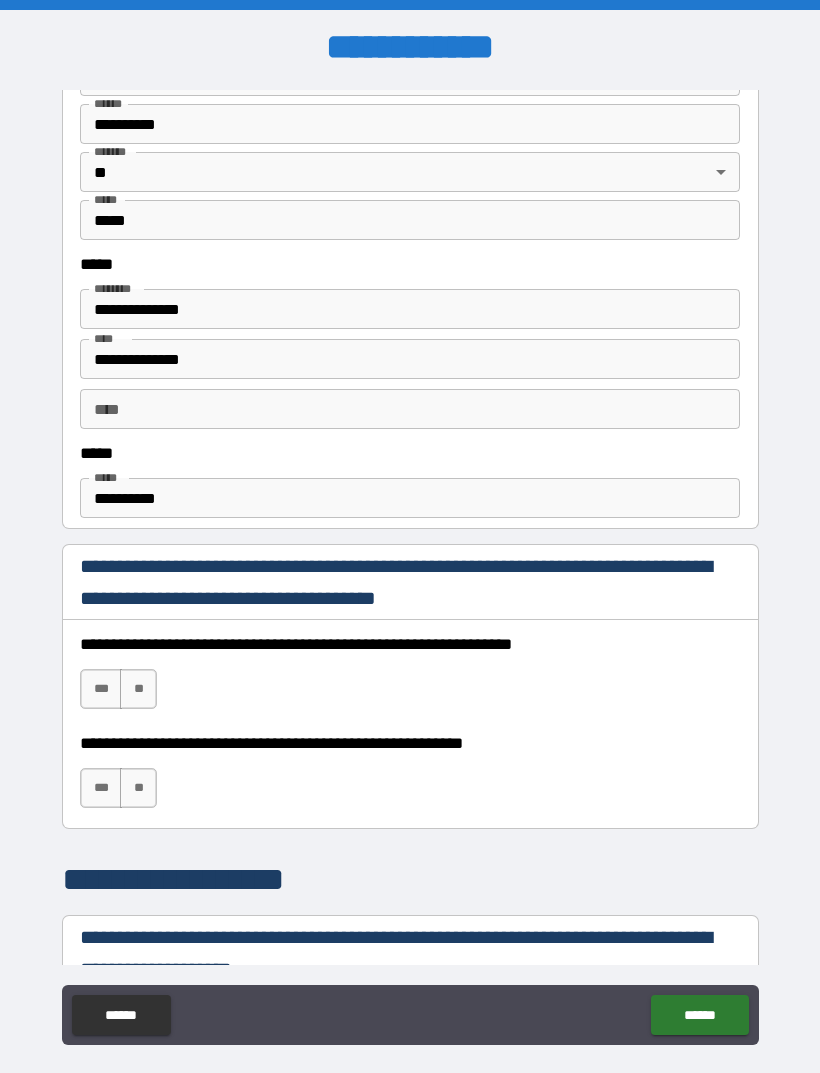 click on "**" at bounding box center (138, 689) 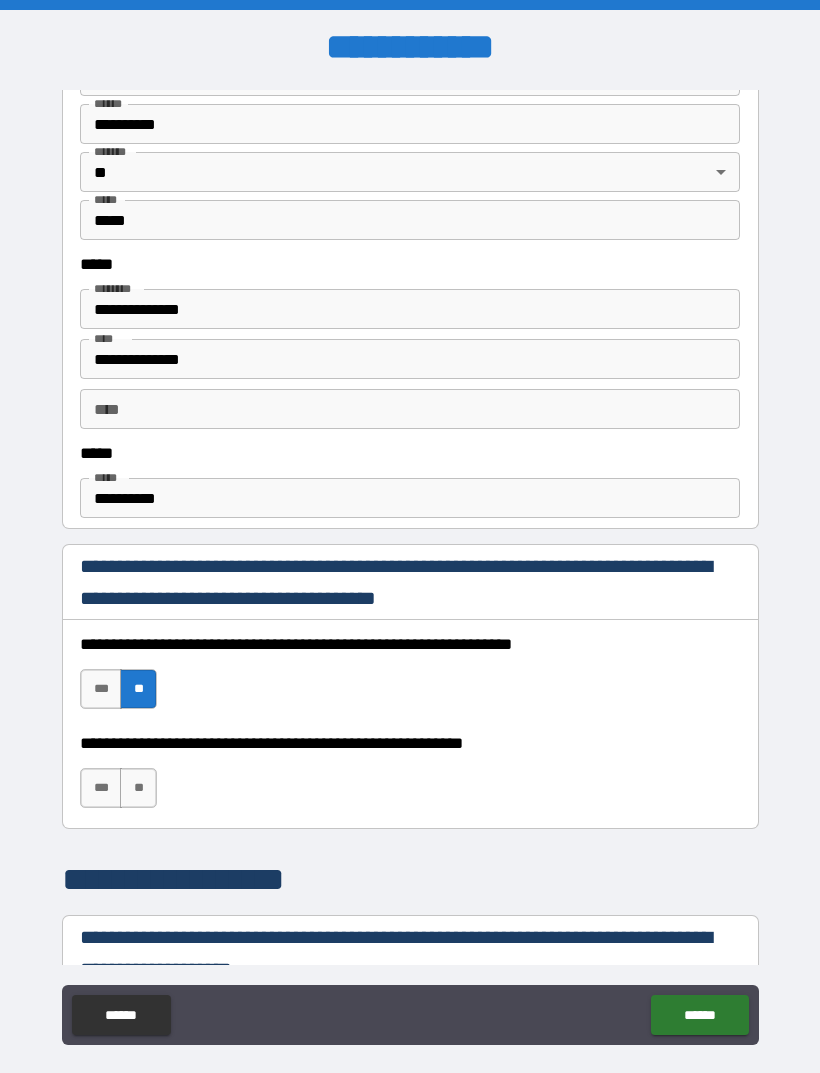 click on "**" at bounding box center [138, 689] 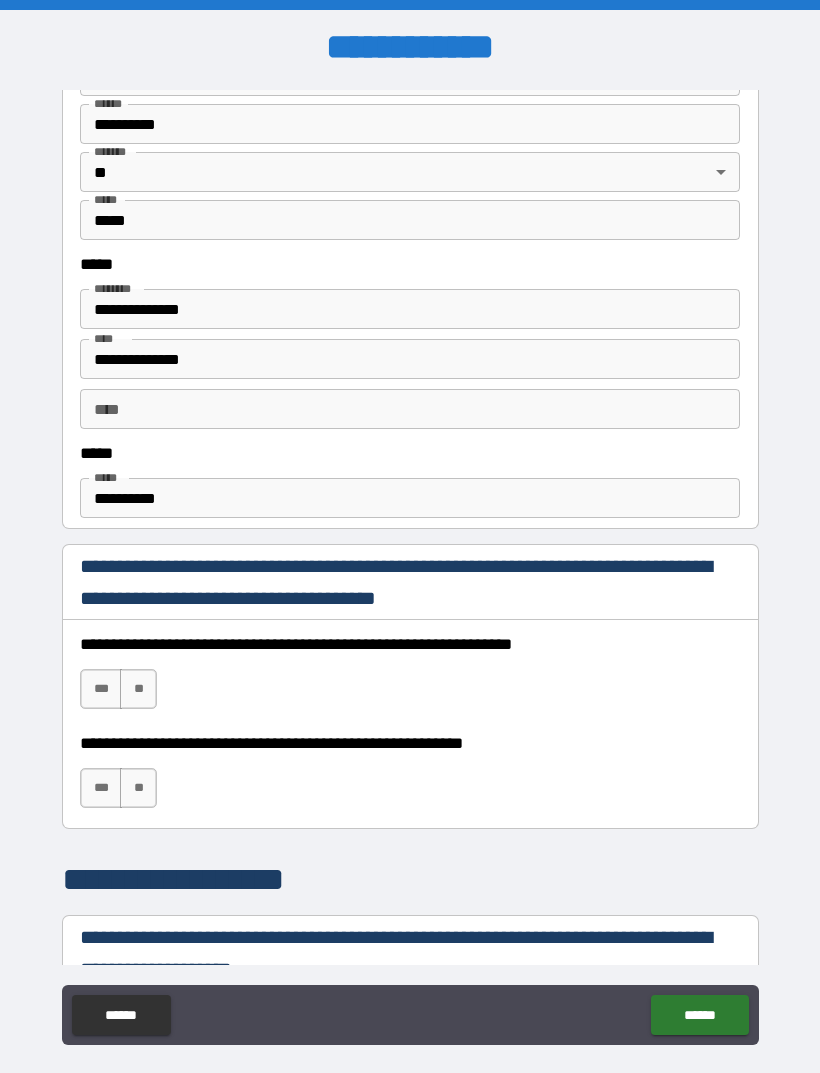 click on "***" at bounding box center (101, 689) 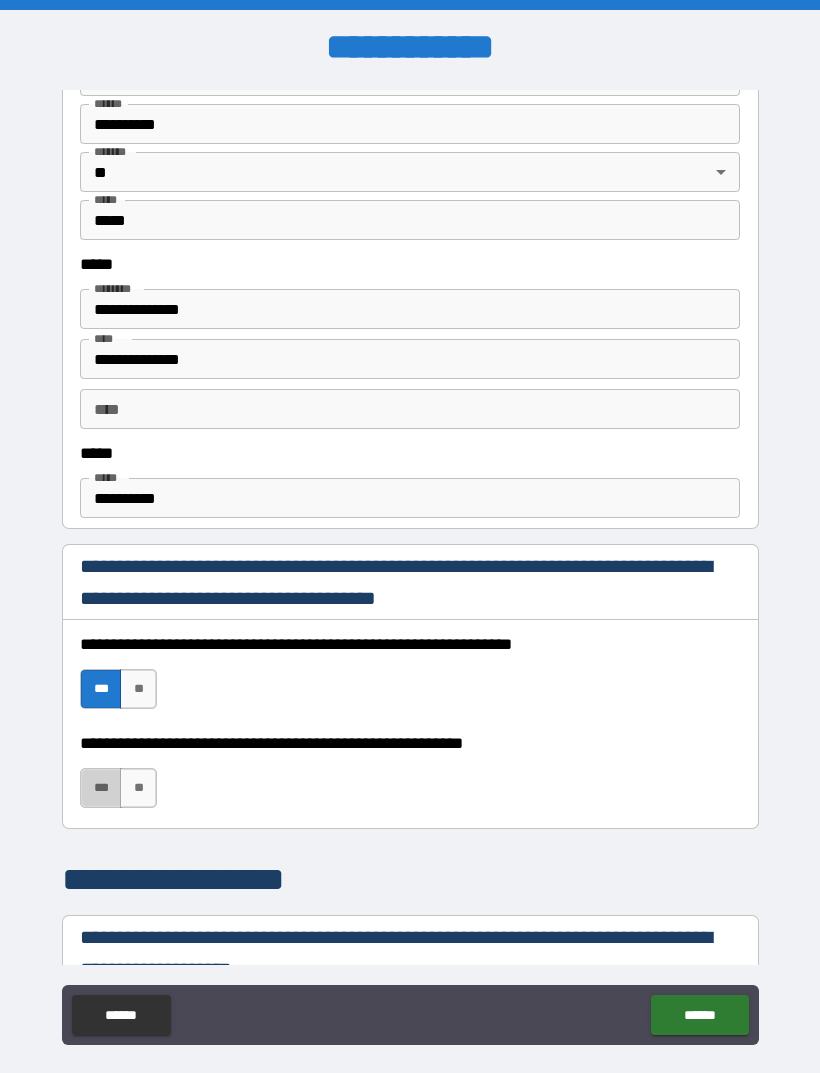 click on "***" at bounding box center [101, 788] 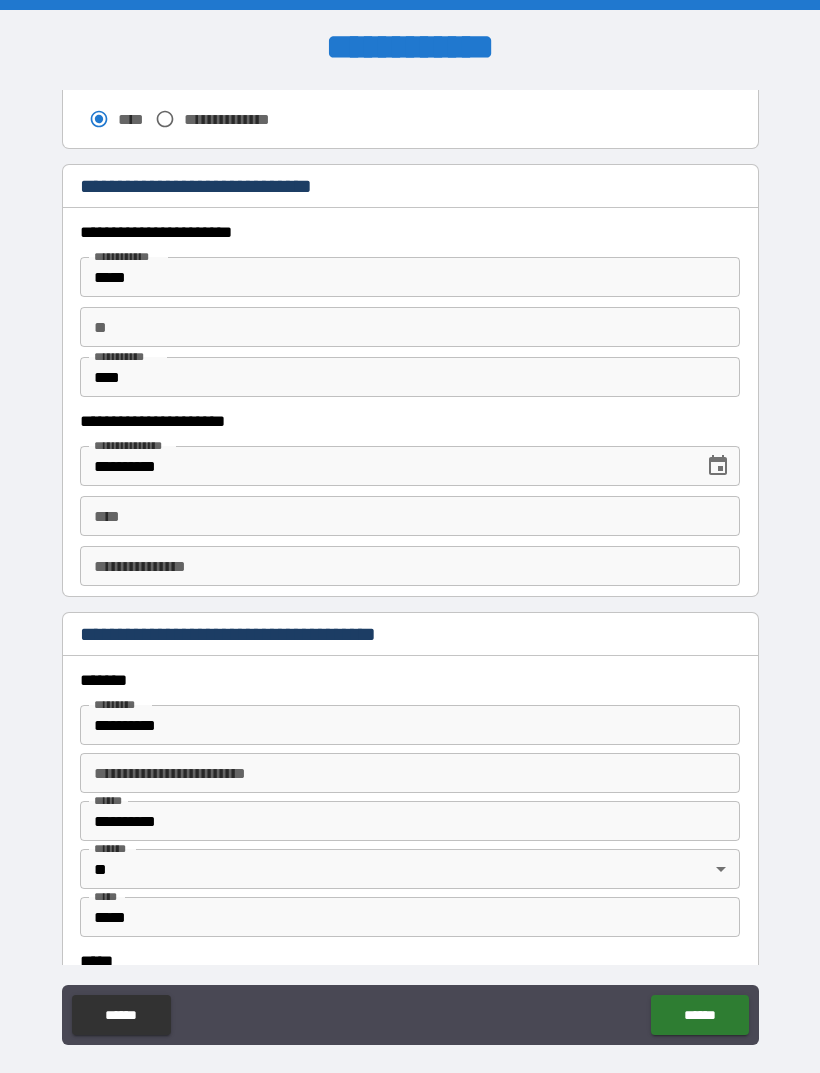 scroll, scrollTop: 1845, scrollLeft: 0, axis: vertical 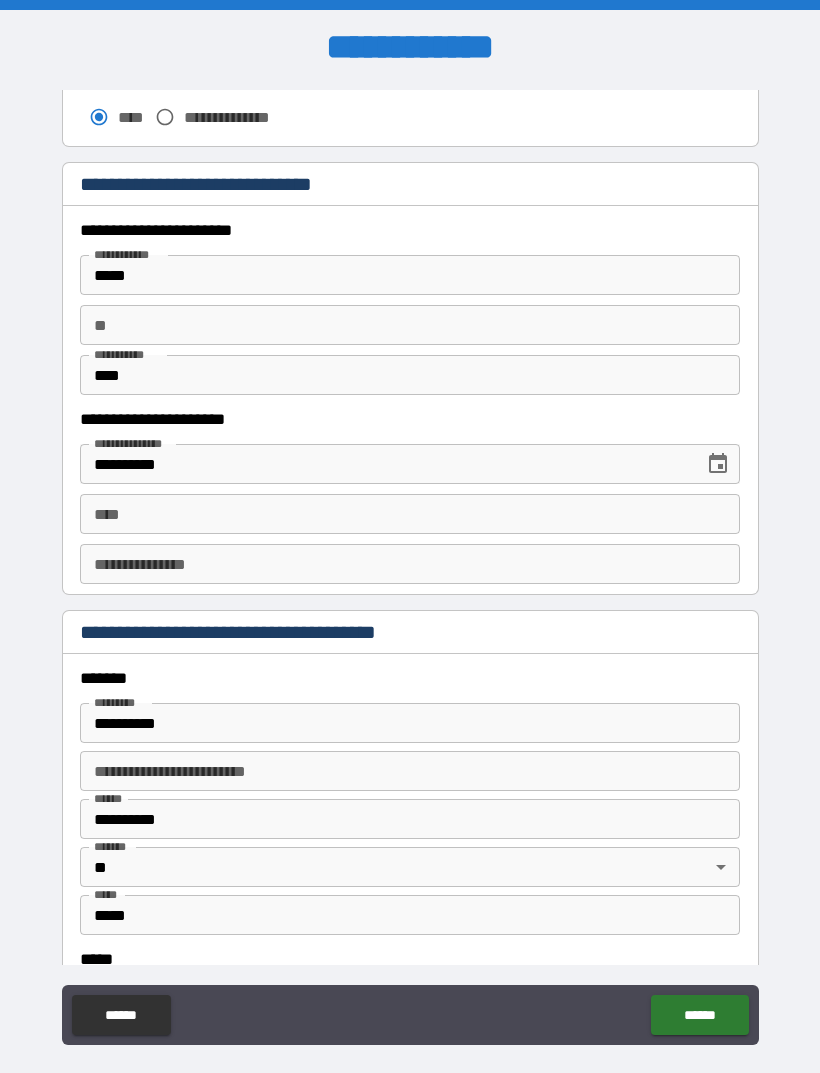 click on "****" at bounding box center (410, 514) 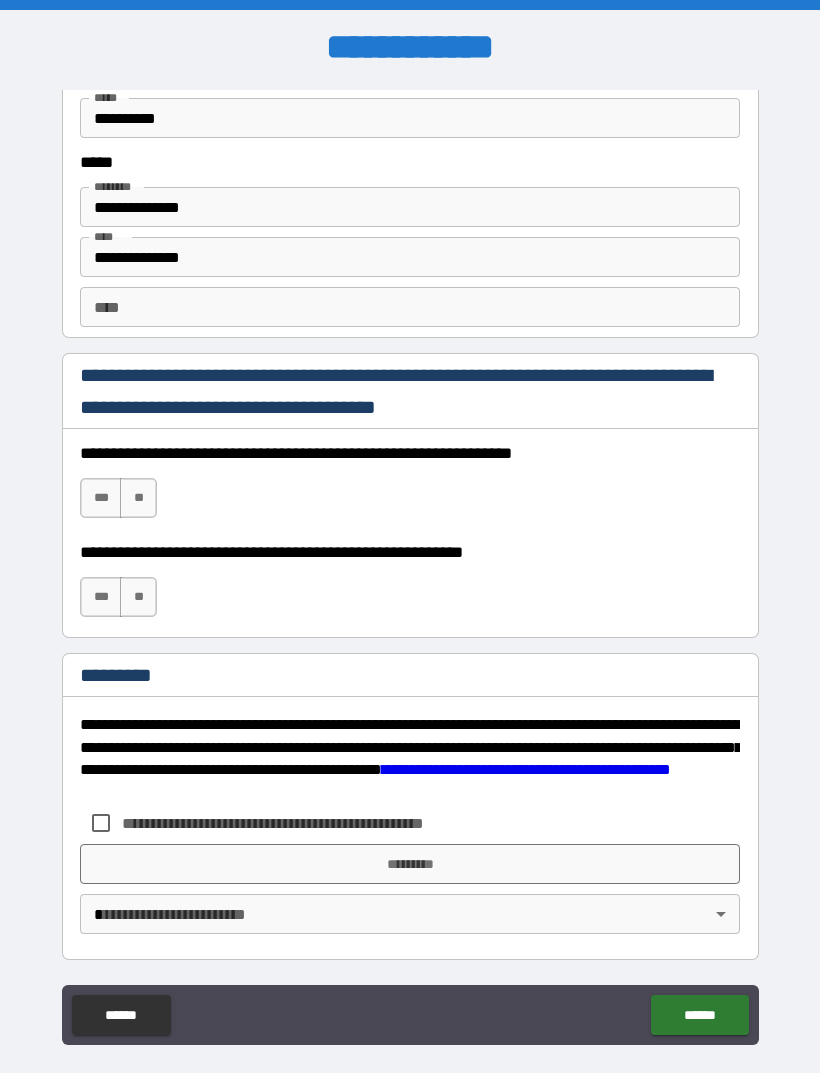 scroll, scrollTop: 2731, scrollLeft: 0, axis: vertical 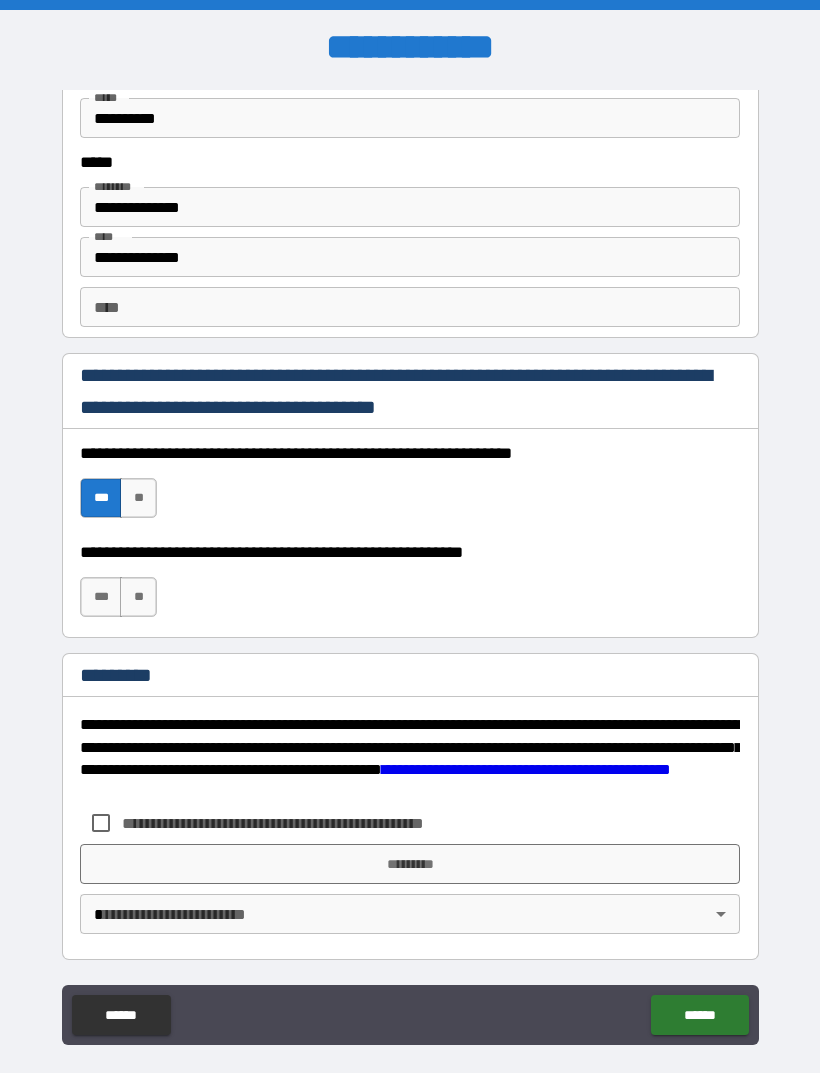 click on "***" at bounding box center [101, 597] 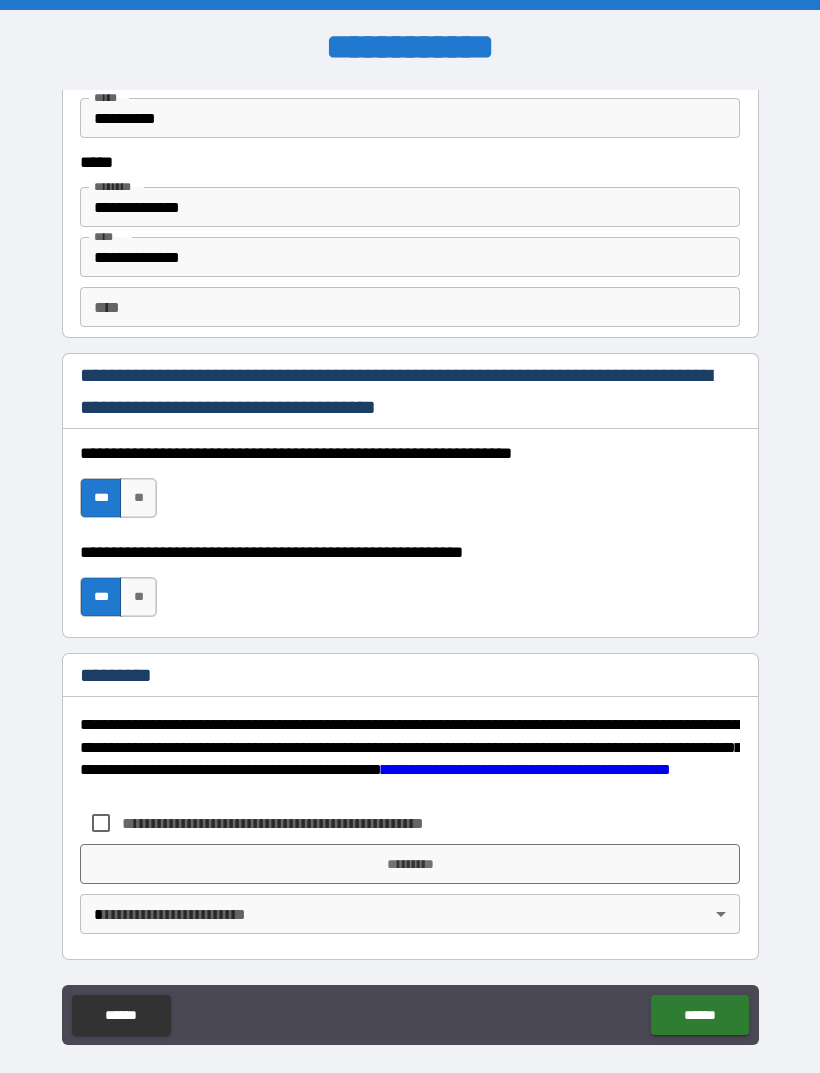 scroll, scrollTop: 2731, scrollLeft: 0, axis: vertical 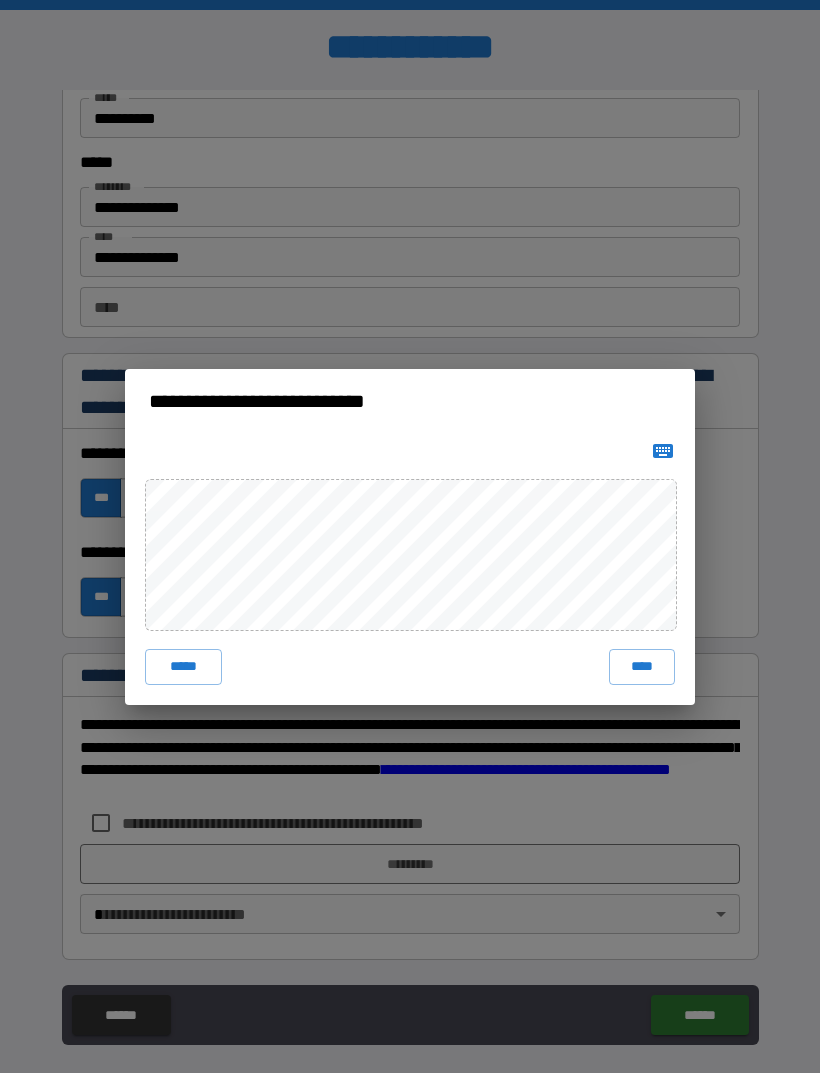 click on "****" at bounding box center [642, 667] 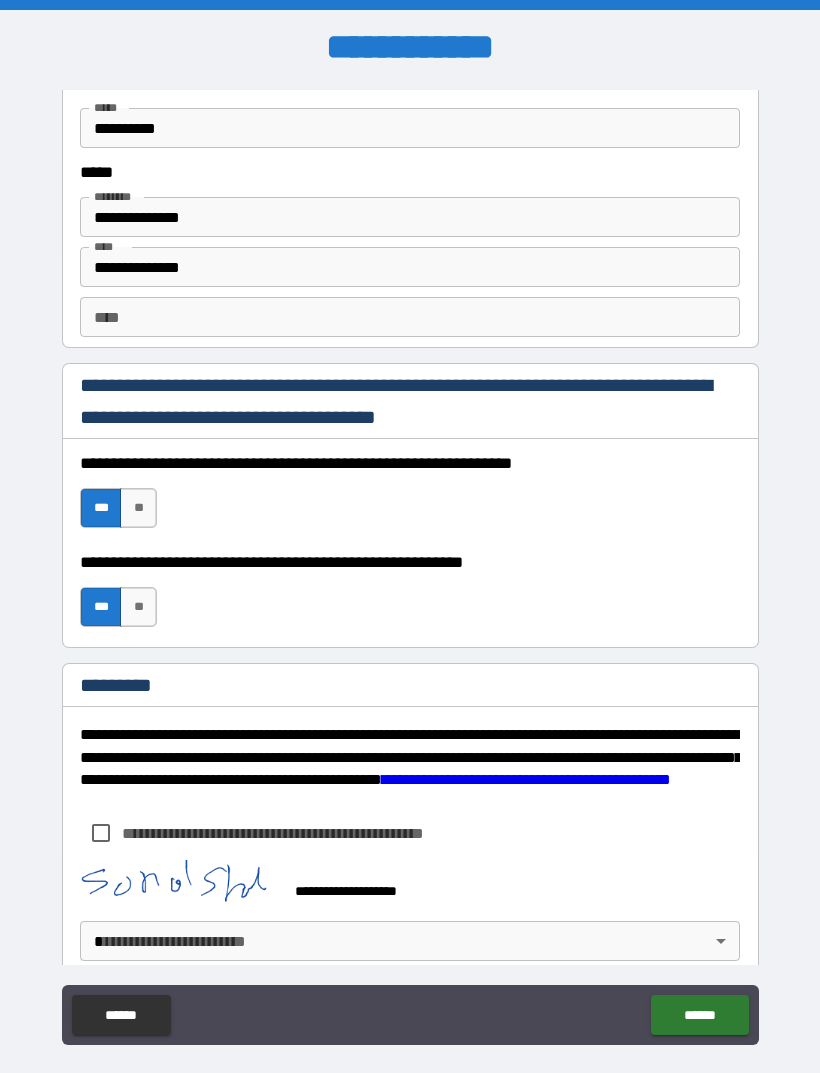 click on "******" at bounding box center (699, 1015) 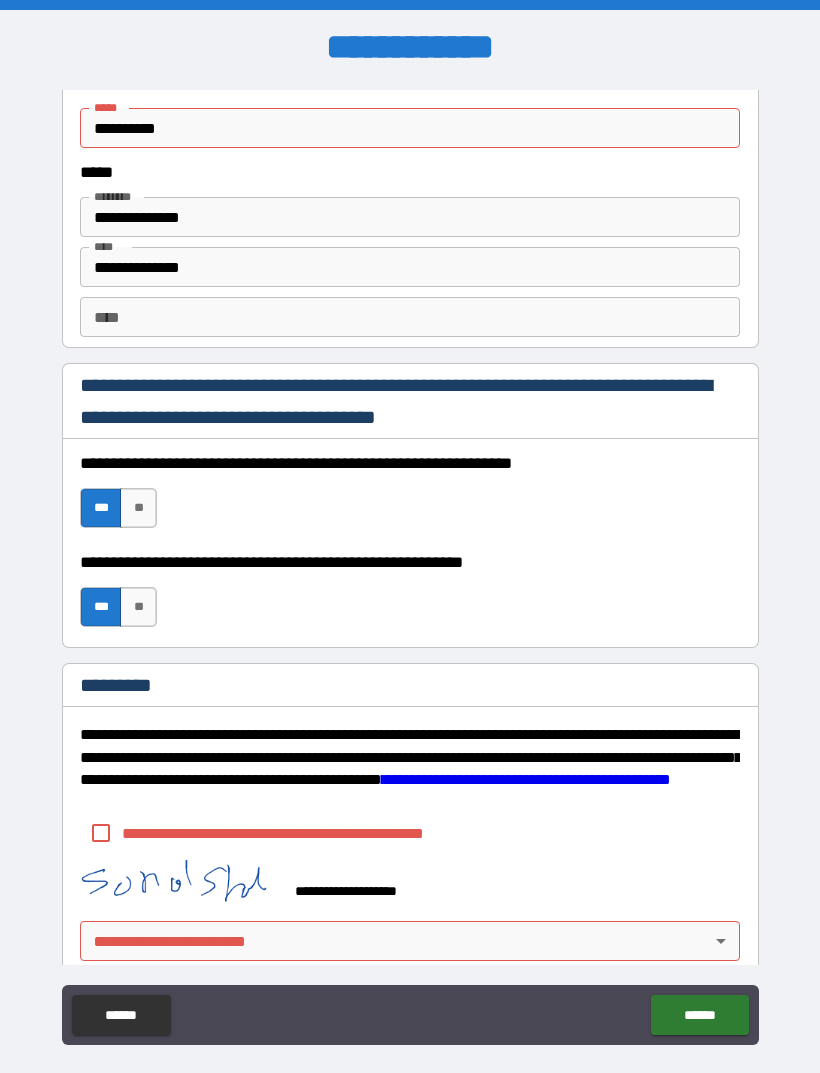 click on "******" at bounding box center (699, 1015) 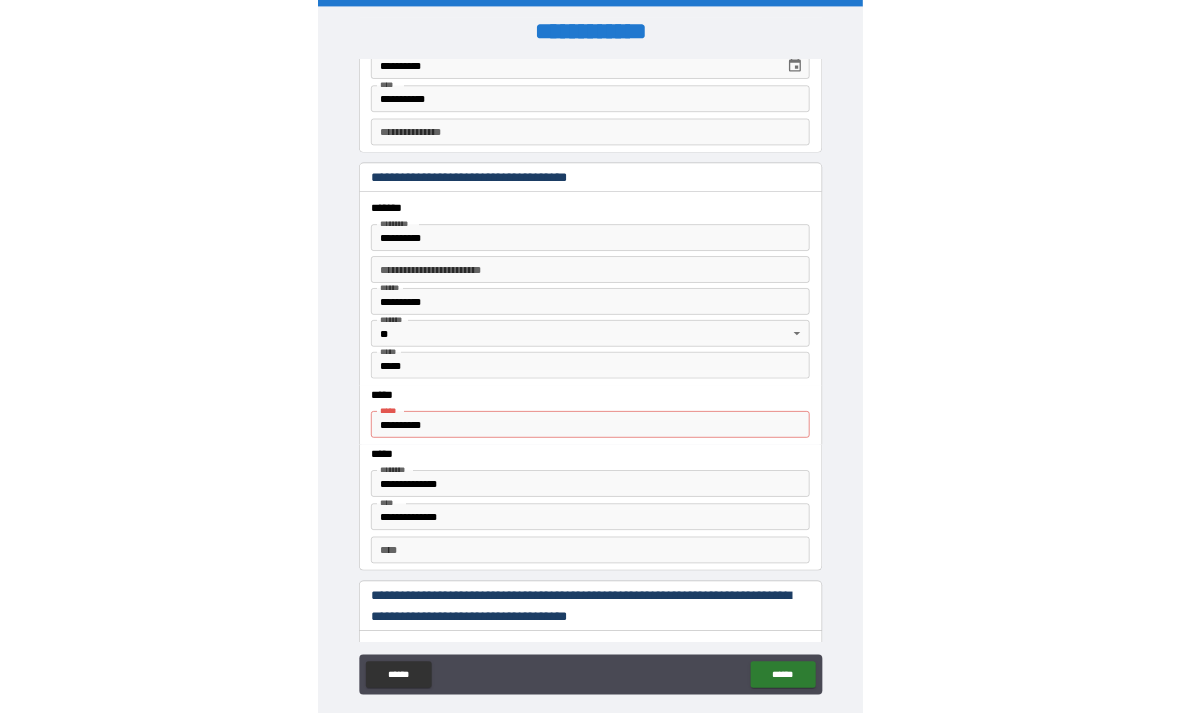 scroll, scrollTop: 2214, scrollLeft: 0, axis: vertical 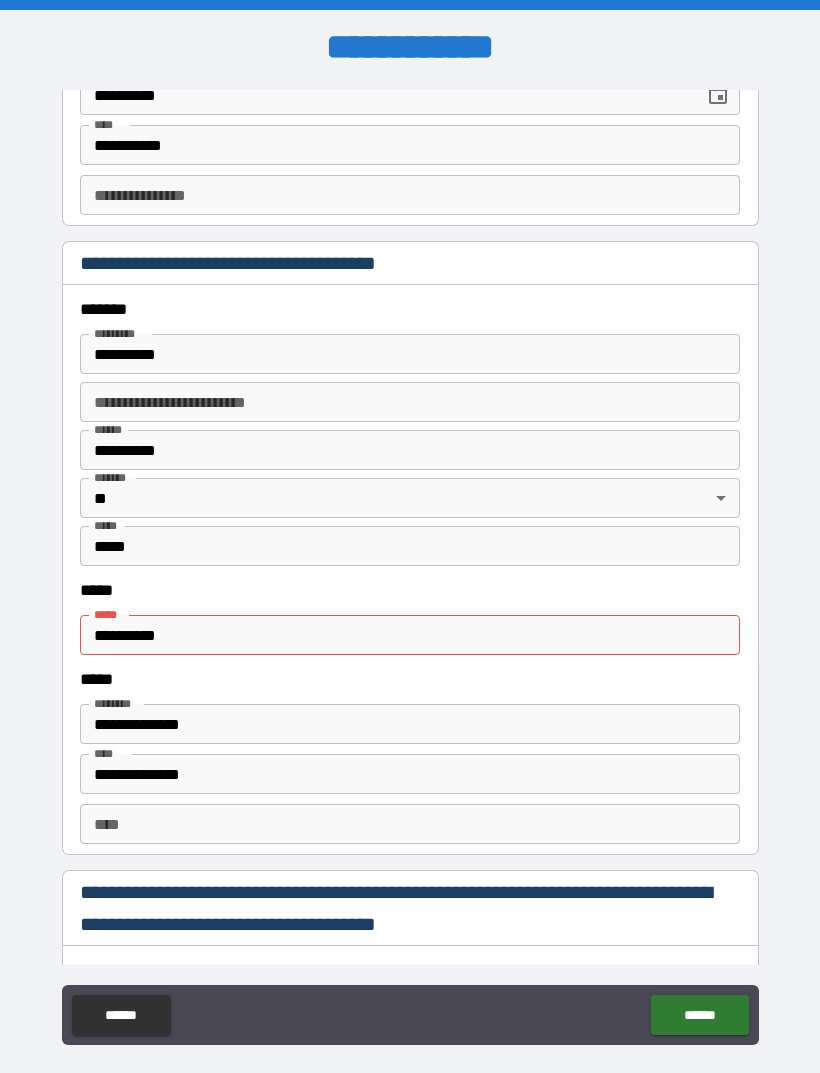 click on "**********" at bounding box center (410, 635) 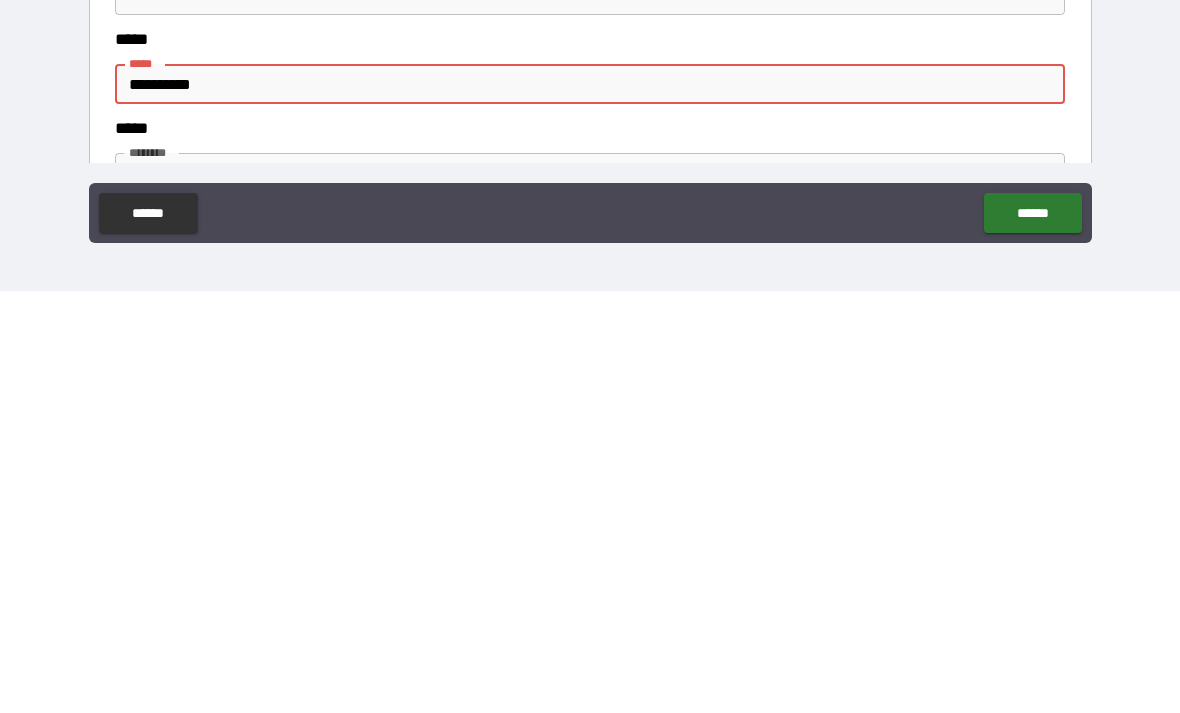 scroll, scrollTop: 64, scrollLeft: 0, axis: vertical 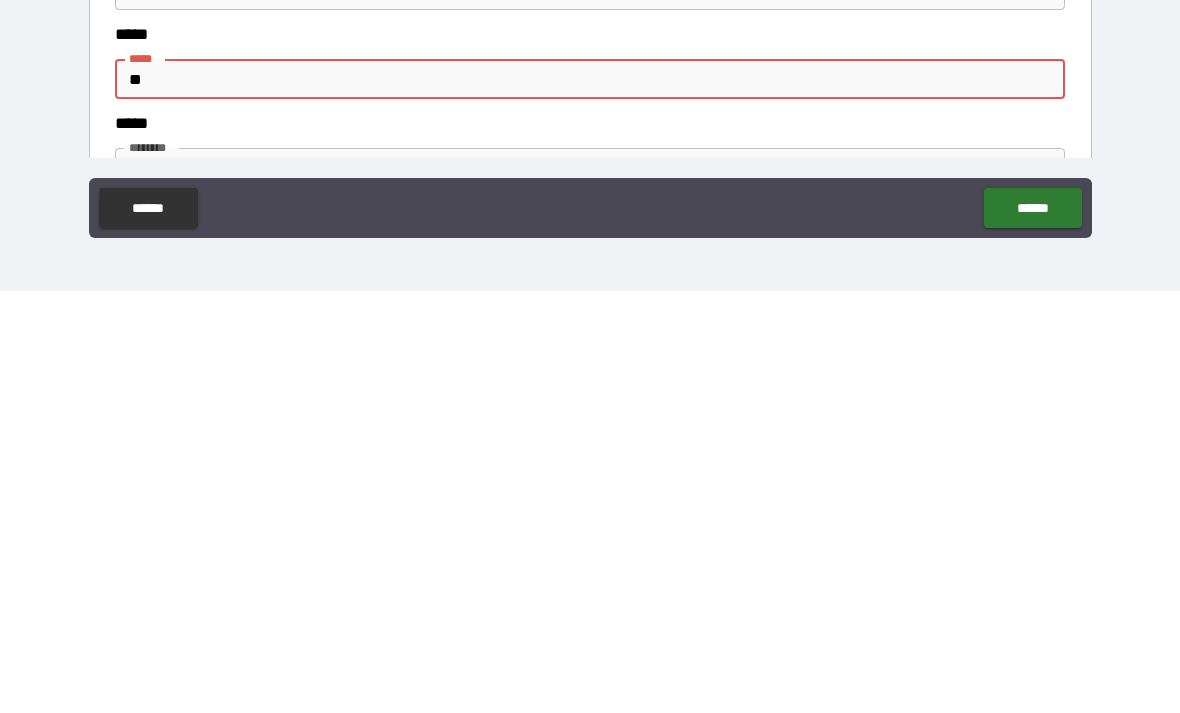 type on "*" 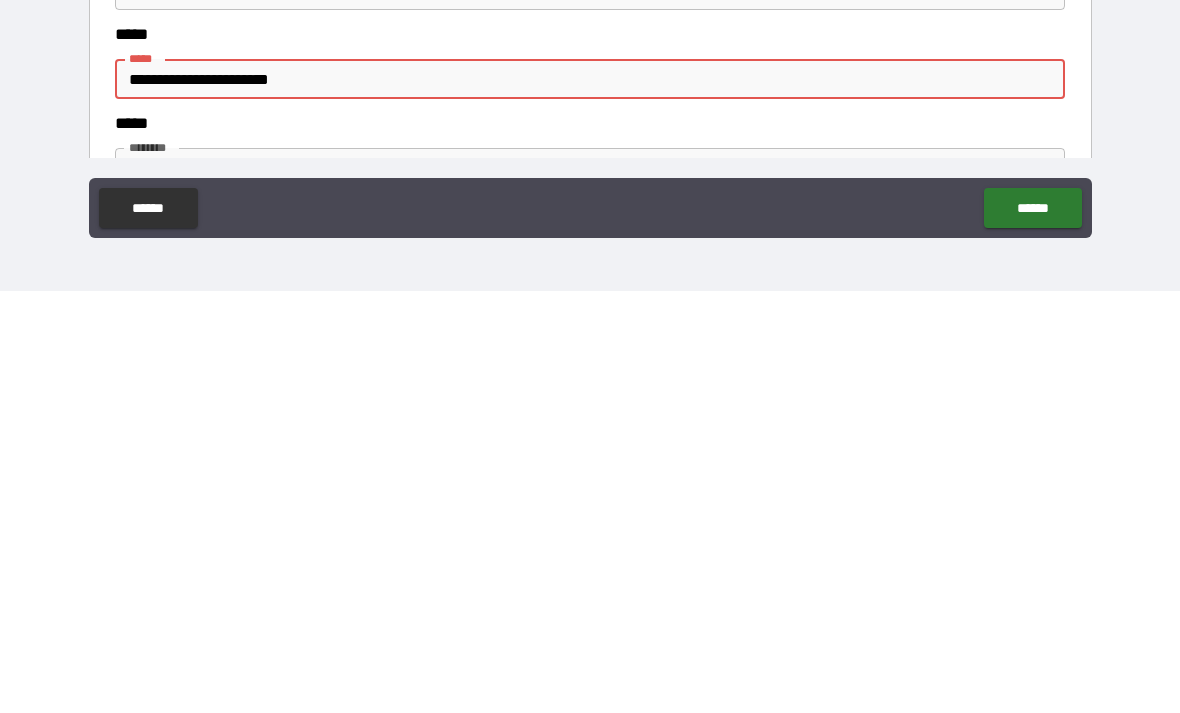 type on "**********" 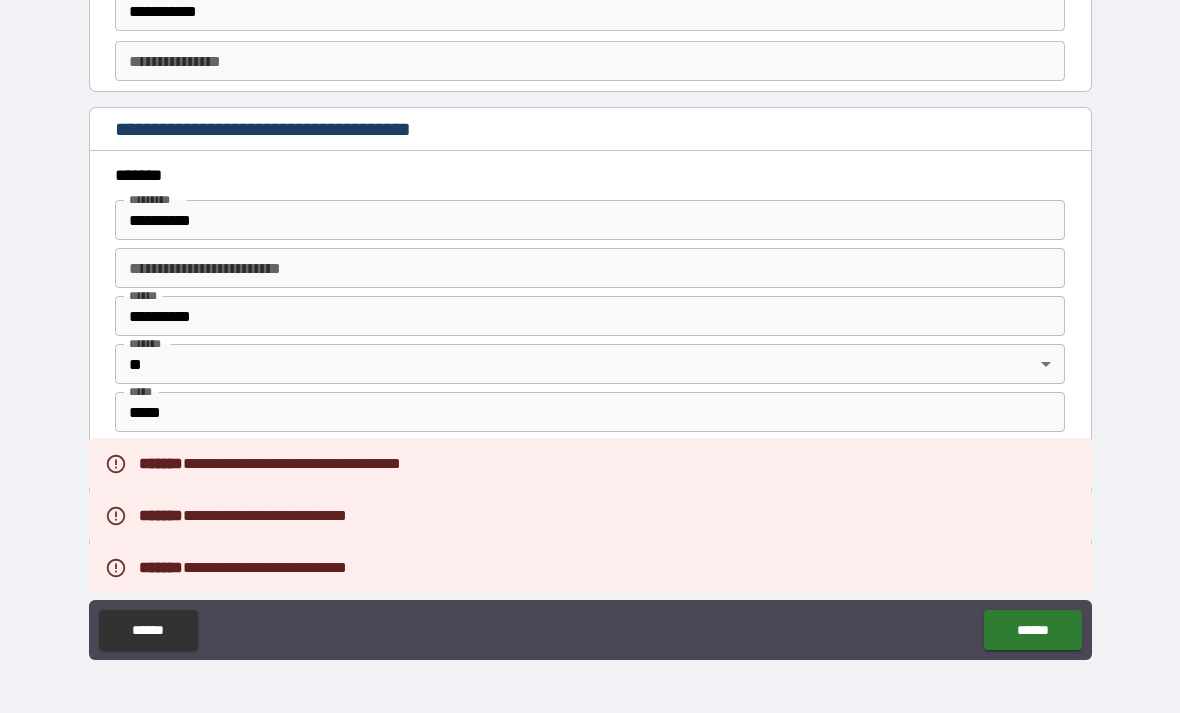 click on "******" at bounding box center (1032, 630) 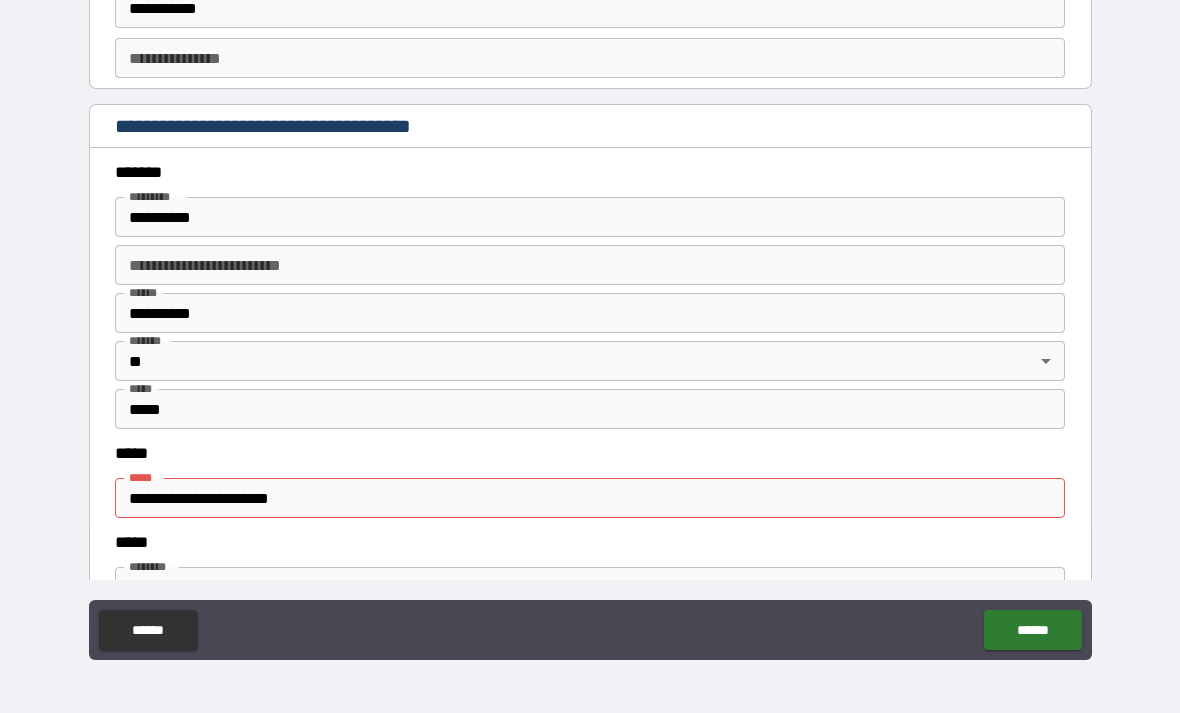 scroll, scrollTop: 2216, scrollLeft: 0, axis: vertical 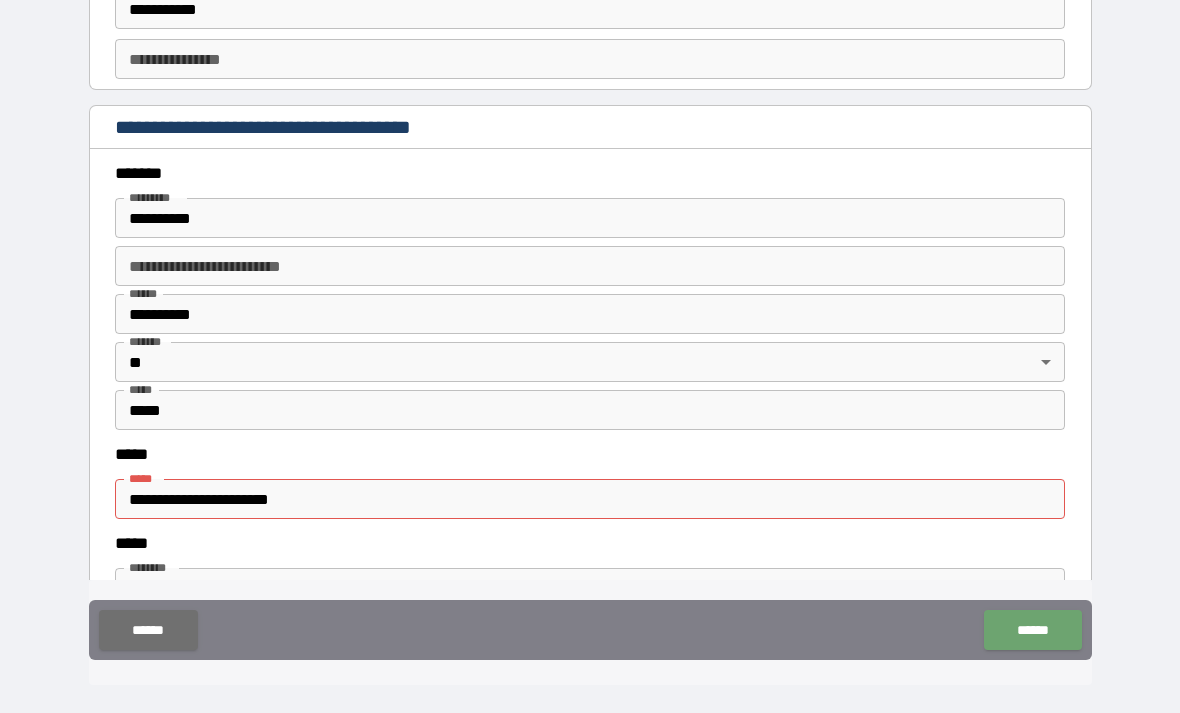 click on "******" at bounding box center [1032, 630] 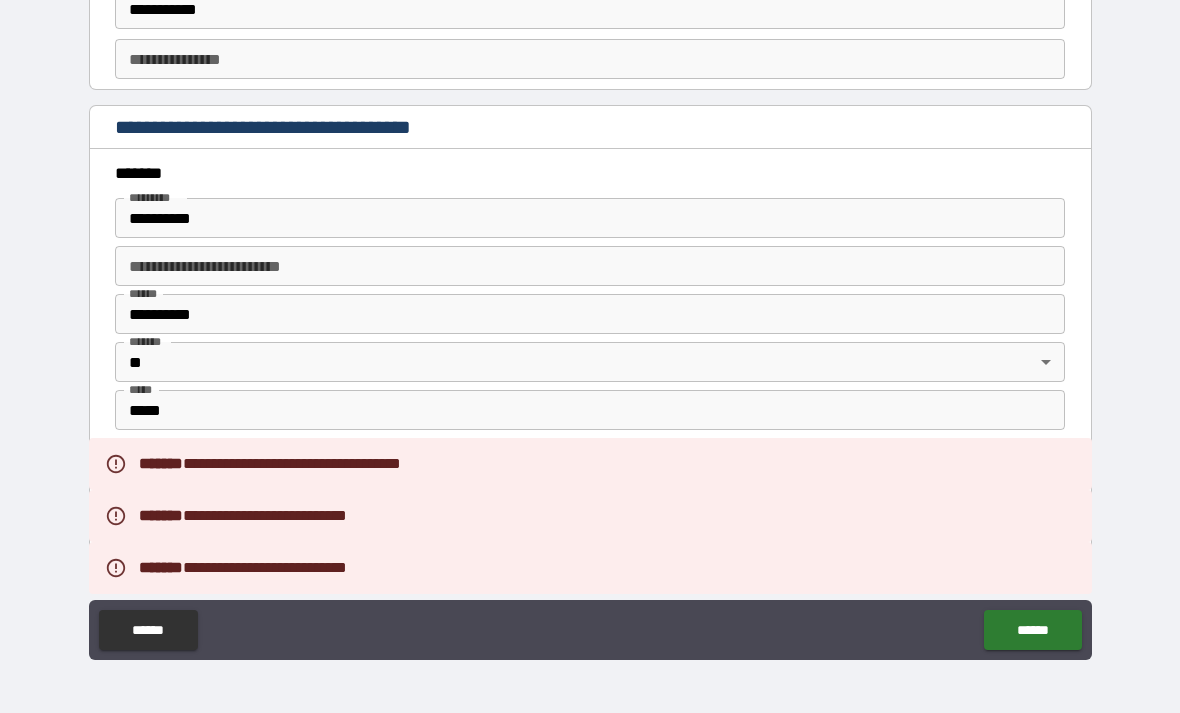 click on "******" at bounding box center (1032, 630) 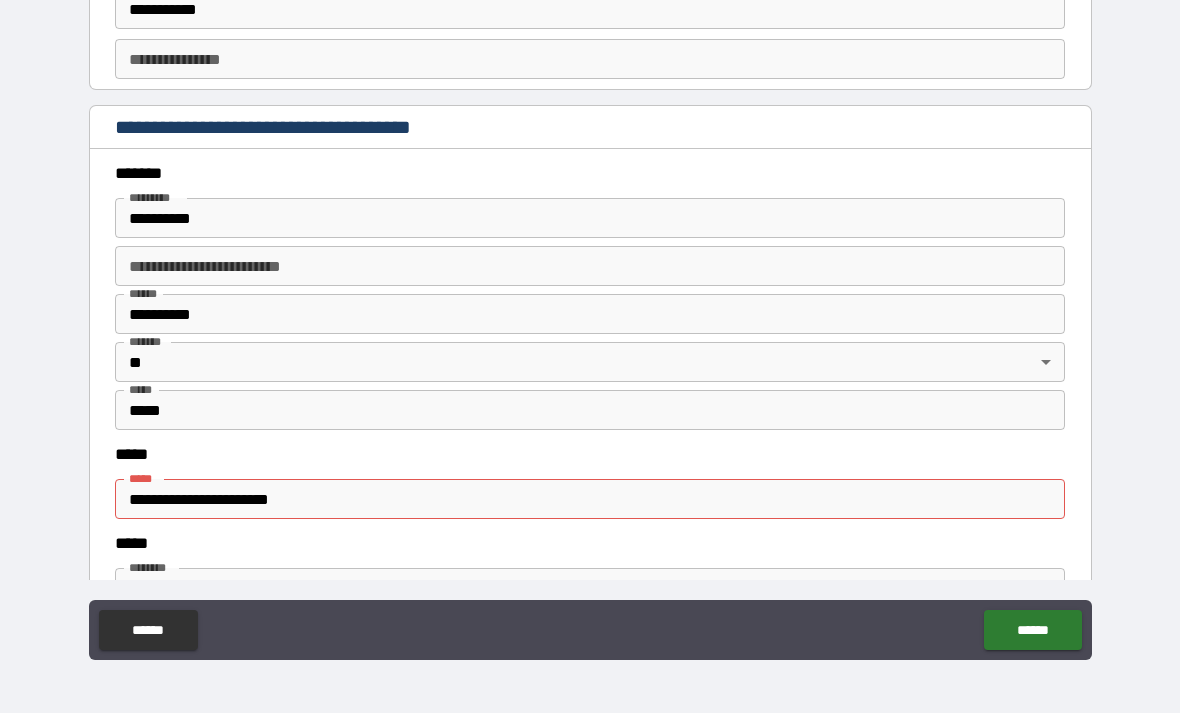 click on "******" at bounding box center (1032, 630) 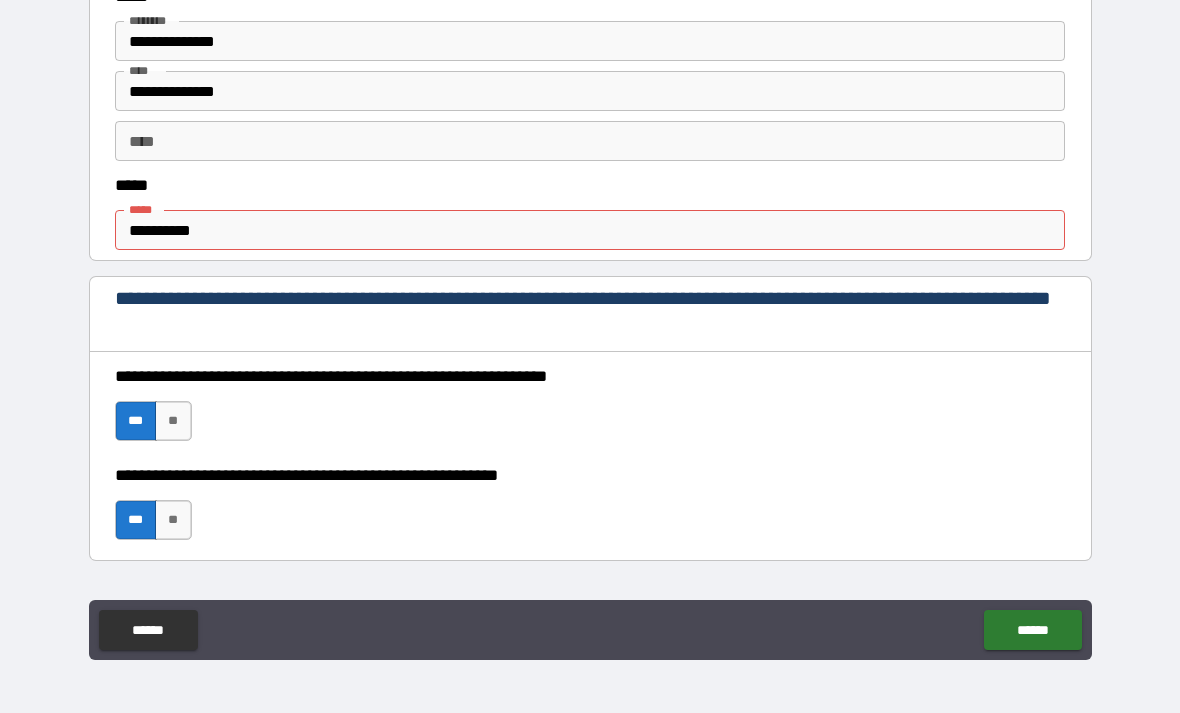 scroll, scrollTop: 1068, scrollLeft: 0, axis: vertical 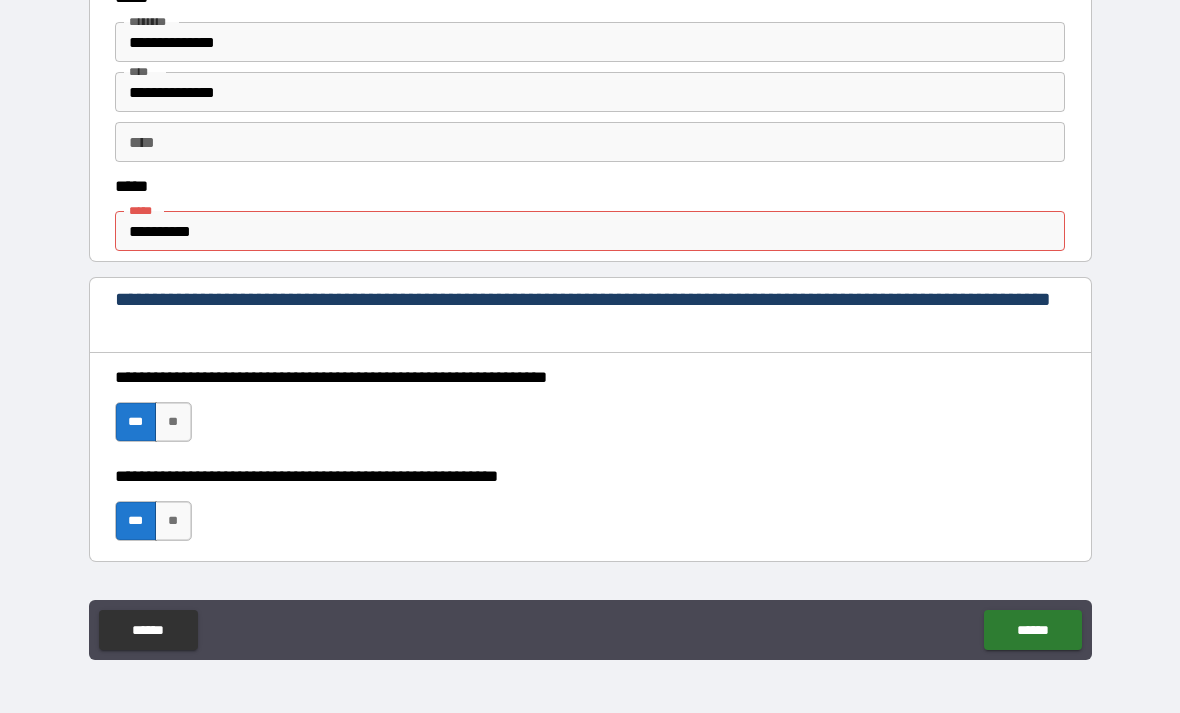 click on "**********" at bounding box center [590, 231] 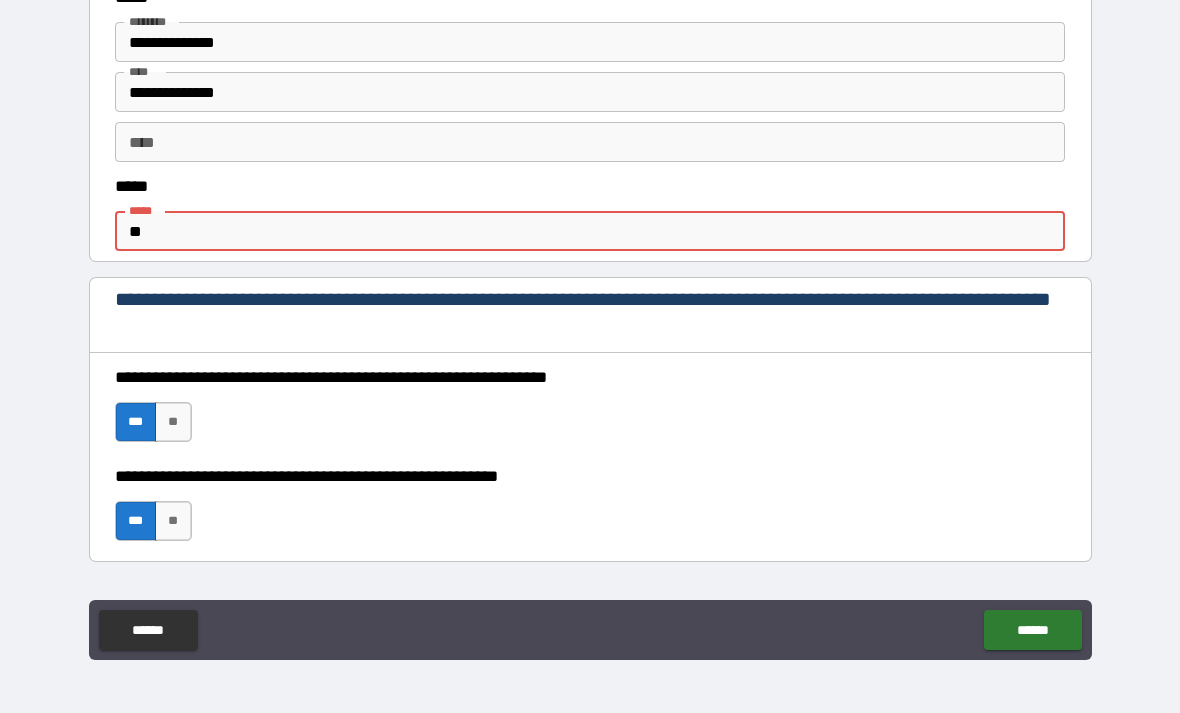type on "*" 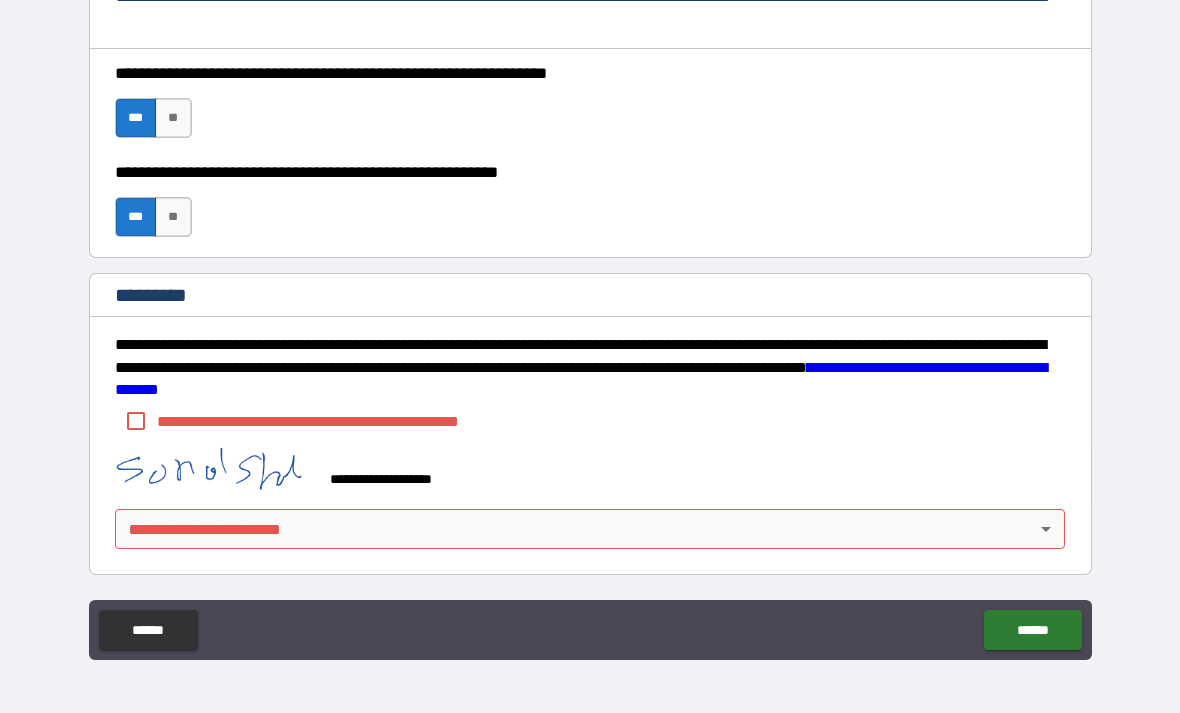 scroll, scrollTop: 2977, scrollLeft: 0, axis: vertical 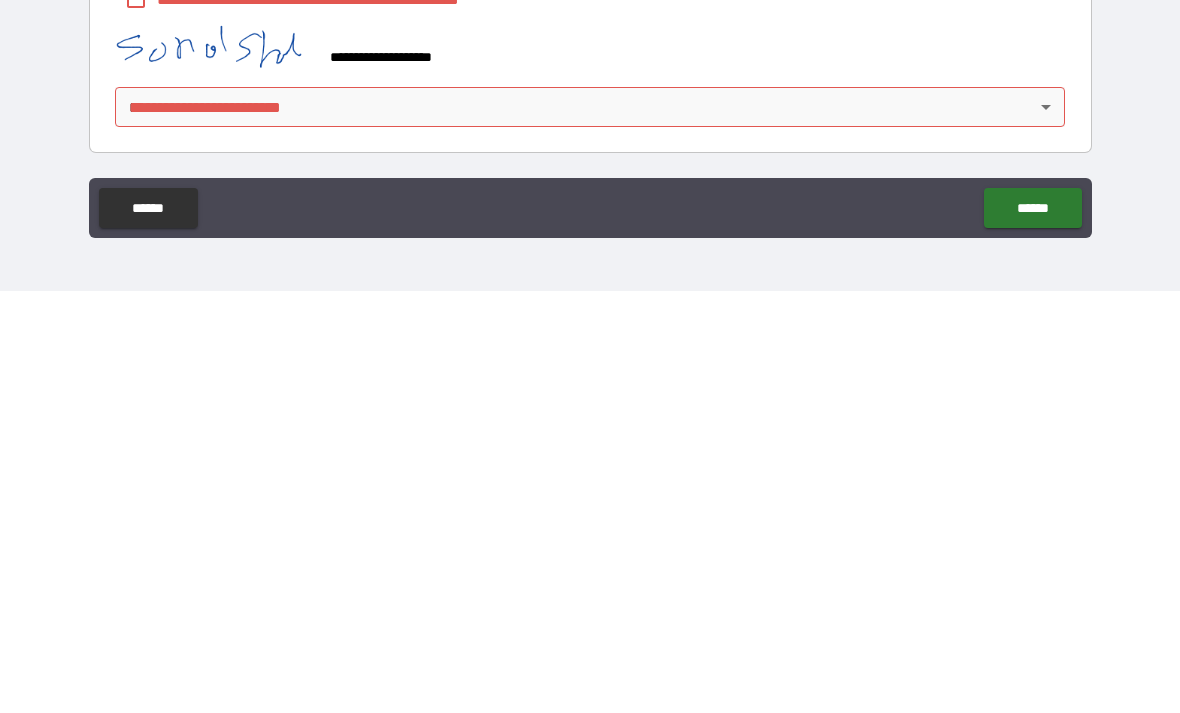 type on "**********" 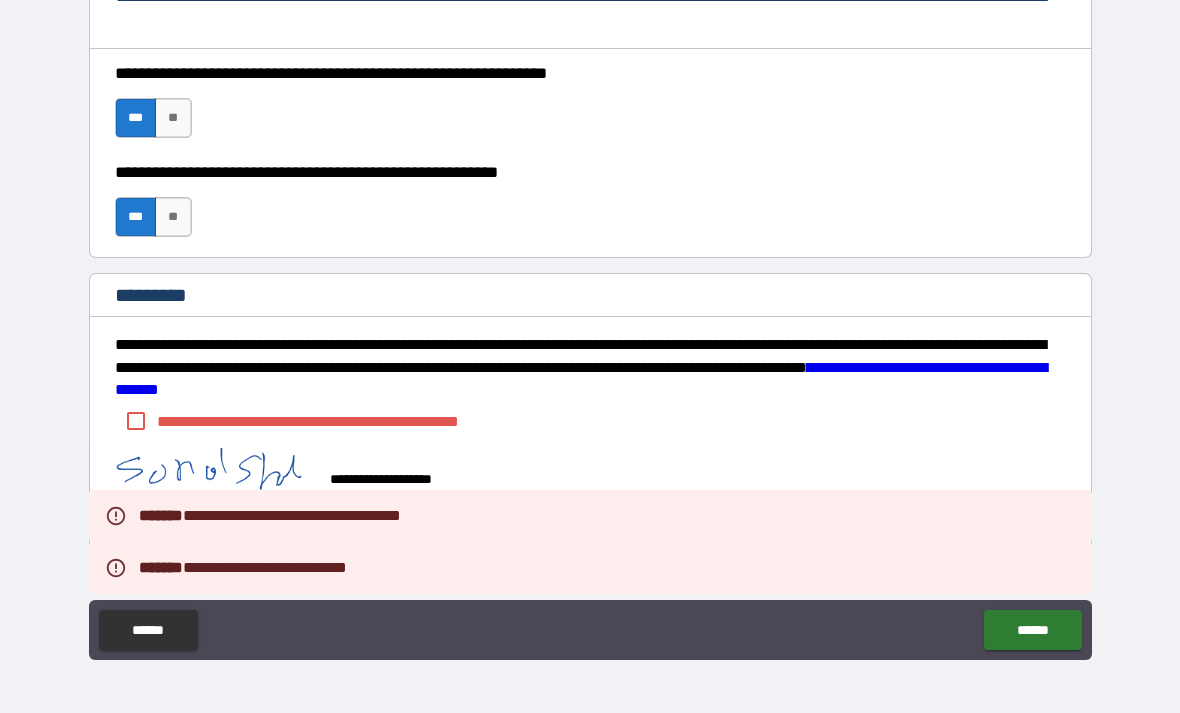 click on "******" at bounding box center (1032, 630) 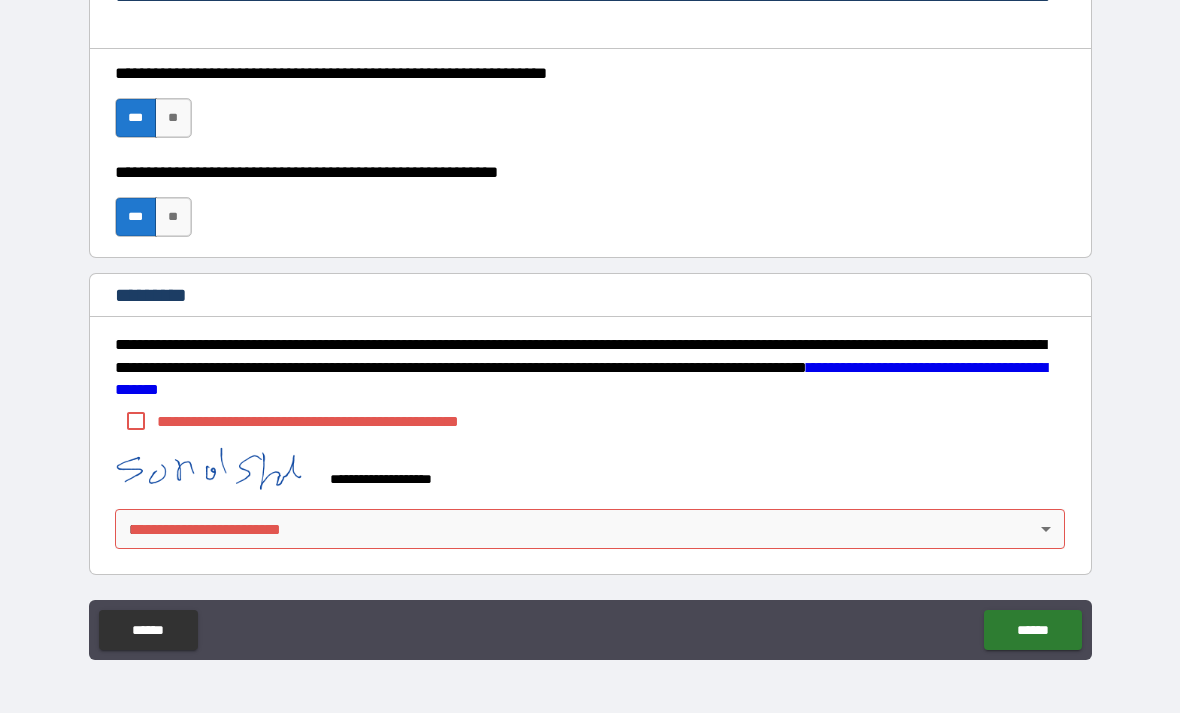 click on "**********" at bounding box center (590, 470) 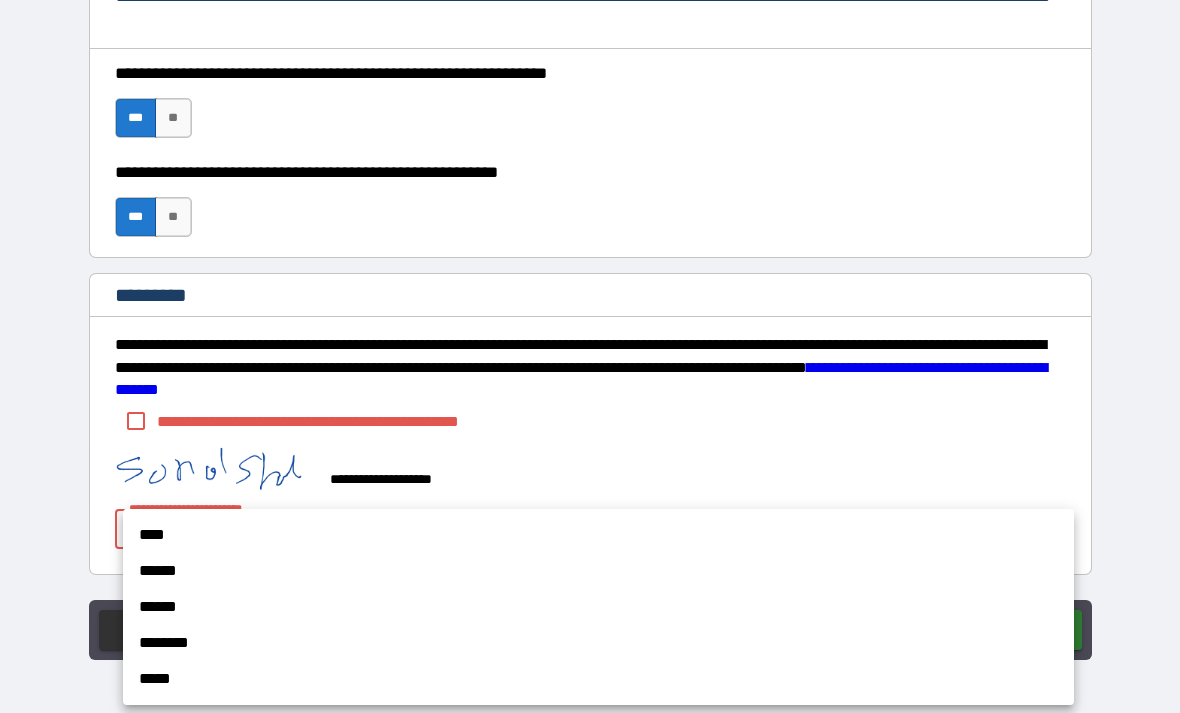 click on "******" at bounding box center (598, 607) 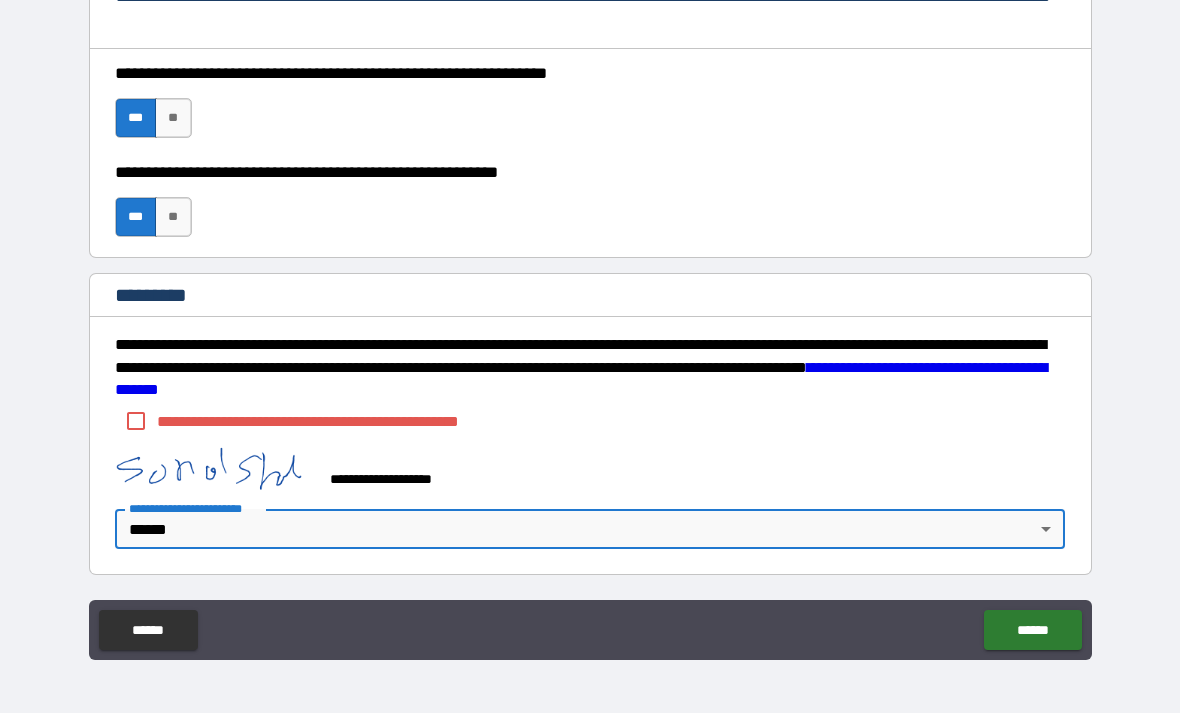 click on "**********" at bounding box center (590, 327) 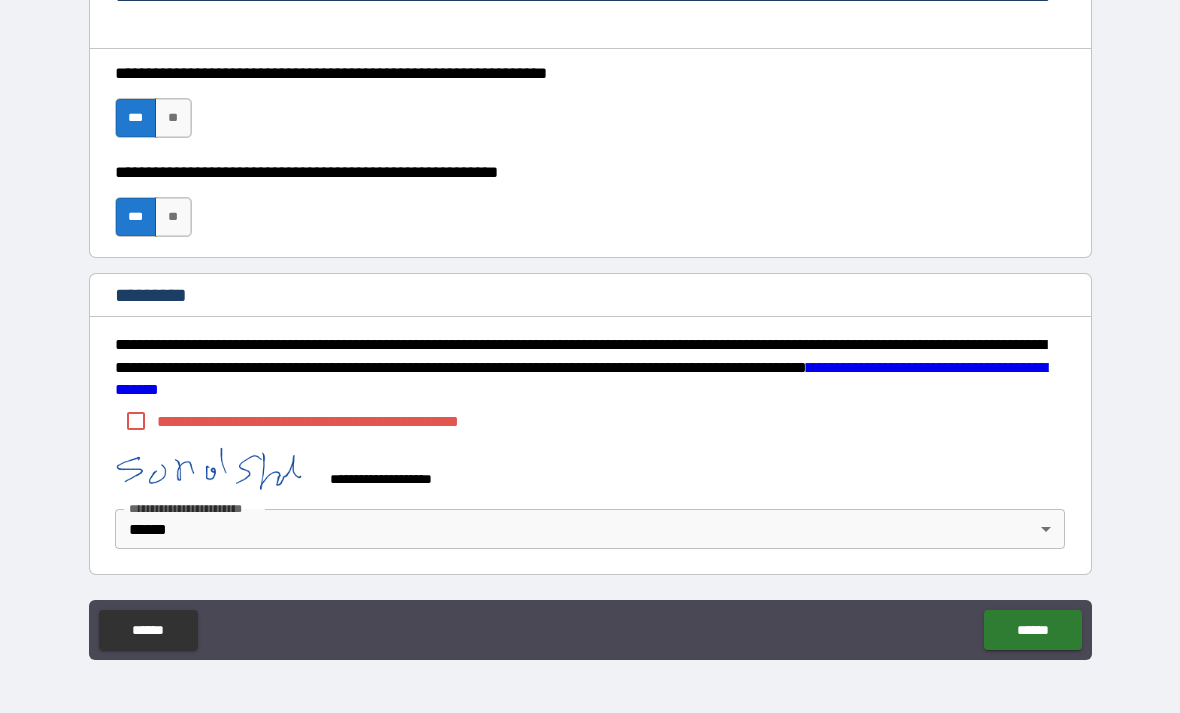 click on "******" 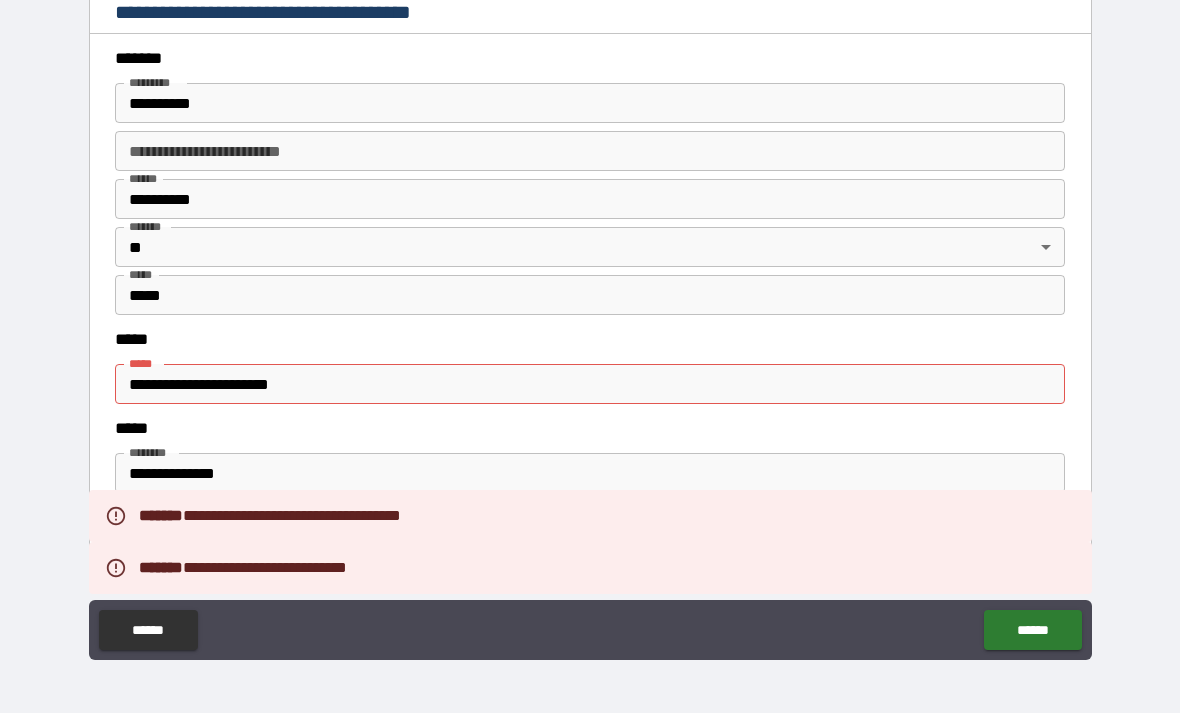 scroll, scrollTop: 2318, scrollLeft: 0, axis: vertical 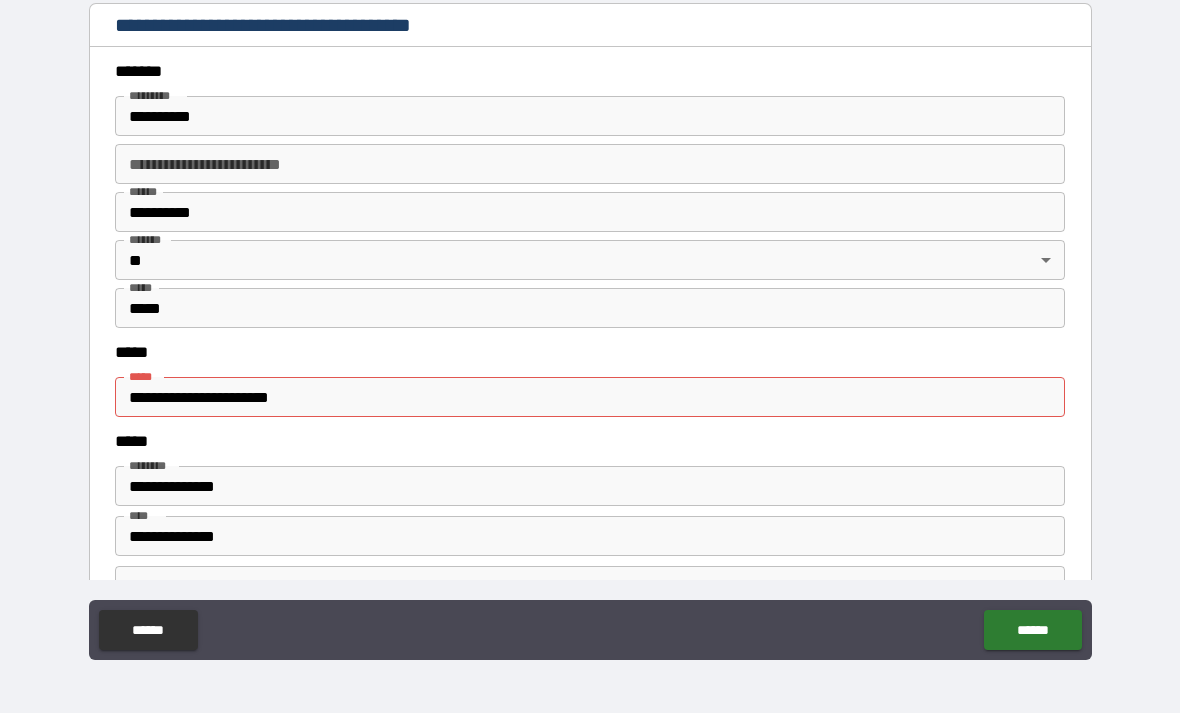 click on "**********" at bounding box center [590, 397] 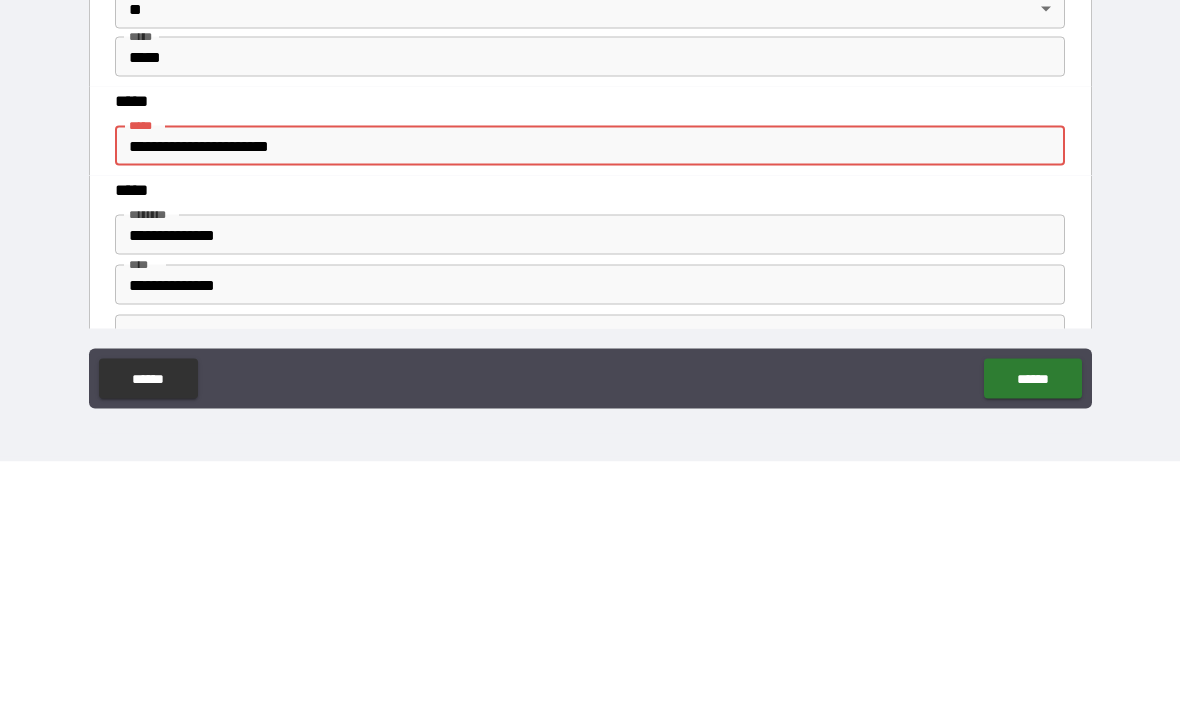 click on "**********" at bounding box center (590, 397) 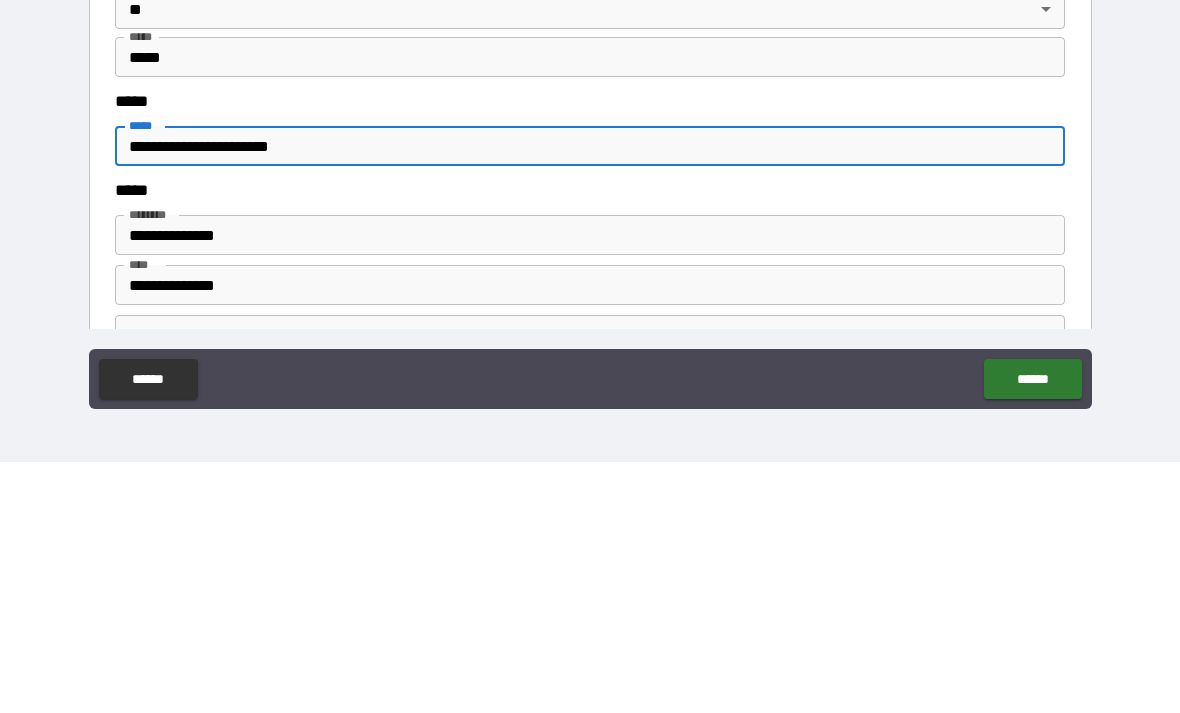 type on "**********" 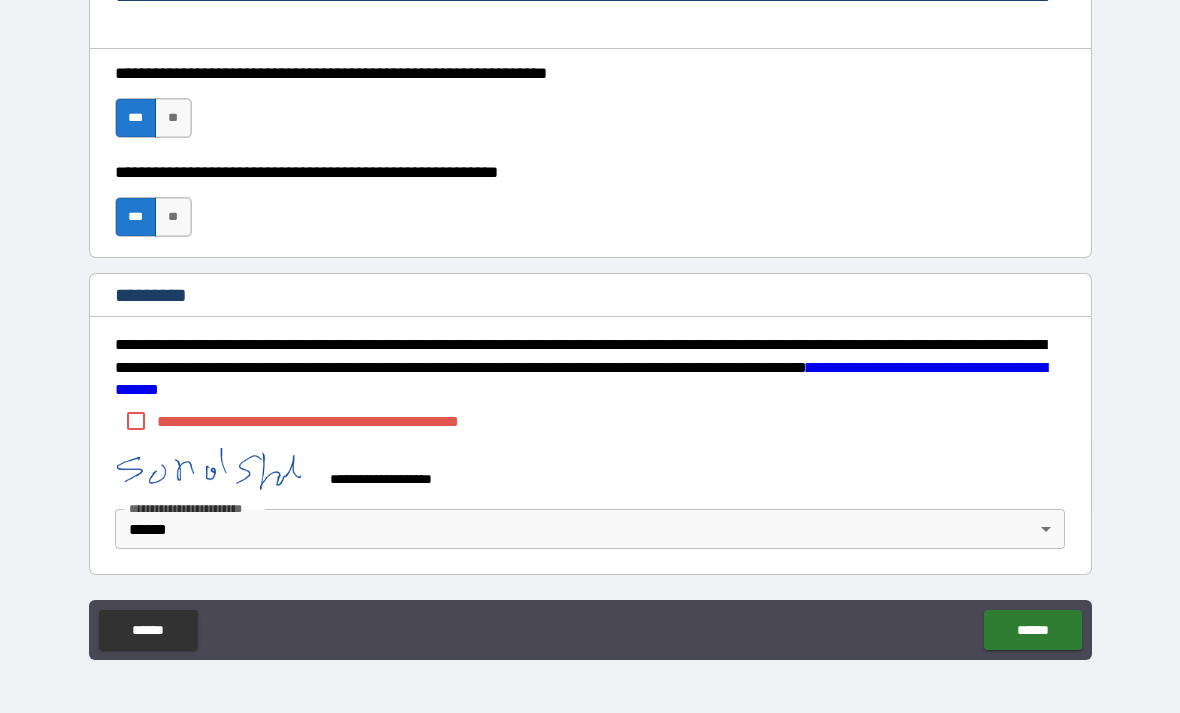 click on "******" at bounding box center (1032, 630) 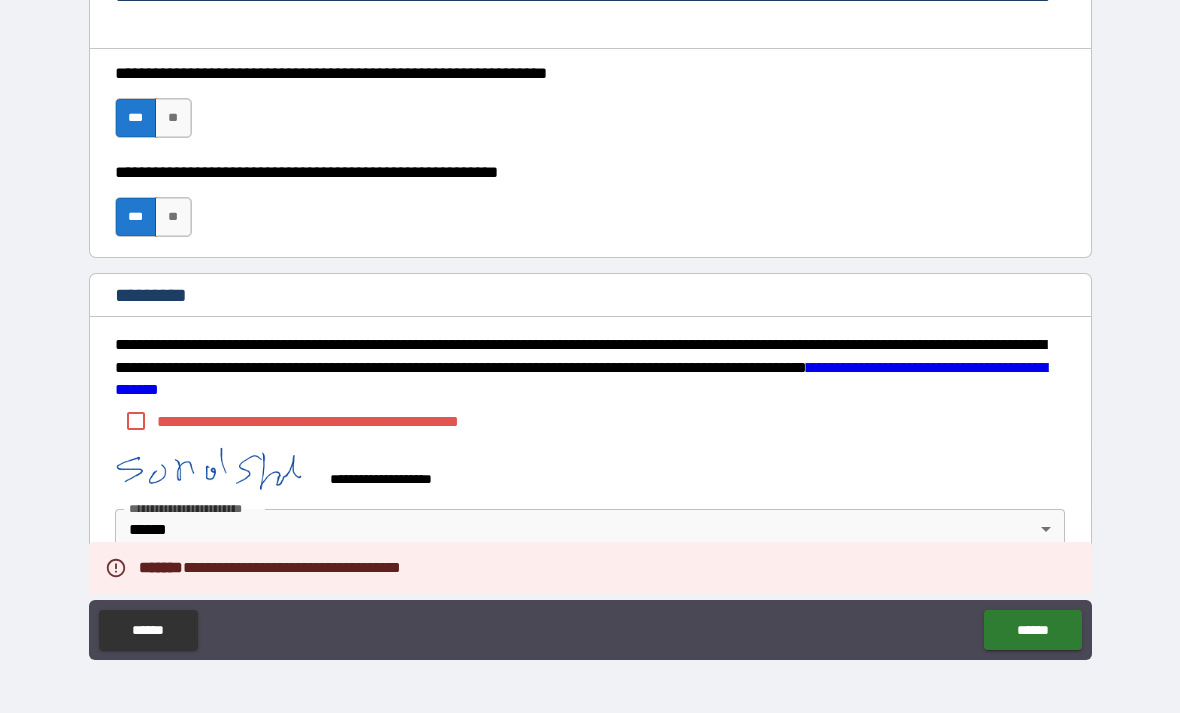 scroll, scrollTop: 2977, scrollLeft: 0, axis: vertical 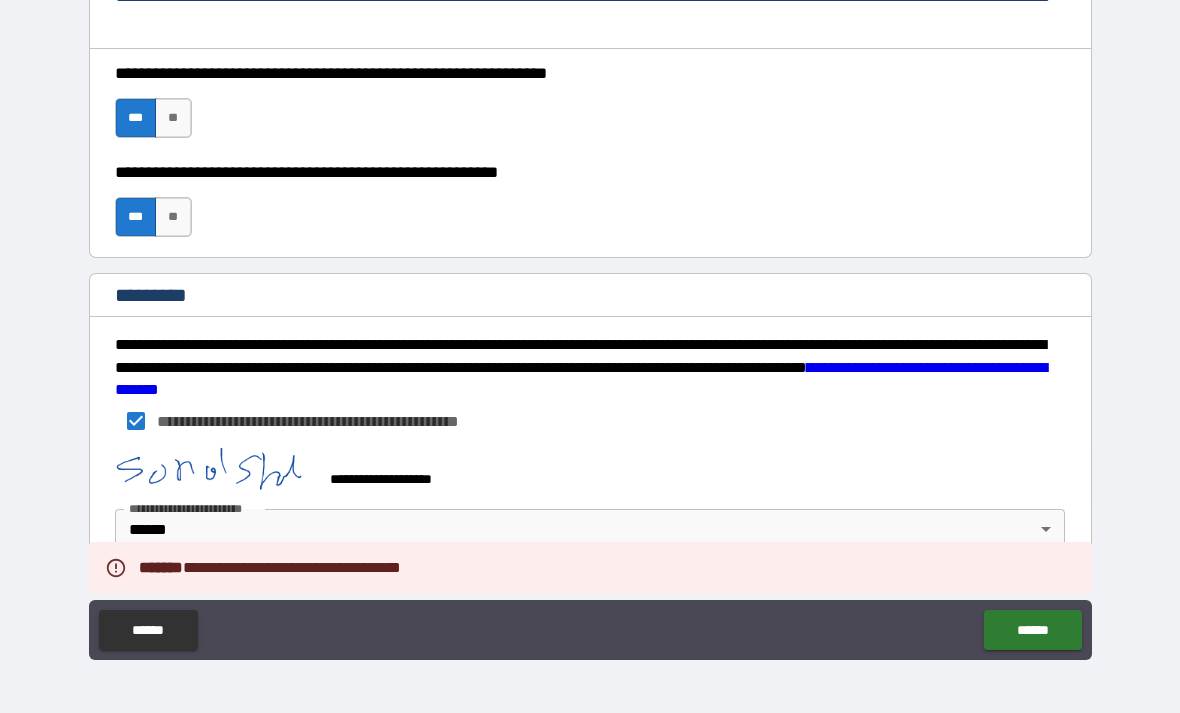 click on "******" at bounding box center (1032, 630) 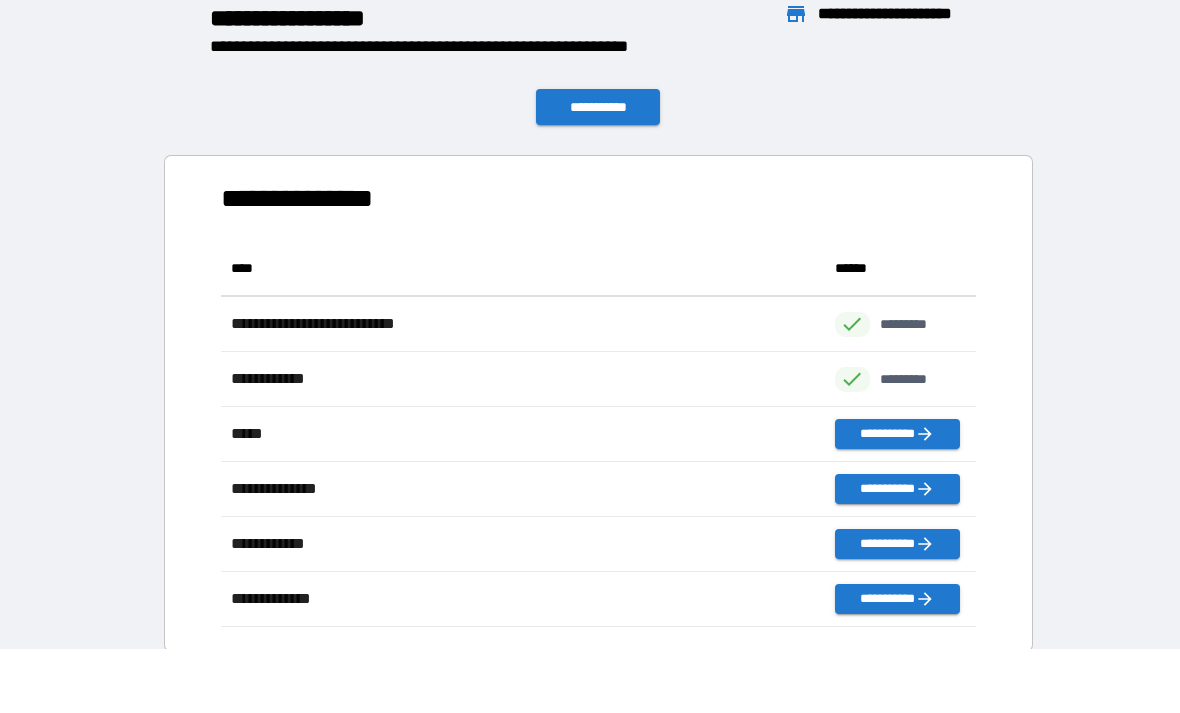 scroll, scrollTop: 1, scrollLeft: 1, axis: both 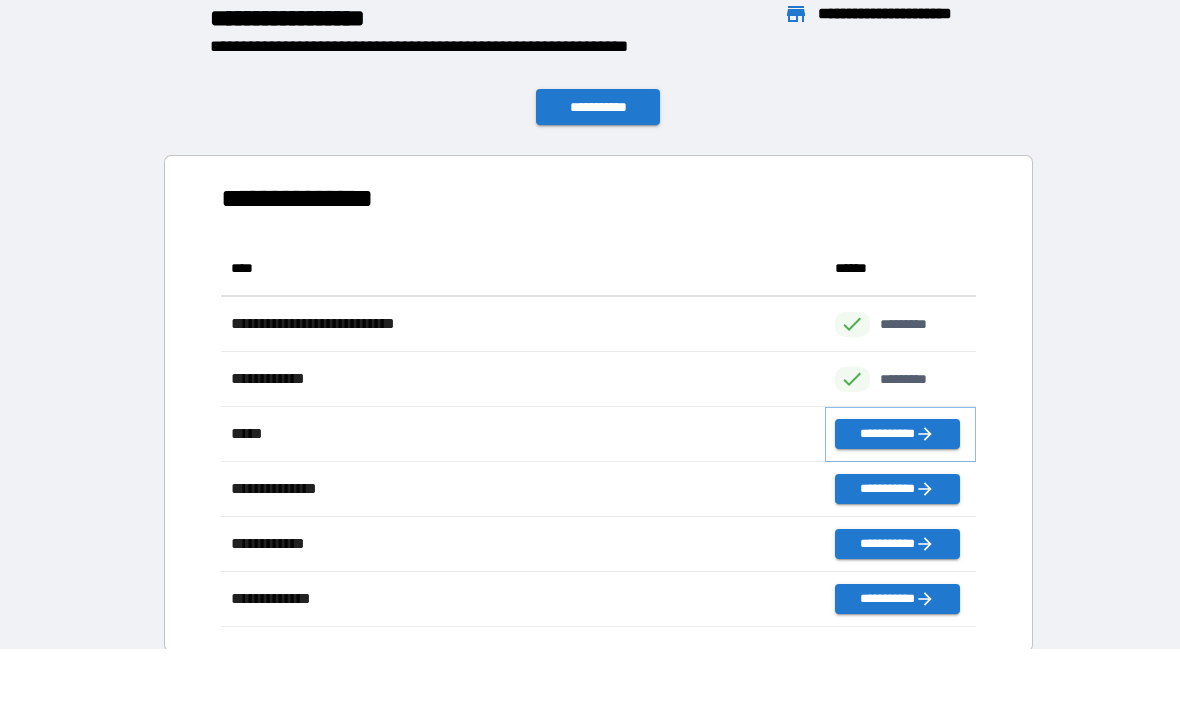 click on "**********" at bounding box center [897, 434] 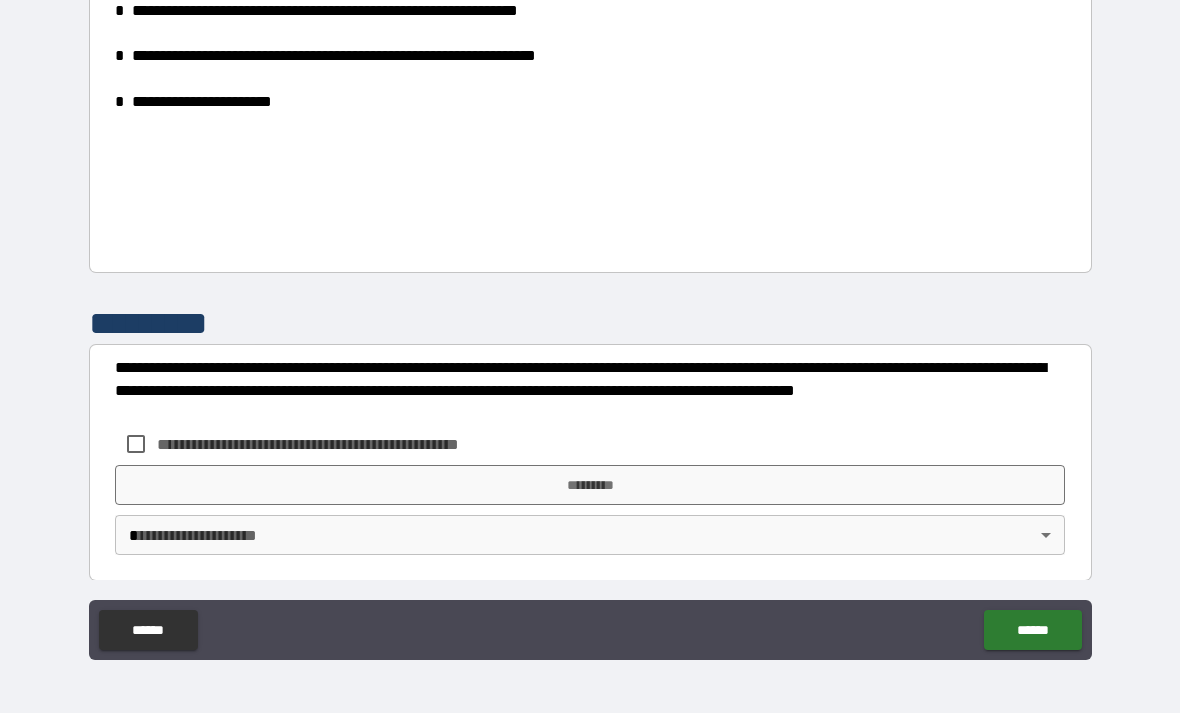 scroll, scrollTop: 1079, scrollLeft: 0, axis: vertical 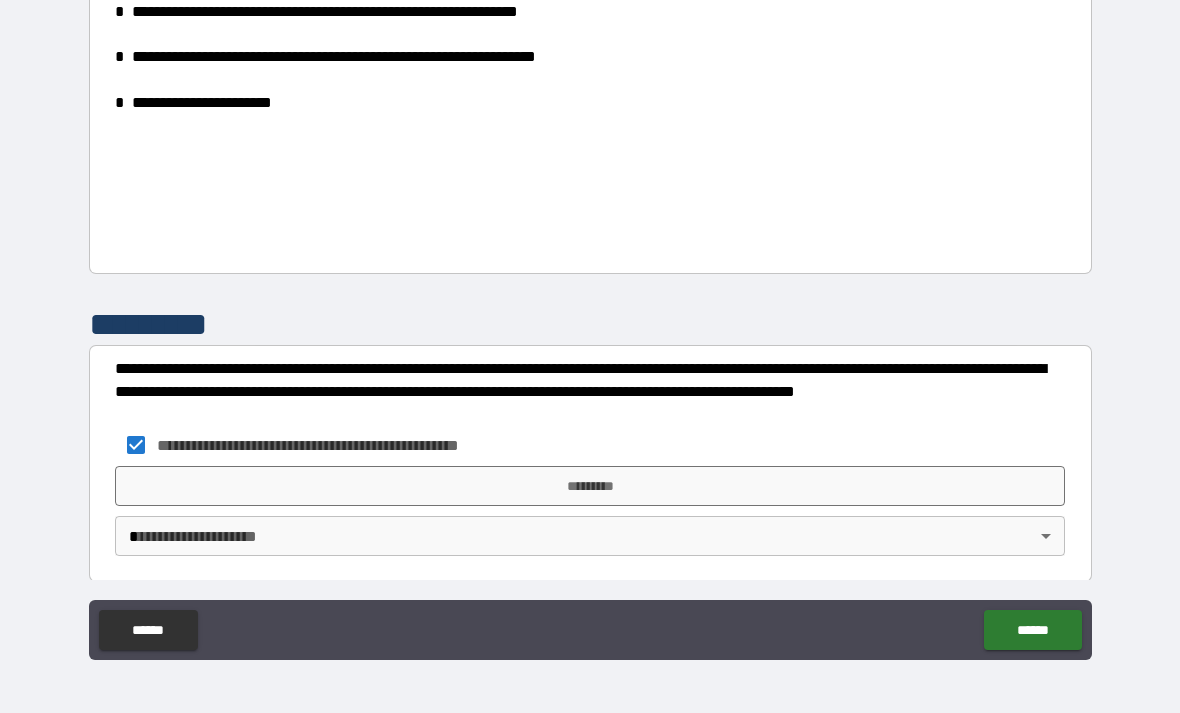 click on "**********" at bounding box center [590, 324] 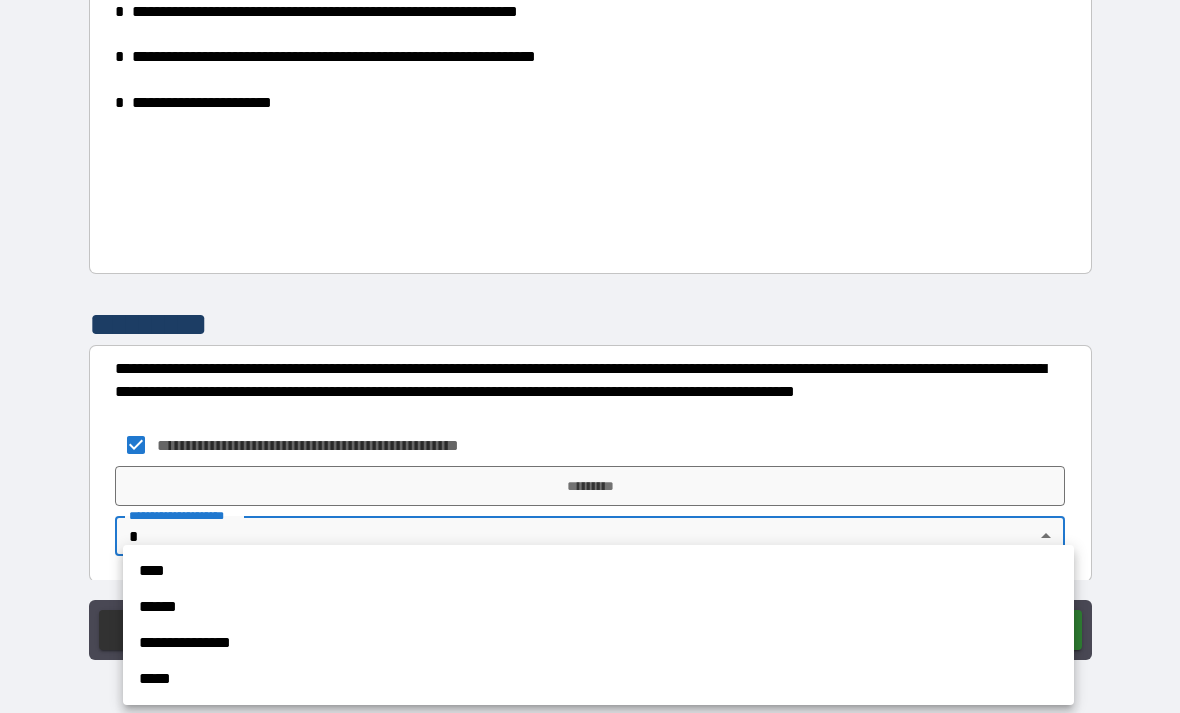 click on "******" at bounding box center (598, 607) 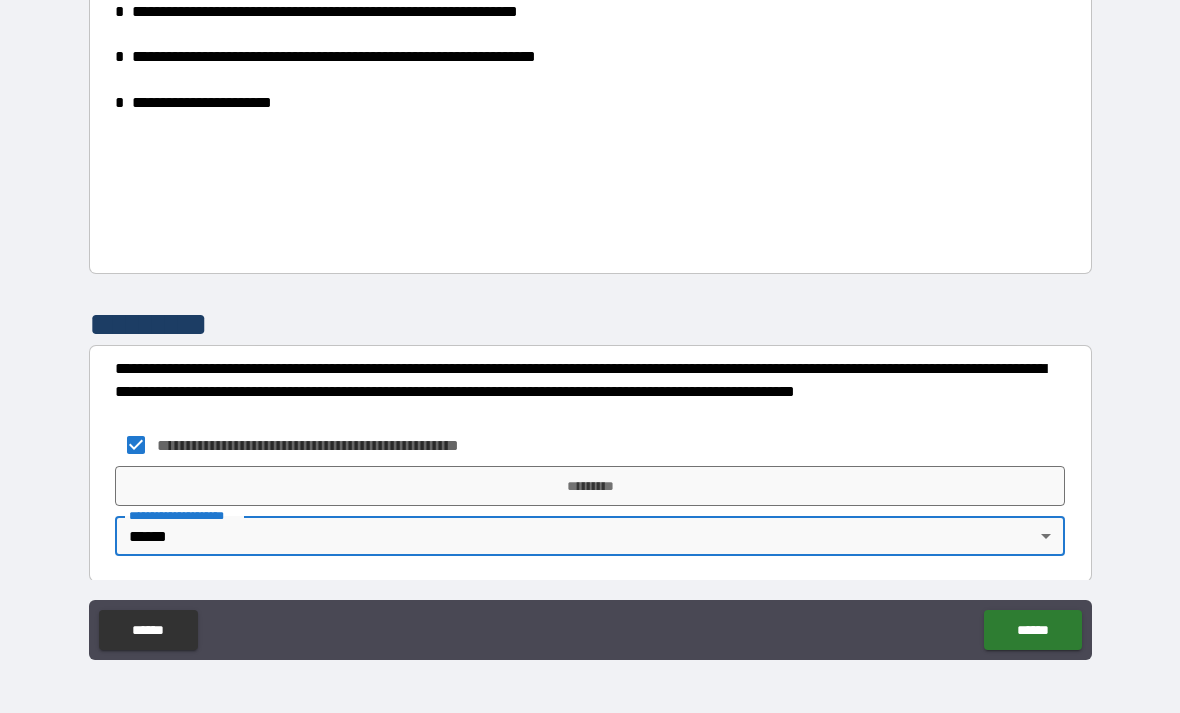 type on "*" 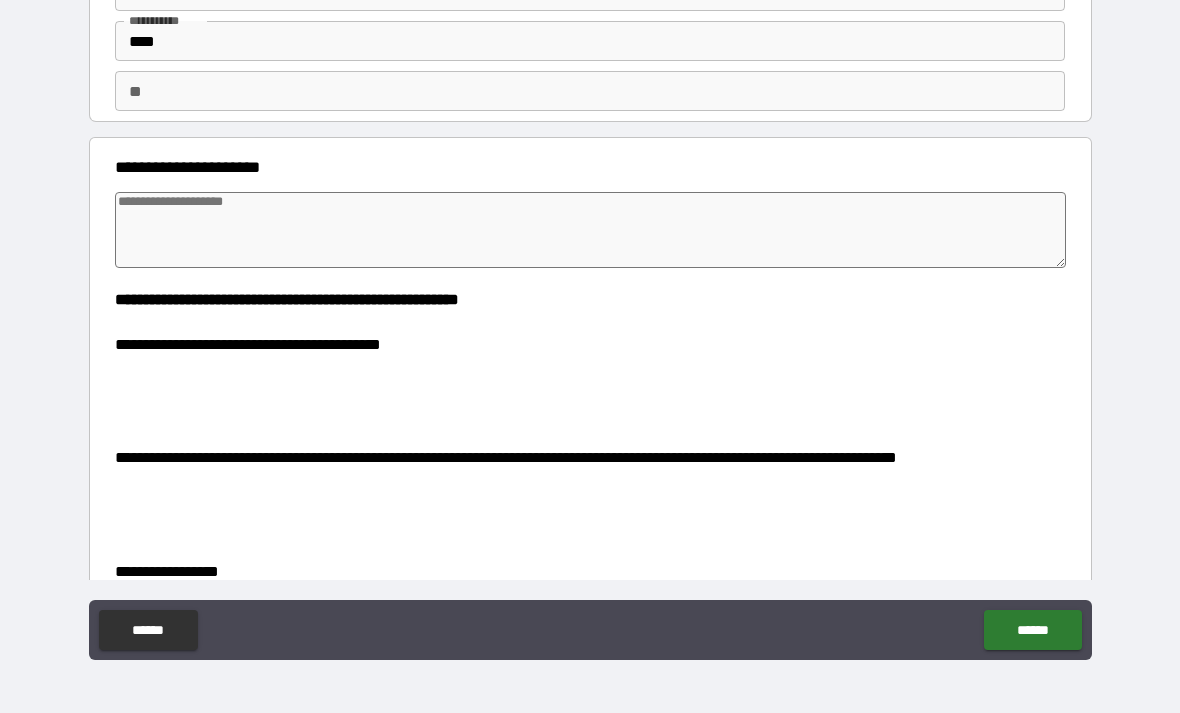 scroll, scrollTop: 25, scrollLeft: 0, axis: vertical 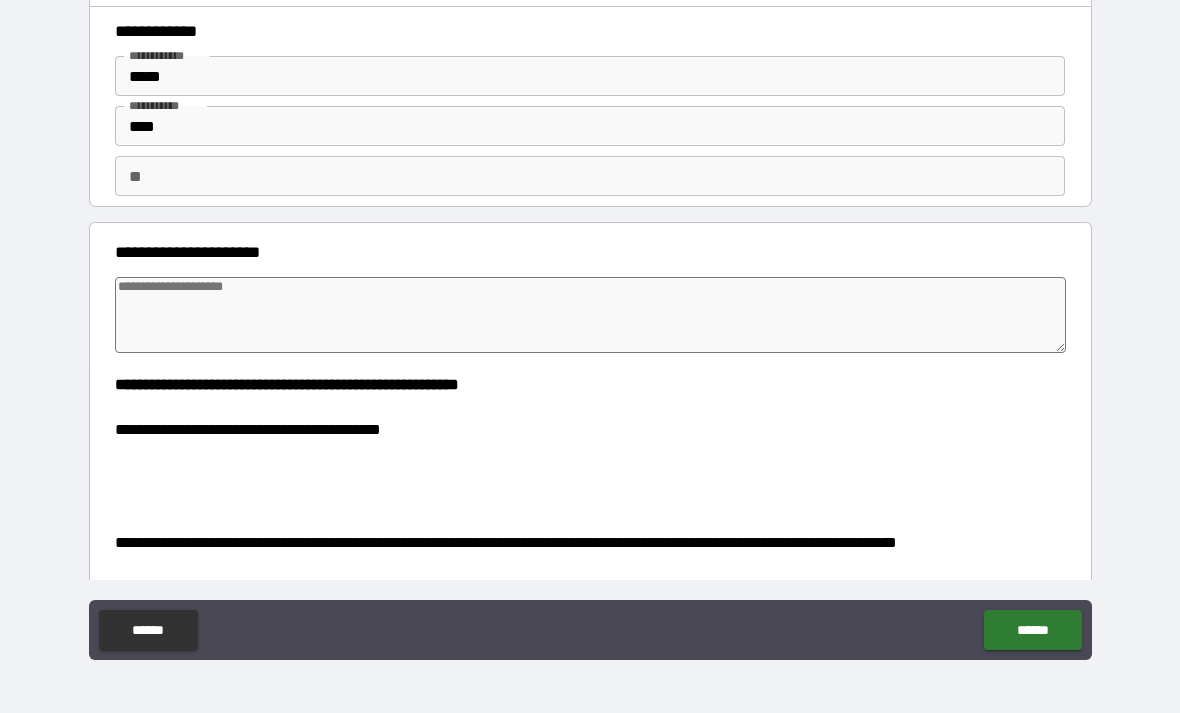 click at bounding box center [591, 315] 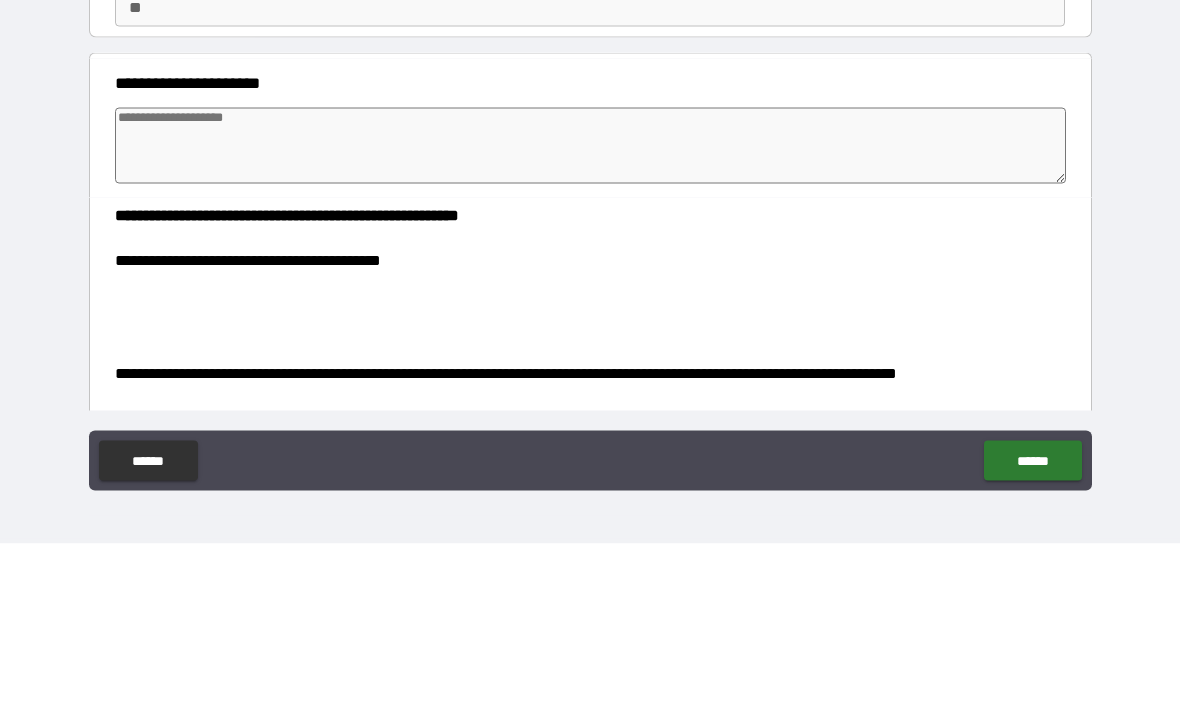 click at bounding box center [591, 315] 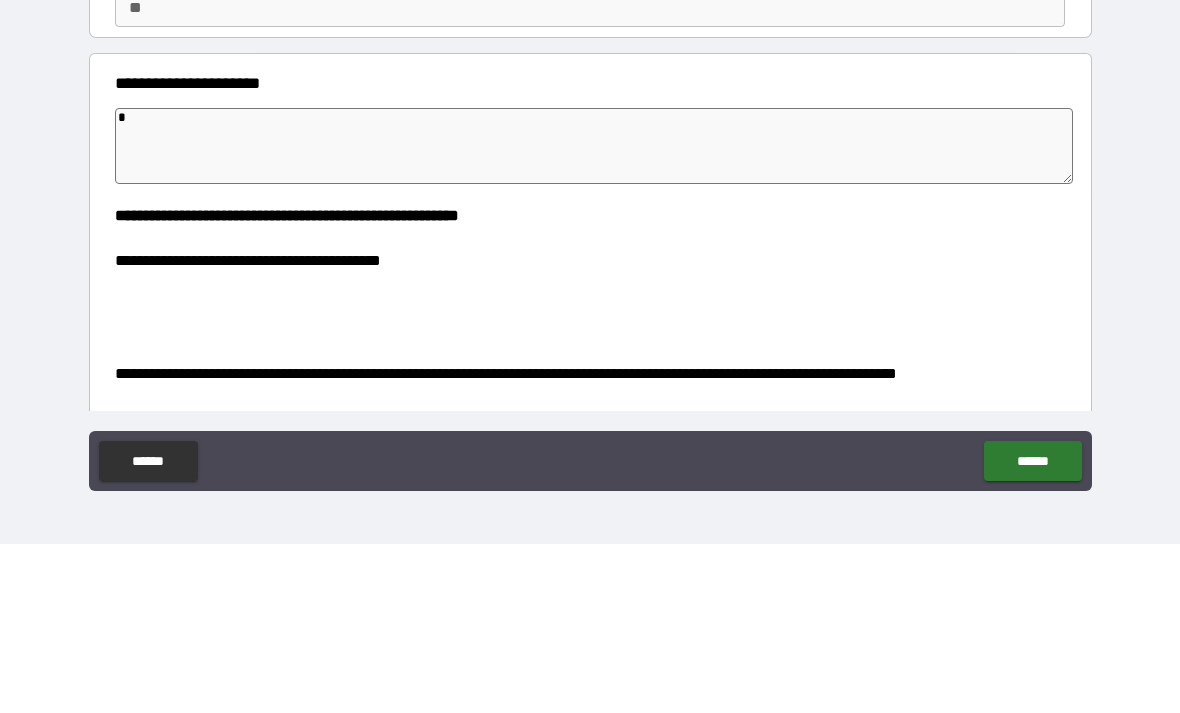 type on "*" 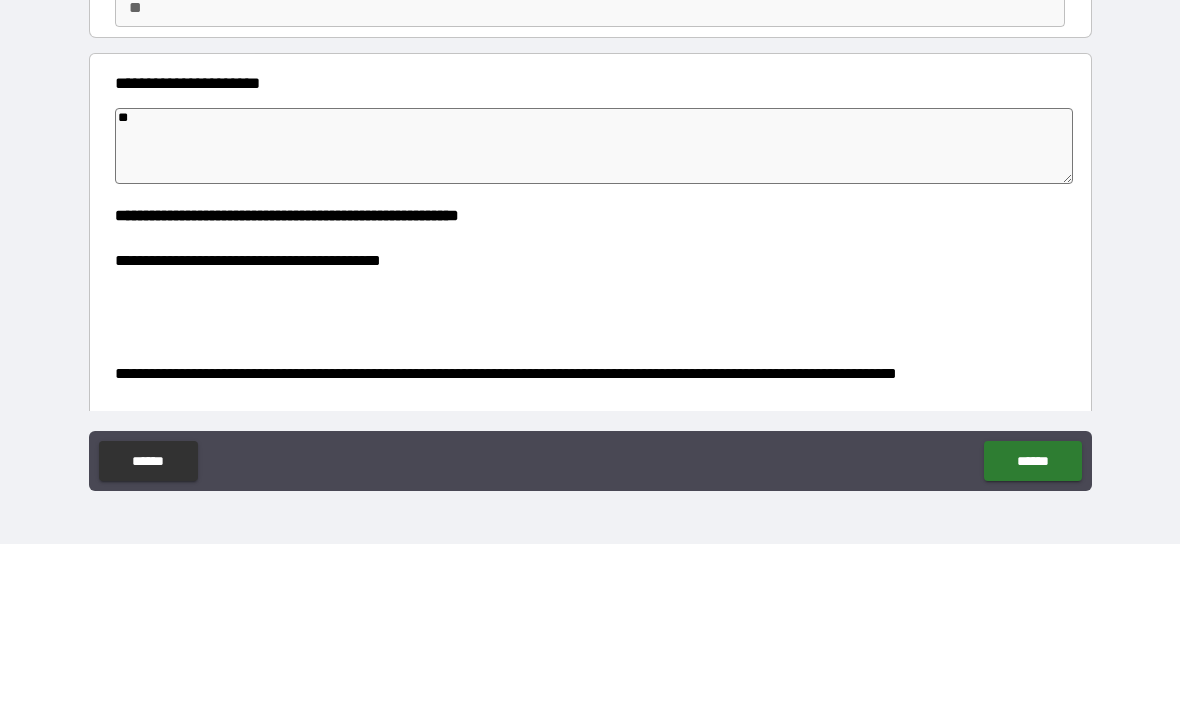 type on "*" 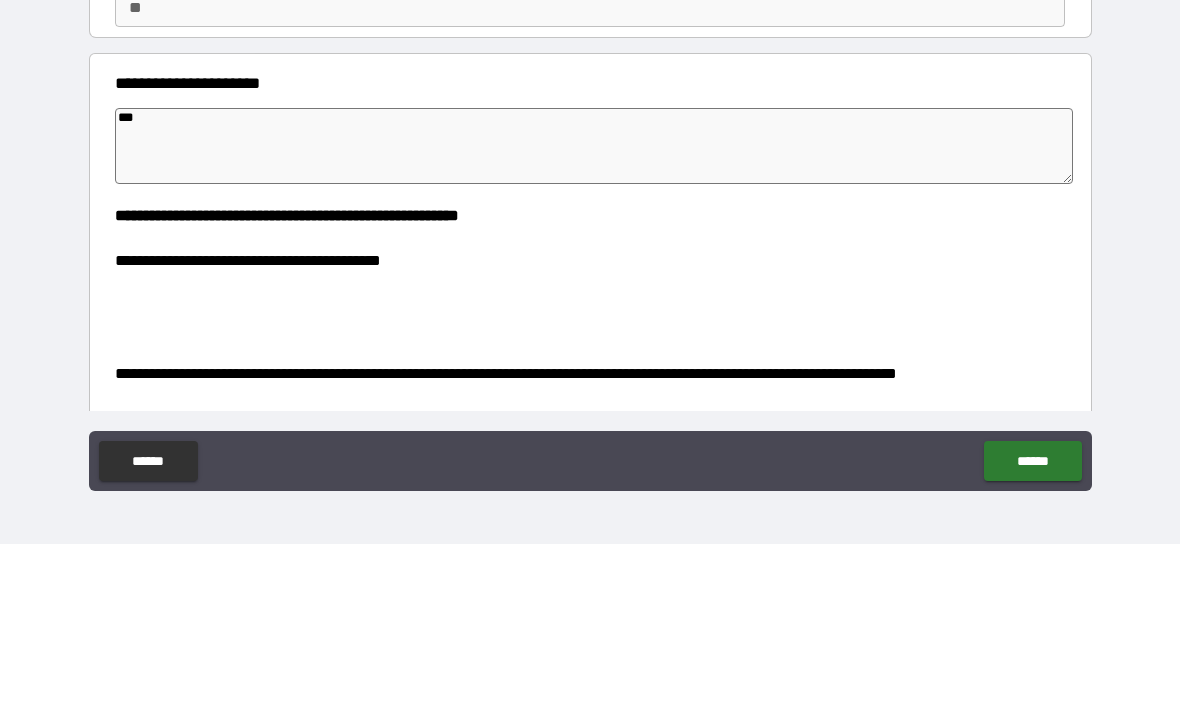 type on "*" 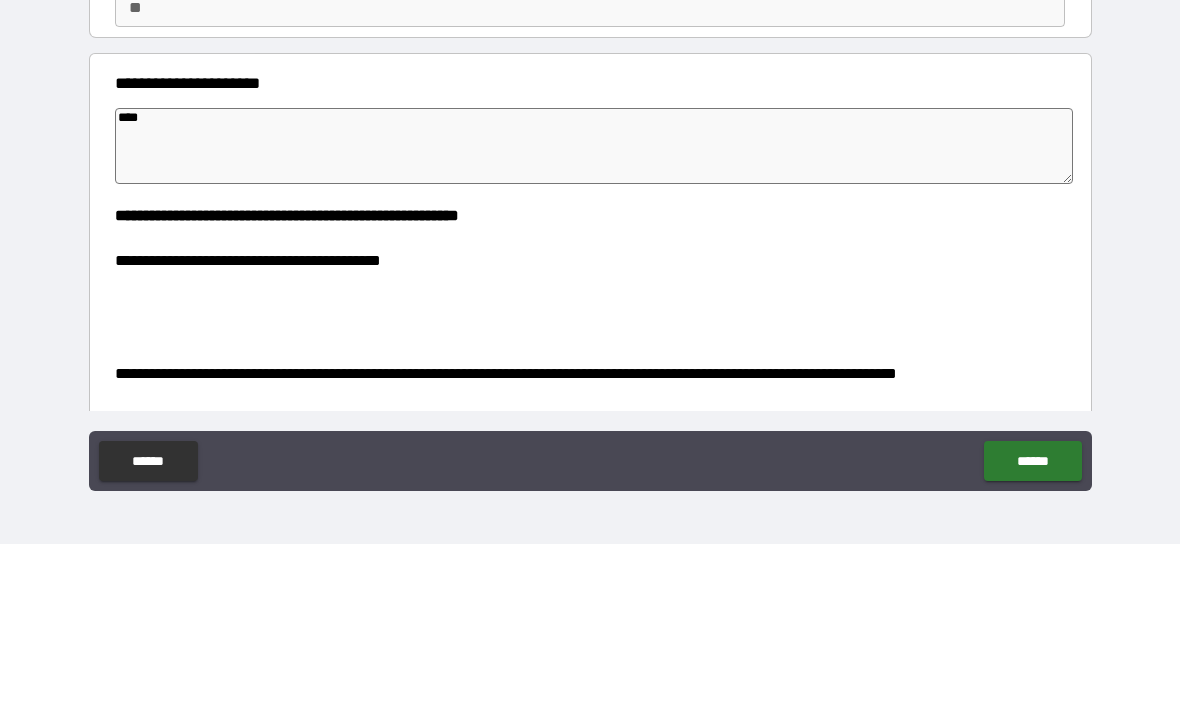 type on "*" 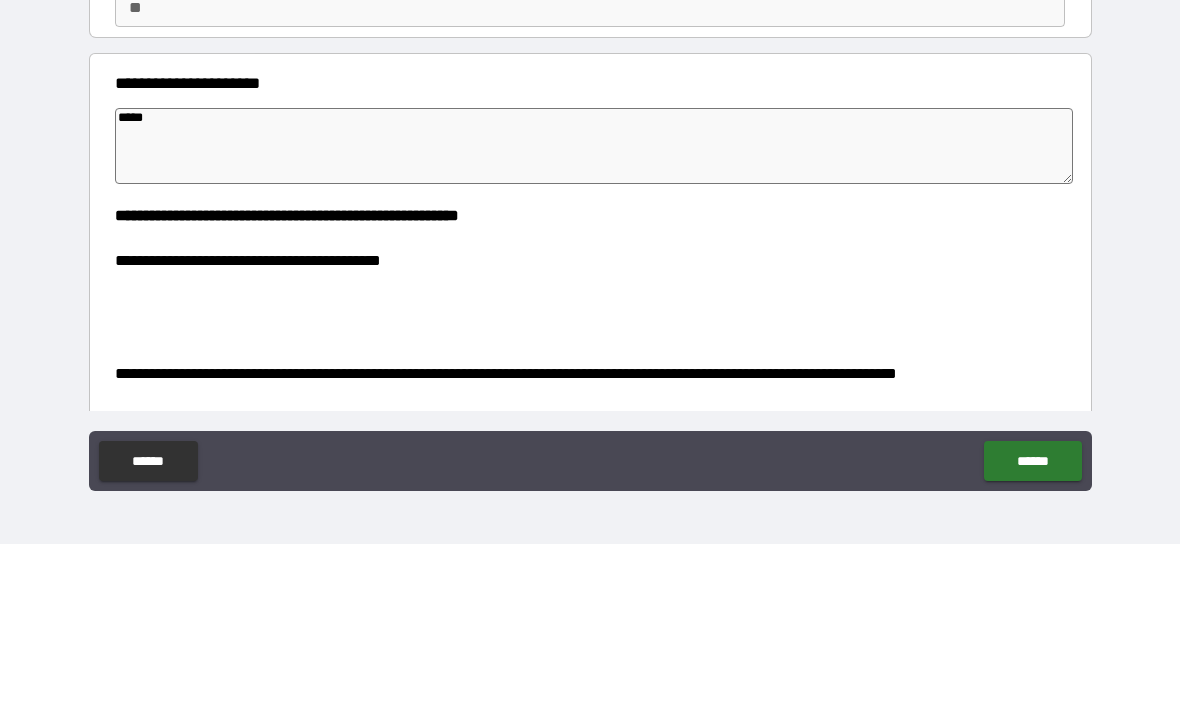 type on "*" 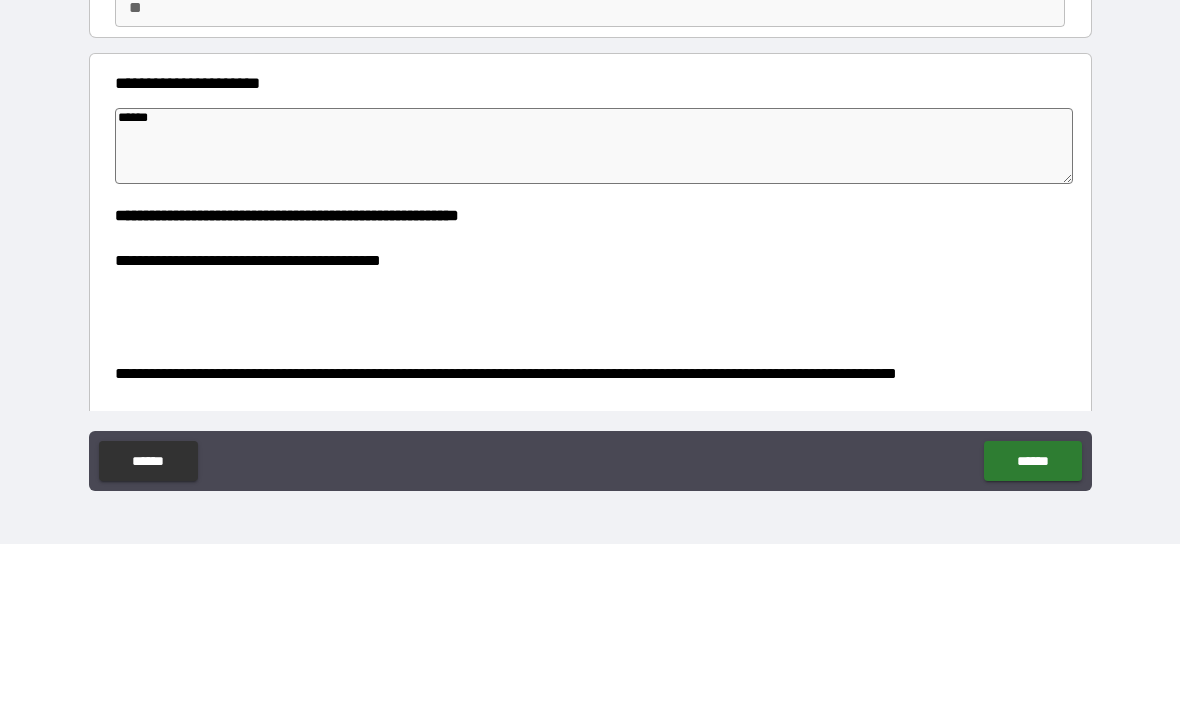 type on "*" 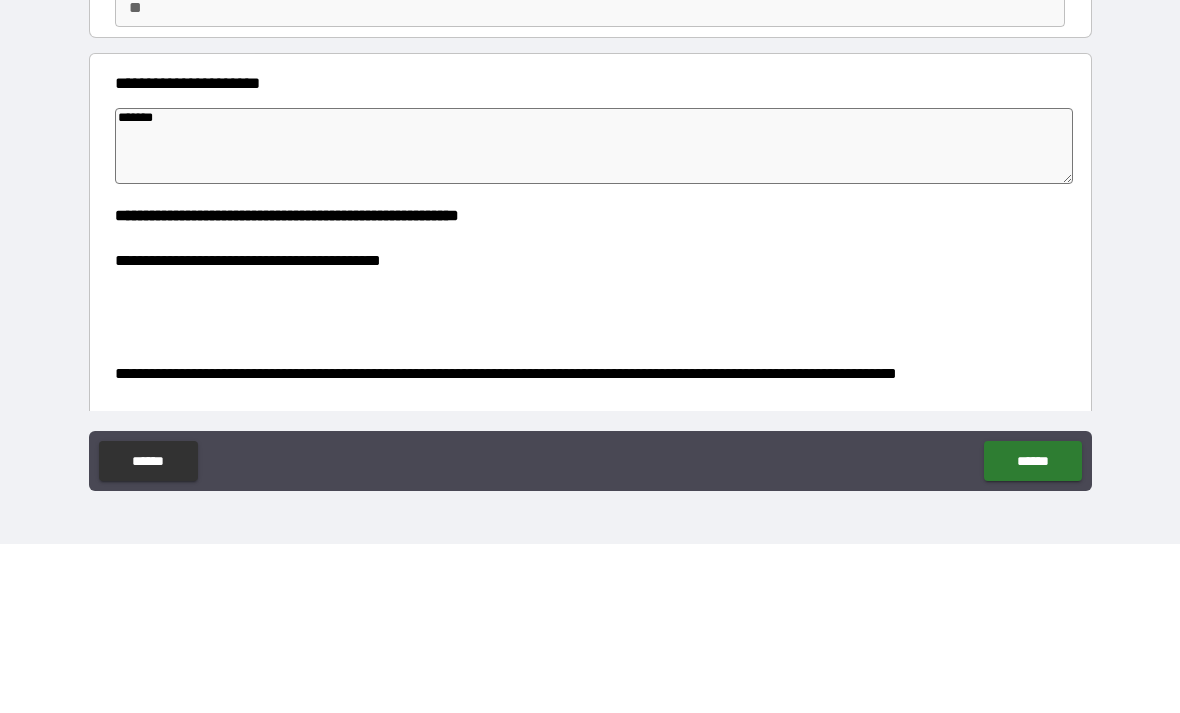 type on "*" 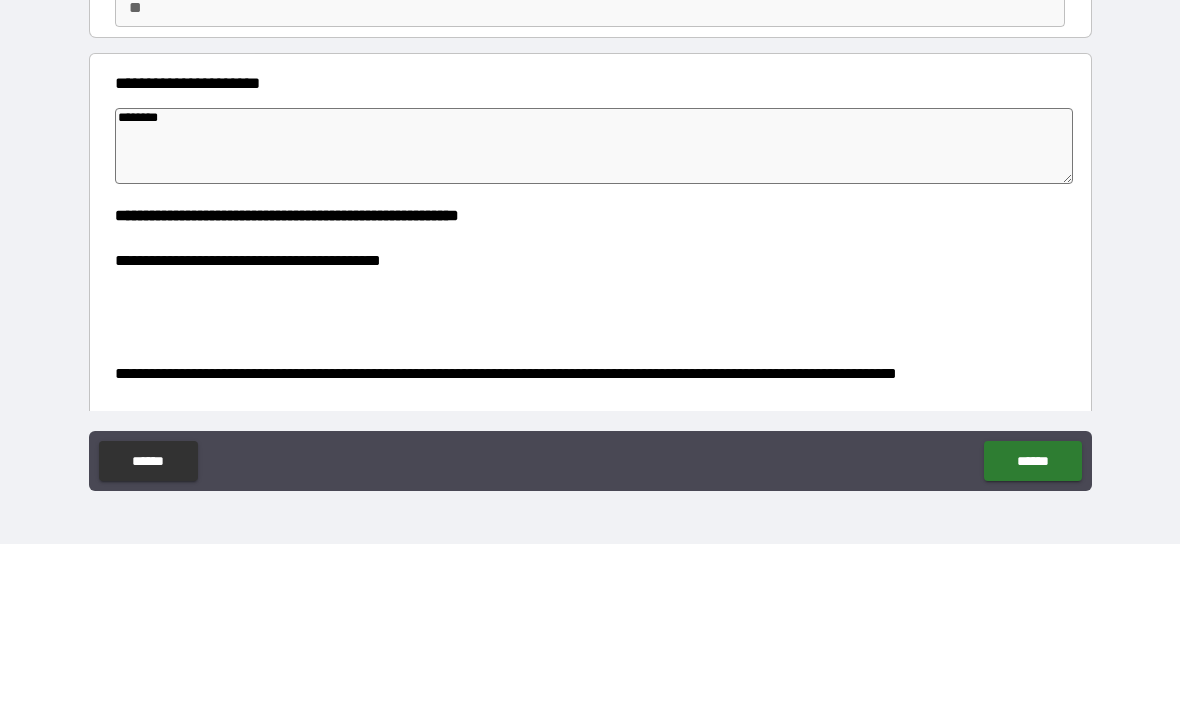 type on "*" 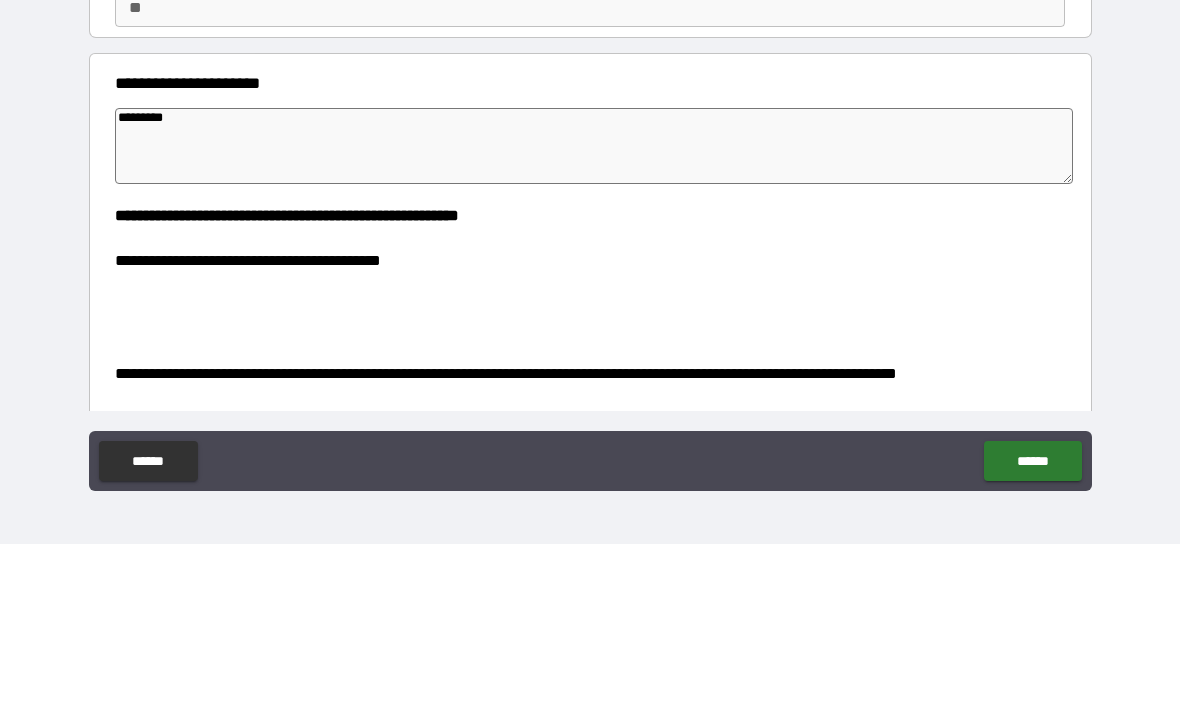 type on "*" 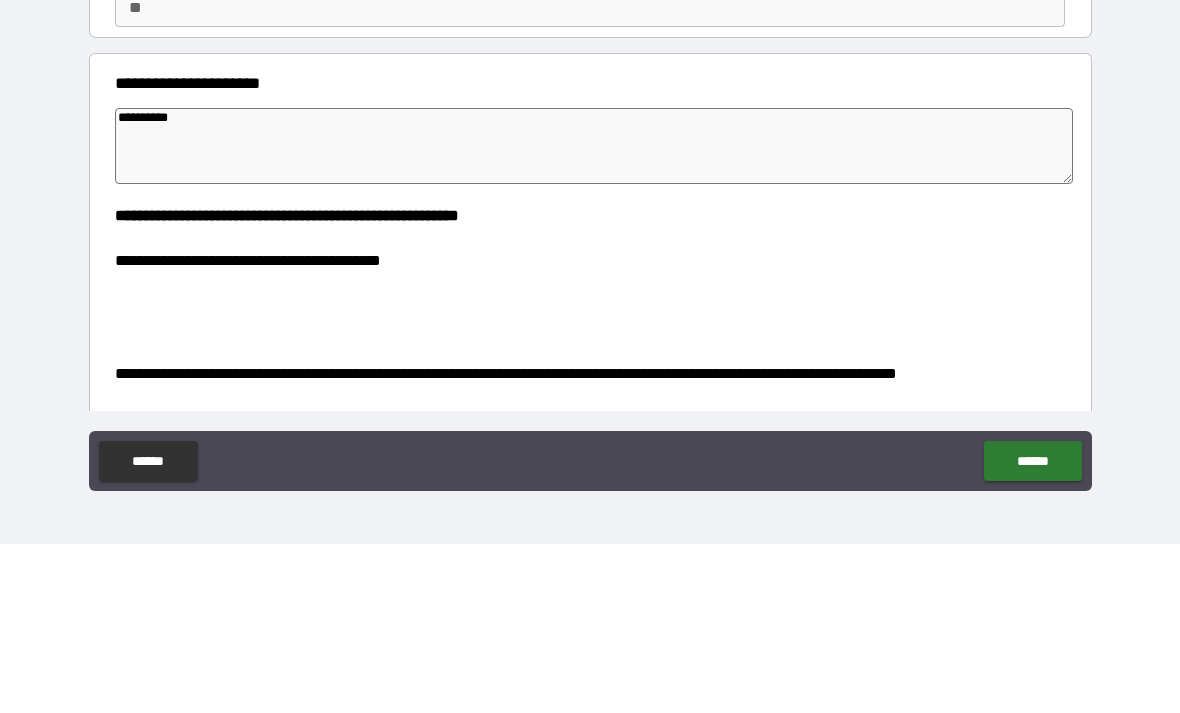 type on "*" 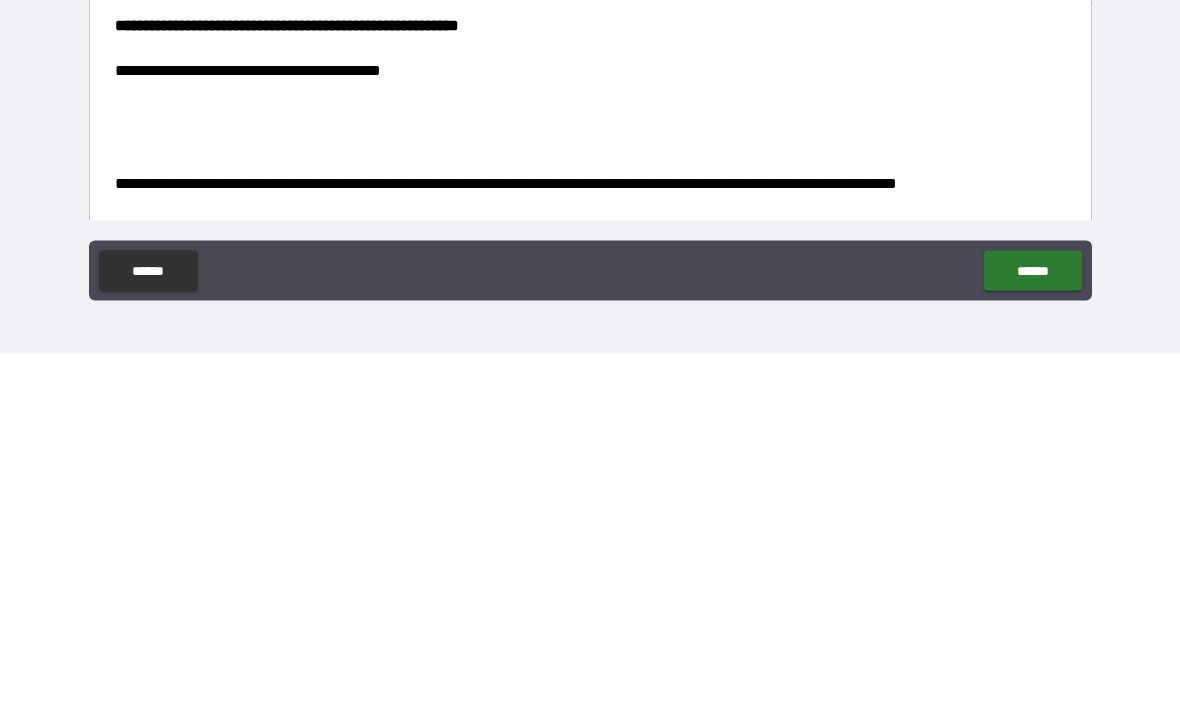 type on "**********" 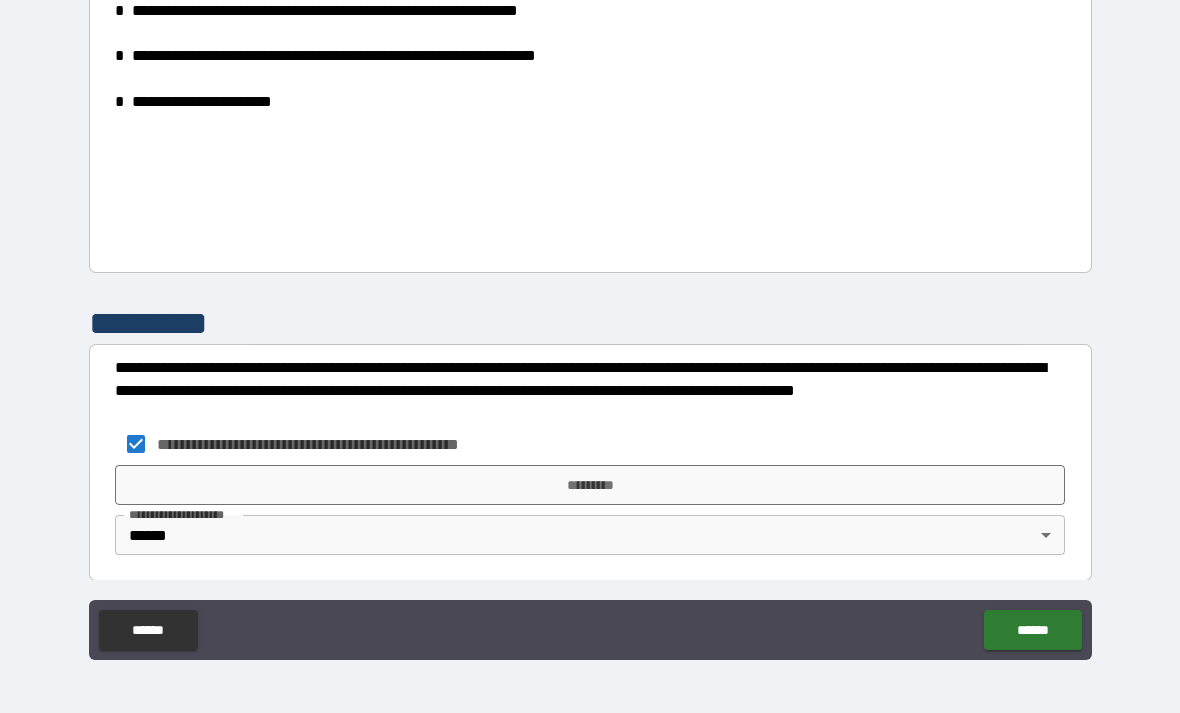 scroll, scrollTop: 1079, scrollLeft: 0, axis: vertical 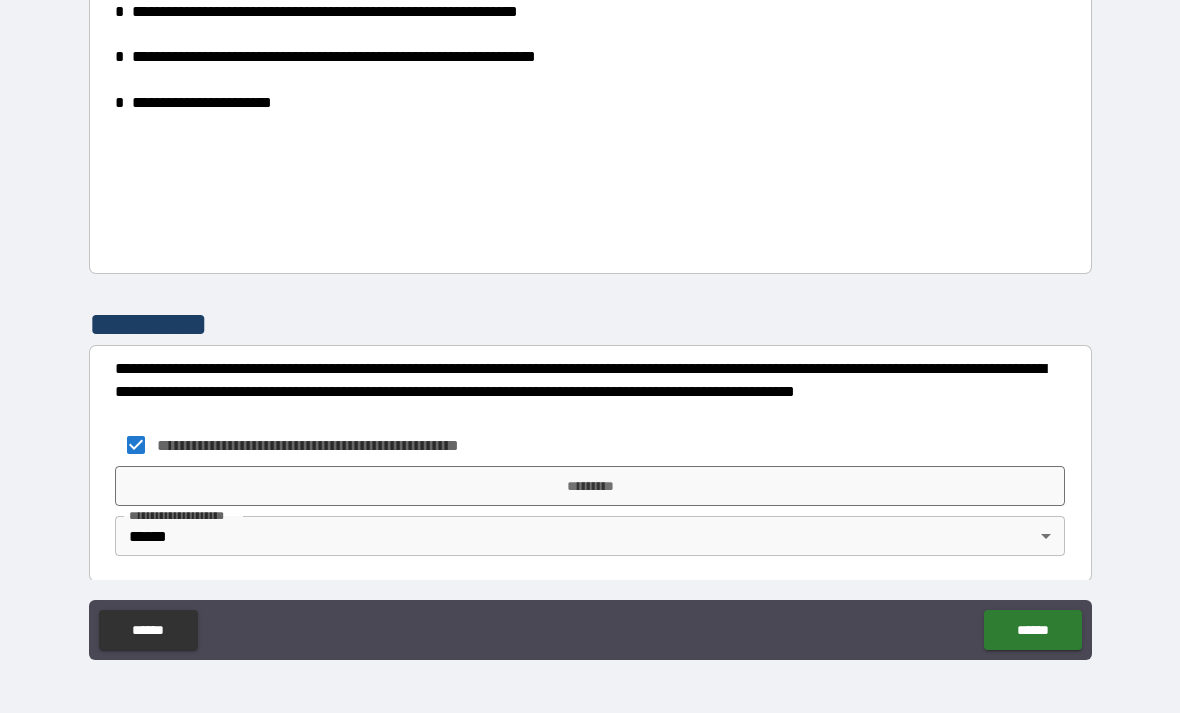 click on "*********" at bounding box center (590, 486) 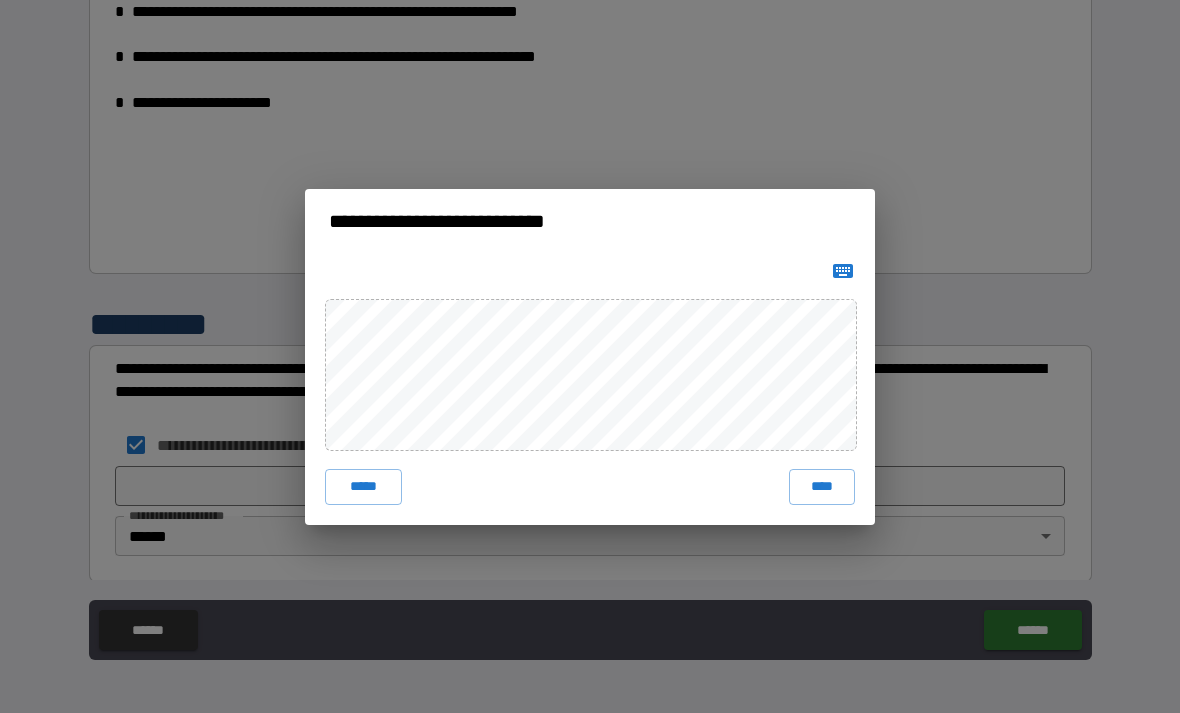 click on "****" at bounding box center [822, 487] 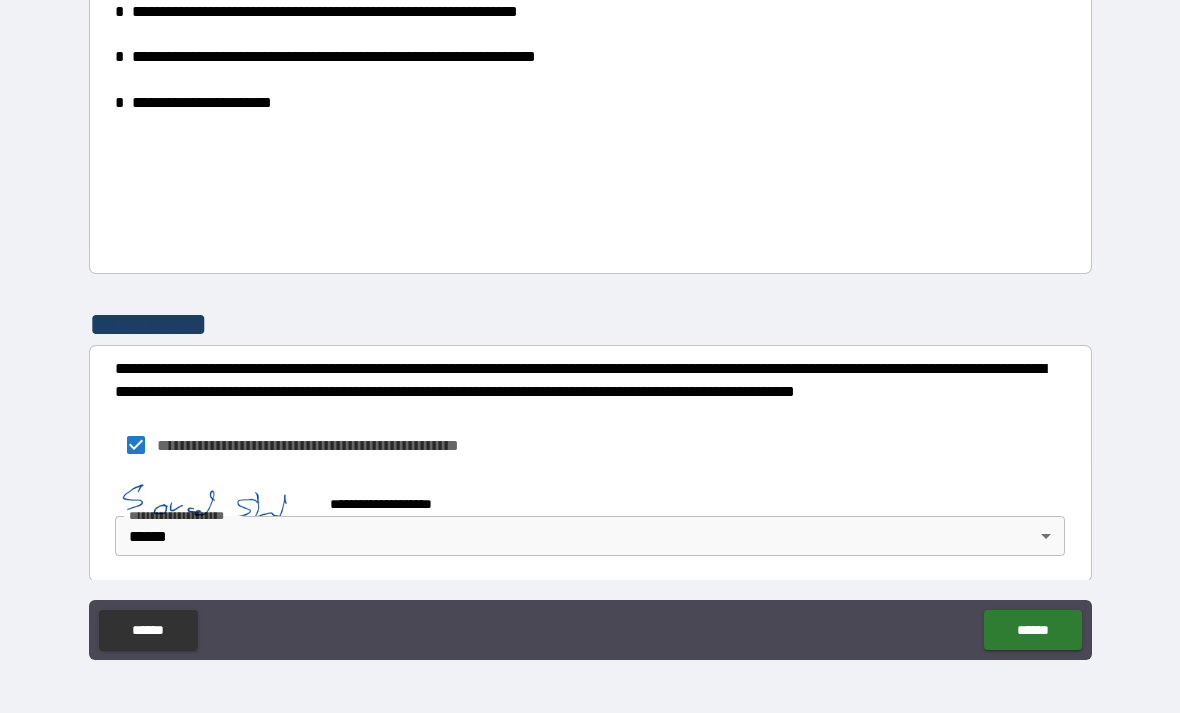 scroll, scrollTop: 1069, scrollLeft: 0, axis: vertical 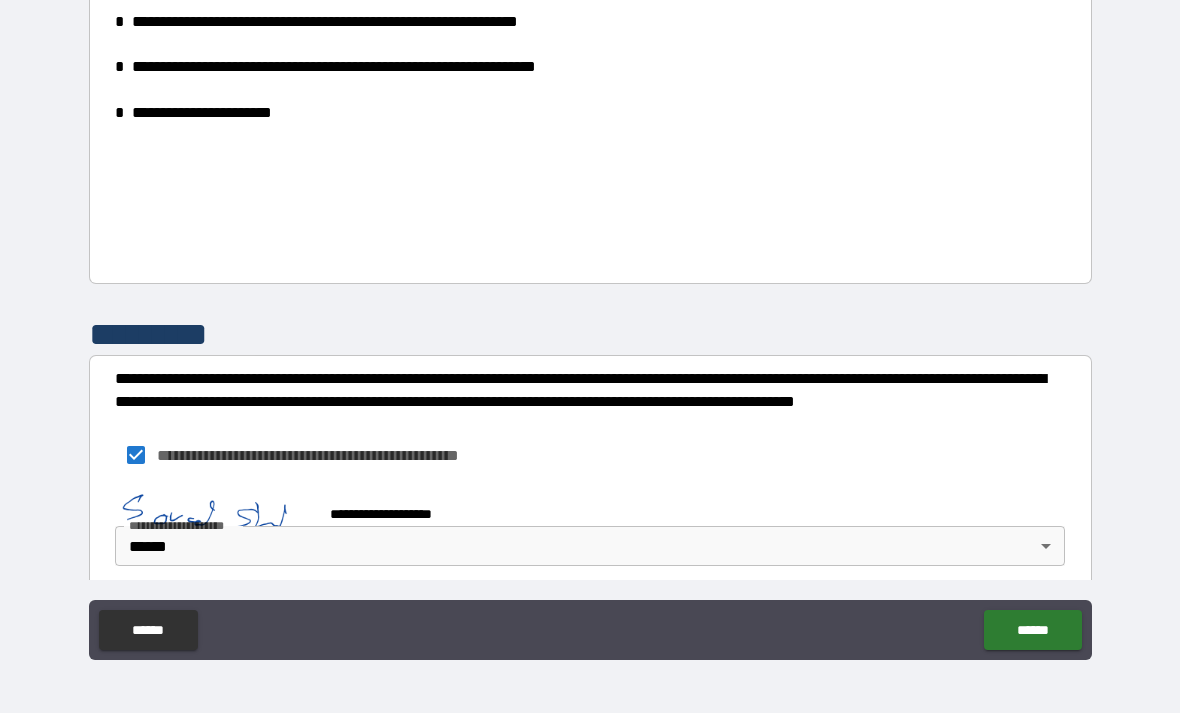 type on "*" 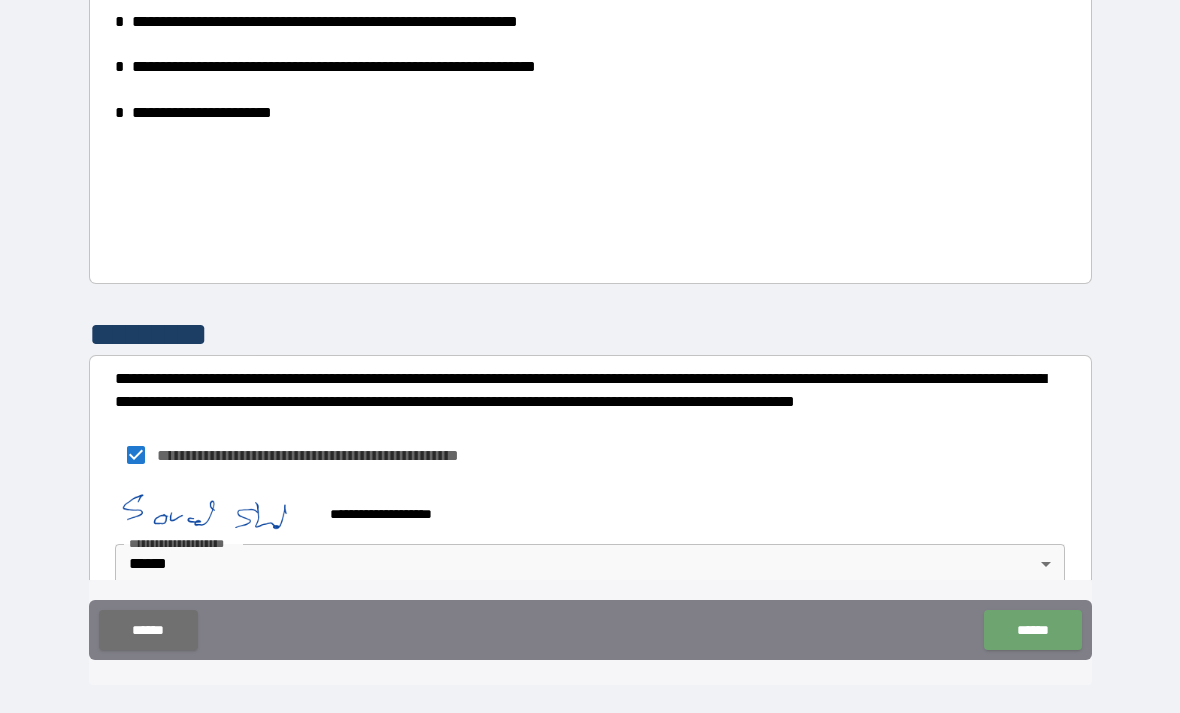 click on "******" at bounding box center (1032, 630) 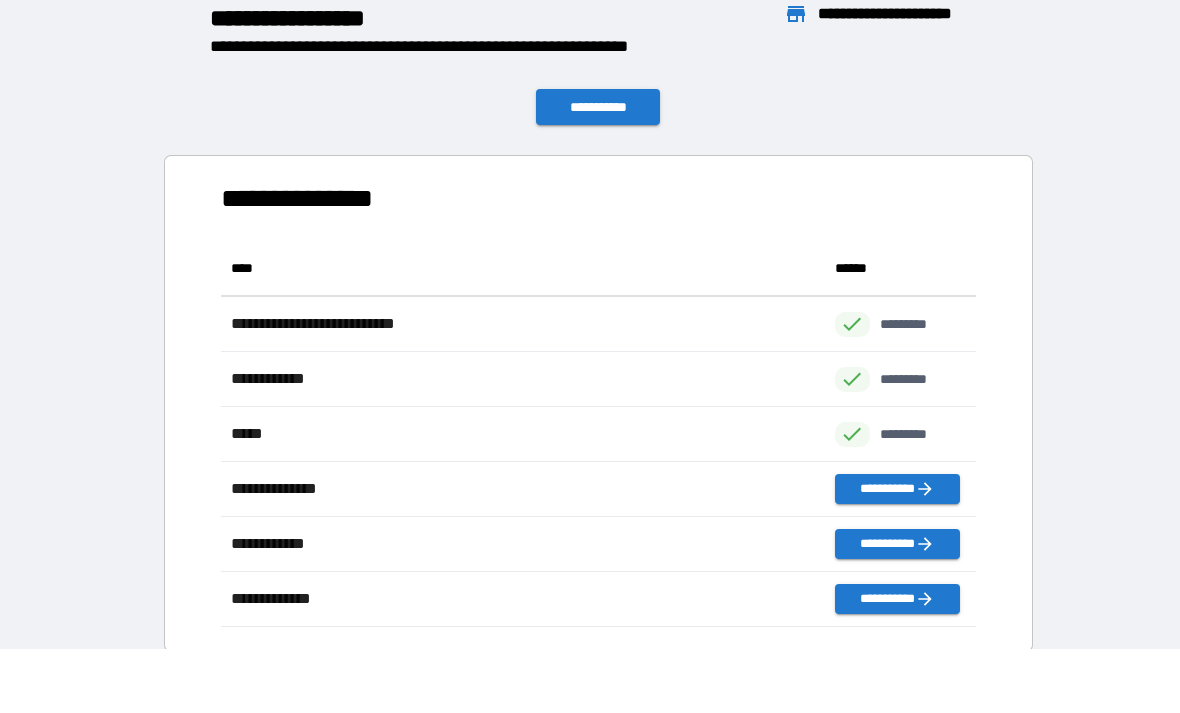 scroll, scrollTop: 386, scrollLeft: 755, axis: both 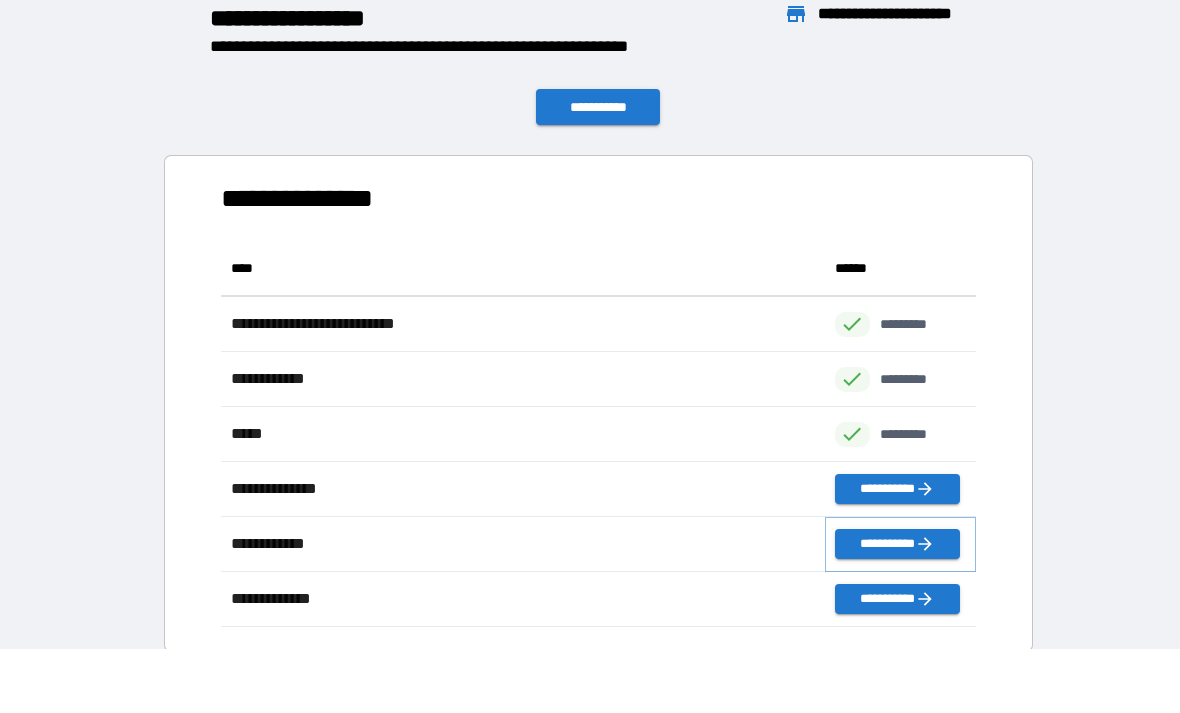 click on "**********" at bounding box center (897, 544) 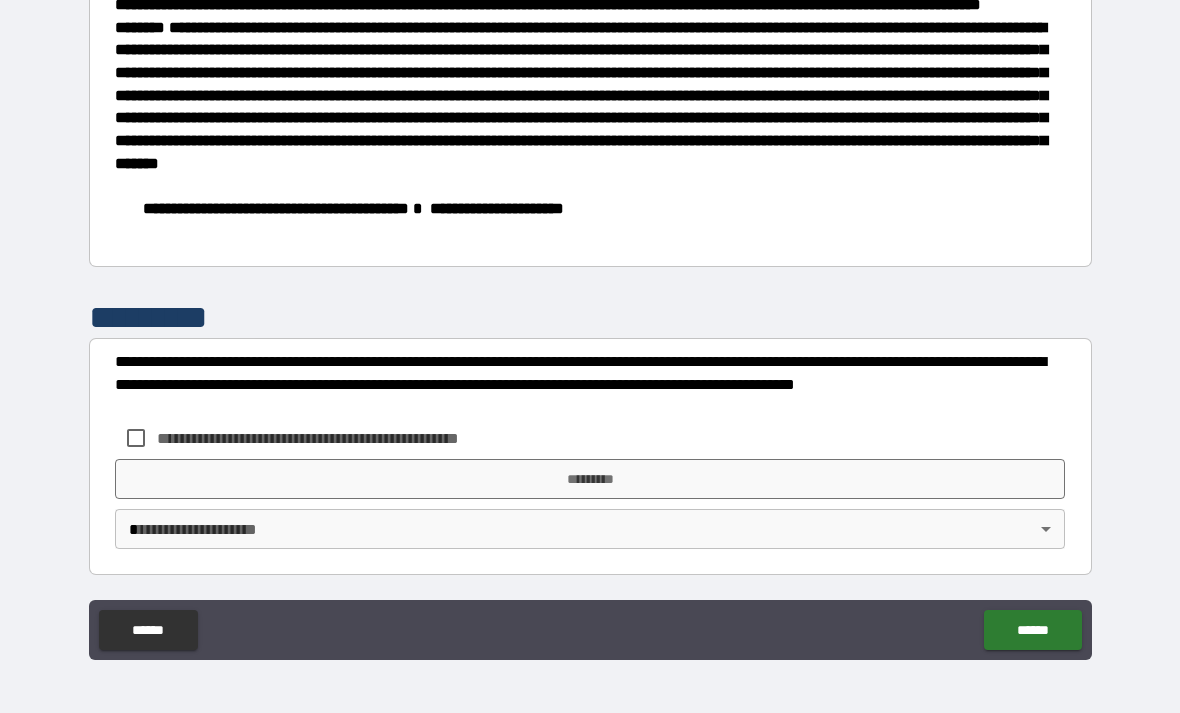 scroll, scrollTop: 1412, scrollLeft: 0, axis: vertical 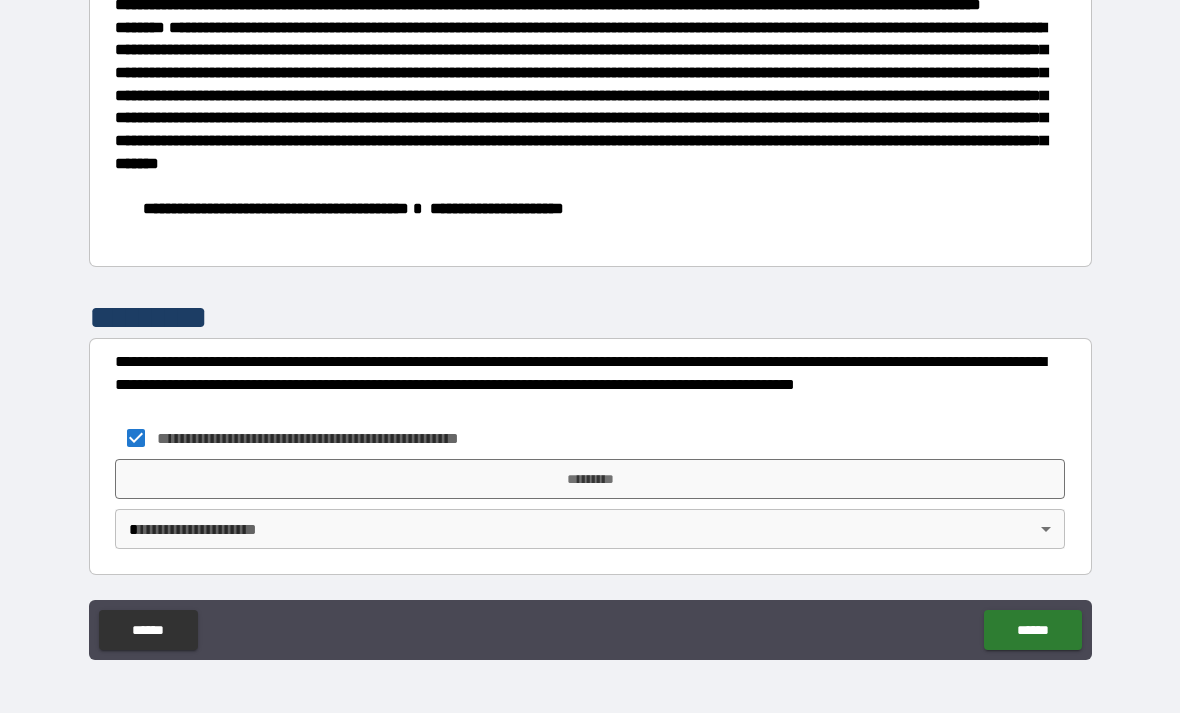 click on "**********" at bounding box center [590, 324] 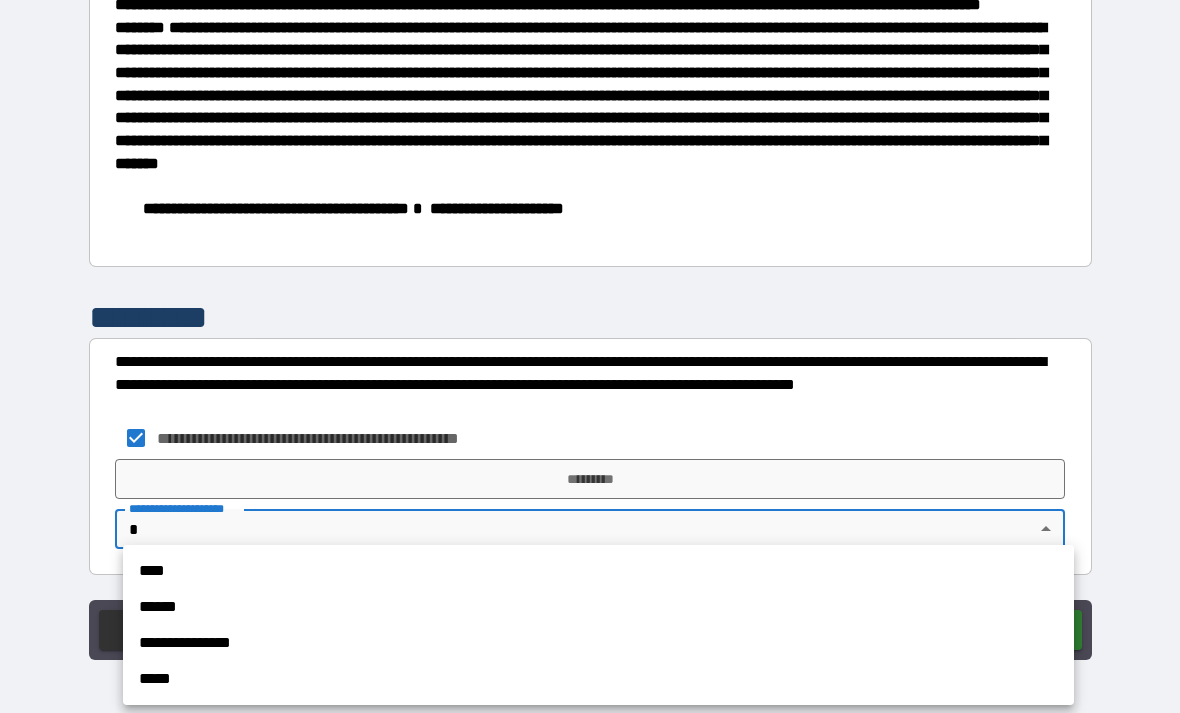 click on "******" at bounding box center [598, 607] 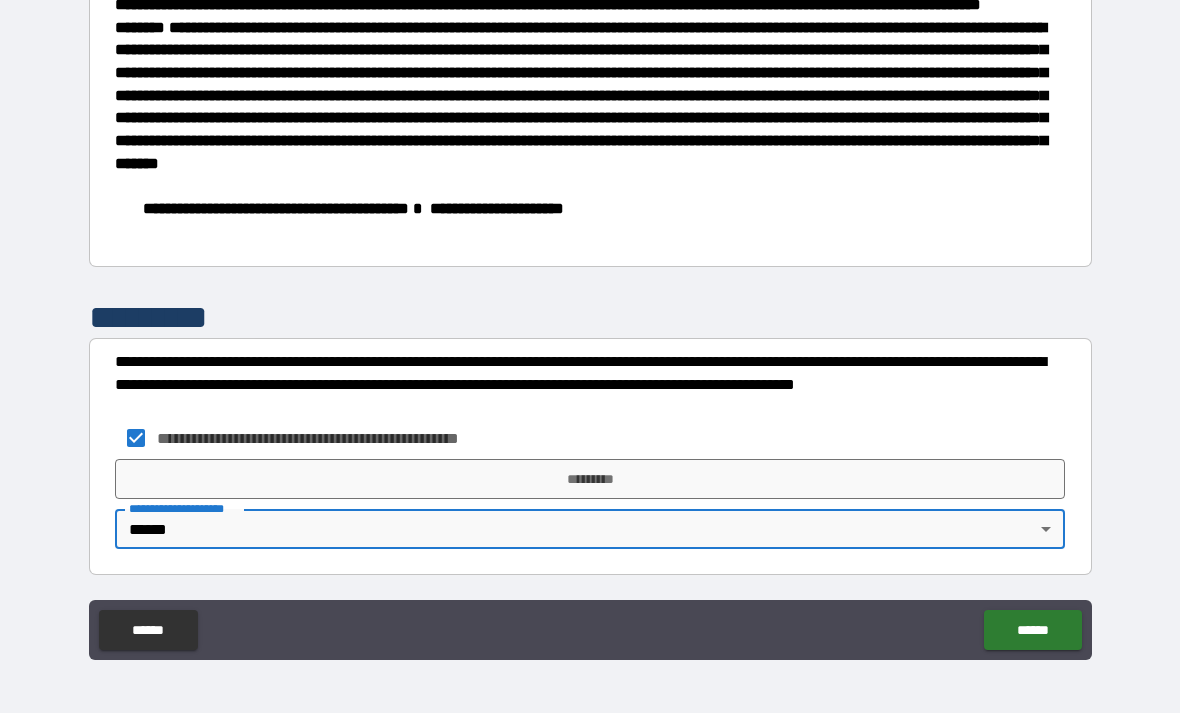 click on "*********" at bounding box center (590, 479) 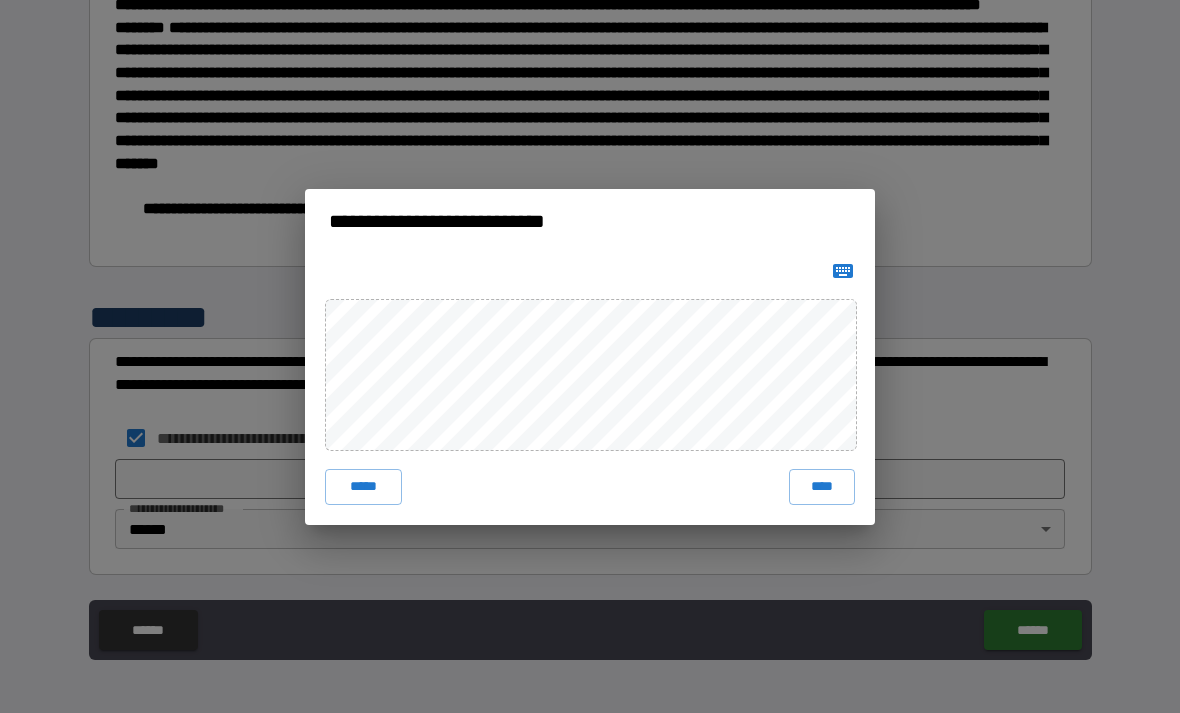 click on "****" at bounding box center (822, 487) 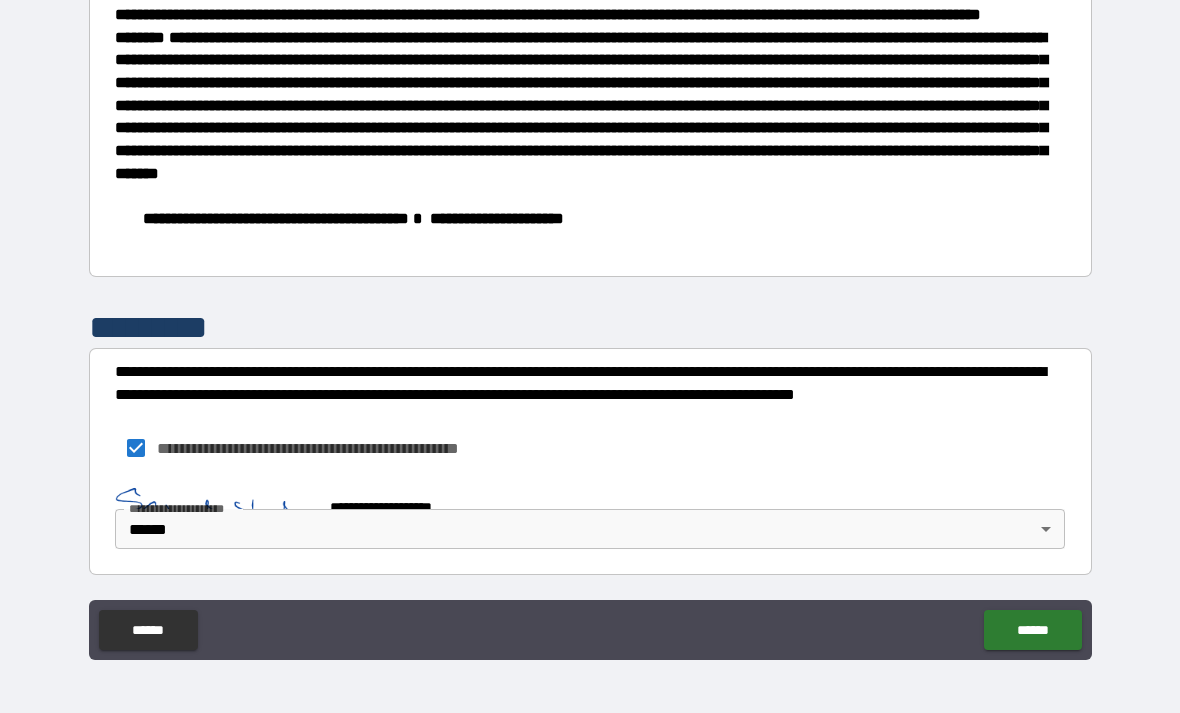 scroll, scrollTop: 1402, scrollLeft: 0, axis: vertical 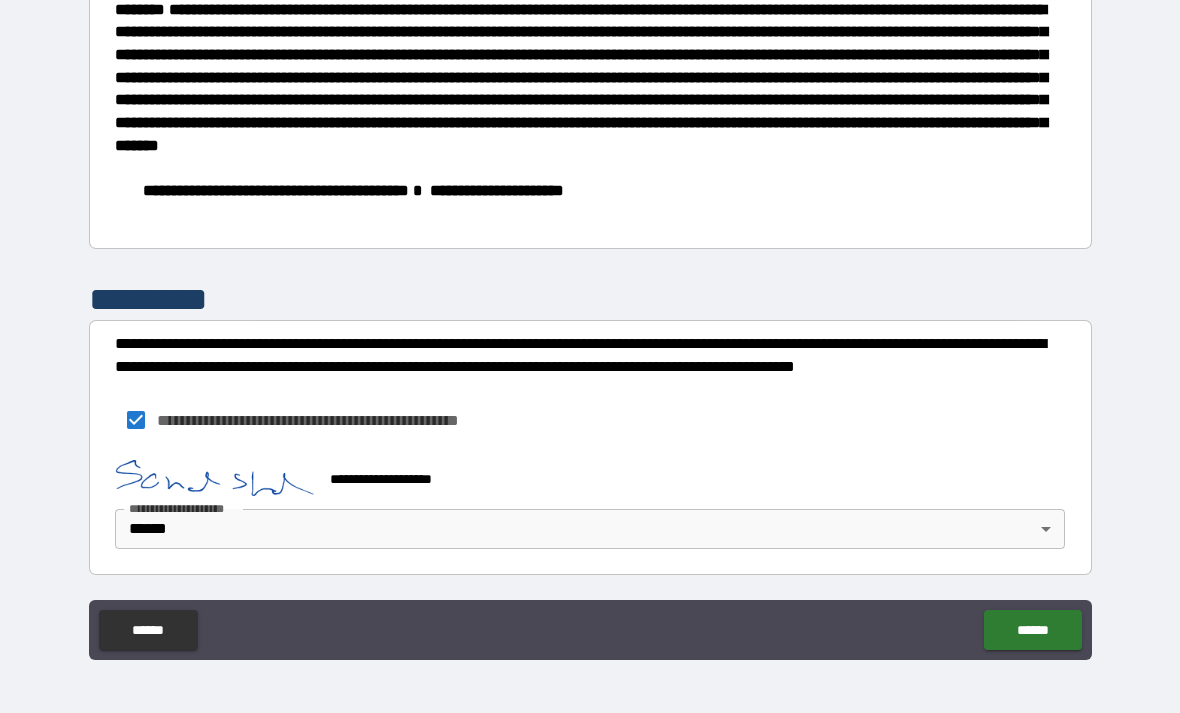 click on "******" at bounding box center (1032, 630) 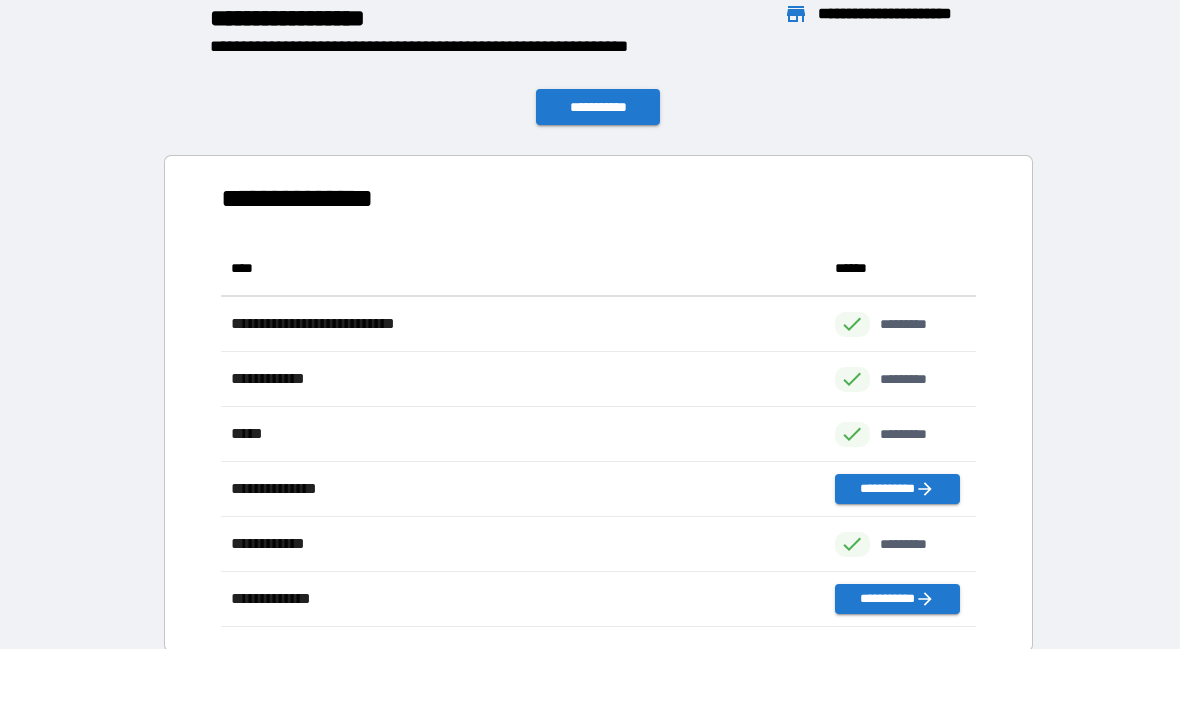 scroll, scrollTop: 1, scrollLeft: 1, axis: both 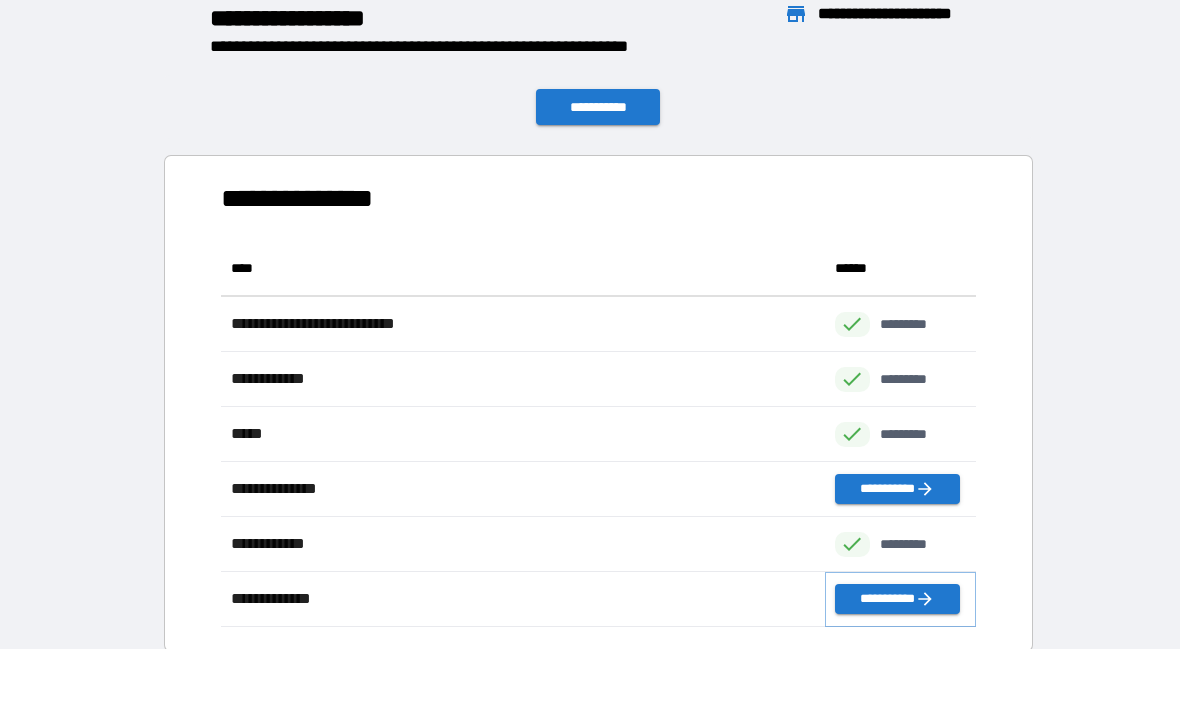 click on "**********" at bounding box center (897, 599) 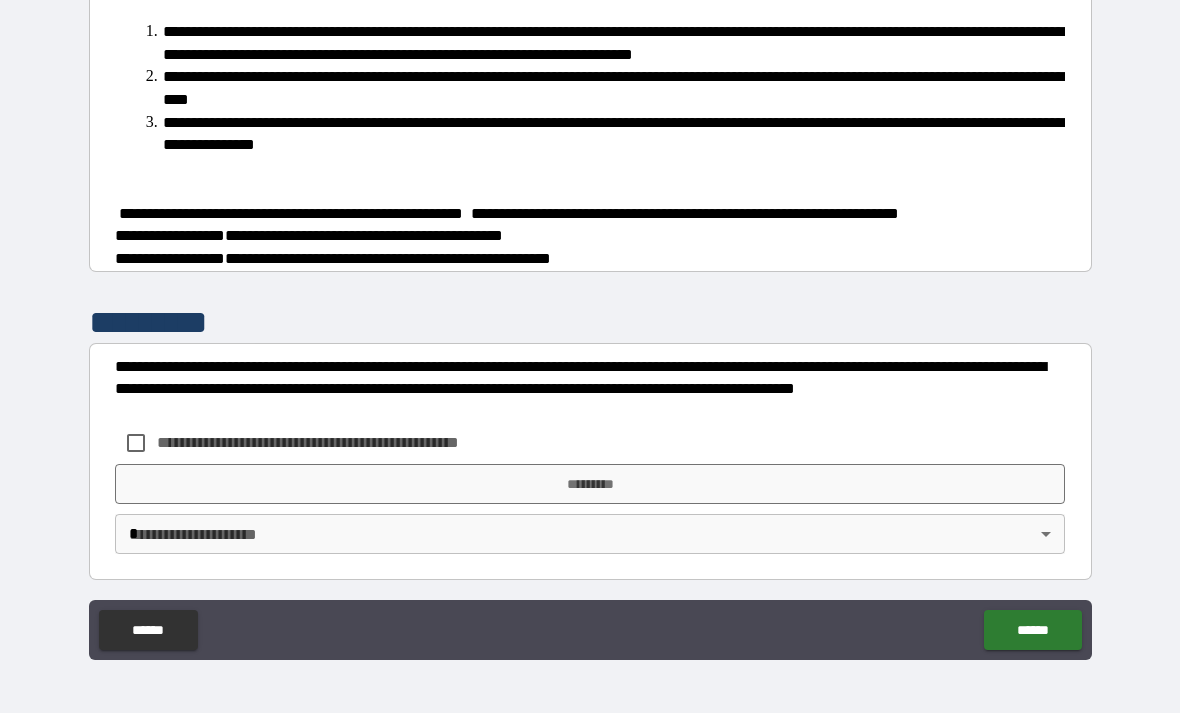 scroll, scrollTop: 906, scrollLeft: 0, axis: vertical 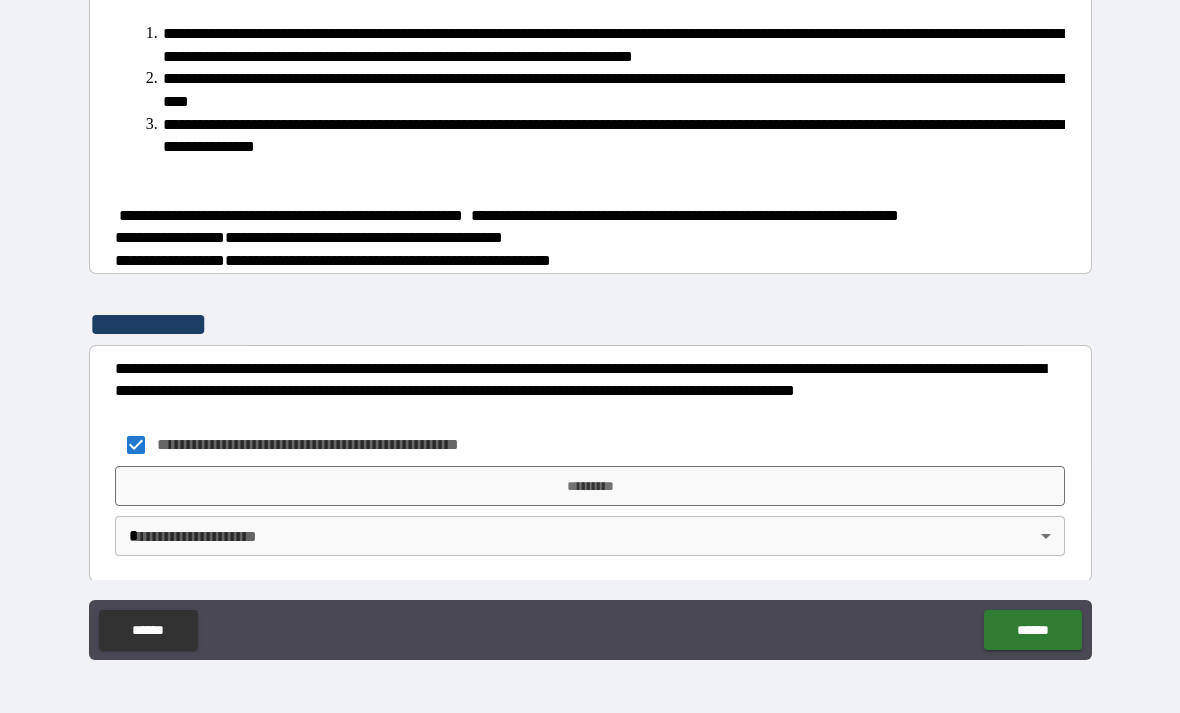click on "**********" at bounding box center (590, 324) 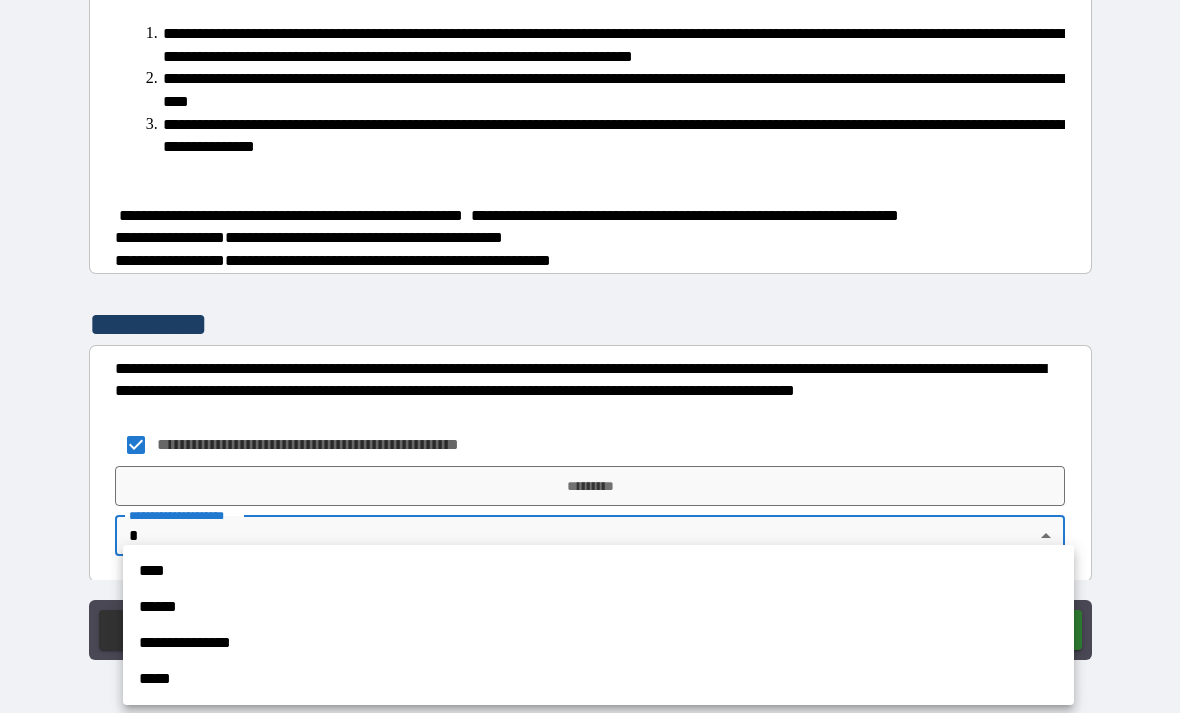 click on "******" at bounding box center [598, 607] 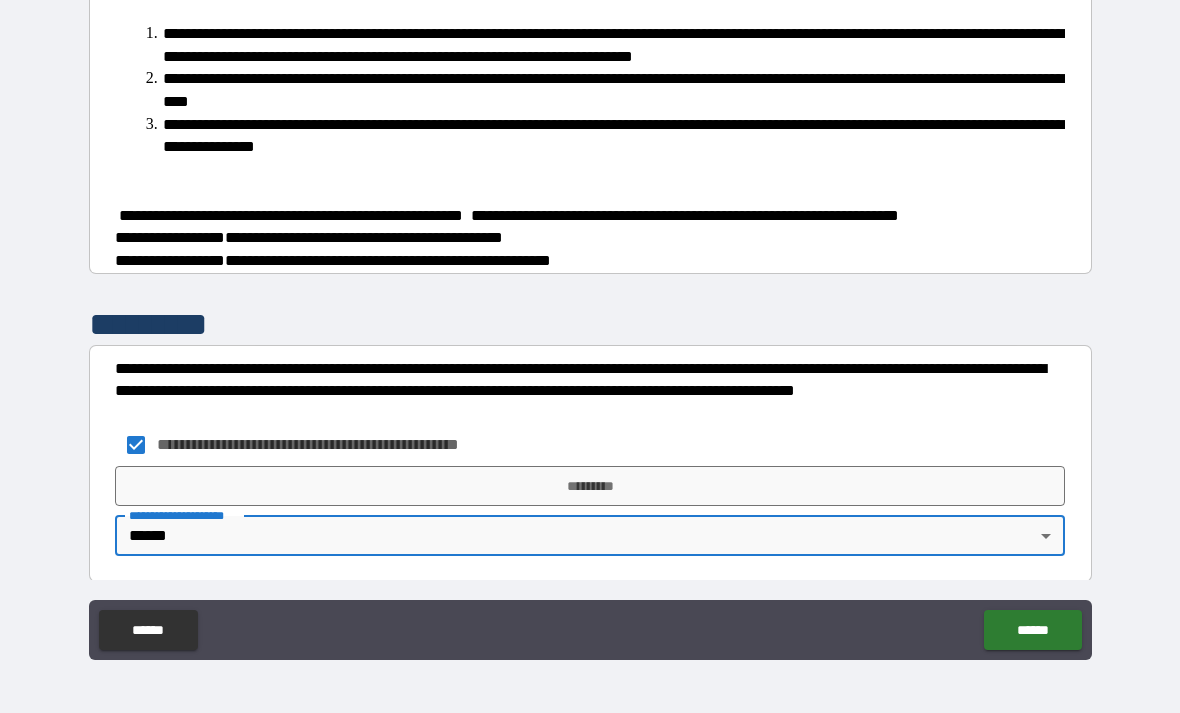 click on "**********" at bounding box center [320, 445] 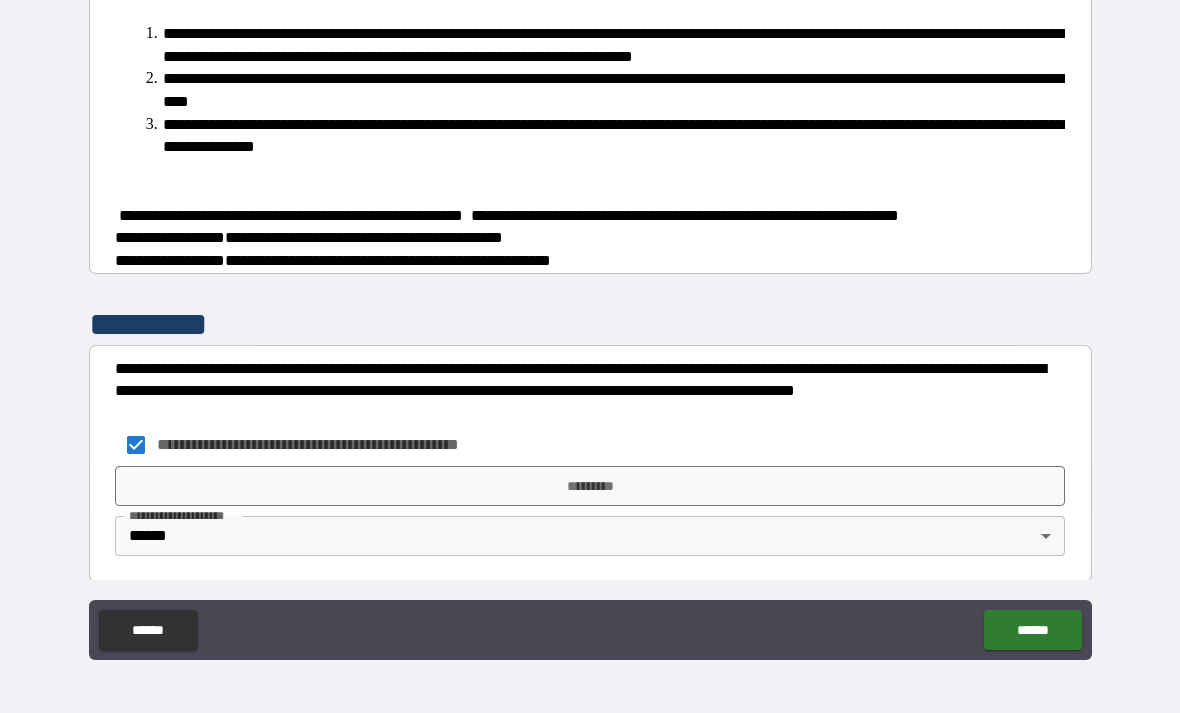 click on "*********" at bounding box center [590, 486] 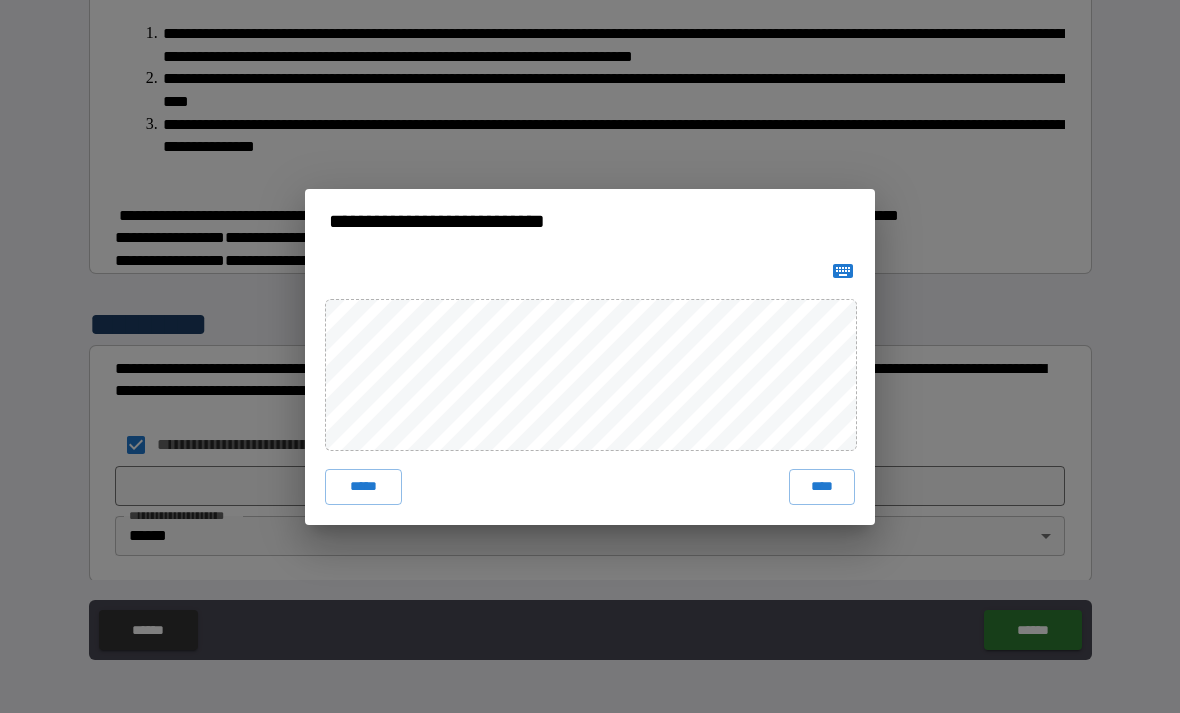 click on "****" at bounding box center (822, 487) 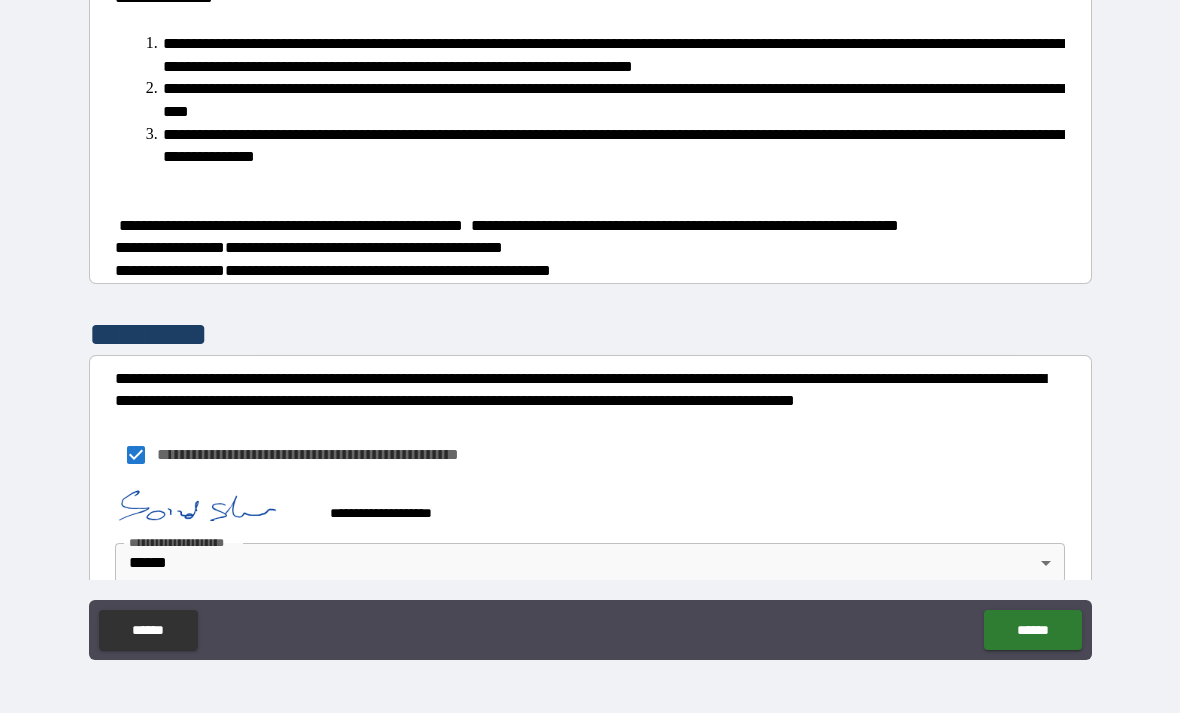 click on "******" at bounding box center (1032, 630) 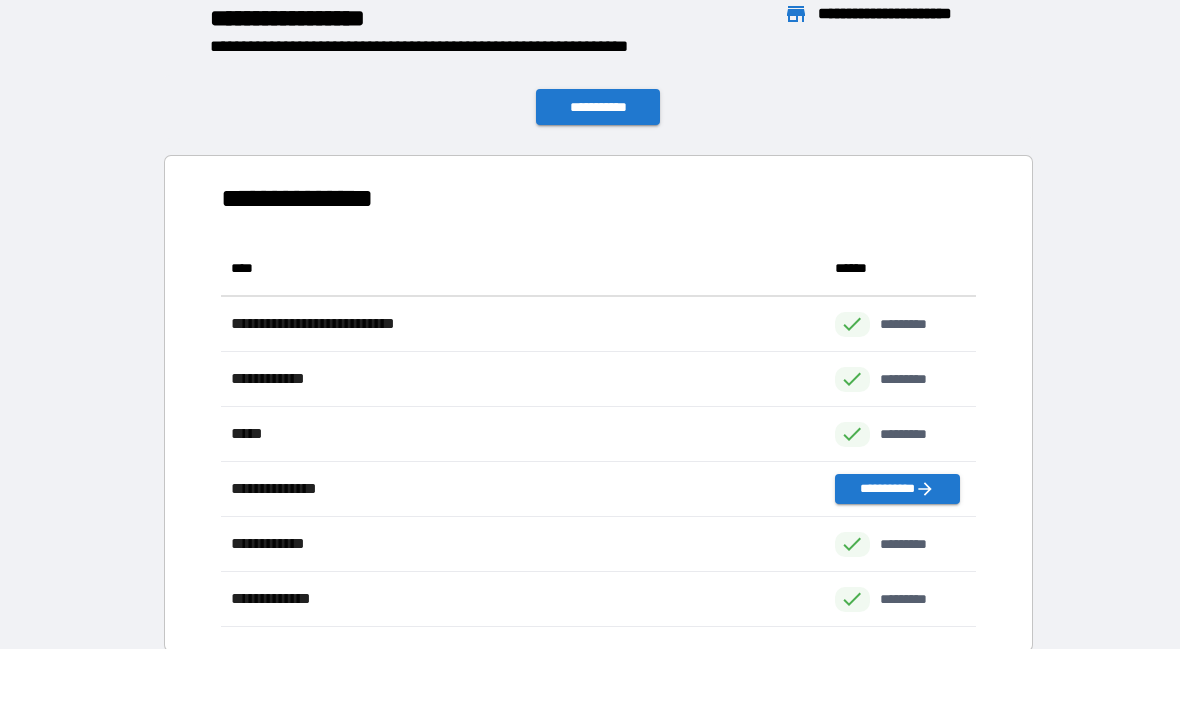 scroll, scrollTop: 1, scrollLeft: 1, axis: both 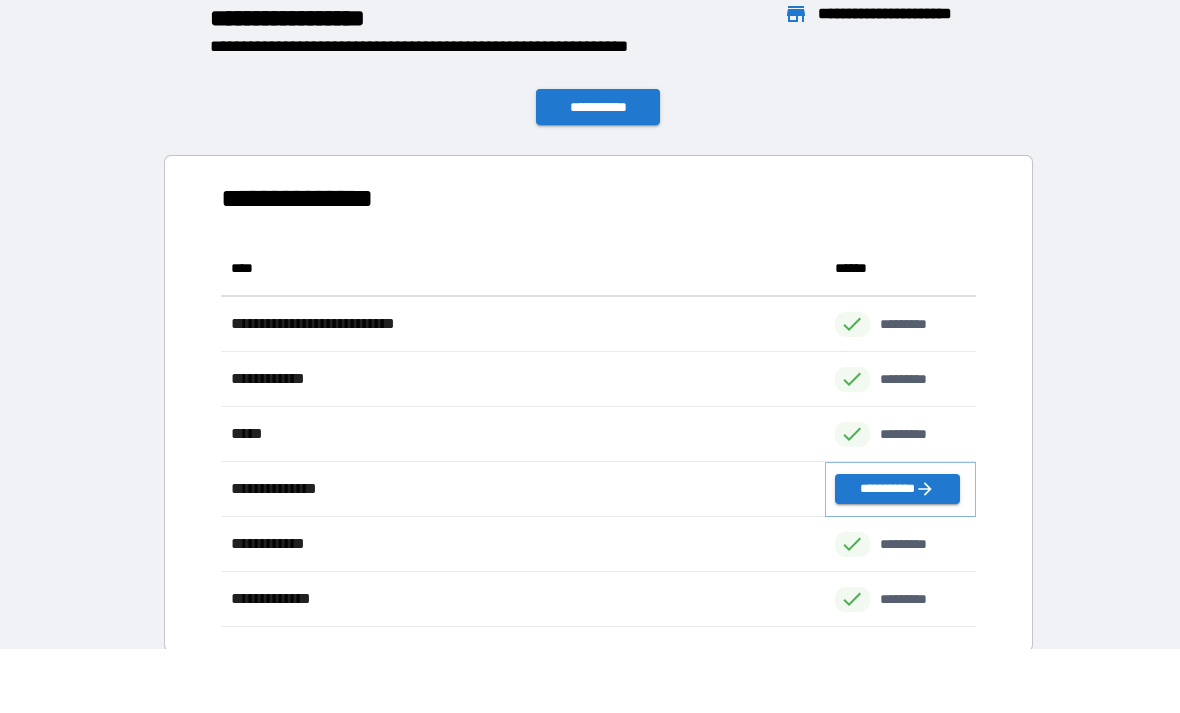 click on "**********" at bounding box center (897, 489) 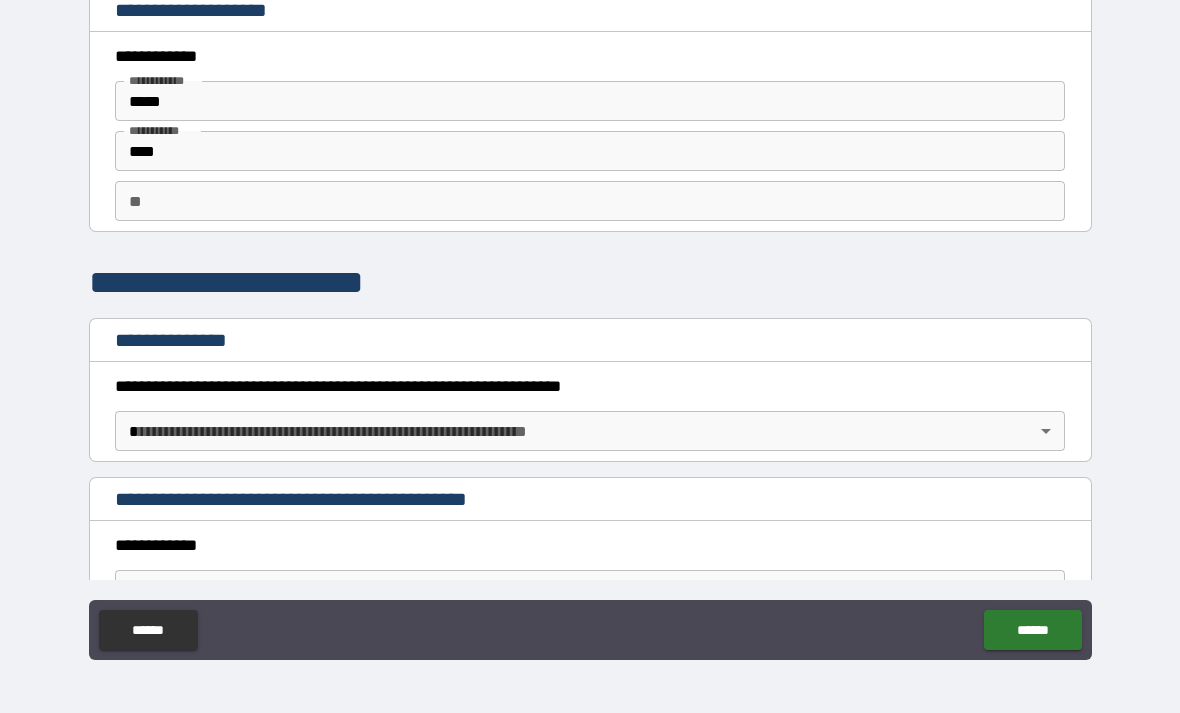 click on "**********" at bounding box center [590, 324] 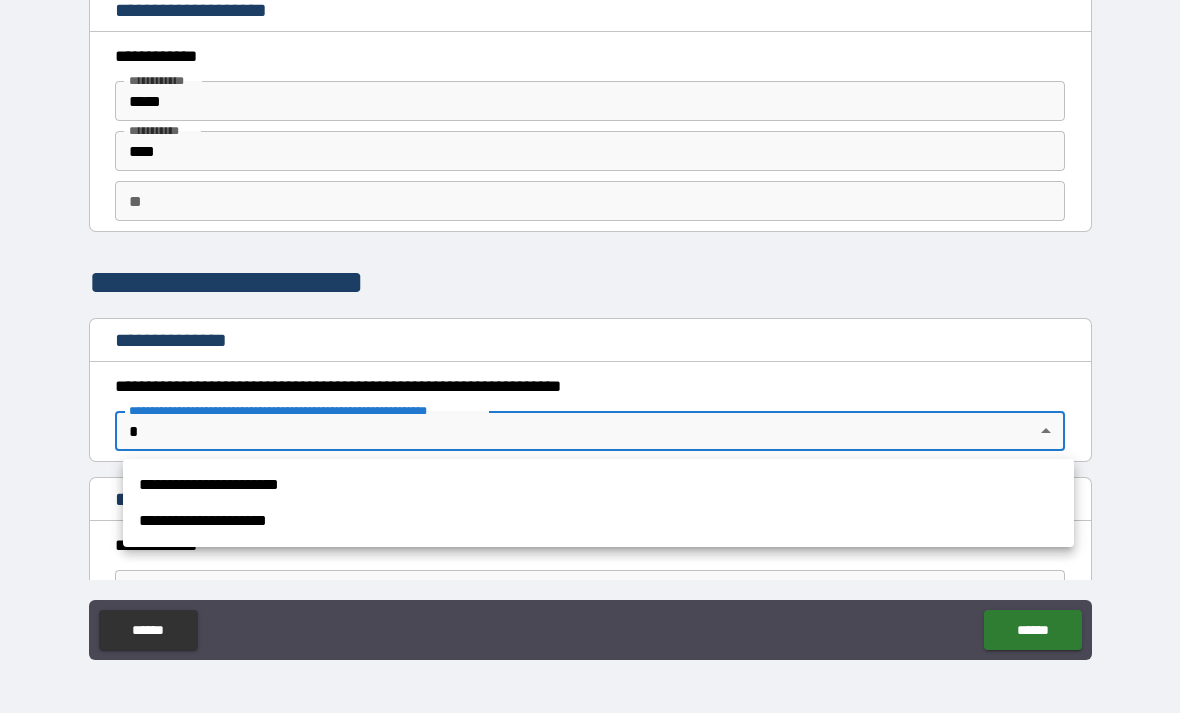 click on "**********" at bounding box center (598, 485) 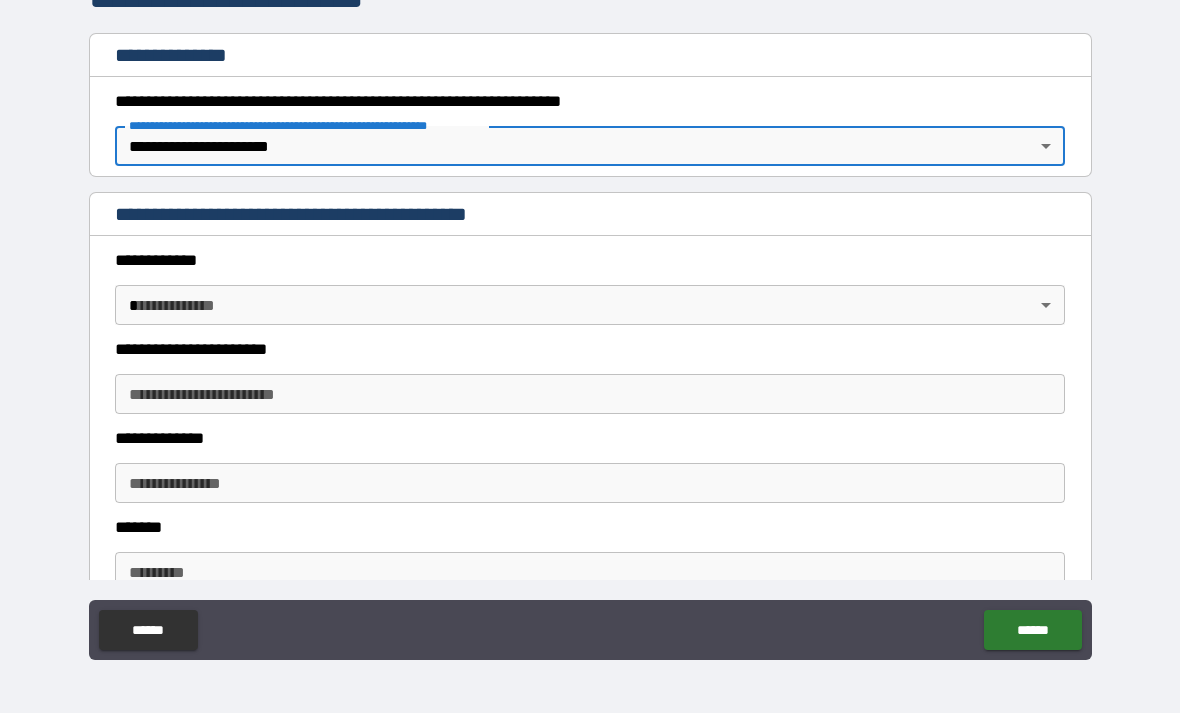 scroll, scrollTop: 294, scrollLeft: 0, axis: vertical 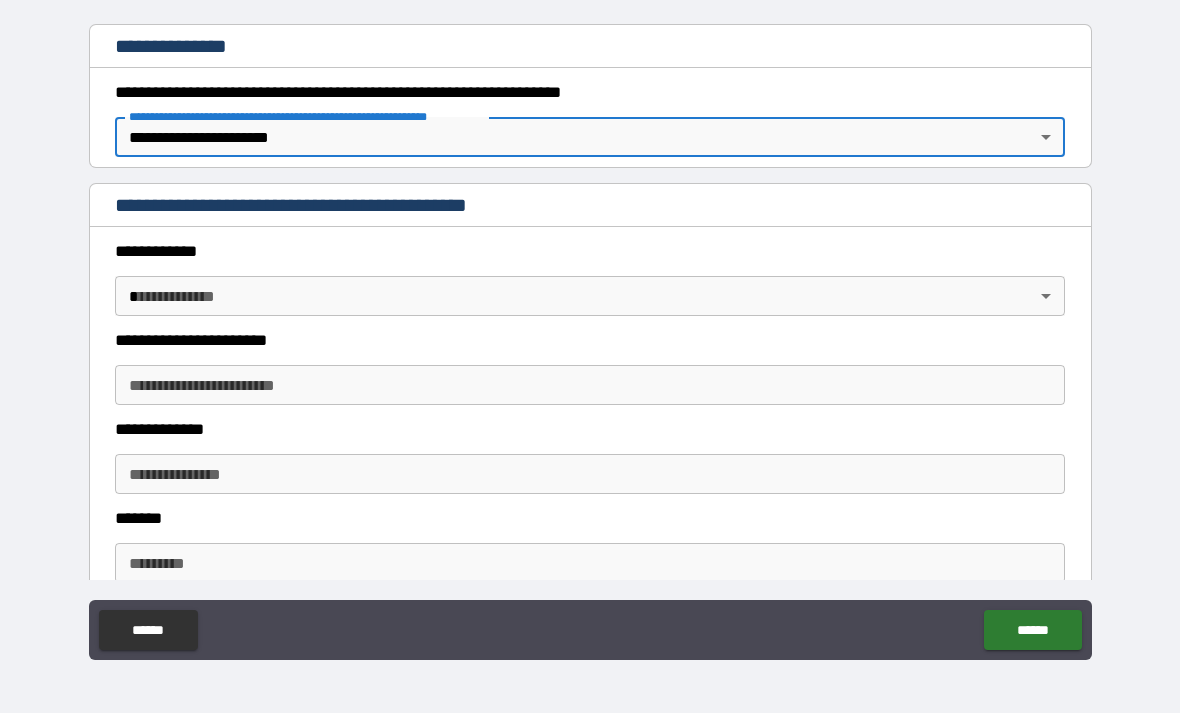 click on "**********" at bounding box center [590, 324] 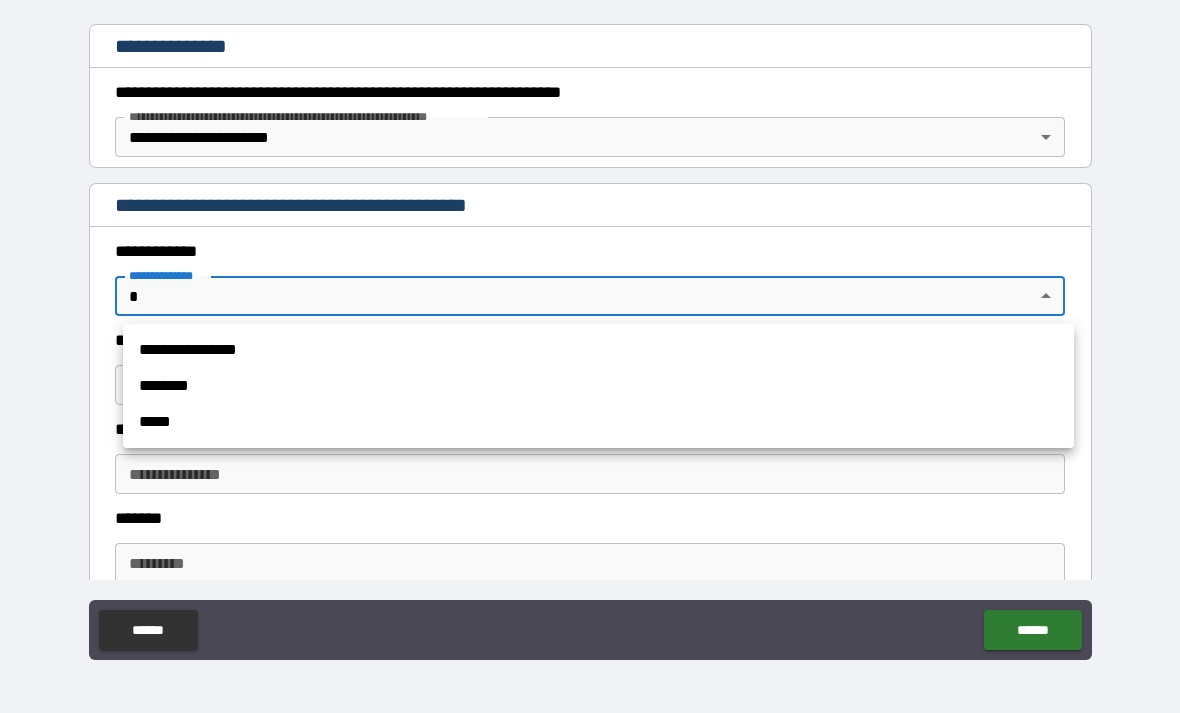 click on "**********" at bounding box center (598, 350) 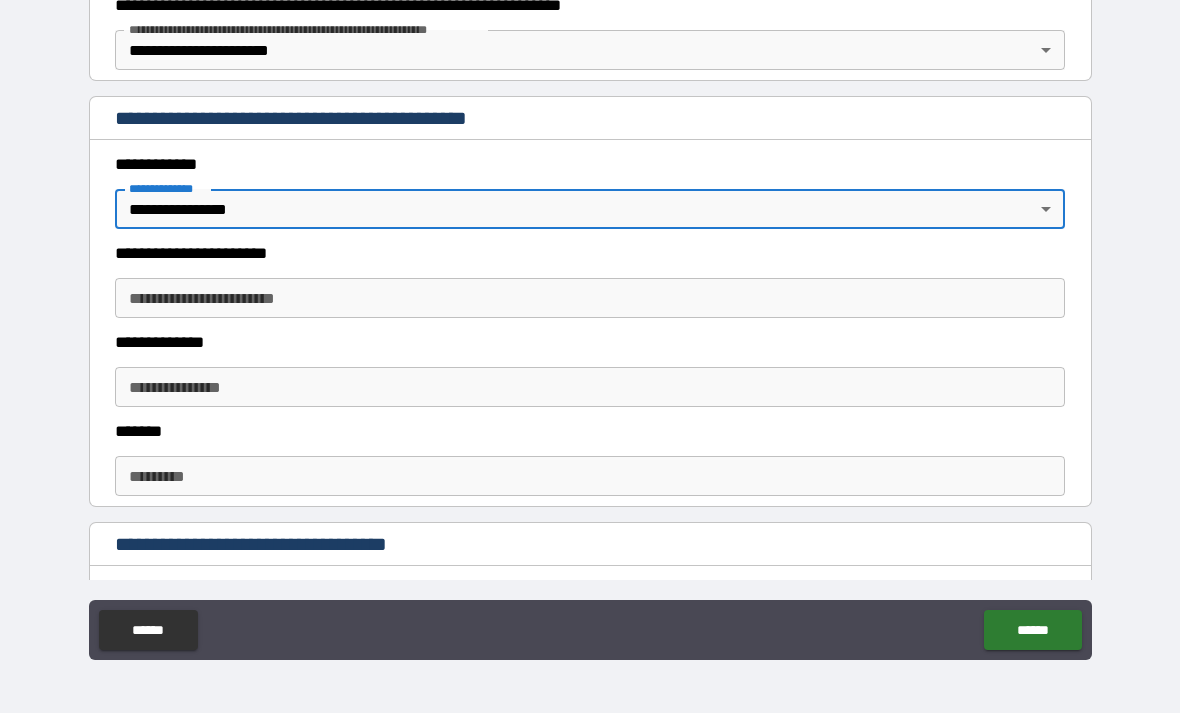 scroll, scrollTop: 402, scrollLeft: 0, axis: vertical 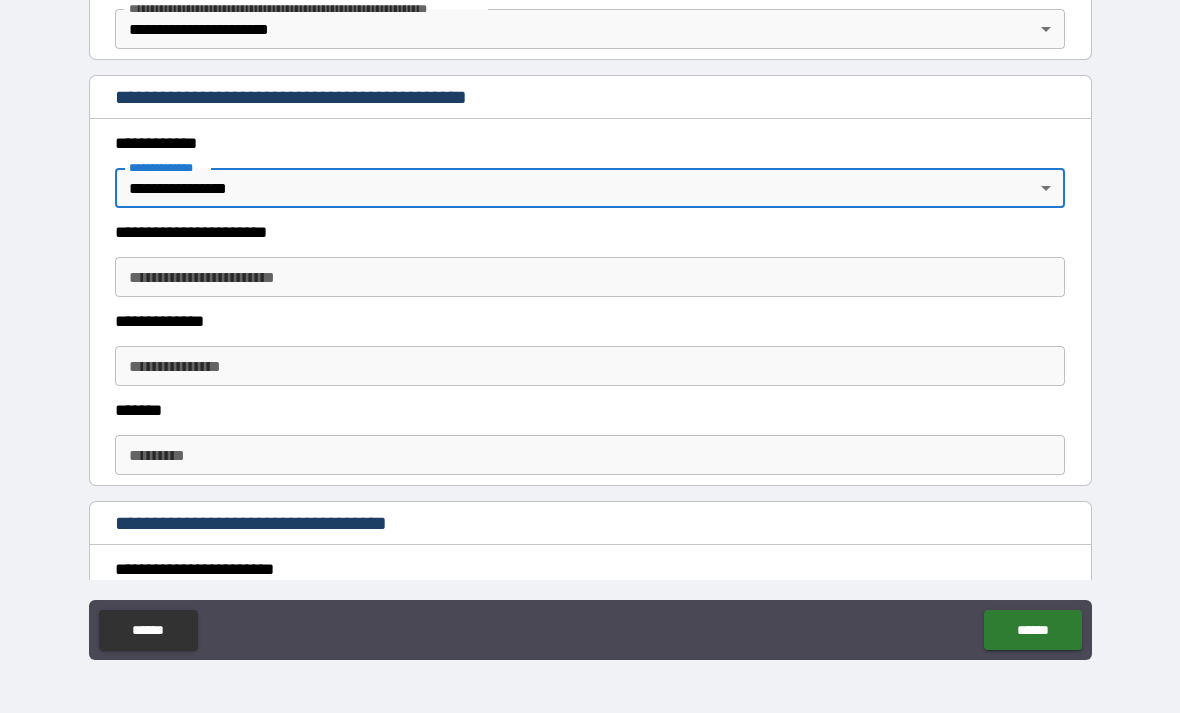 click on "**********" at bounding box center [590, 277] 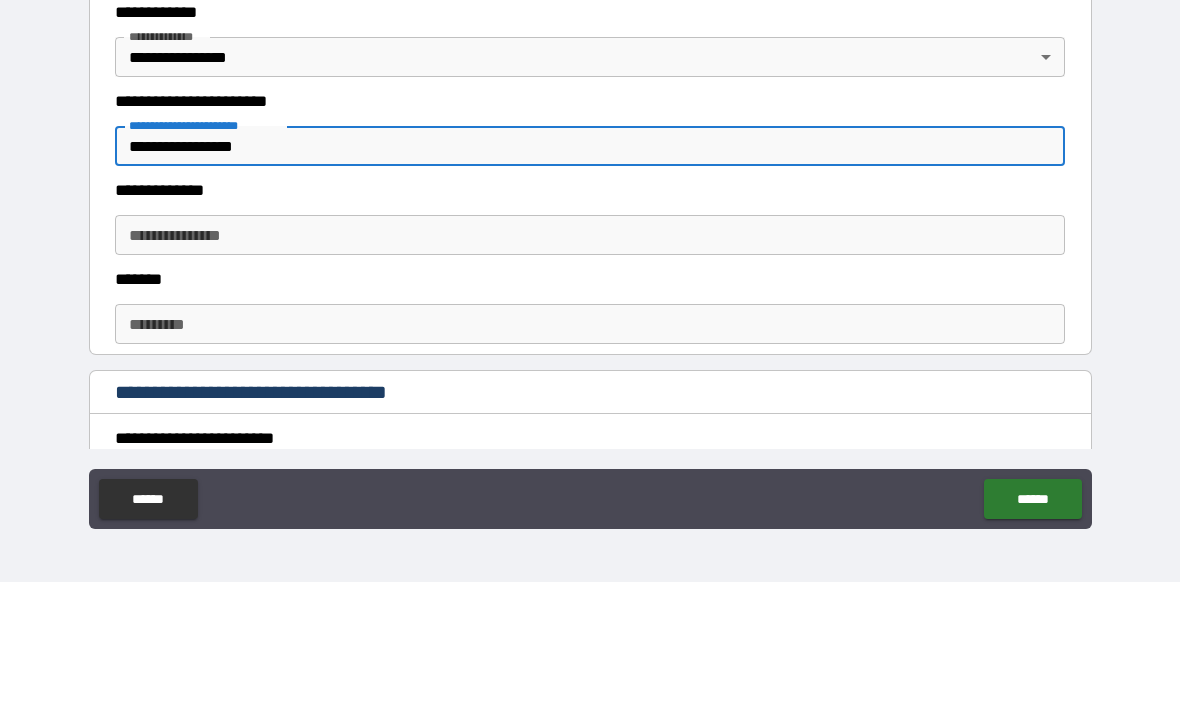 type on "**********" 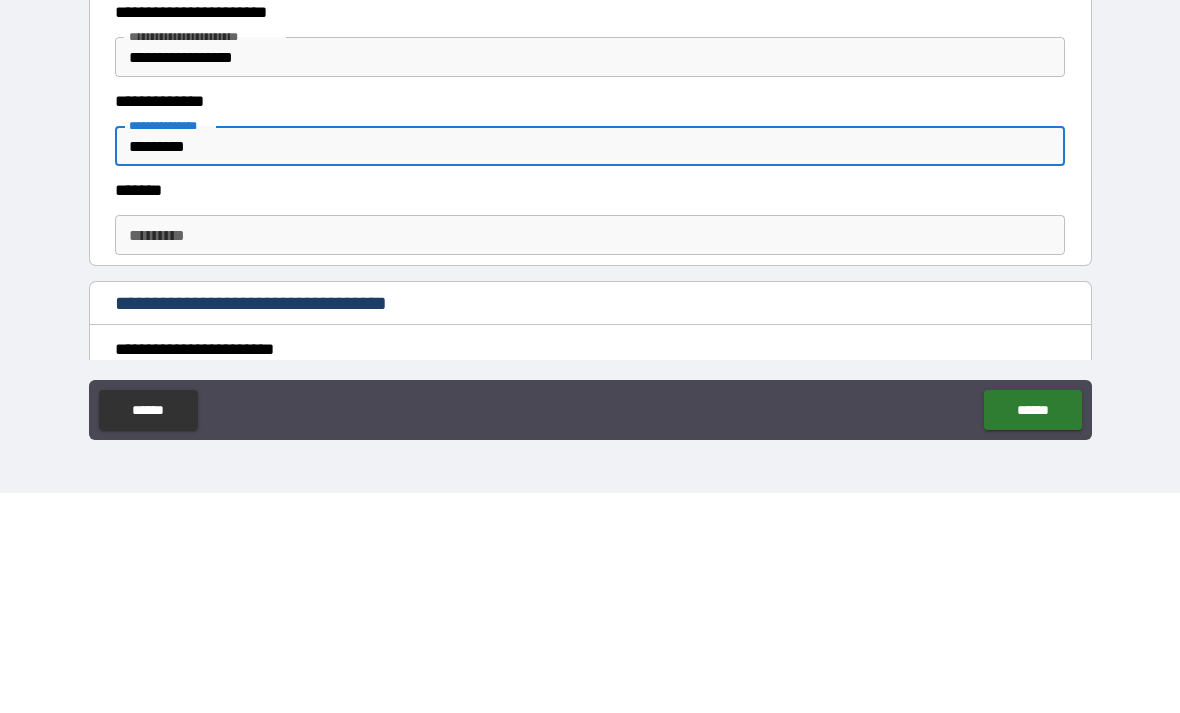 type on "*********" 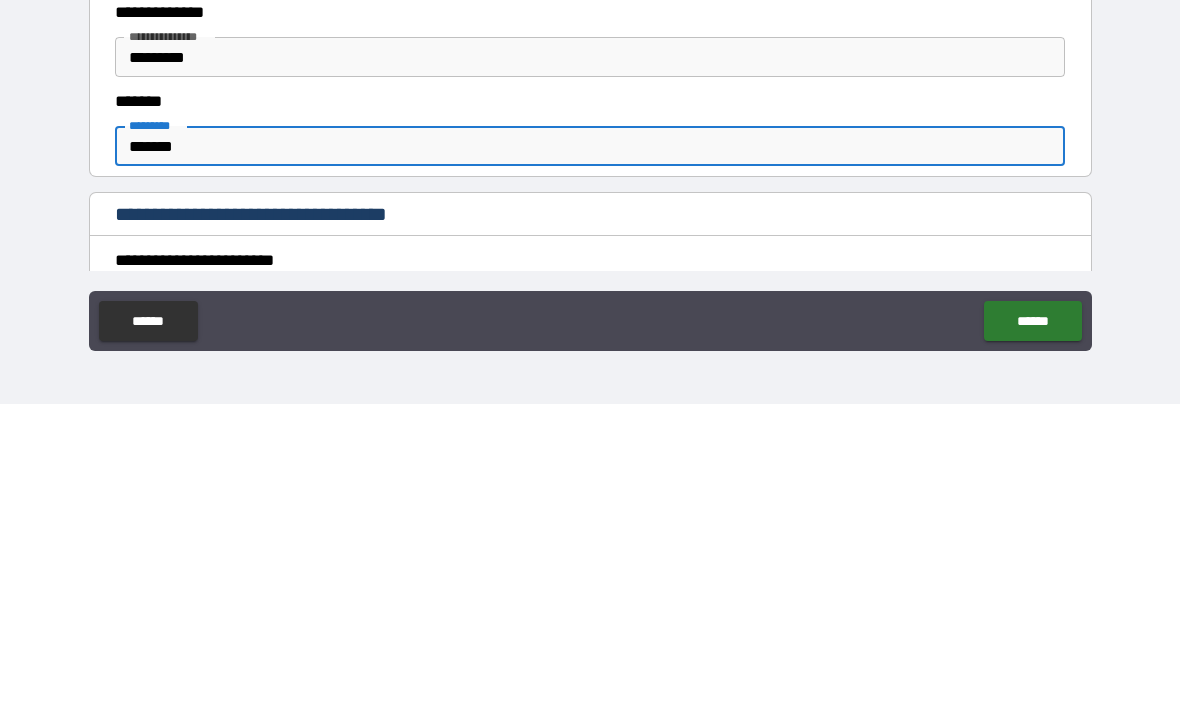 type on "*******" 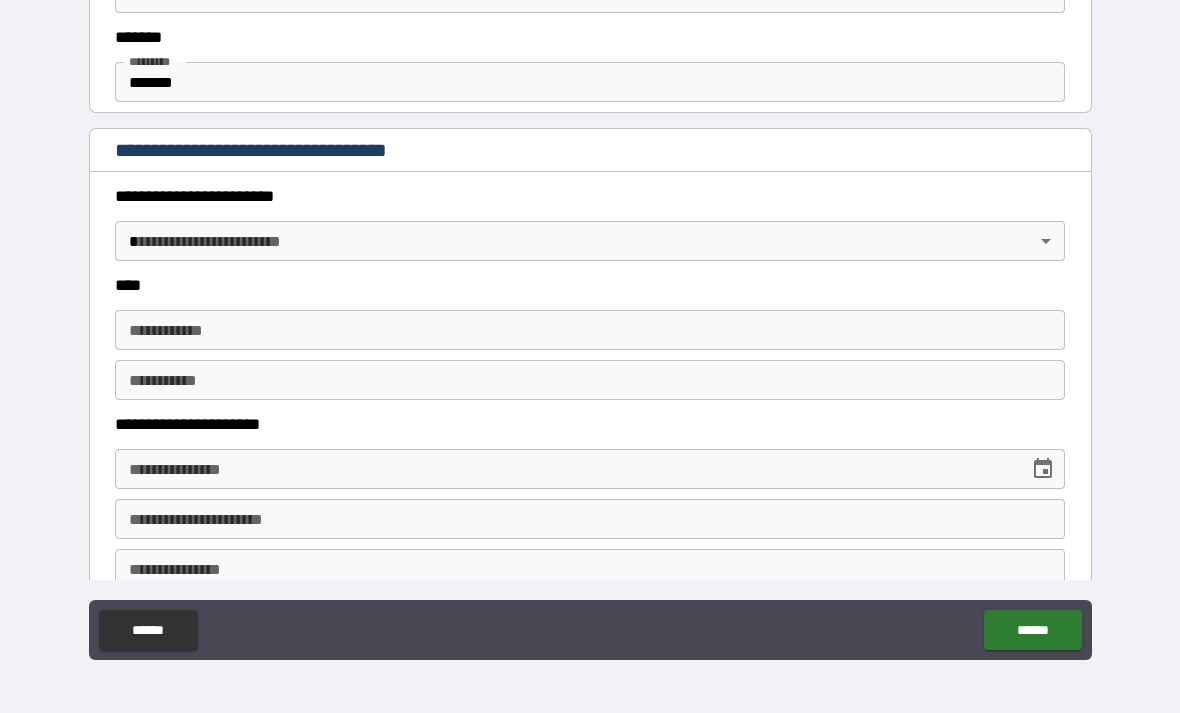 scroll, scrollTop: 782, scrollLeft: 0, axis: vertical 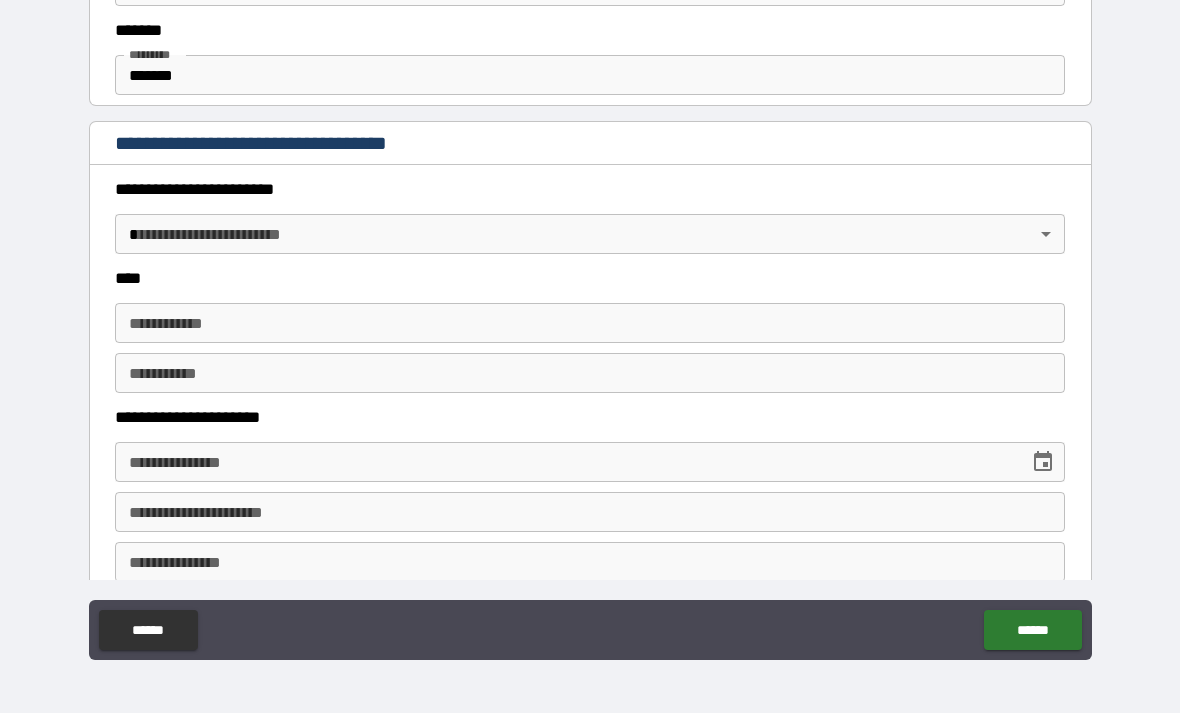 click on "**********" at bounding box center [590, 324] 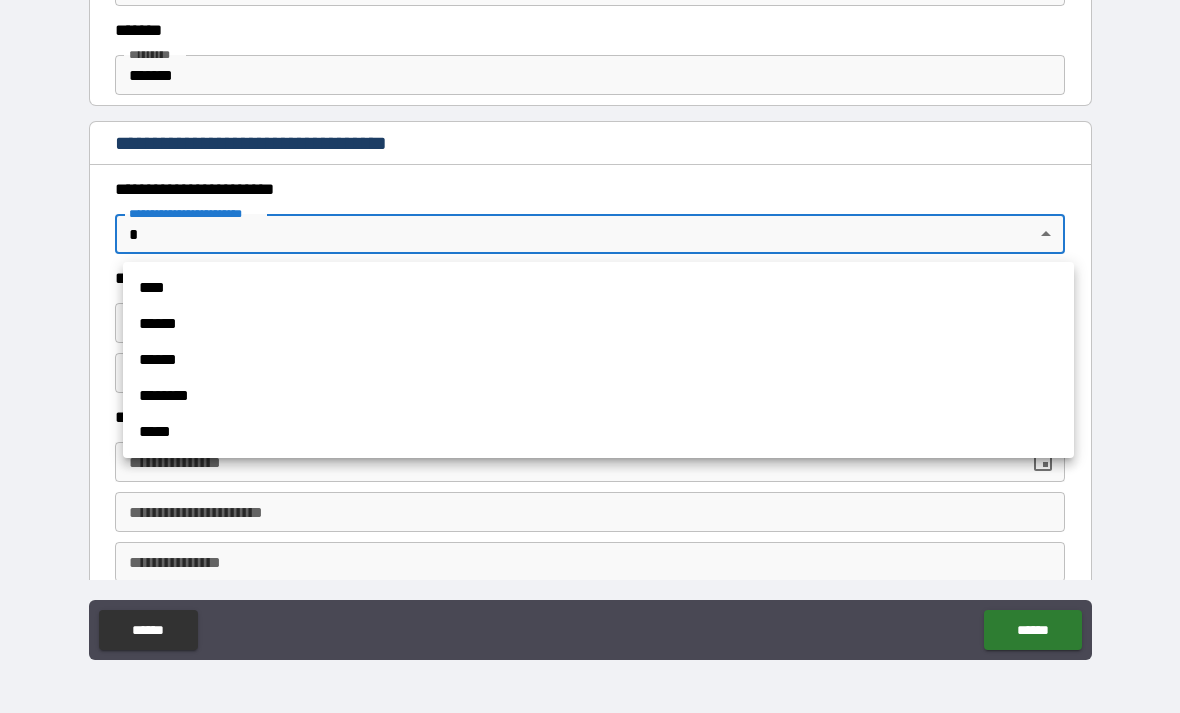 click on "******" at bounding box center (598, 360) 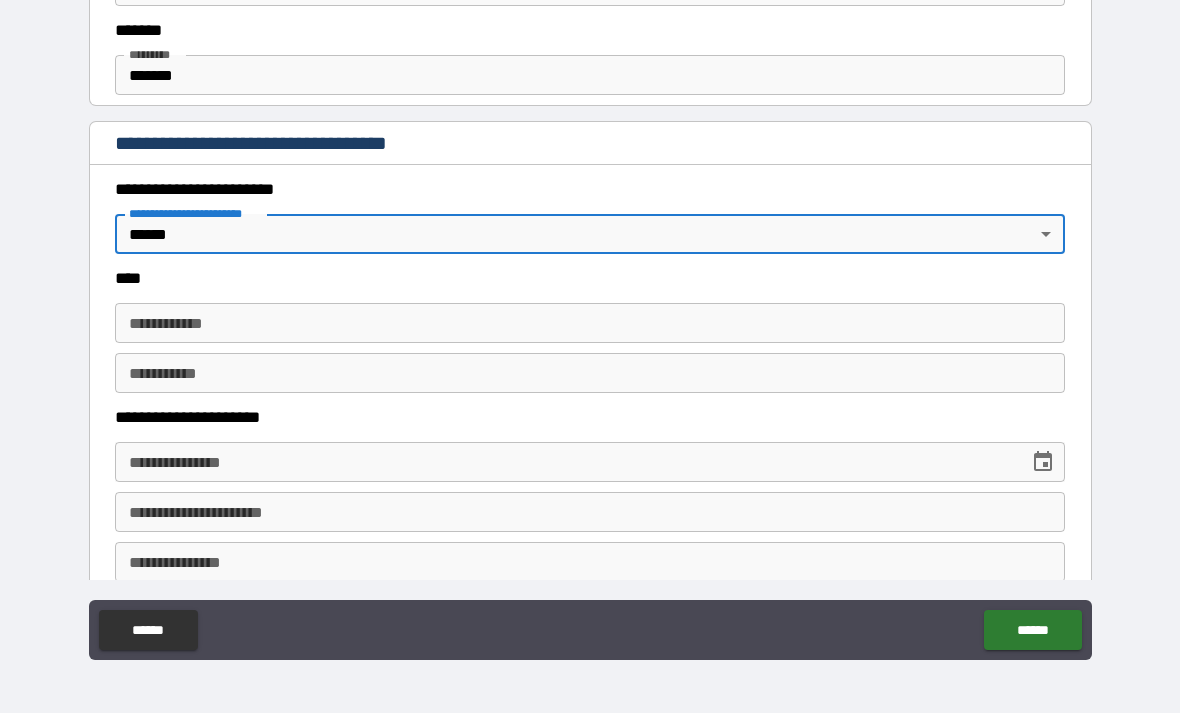 click on "**********" at bounding box center [590, 324] 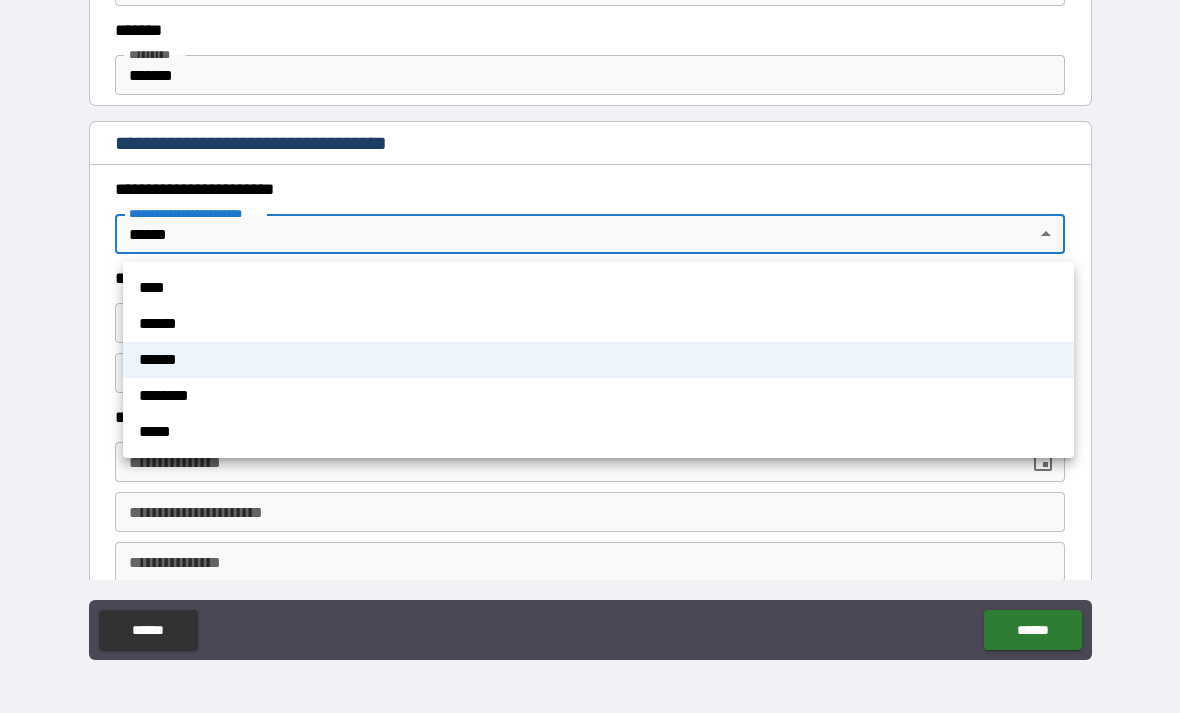 click on "****" at bounding box center (598, 288) 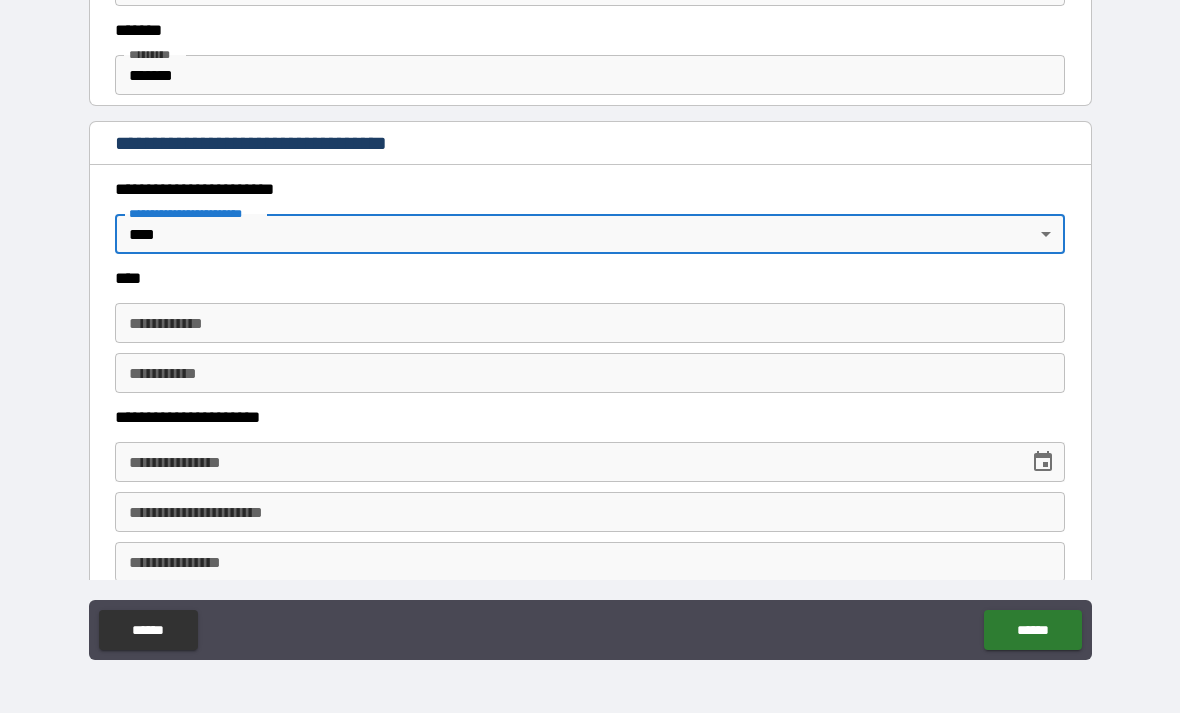 click on "**********" at bounding box center (590, 323) 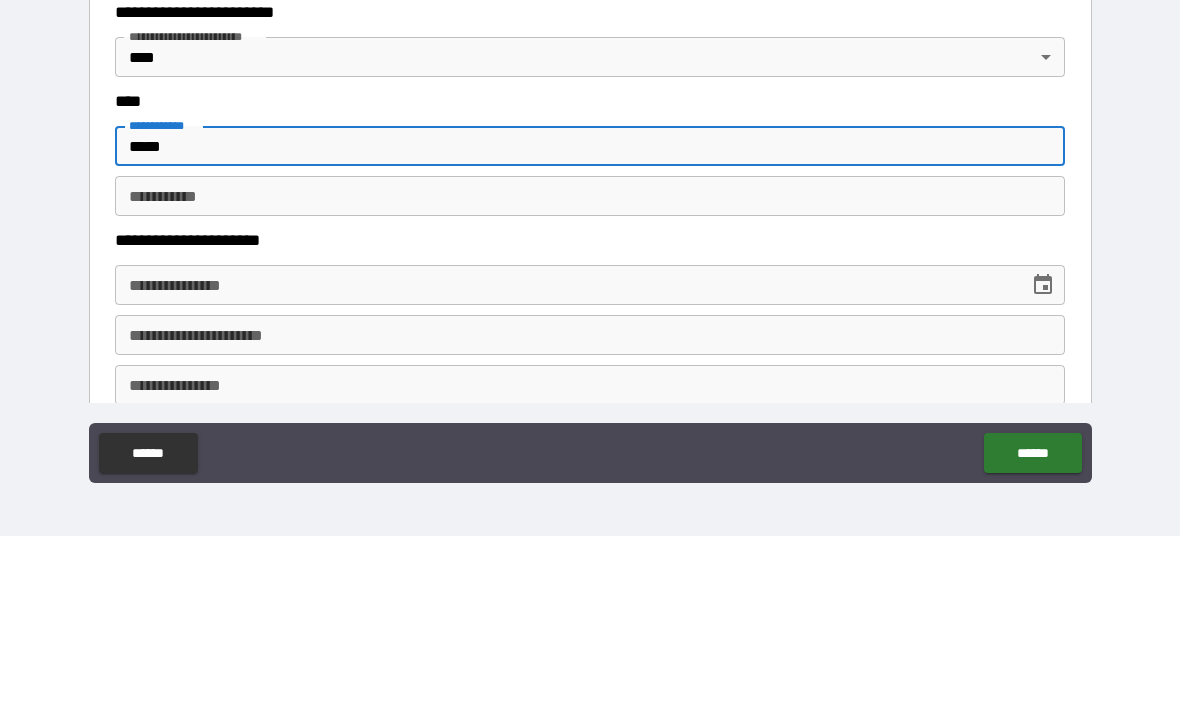 type on "*****" 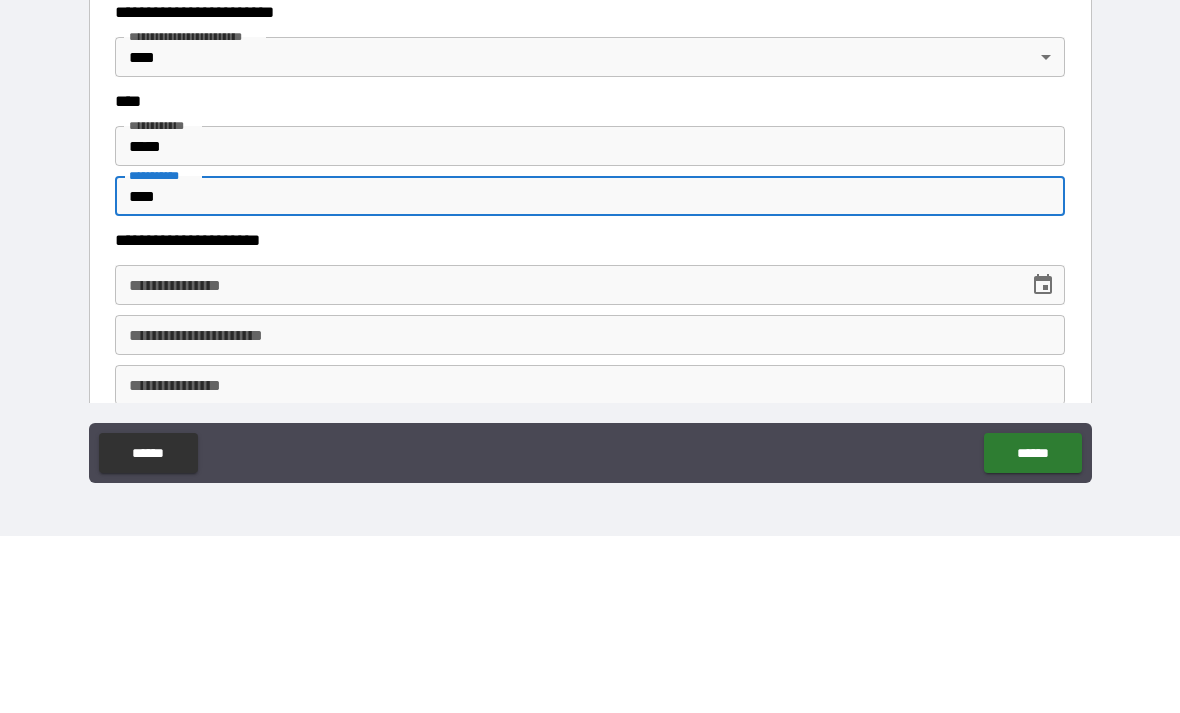 type on "****" 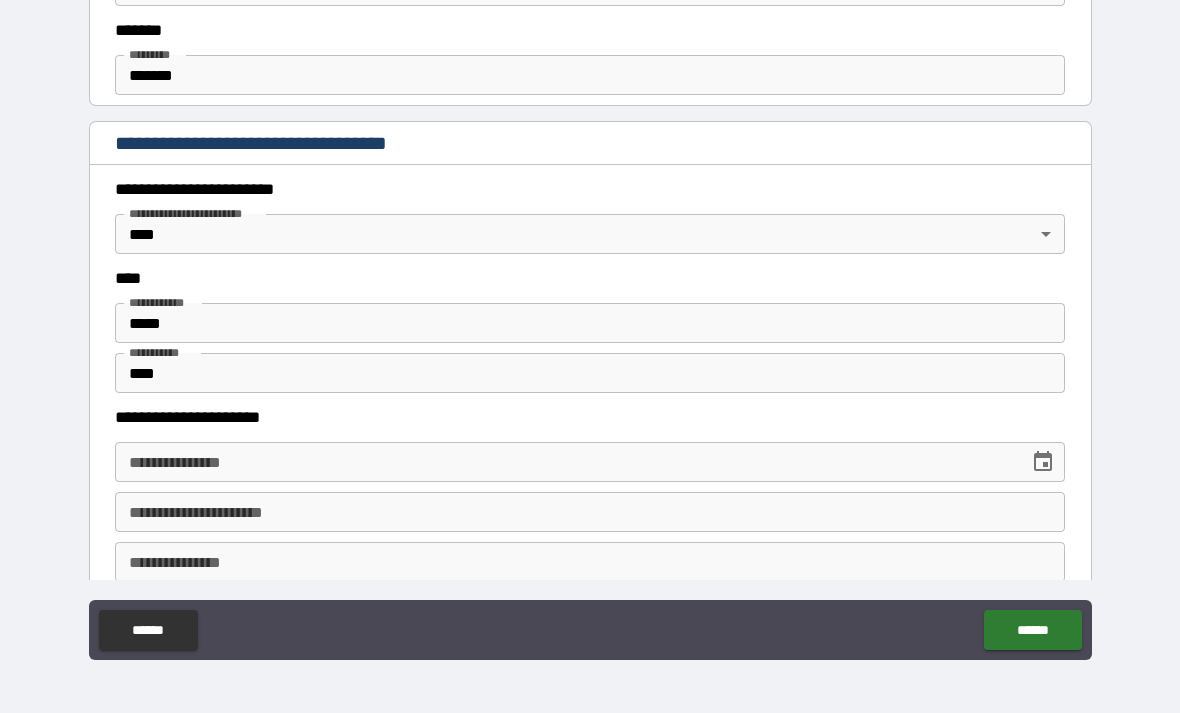 click on "**********" at bounding box center [590, 462] 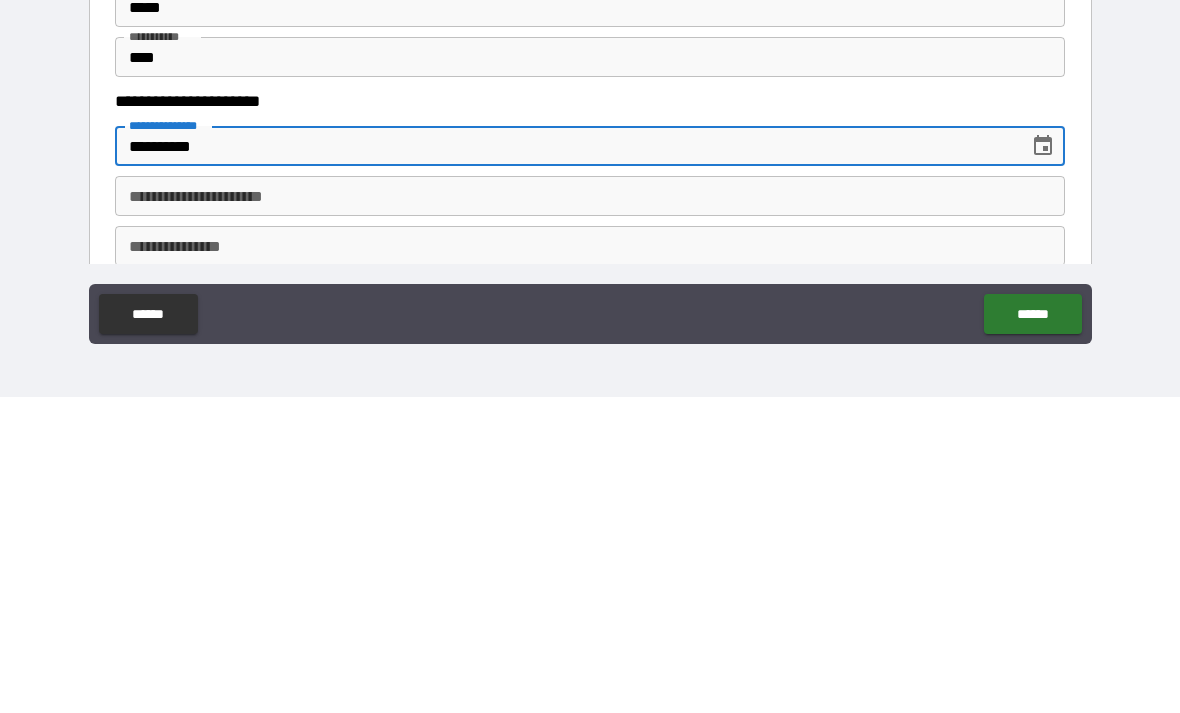 type on "**********" 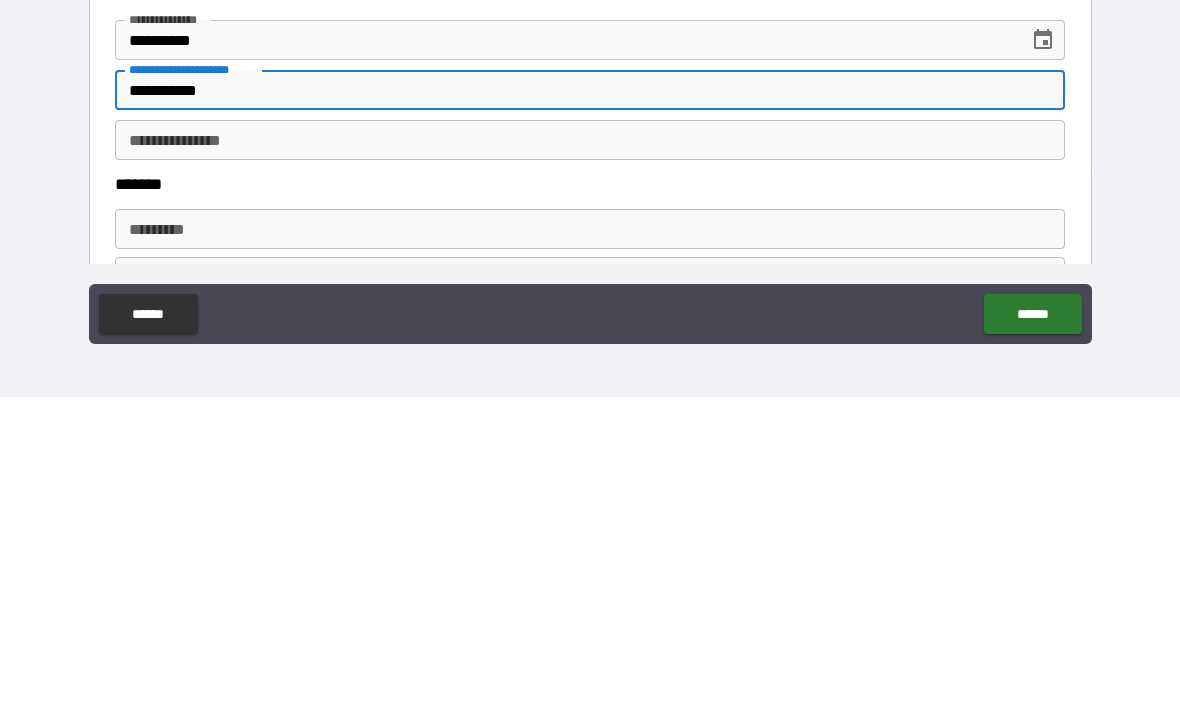 scroll, scrollTop: 885, scrollLeft: 0, axis: vertical 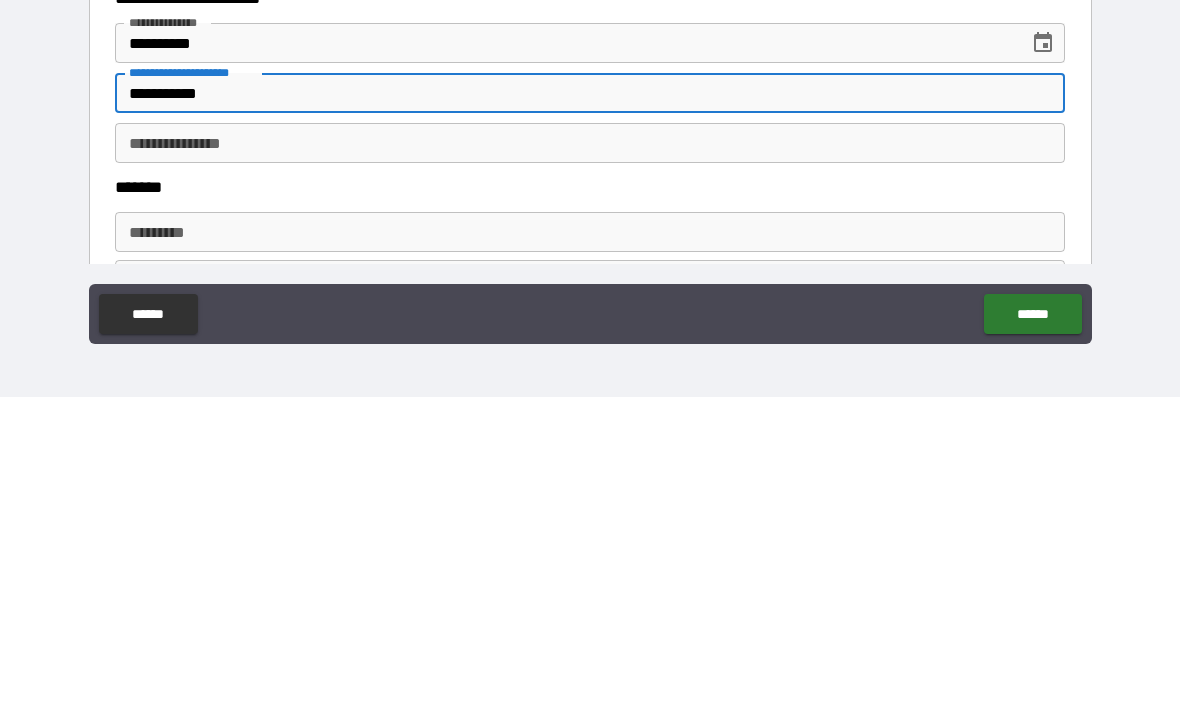 type on "**********" 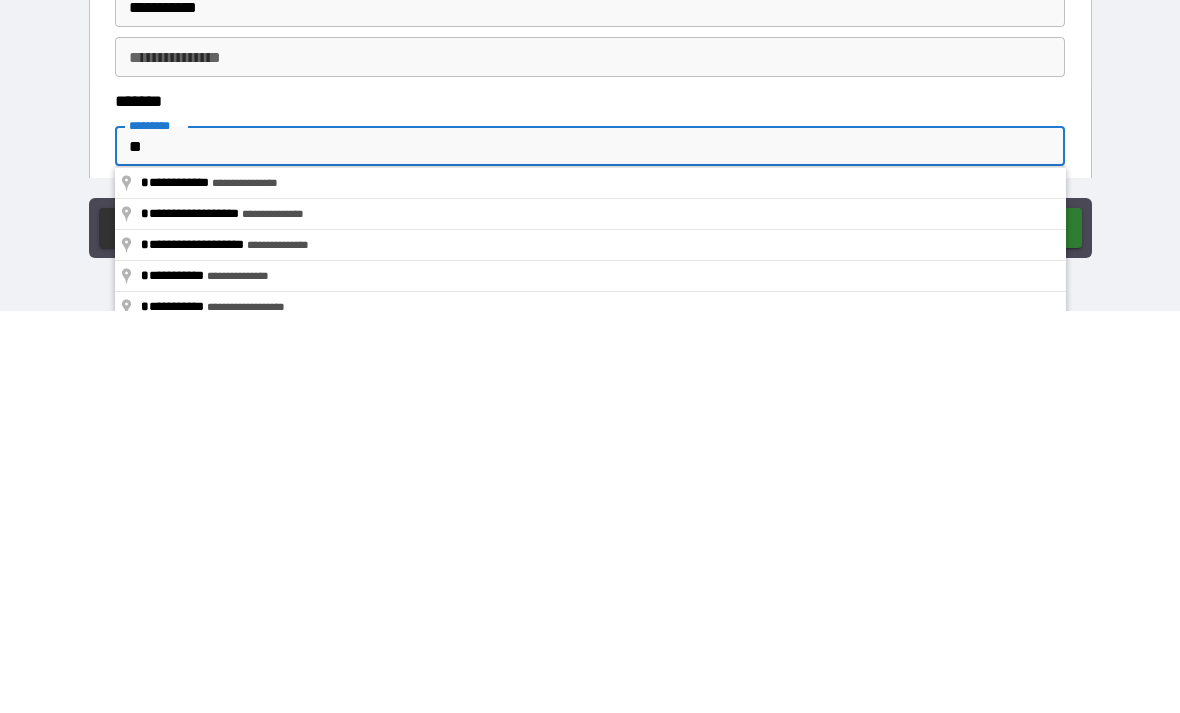 type on "*" 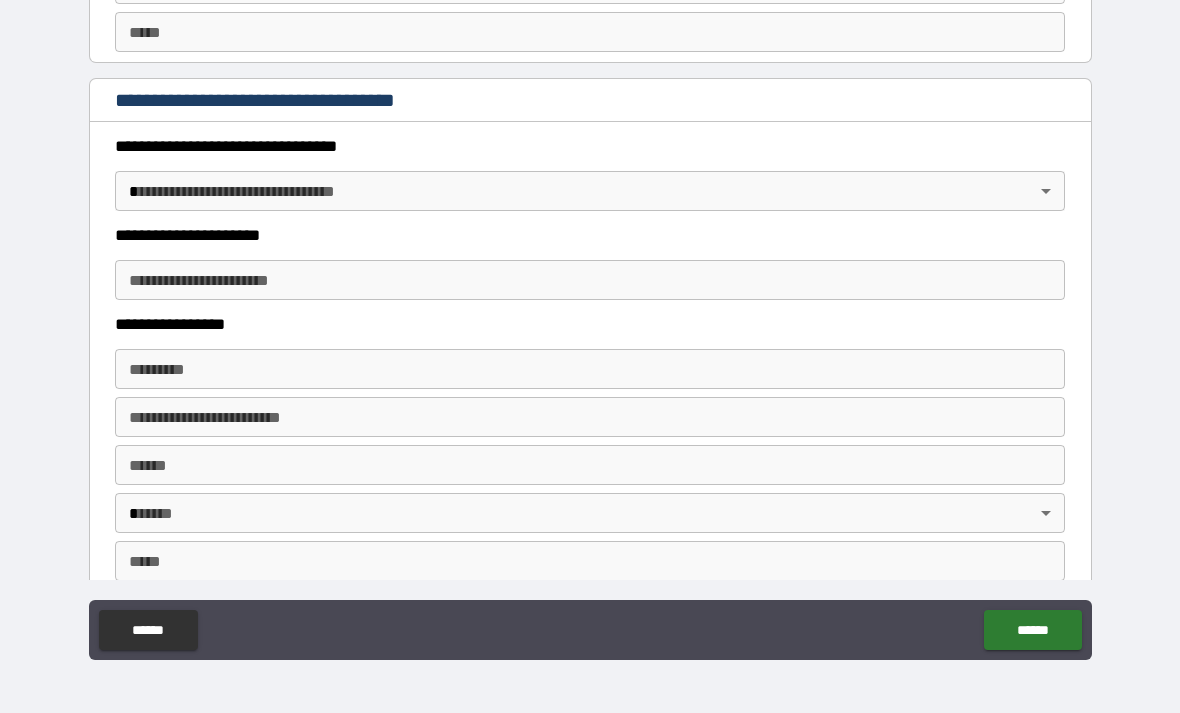 scroll, scrollTop: 1590, scrollLeft: 0, axis: vertical 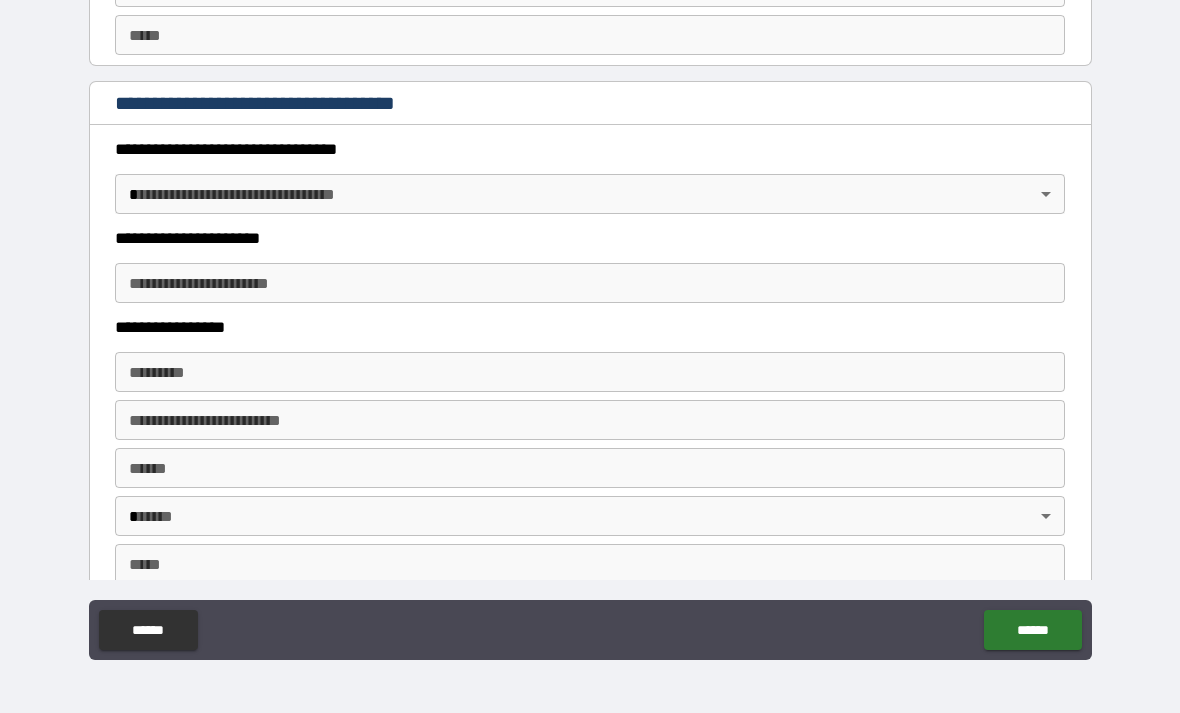 click on "**********" at bounding box center [590, 324] 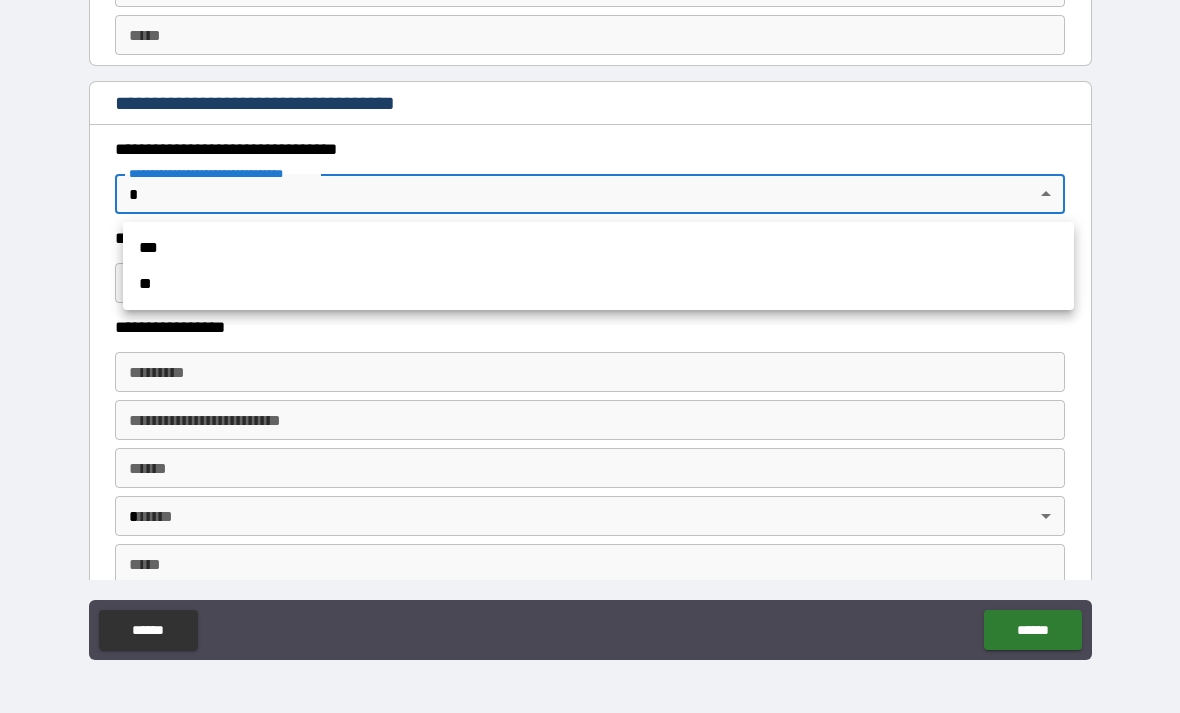click at bounding box center (590, 356) 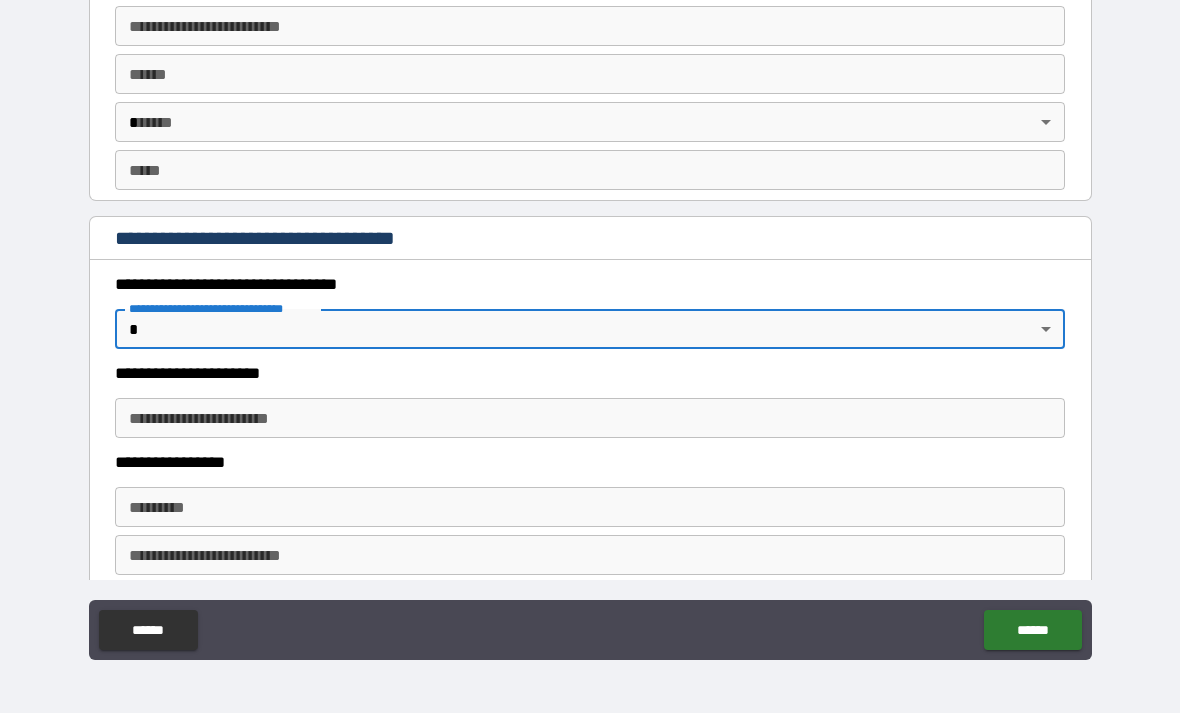 scroll, scrollTop: 1464, scrollLeft: 0, axis: vertical 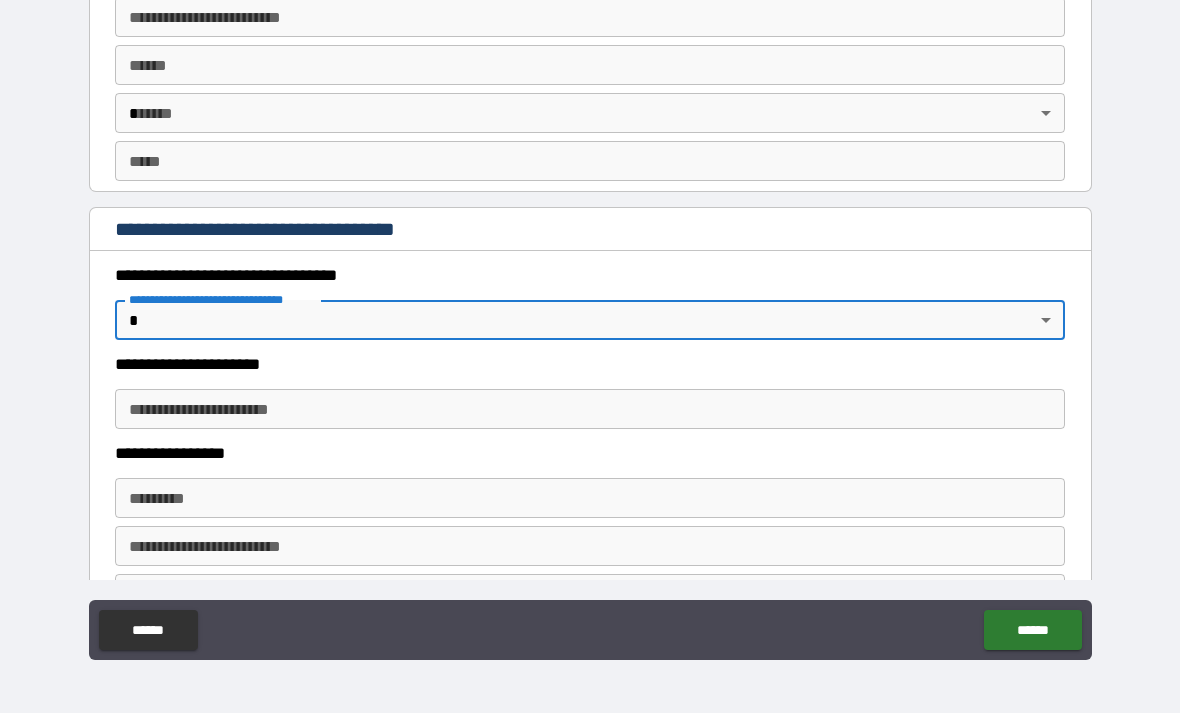 click on "**********" at bounding box center (590, 324) 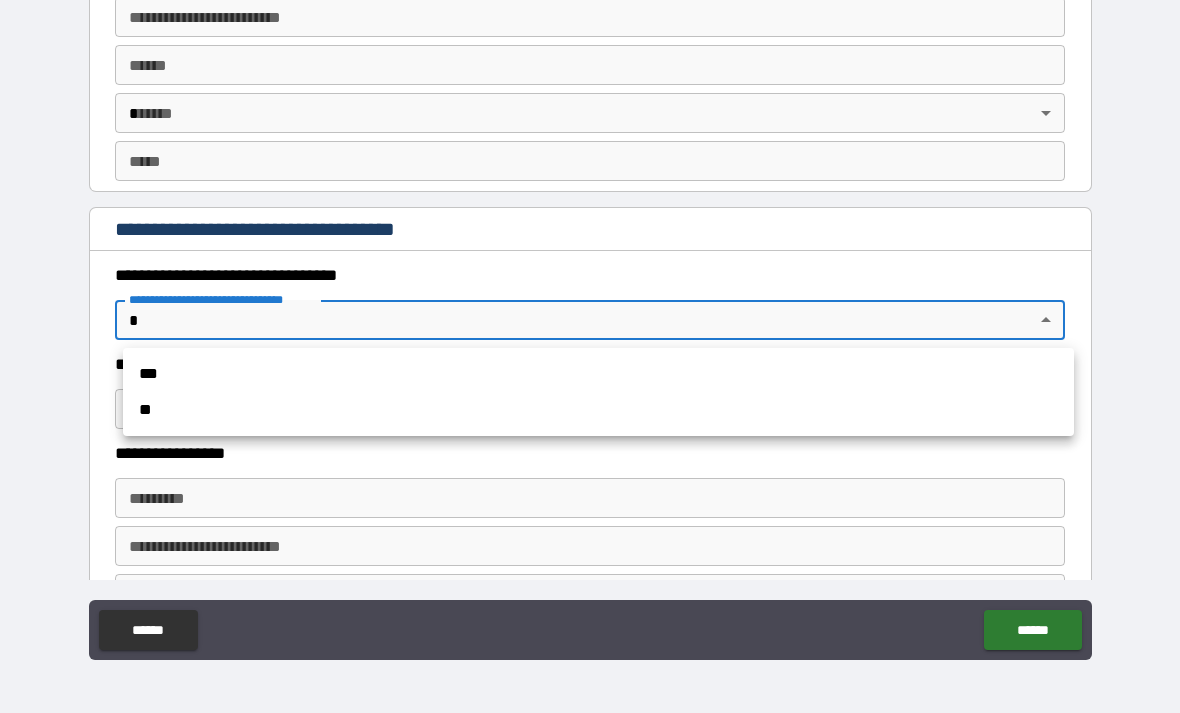click on "**" at bounding box center (598, 410) 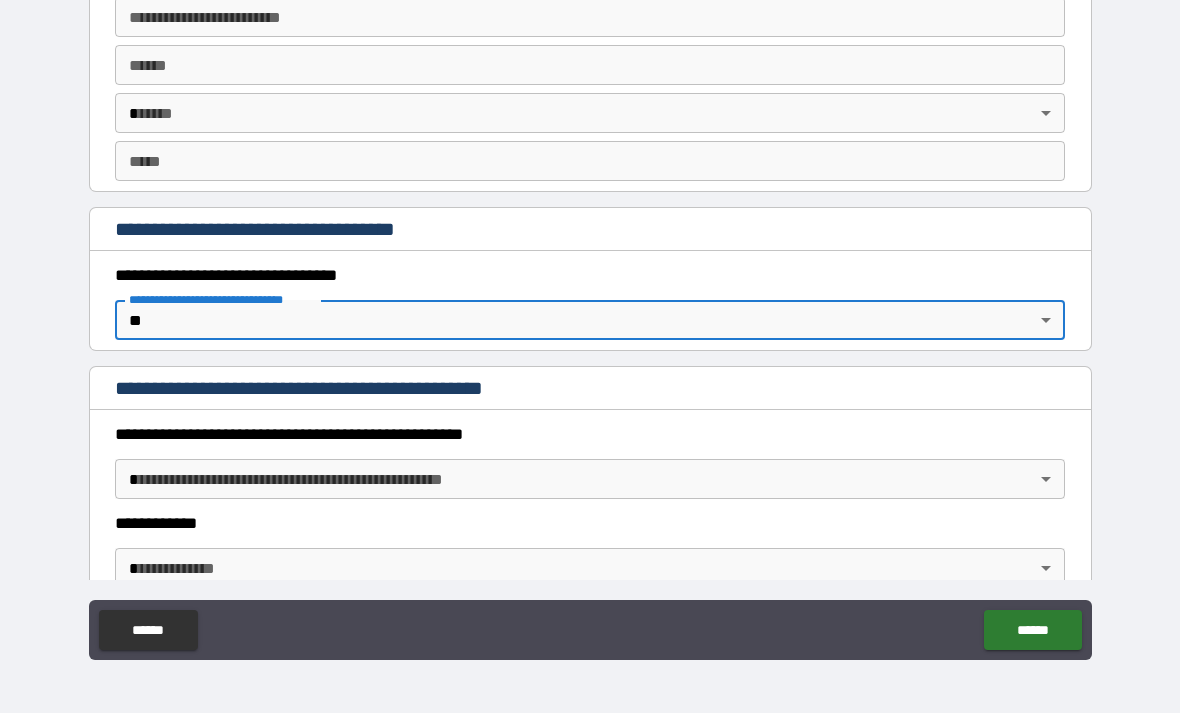 click on "**********" at bounding box center [590, 324] 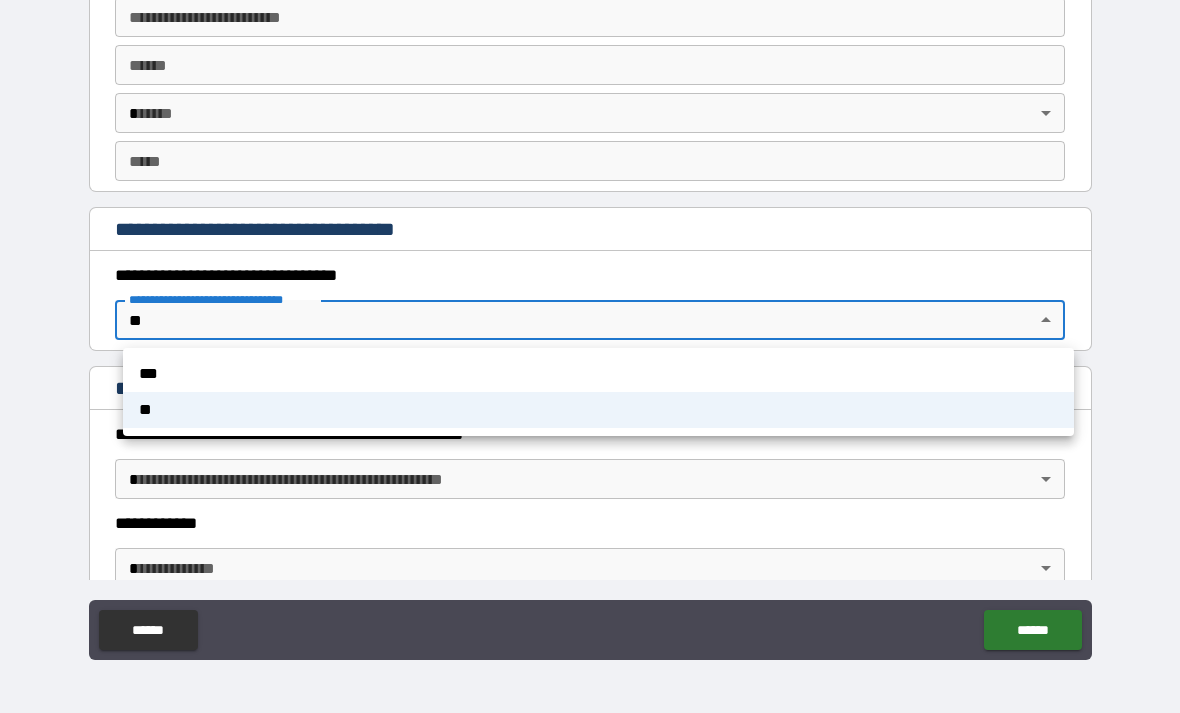 click on "***" at bounding box center [598, 374] 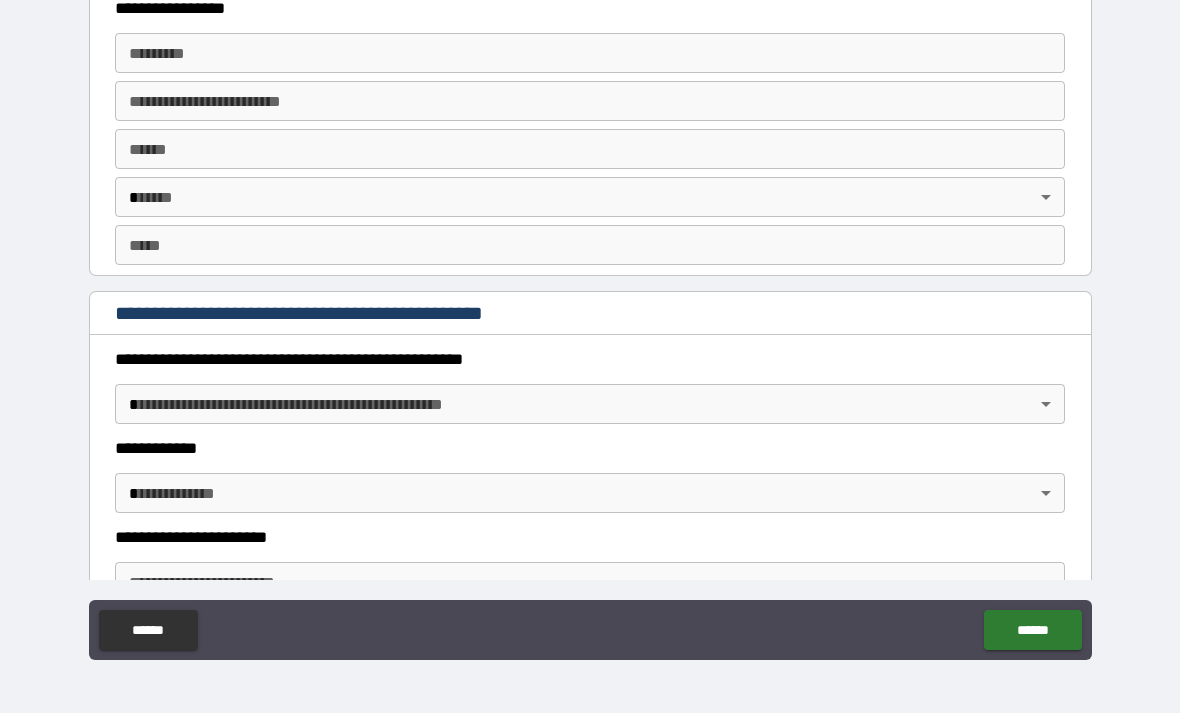 scroll, scrollTop: 1939, scrollLeft: 0, axis: vertical 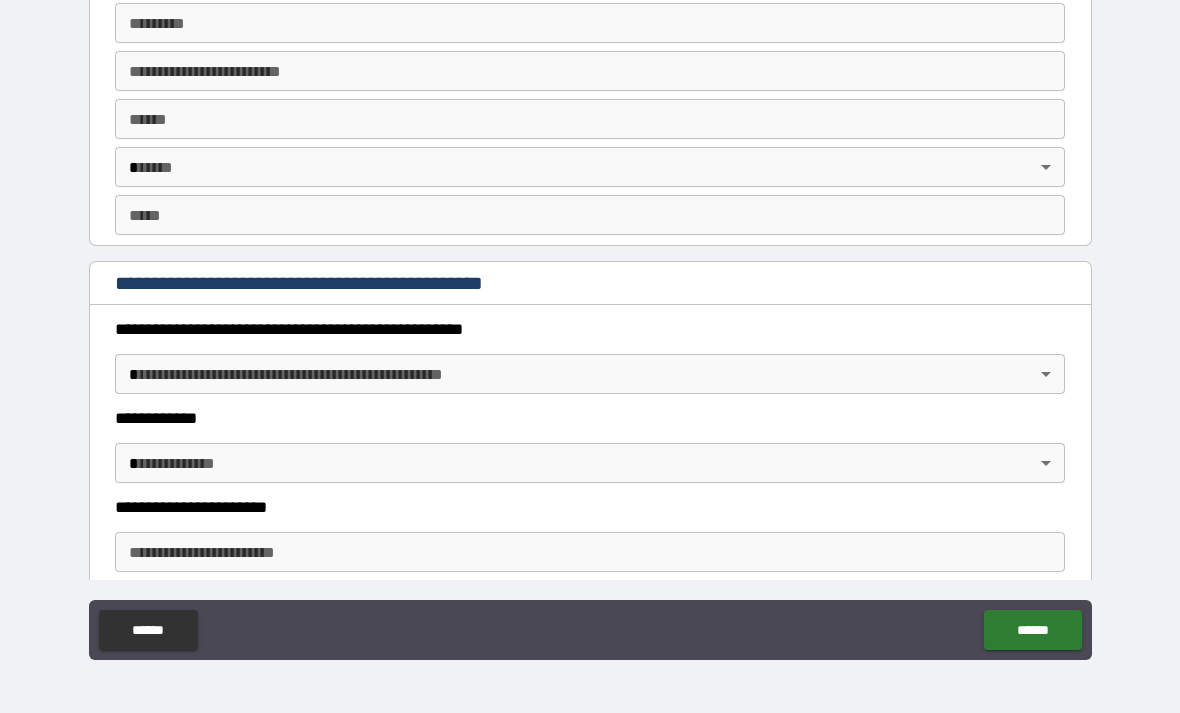 click on "**********" at bounding box center [590, 324] 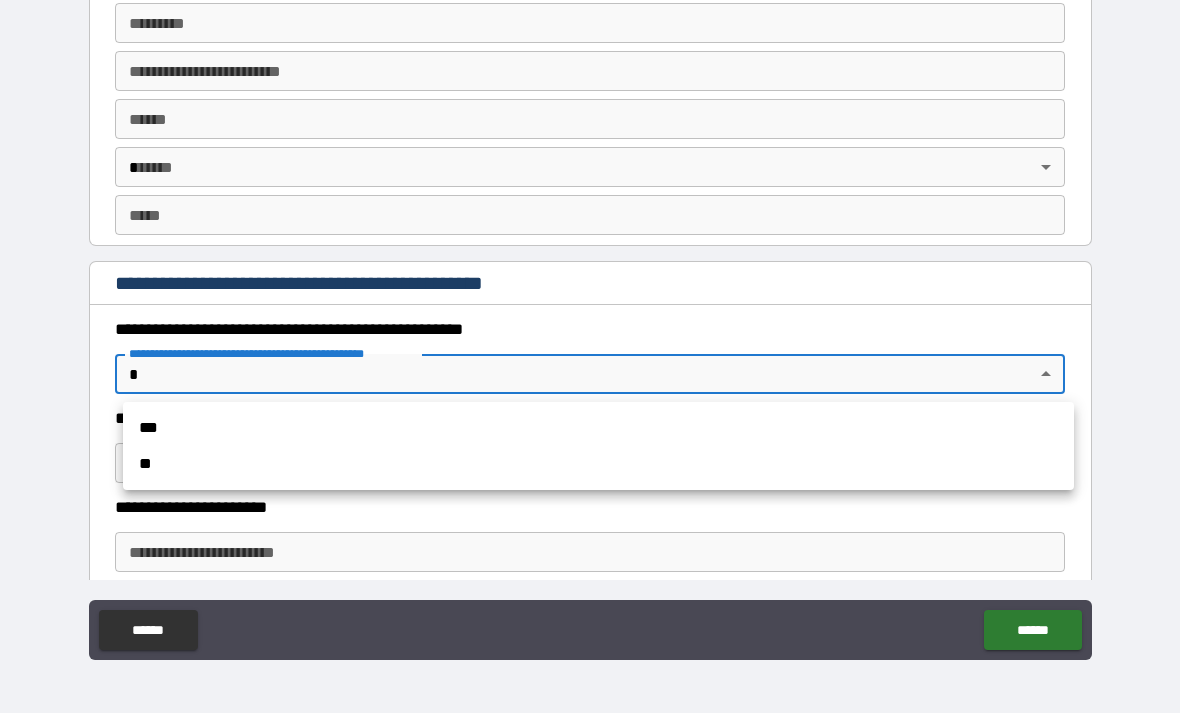 click on "**" at bounding box center [598, 464] 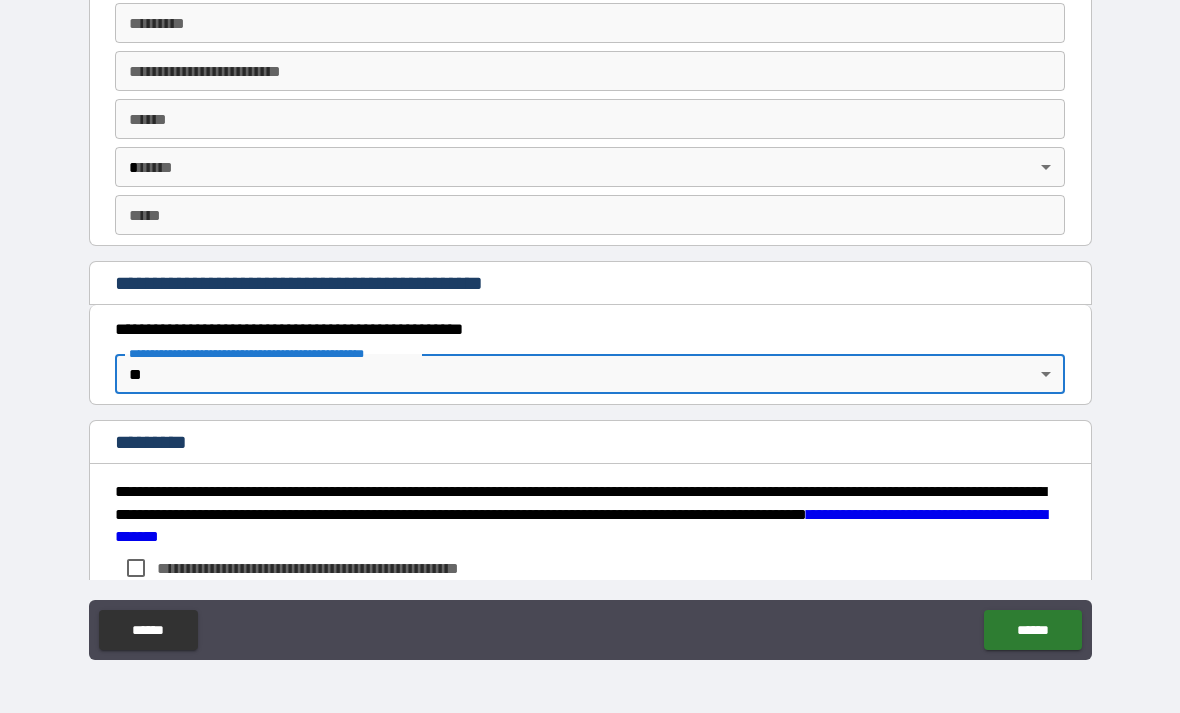 type on "*" 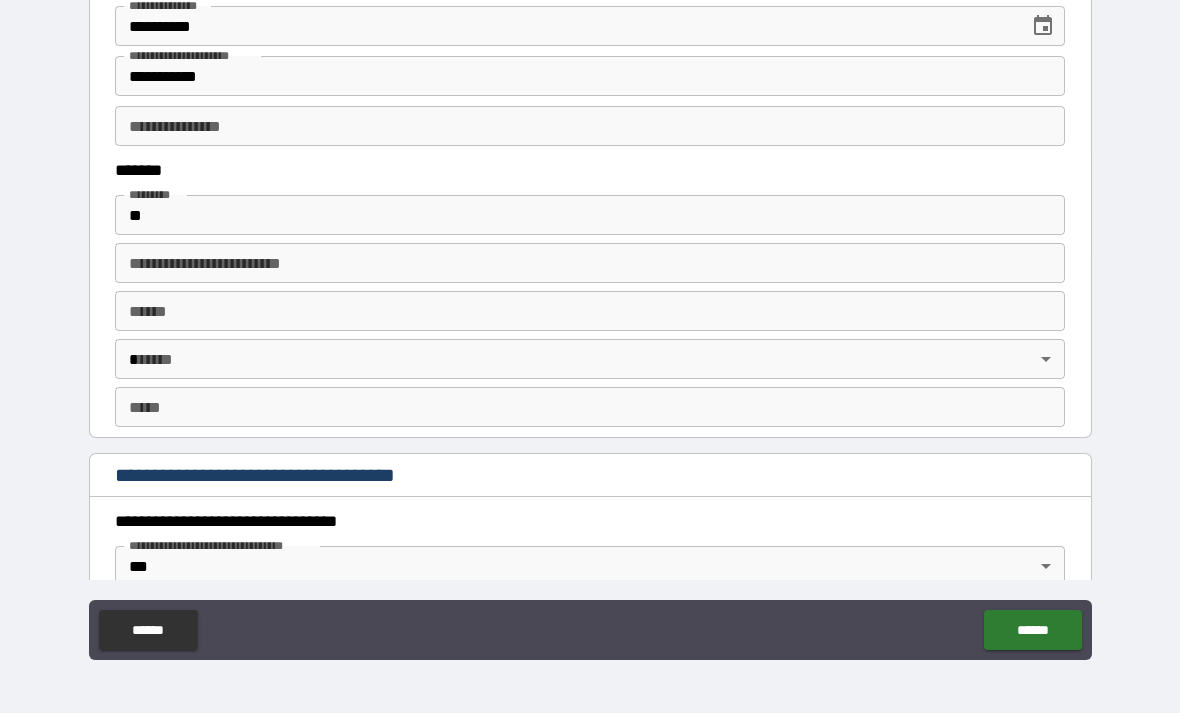 scroll, scrollTop: 1211, scrollLeft: 0, axis: vertical 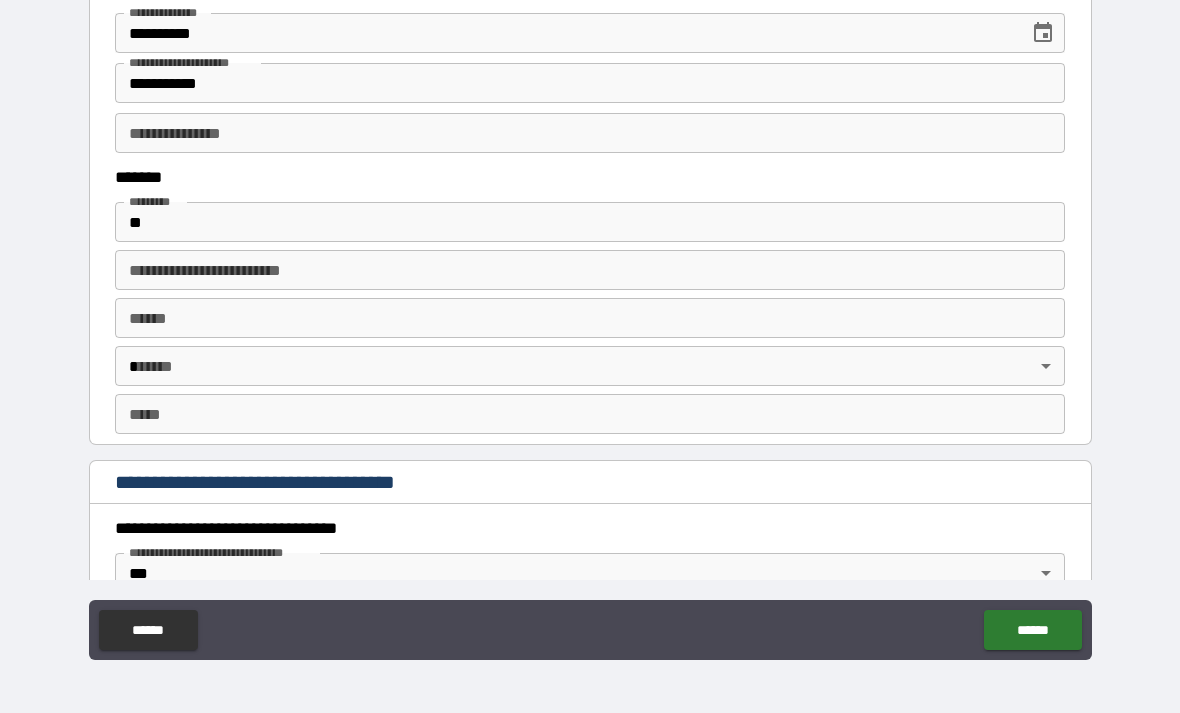 click on "**********" at bounding box center [590, 303] 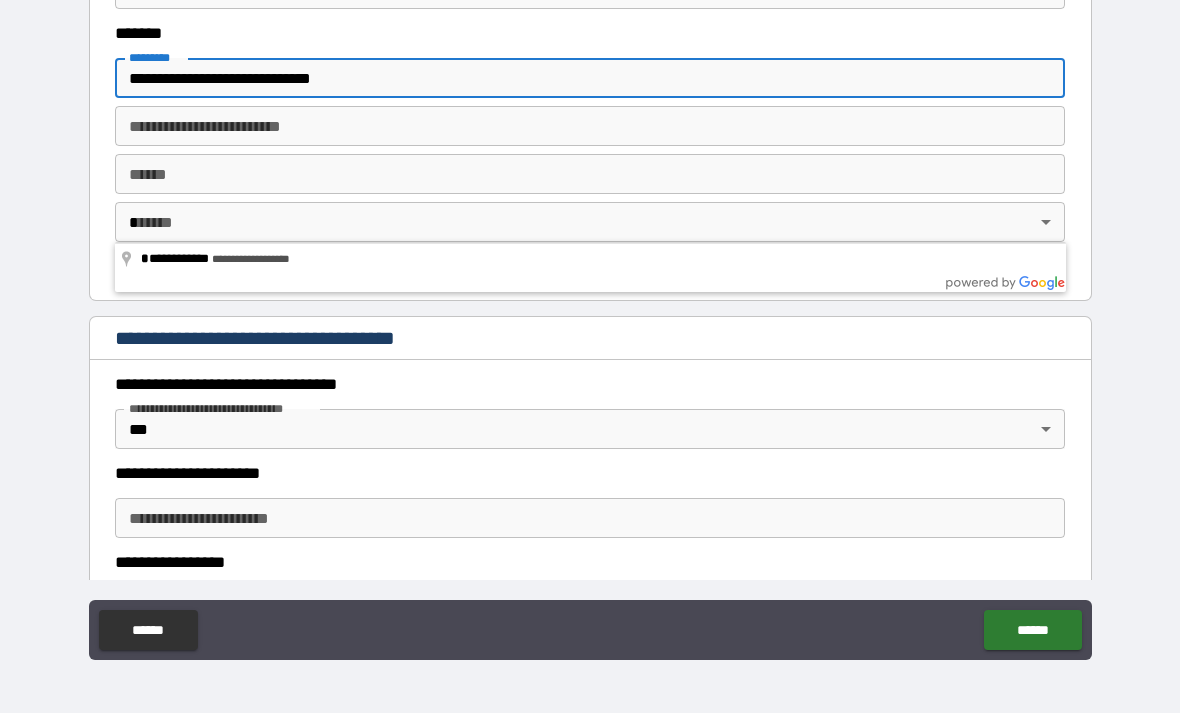 scroll, scrollTop: 1347, scrollLeft: 0, axis: vertical 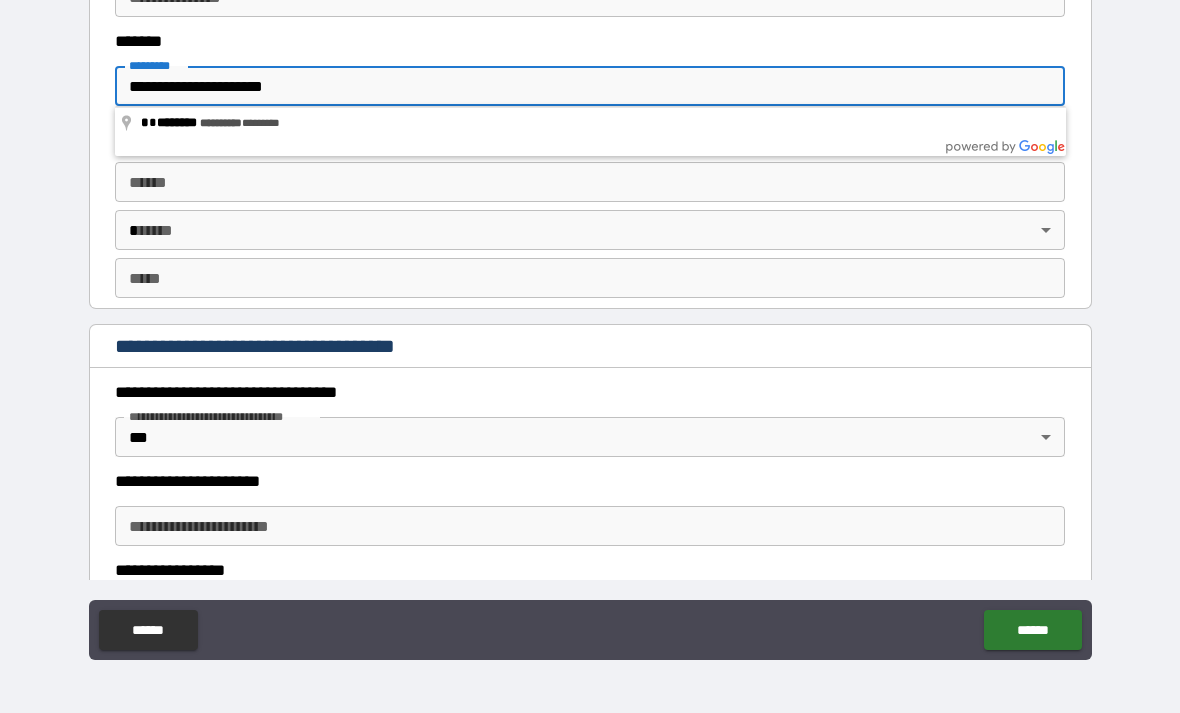 type on "**********" 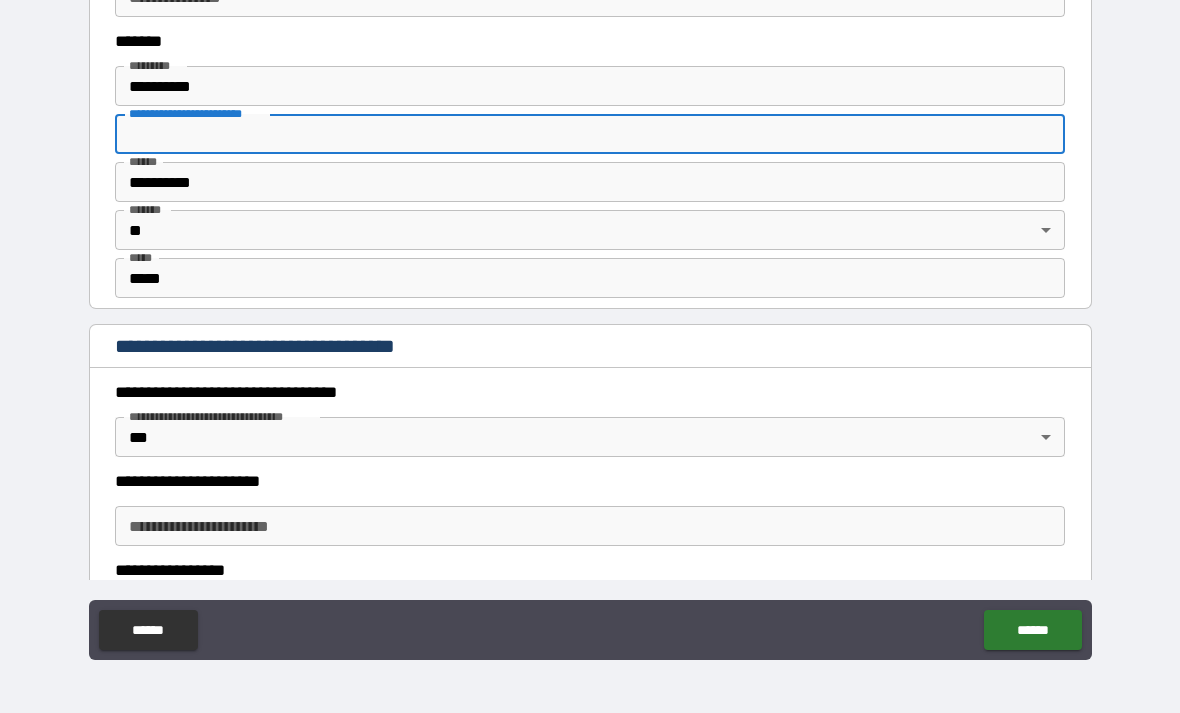 click on "**********" at bounding box center [590, 327] 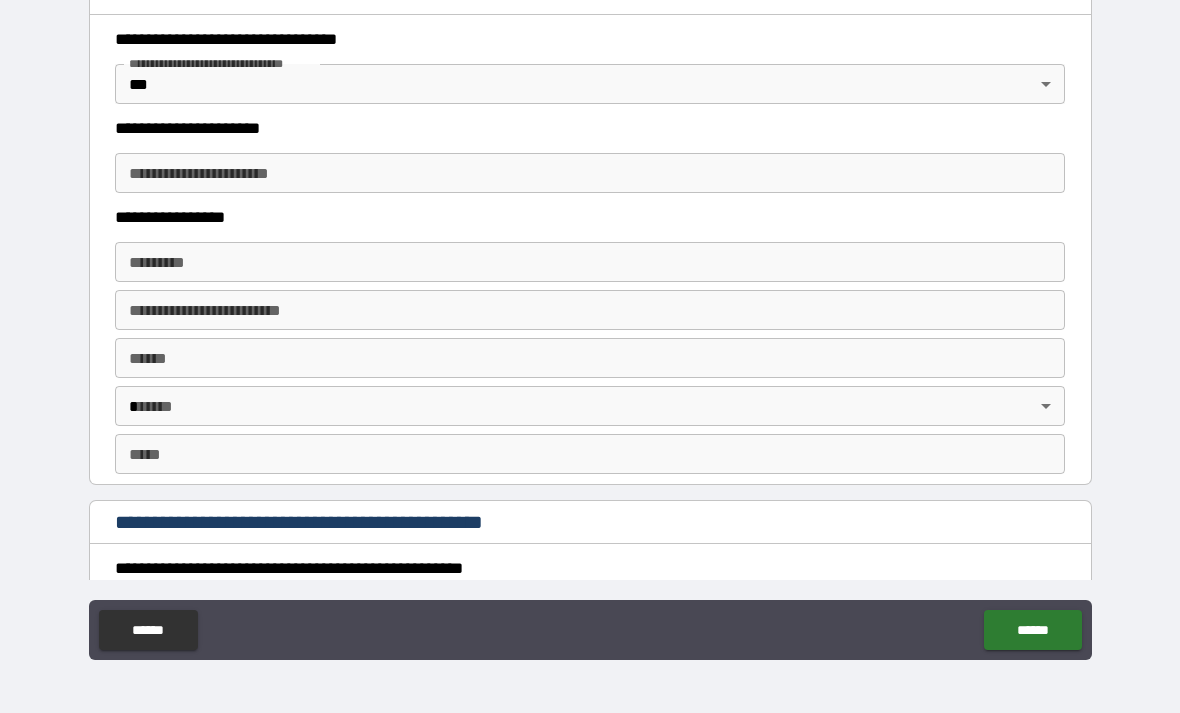 scroll, scrollTop: 1652, scrollLeft: 0, axis: vertical 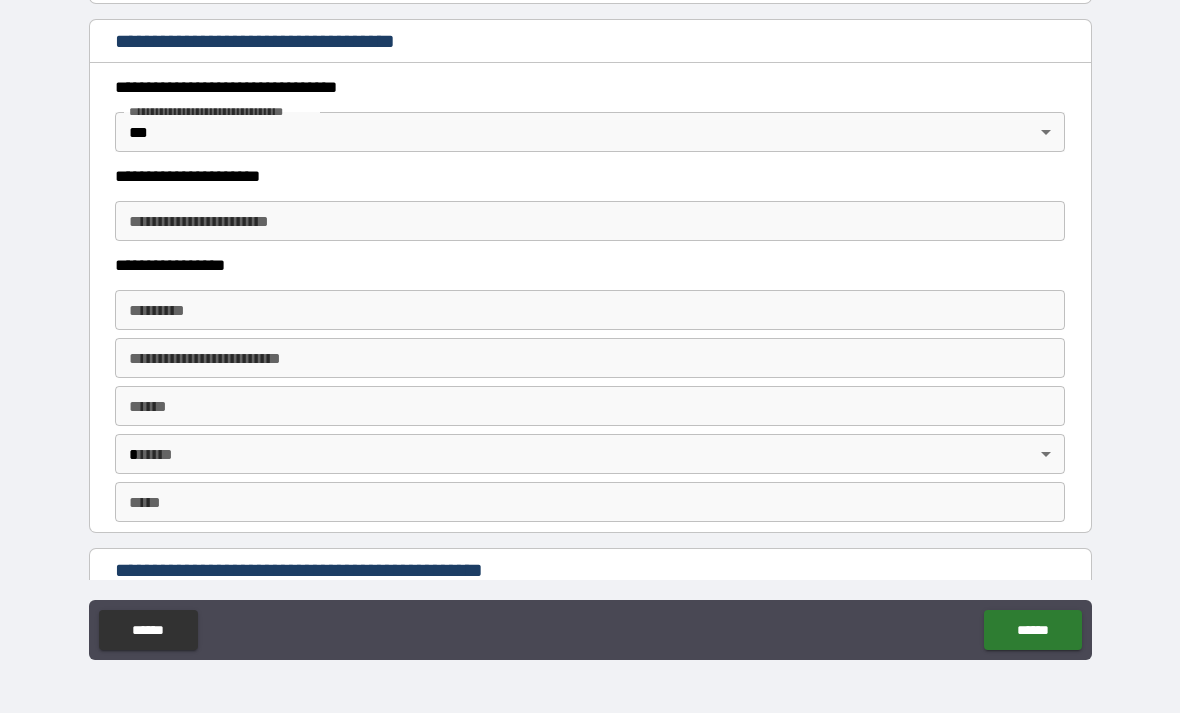 click on "**********" at bounding box center [590, 221] 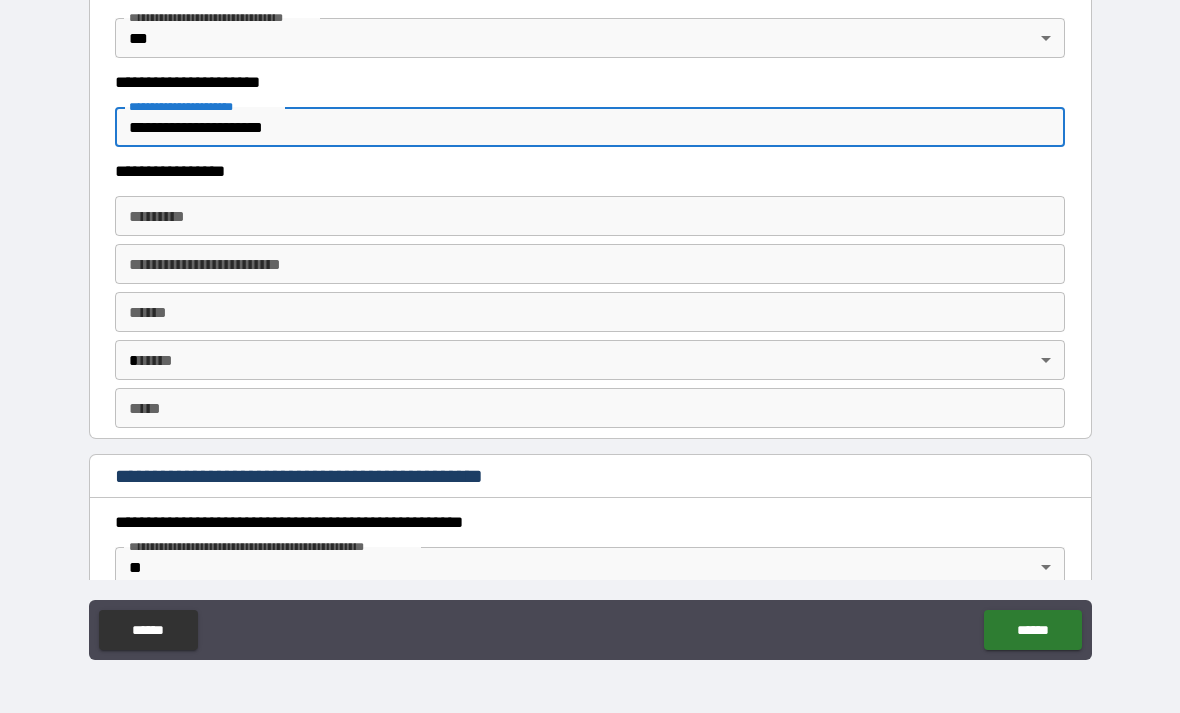 scroll, scrollTop: 1763, scrollLeft: 0, axis: vertical 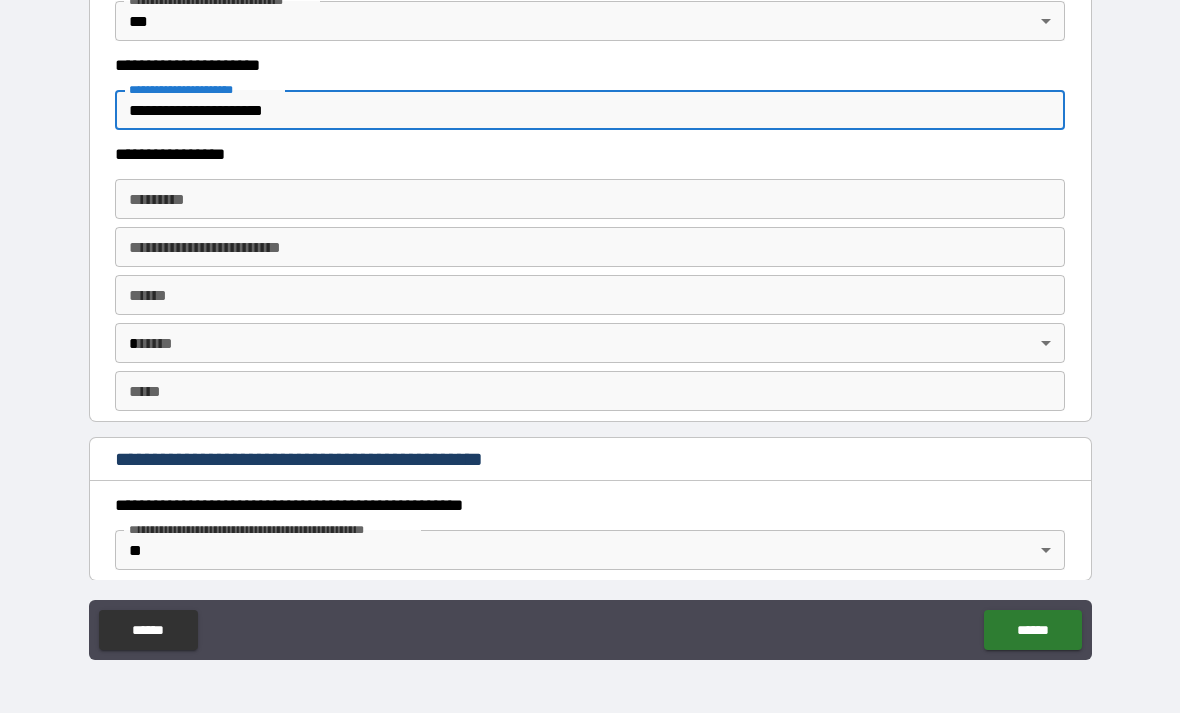 type on "**********" 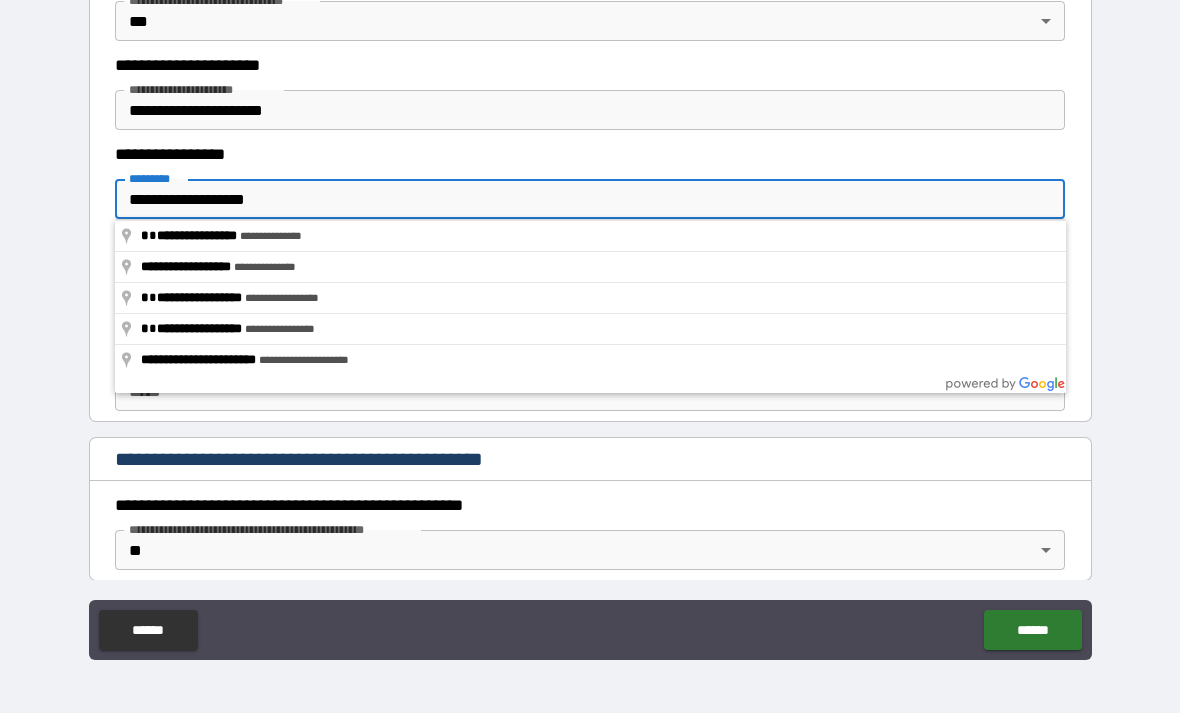 type on "**********" 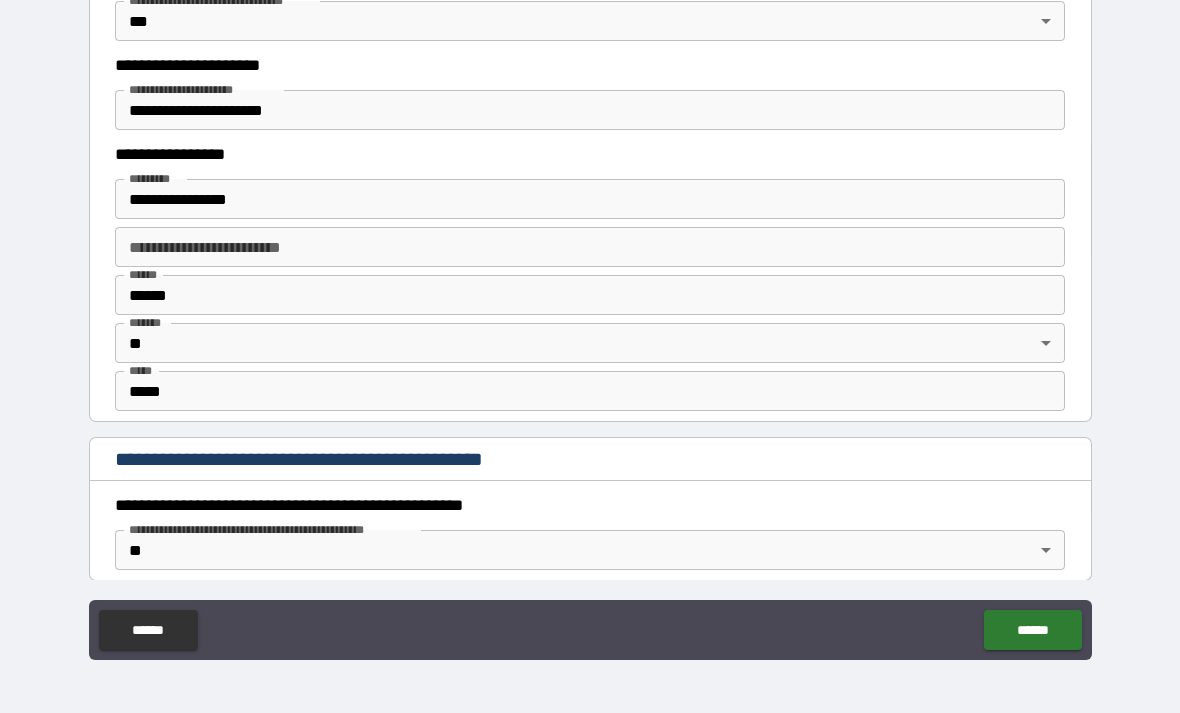 click on "**********" at bounding box center (590, 327) 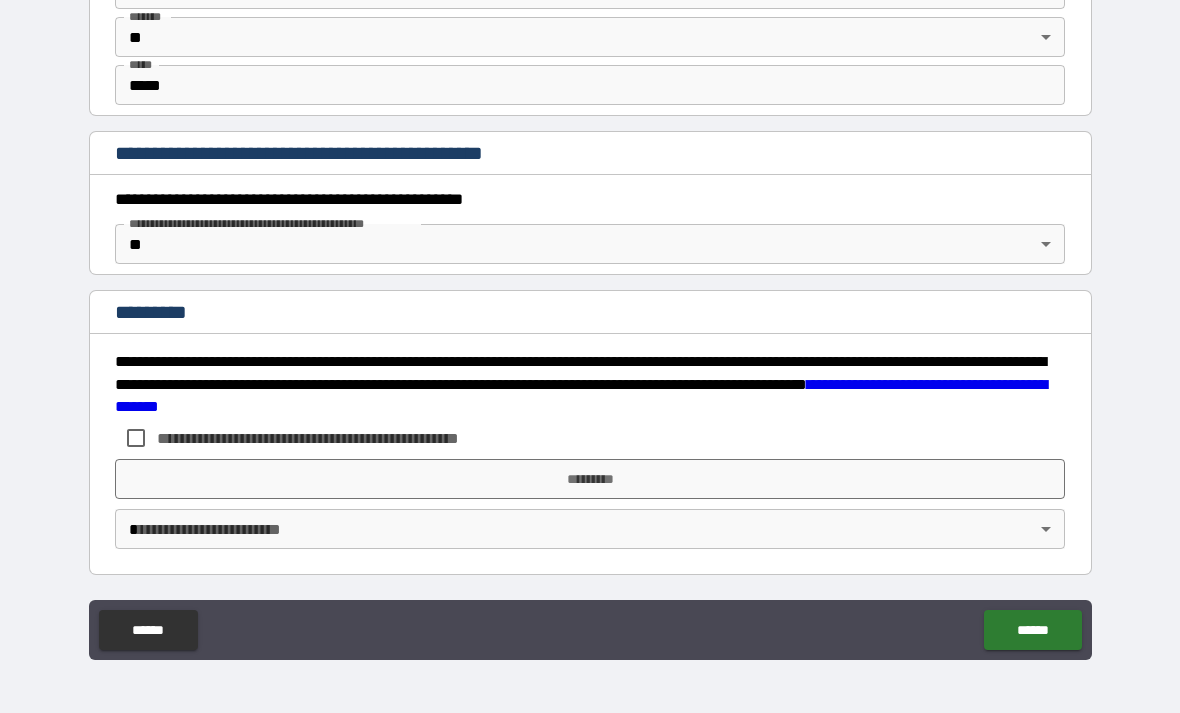 scroll, scrollTop: 2069, scrollLeft: 0, axis: vertical 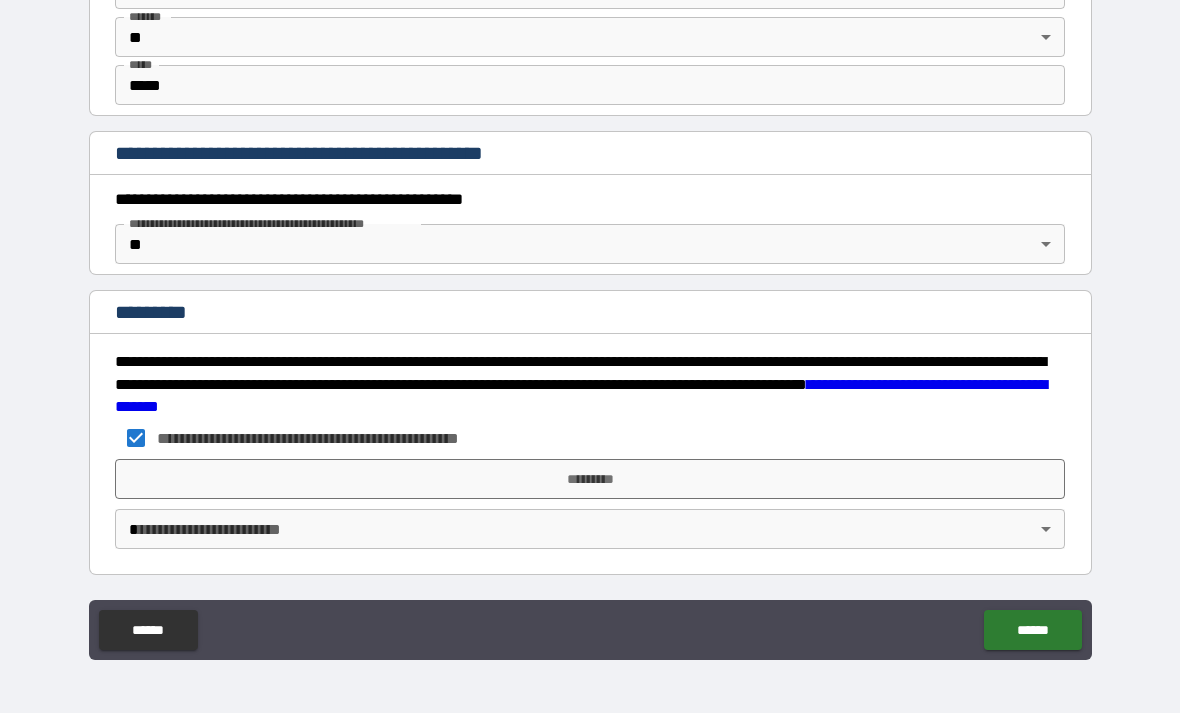 click on "**********" at bounding box center [590, 324] 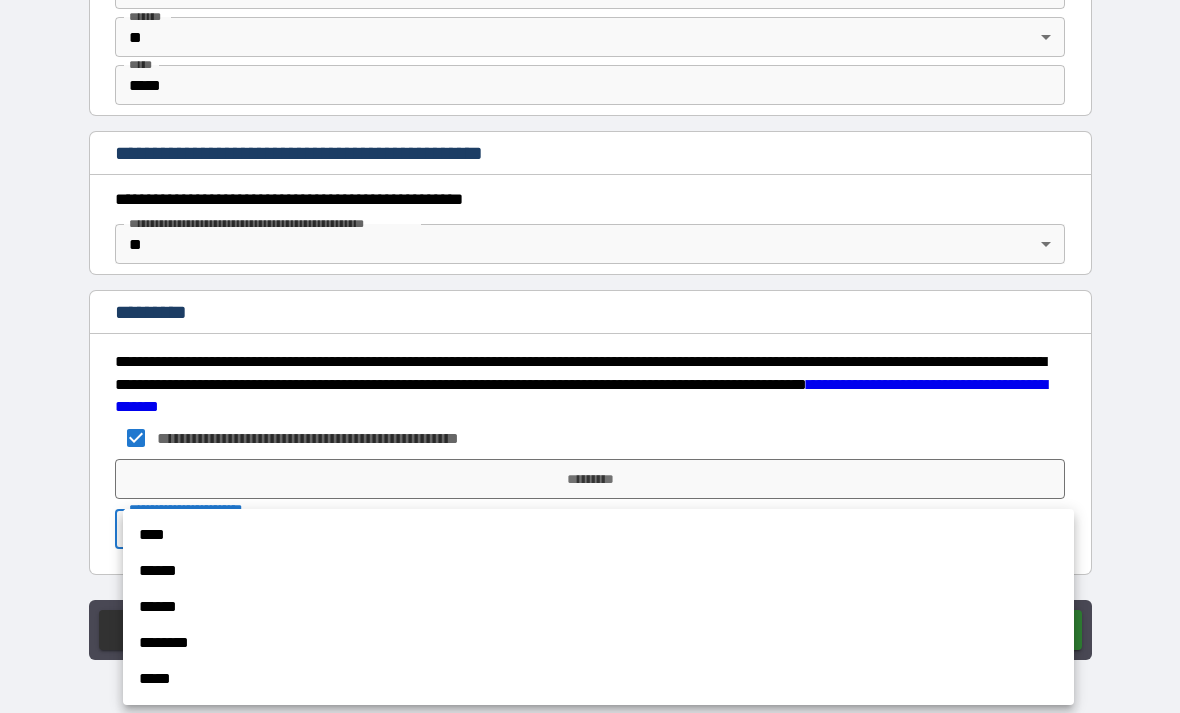 click on "******" at bounding box center (598, 607) 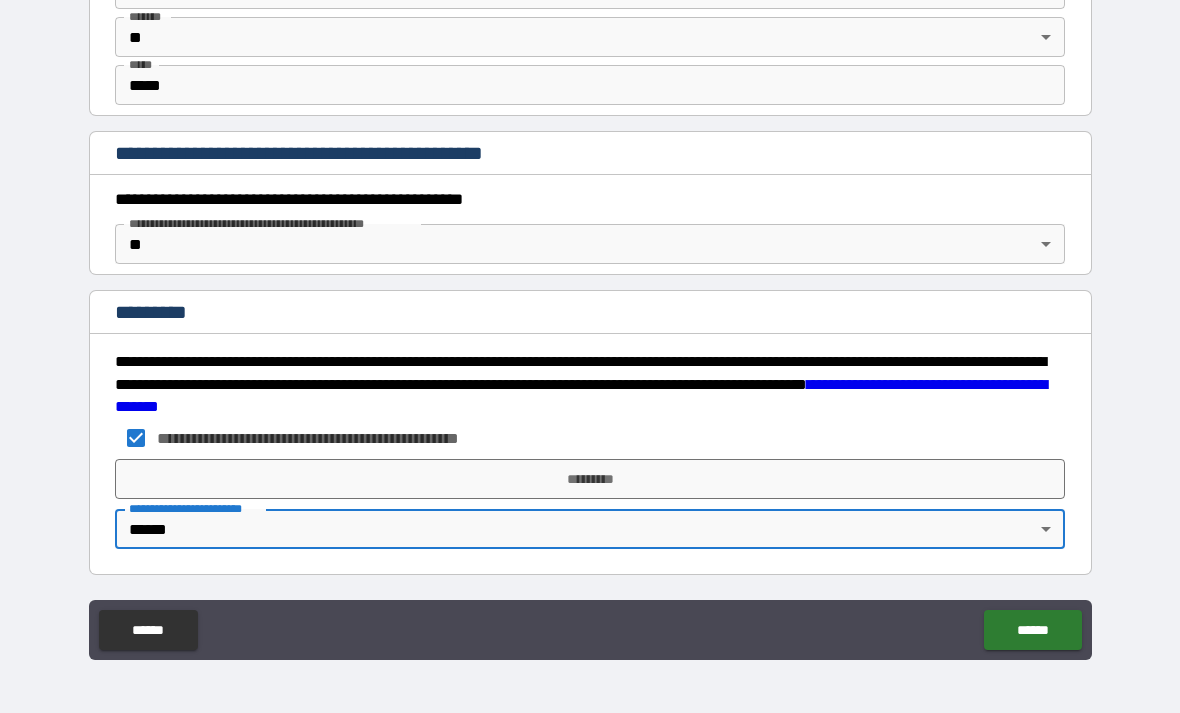 click on "*********" at bounding box center (590, 479) 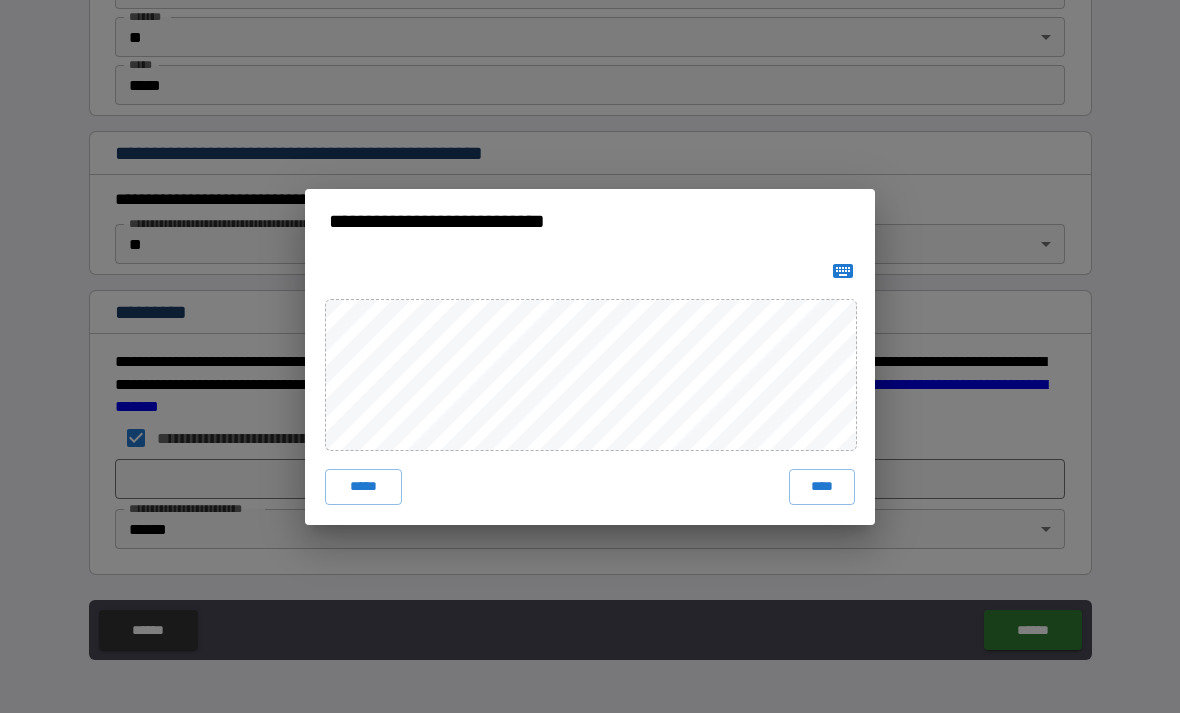 click on "****" at bounding box center (822, 487) 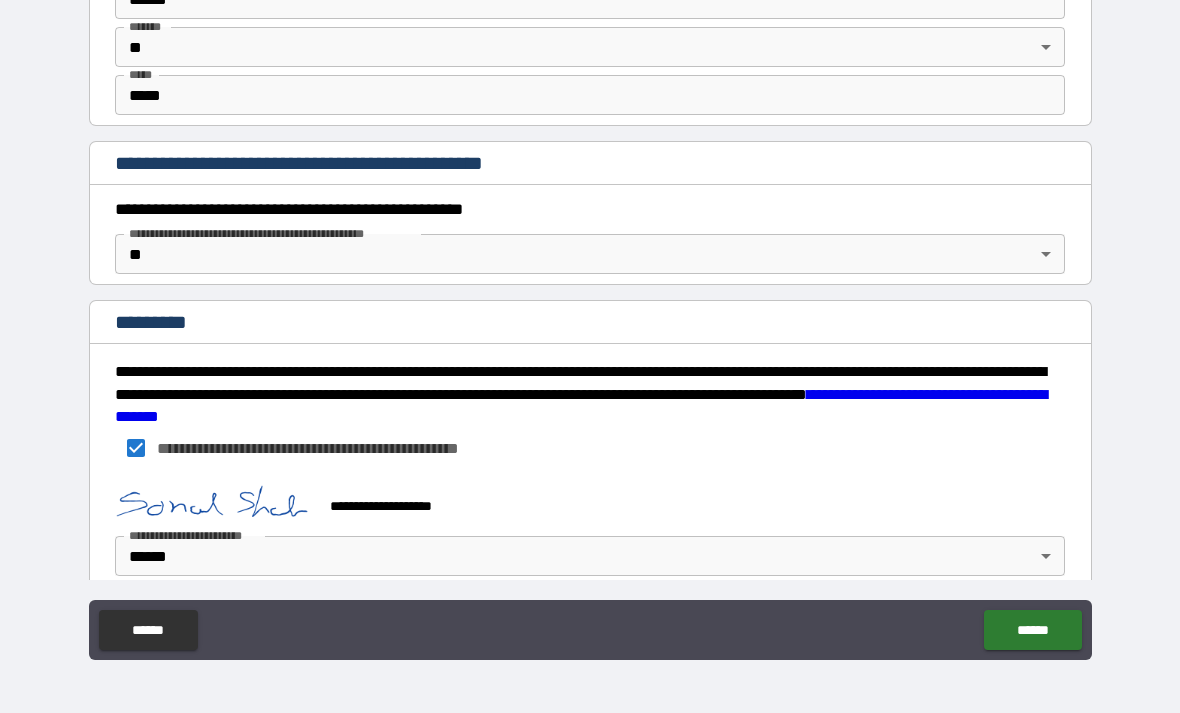 click on "******" at bounding box center (1032, 630) 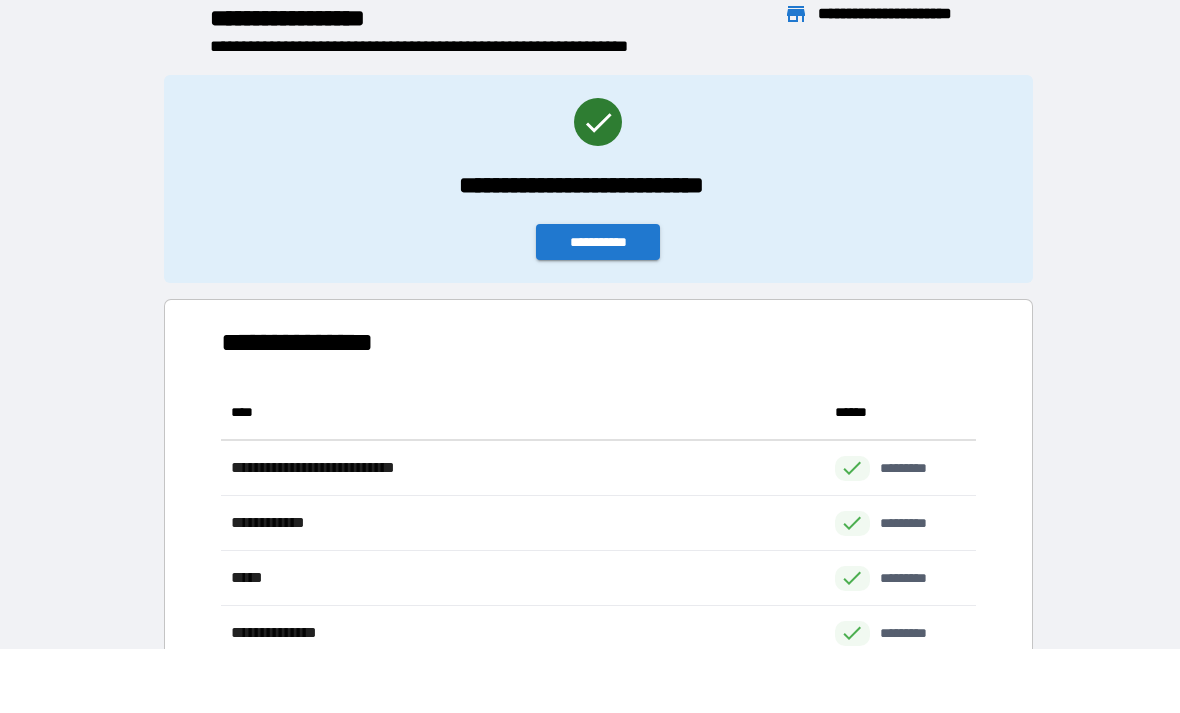 scroll, scrollTop: 1, scrollLeft: 1, axis: both 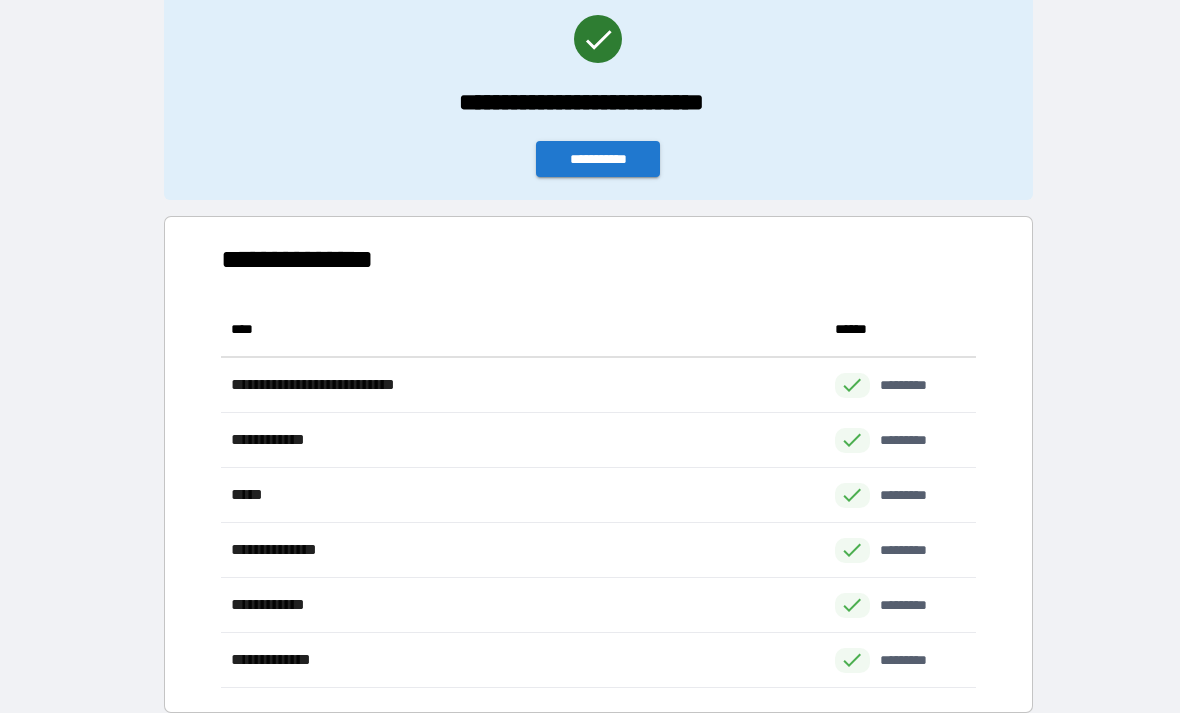 click on "**********" at bounding box center [598, 159] 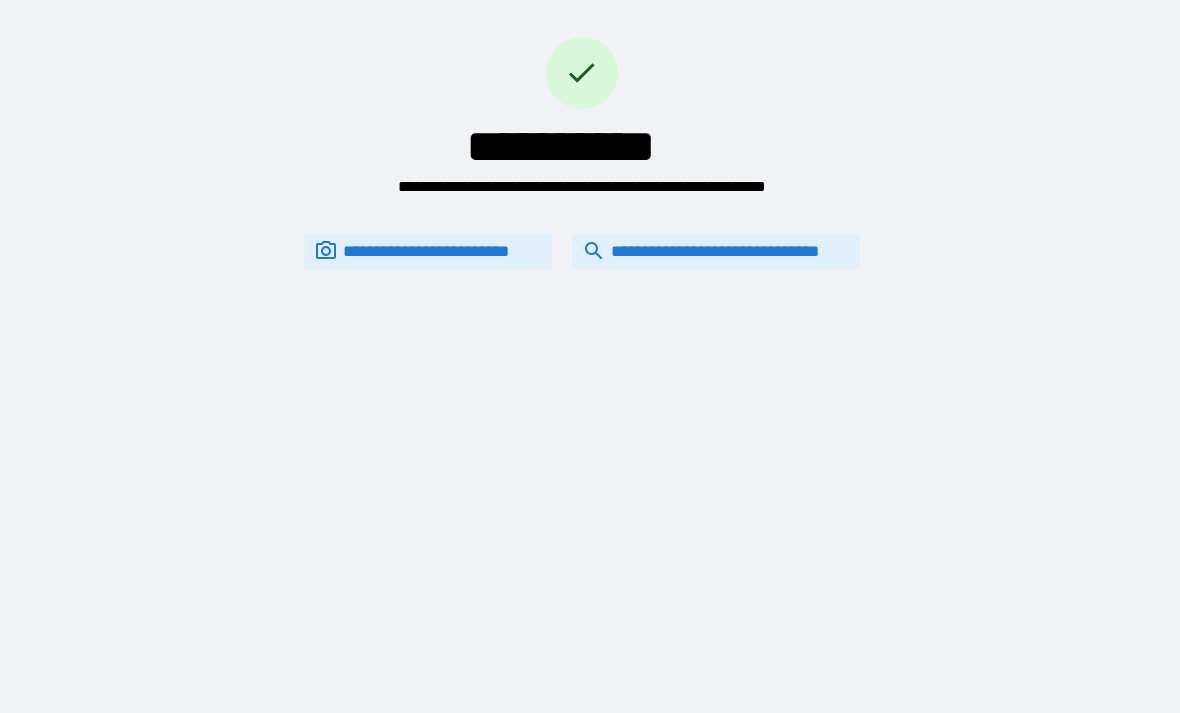 scroll, scrollTop: 0, scrollLeft: 0, axis: both 